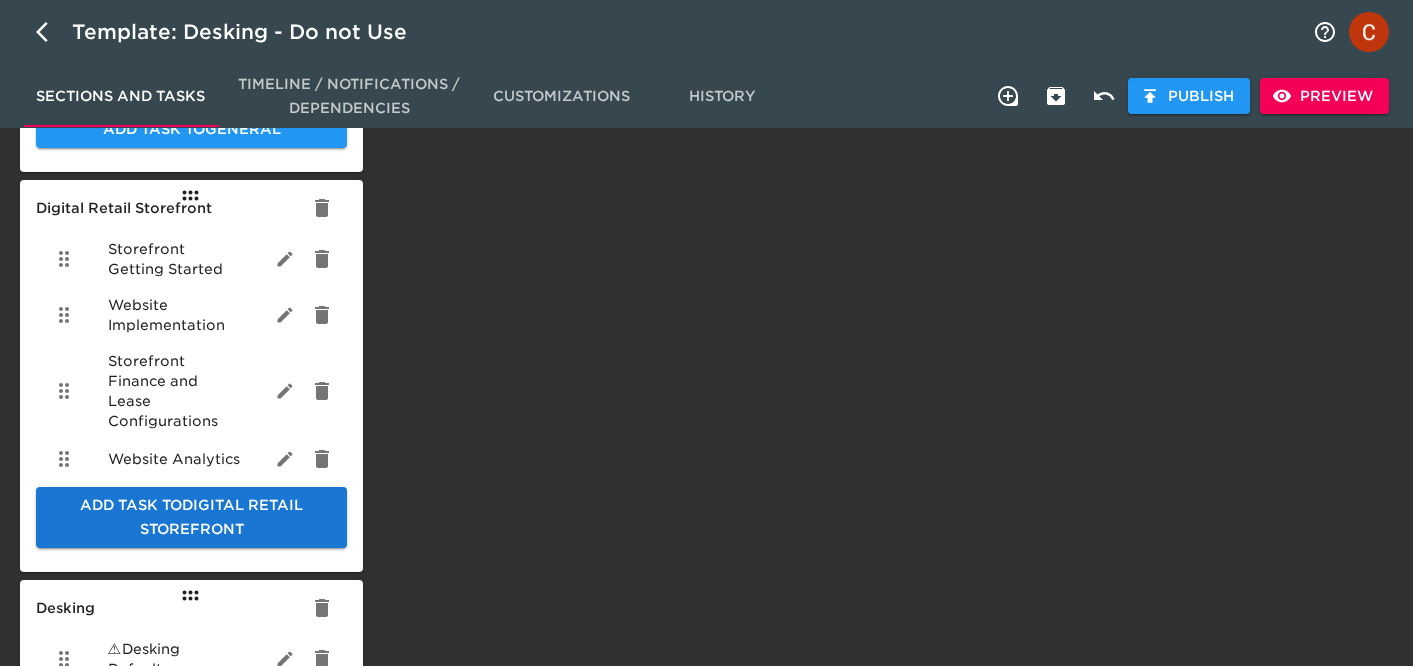 scroll, scrollTop: 420, scrollLeft: 0, axis: vertical 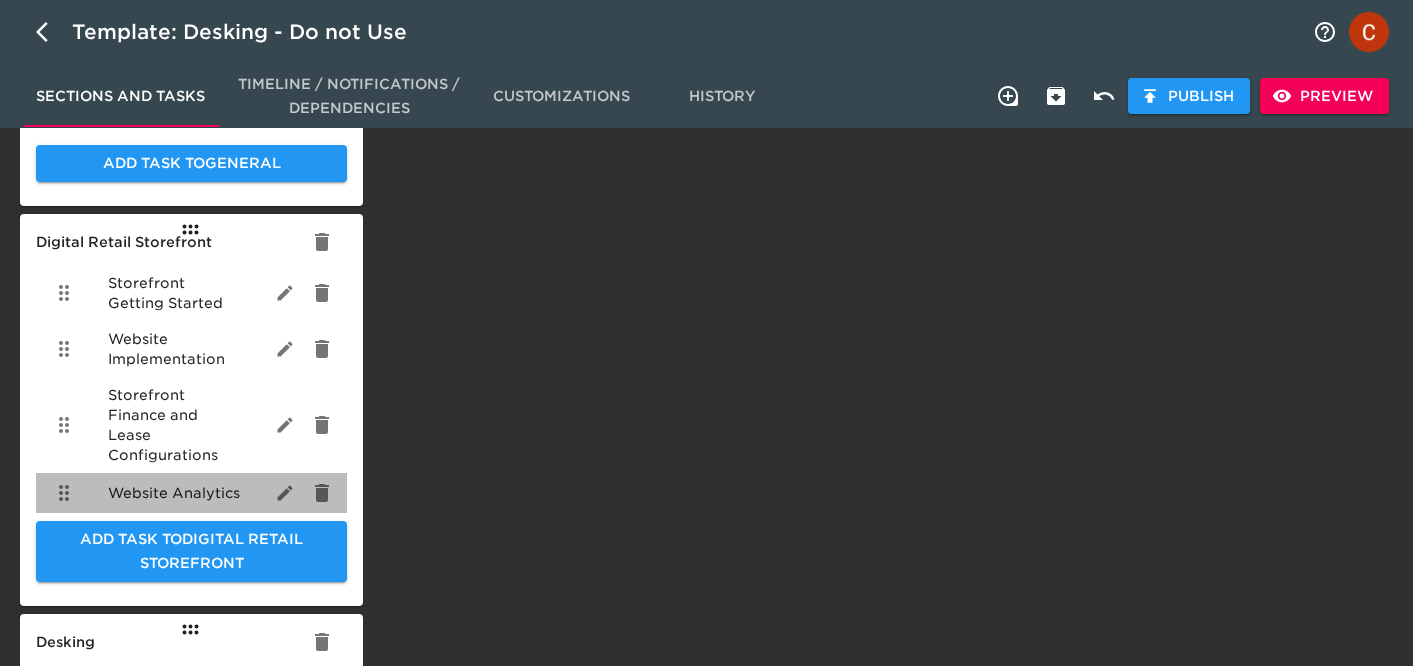 click on "Website Analytics" at bounding box center (174, 493) 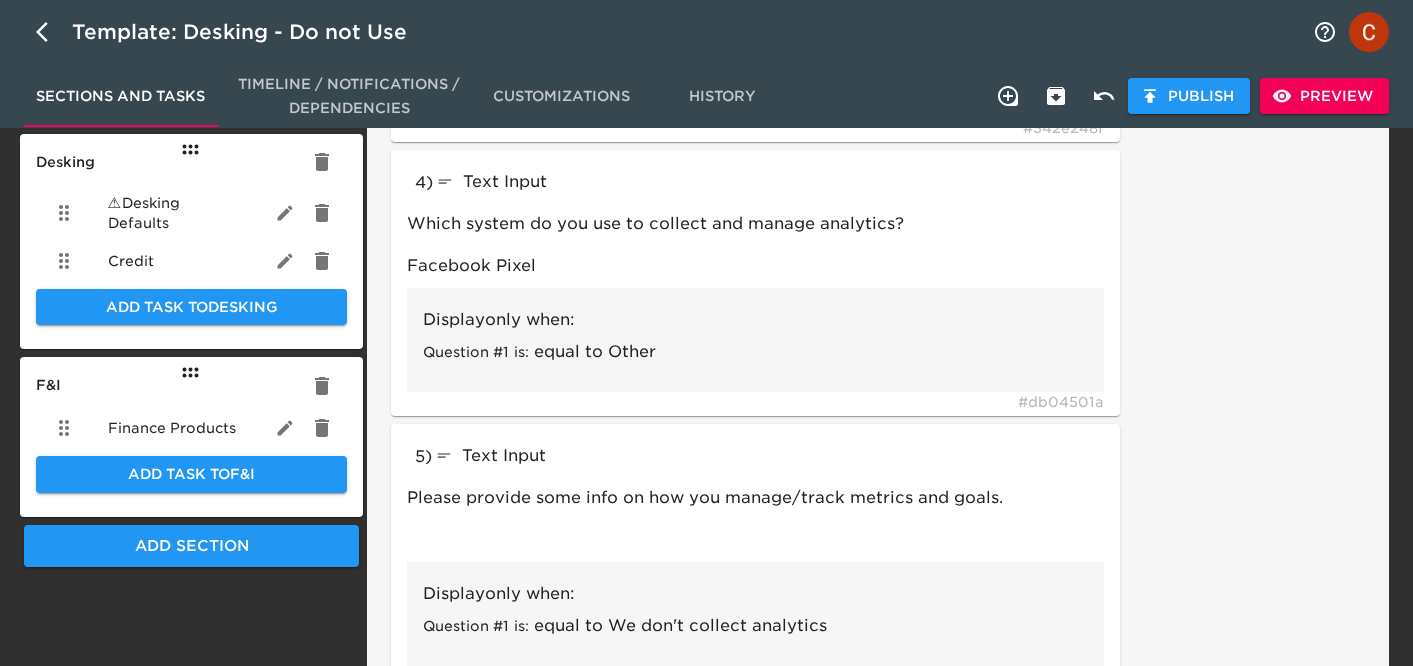 scroll, scrollTop: 903, scrollLeft: 0, axis: vertical 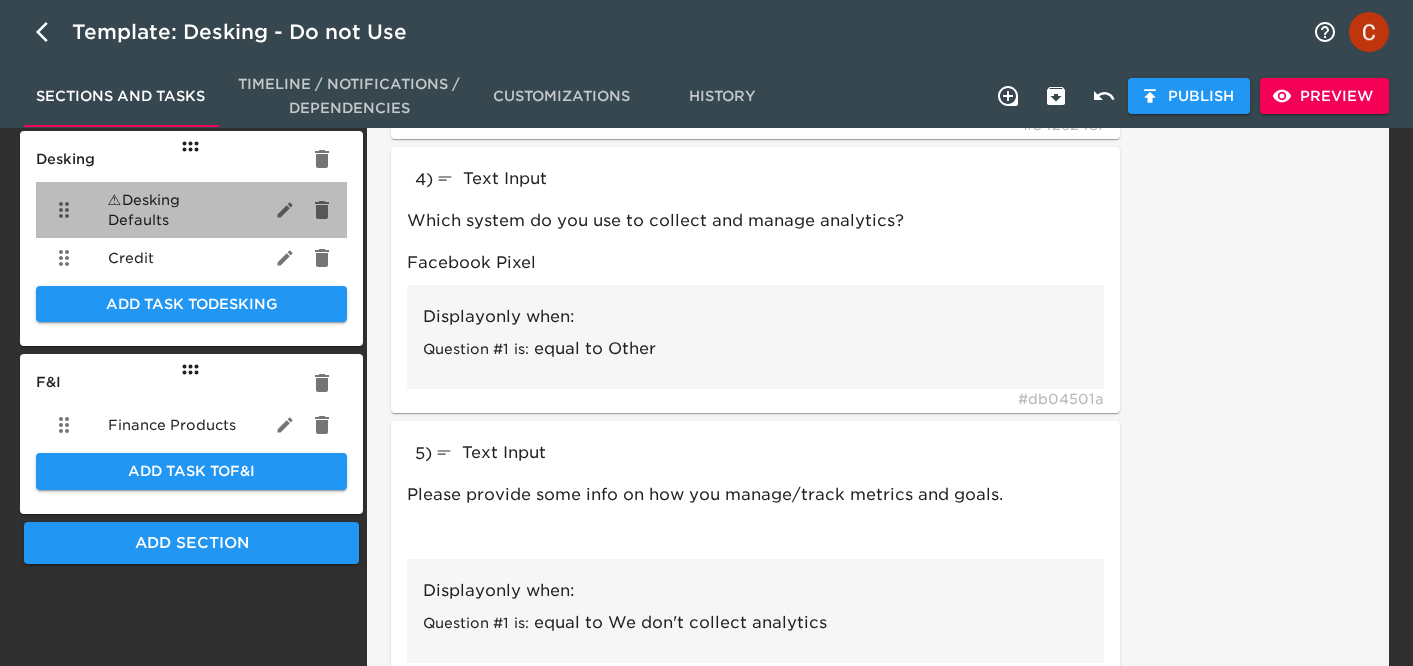 click on "⚠  Desking Defaults" at bounding box center [175, 210] 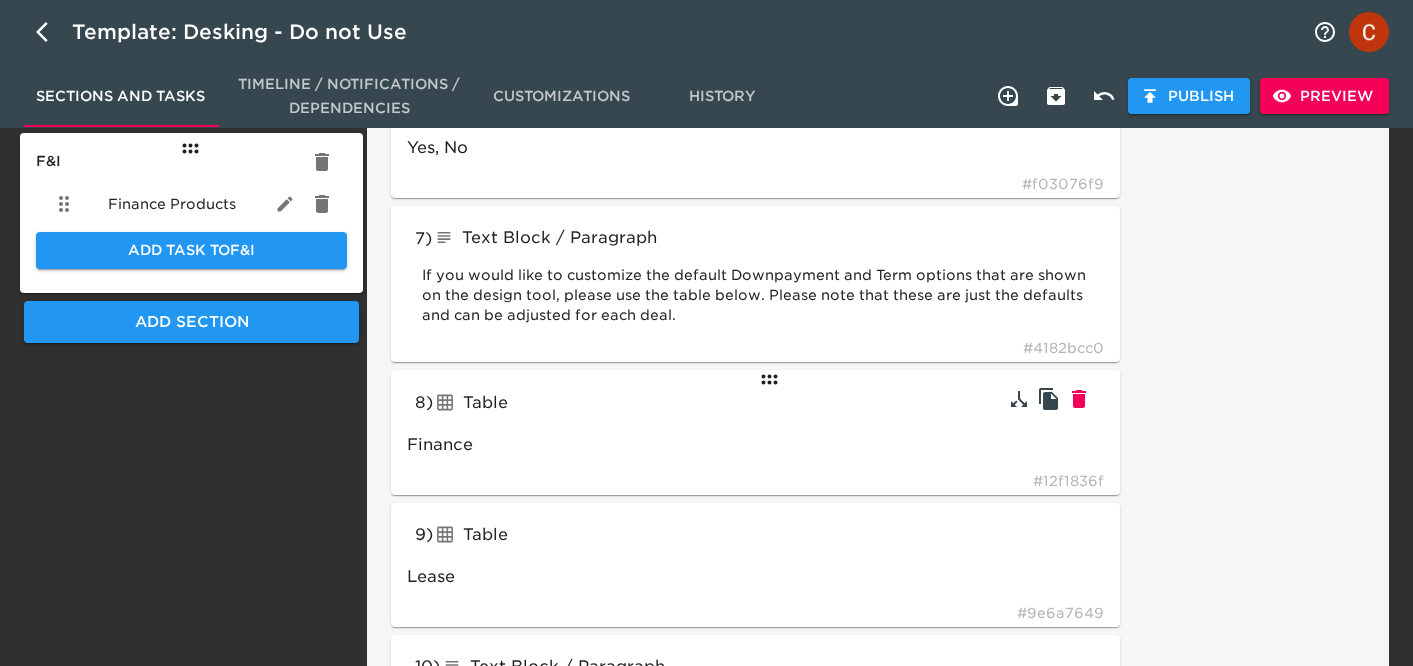 scroll, scrollTop: 1128, scrollLeft: 0, axis: vertical 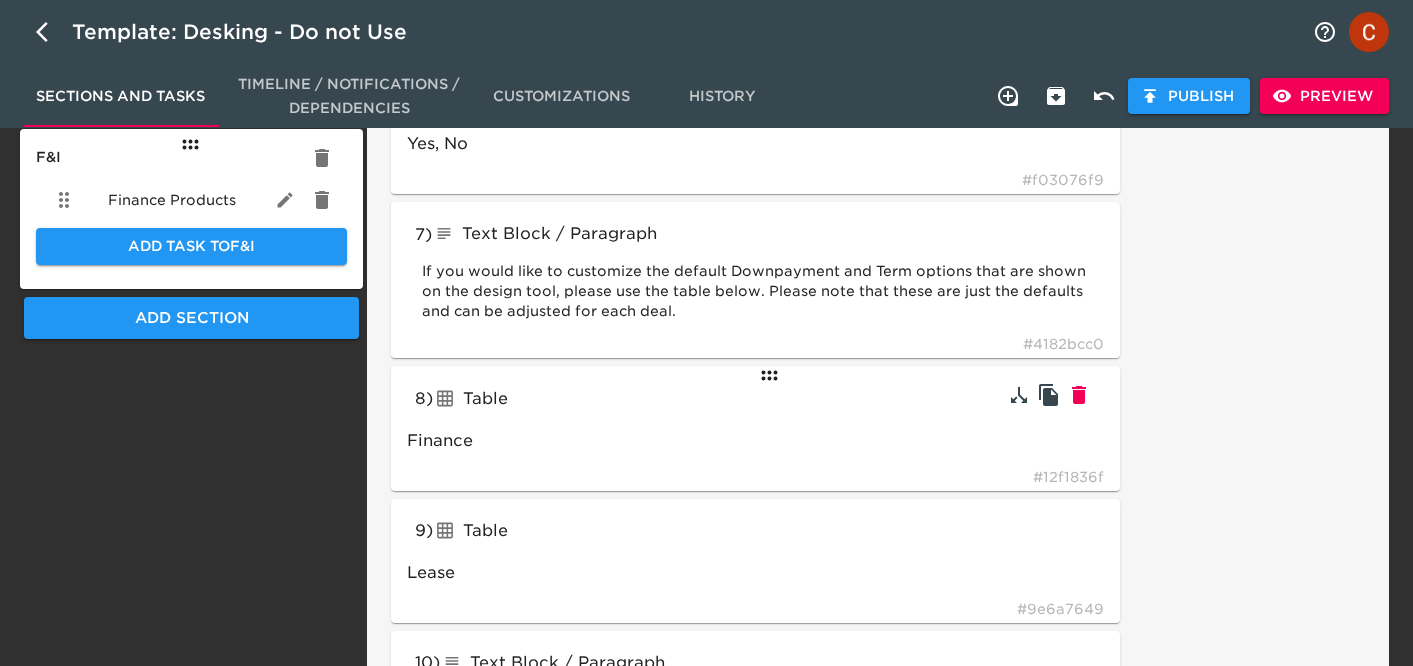 click on "Table" at bounding box center (580, 399) 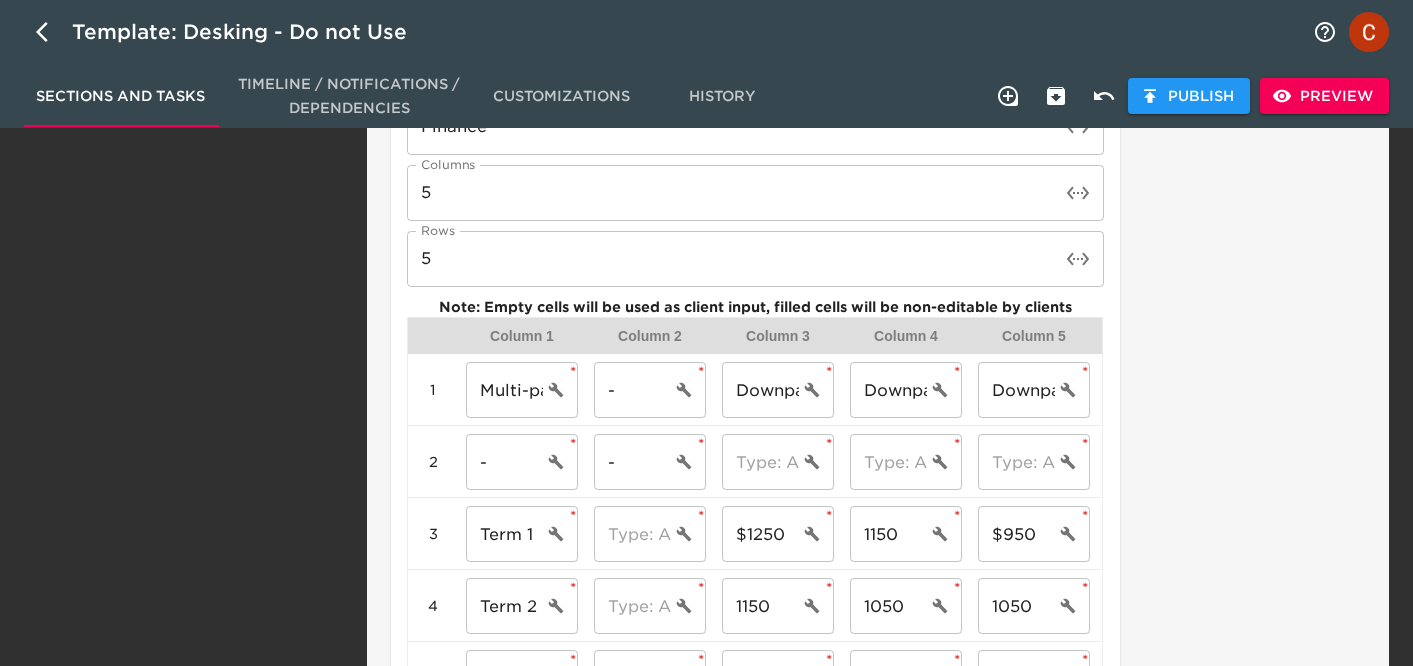 scroll, scrollTop: 1484, scrollLeft: 0, axis: vertical 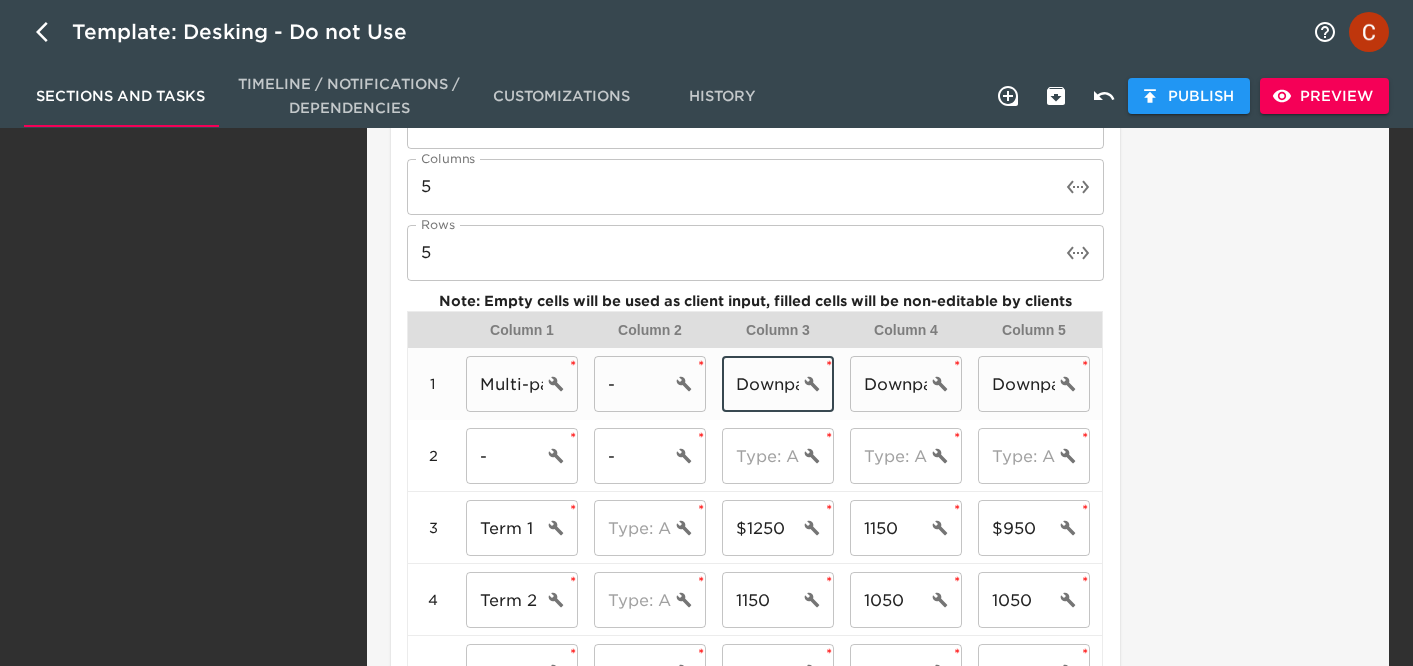 click on "Downpayment 1" at bounding box center [760, 384] 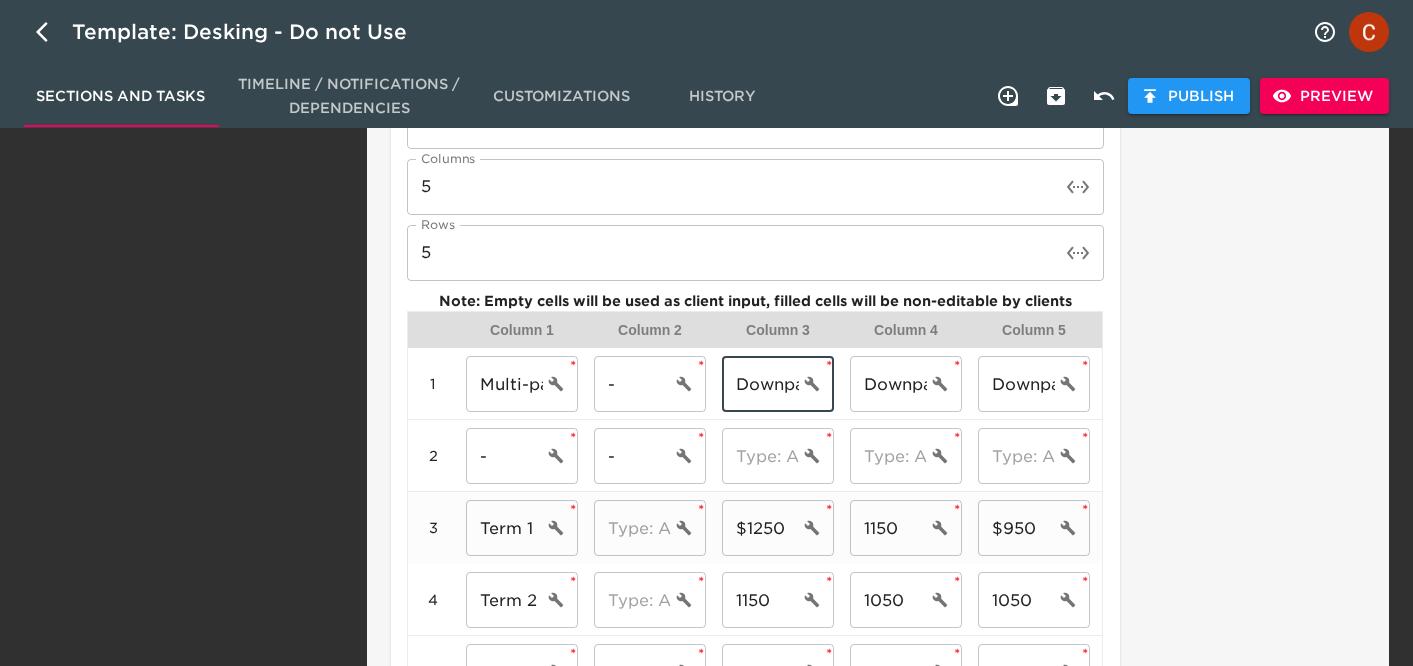 click on "Term 1" at bounding box center (504, 528) 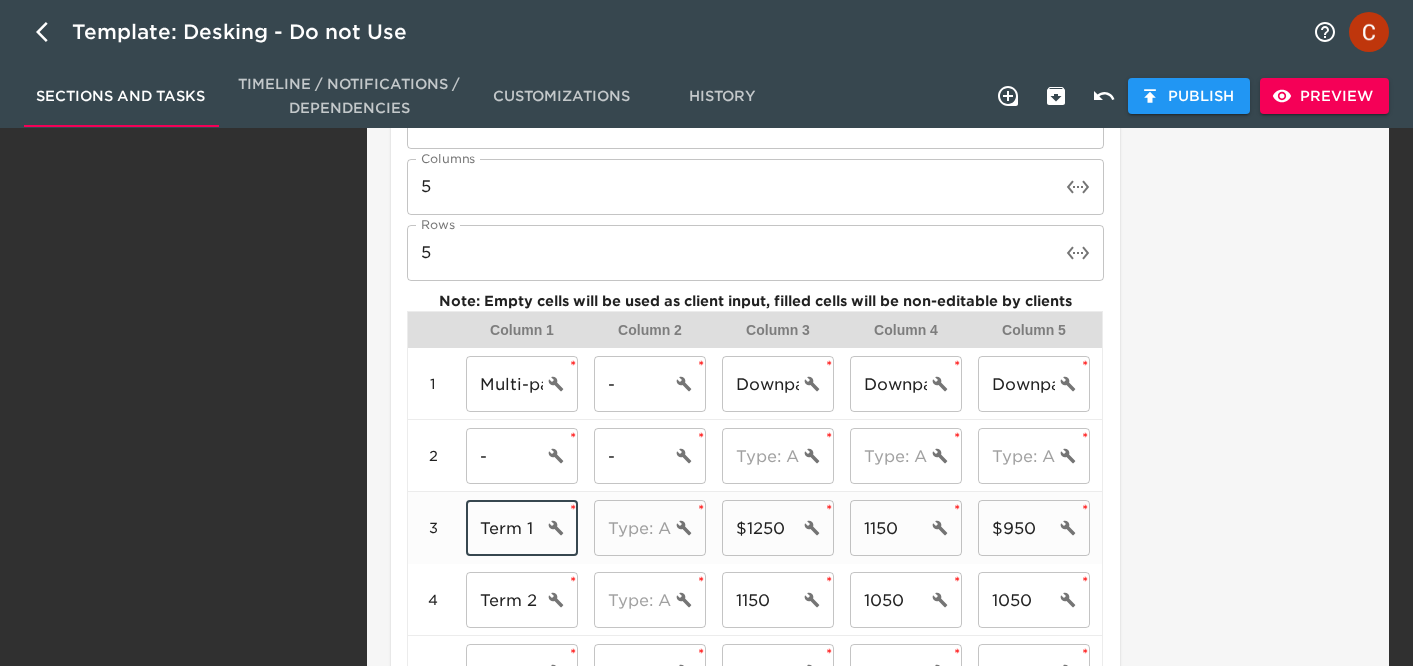 click on "Term 1" at bounding box center [504, 528] 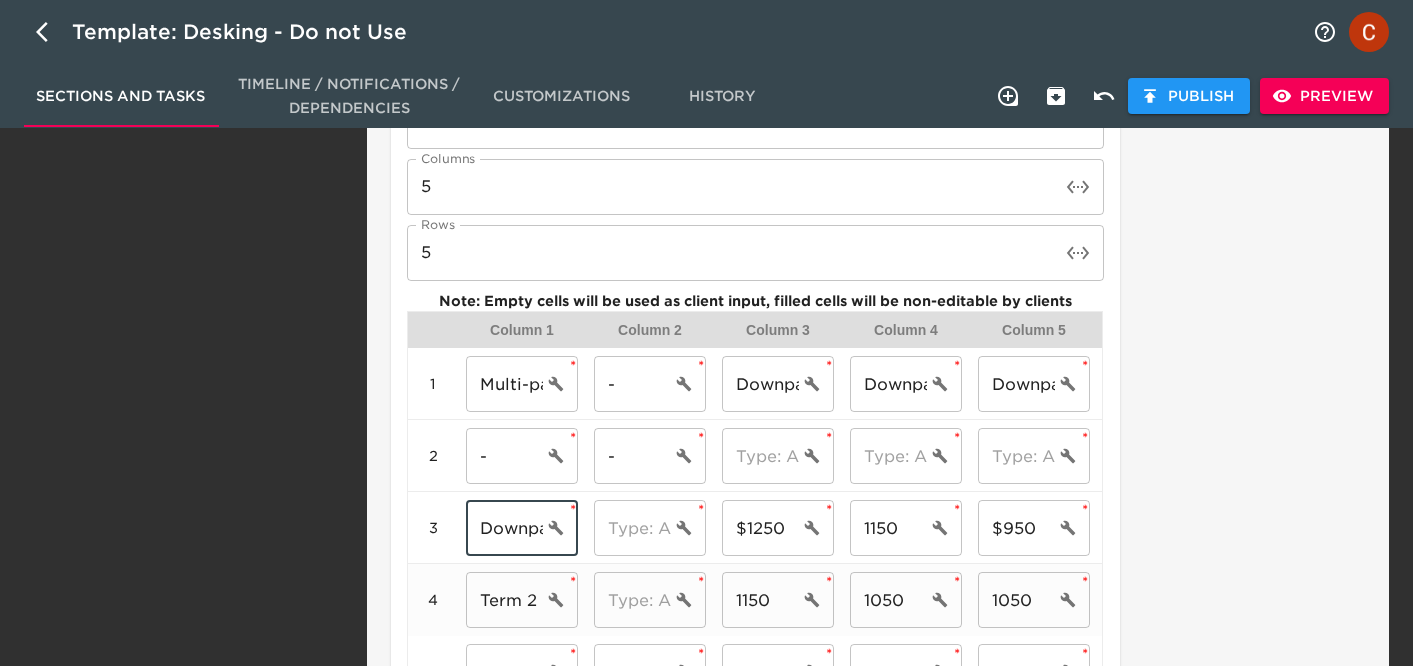 type on "Downpayment 1" 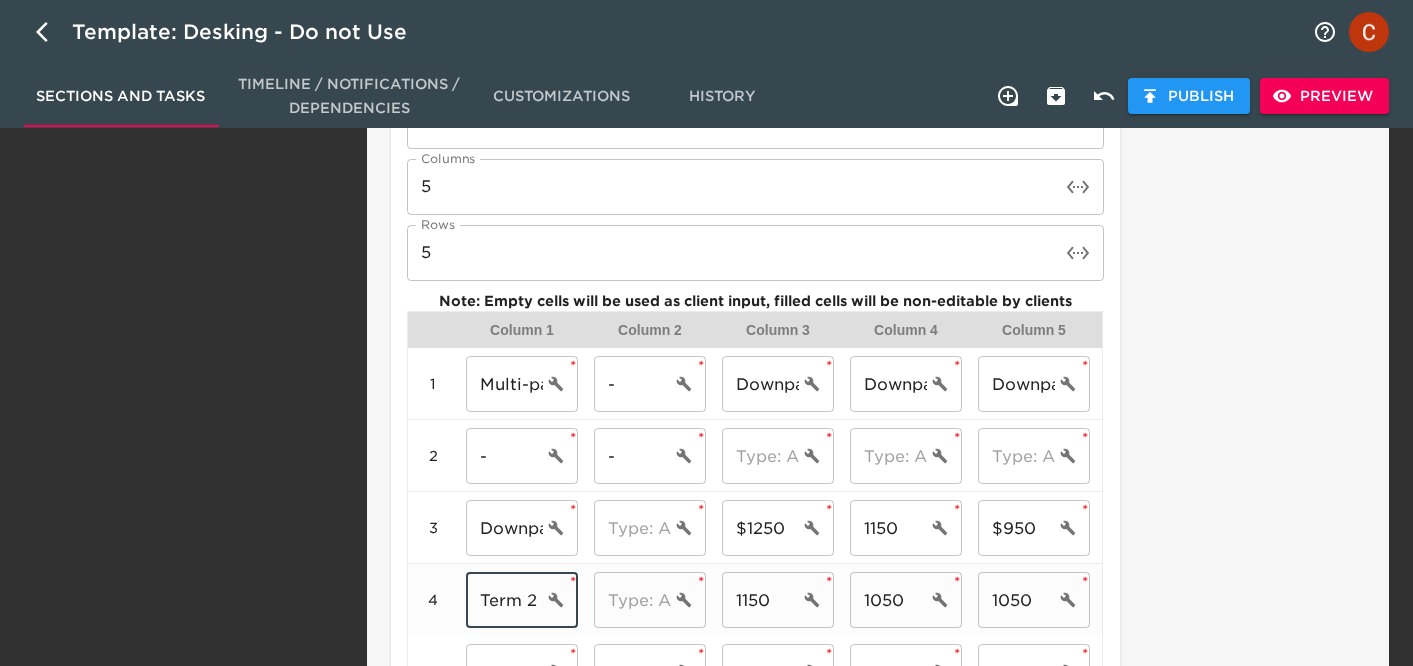 click on "Term 2" at bounding box center [504, 600] 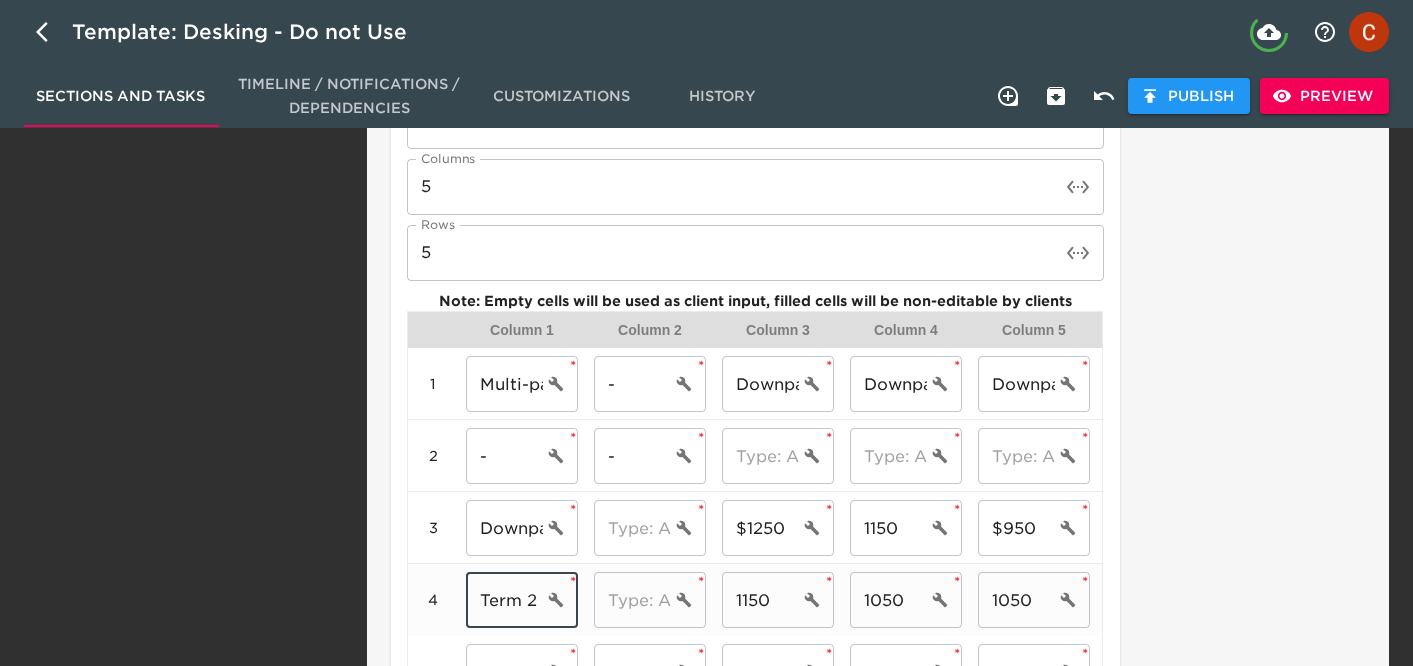 paste on "Downpayment 1" 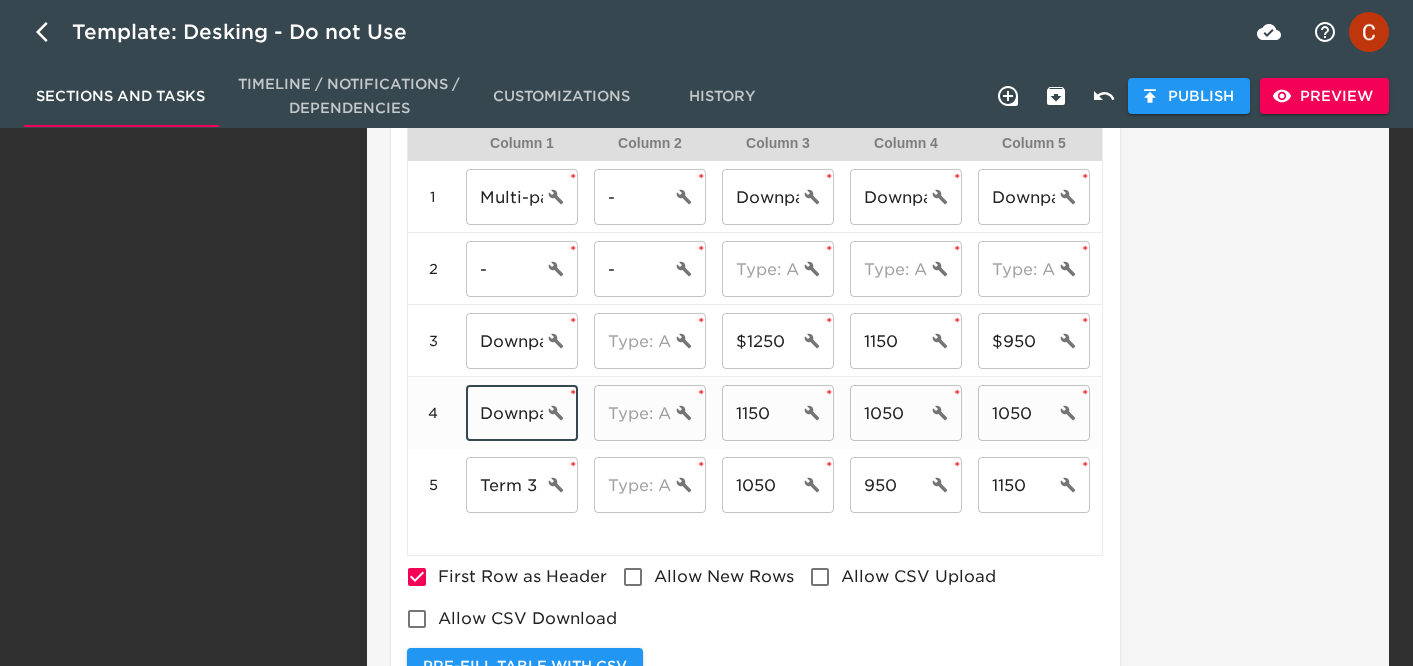scroll, scrollTop: 1675, scrollLeft: 0, axis: vertical 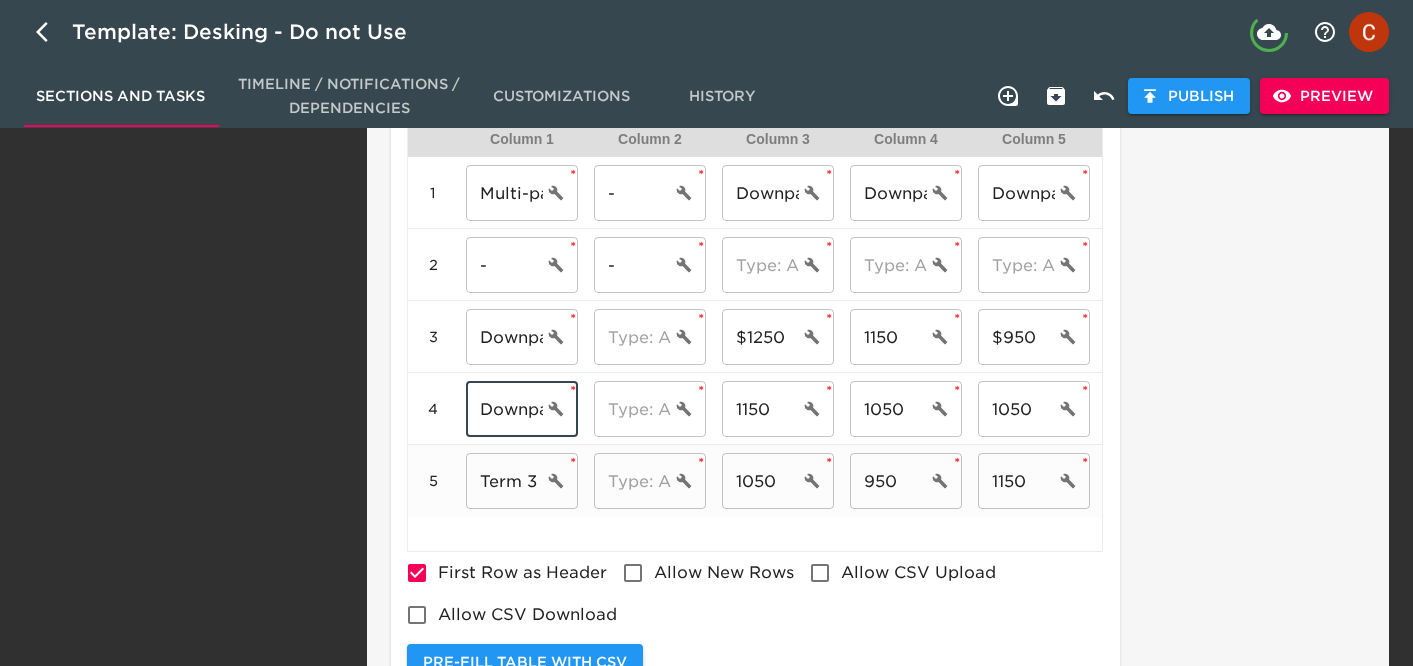 type on "Downpayment 2" 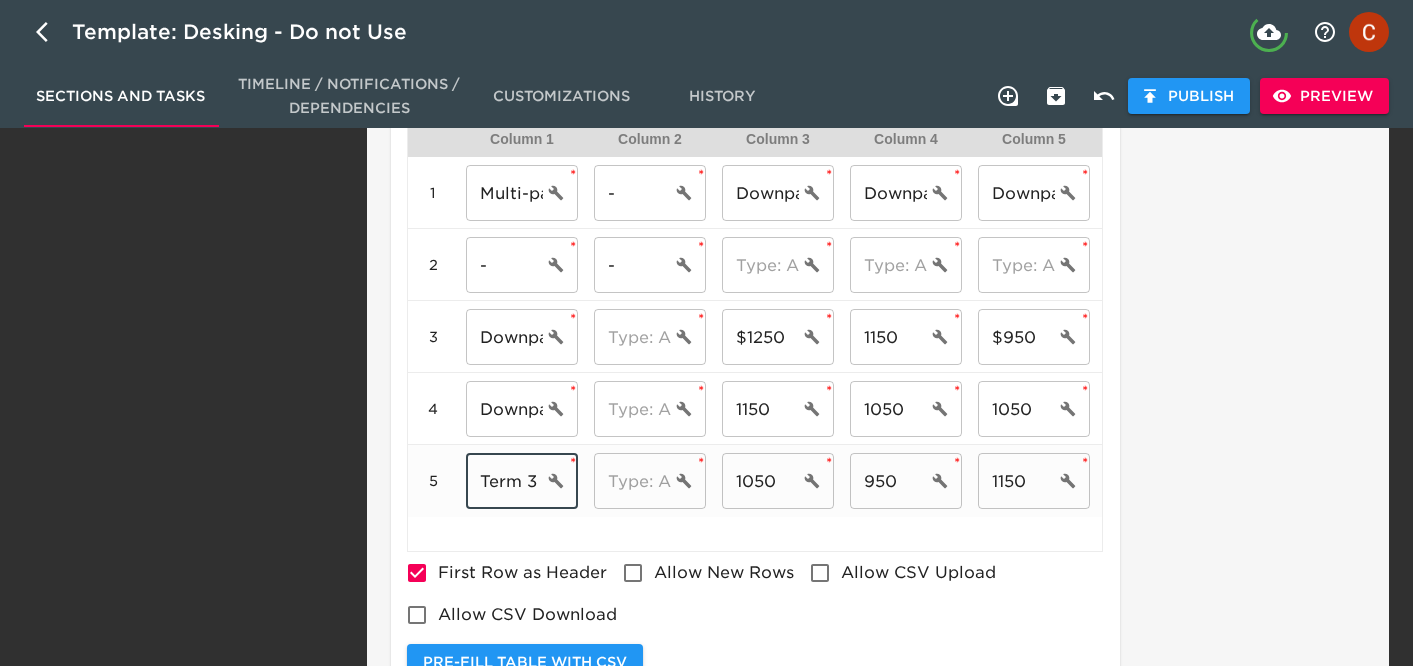 click on "Term 3" at bounding box center [504, 481] 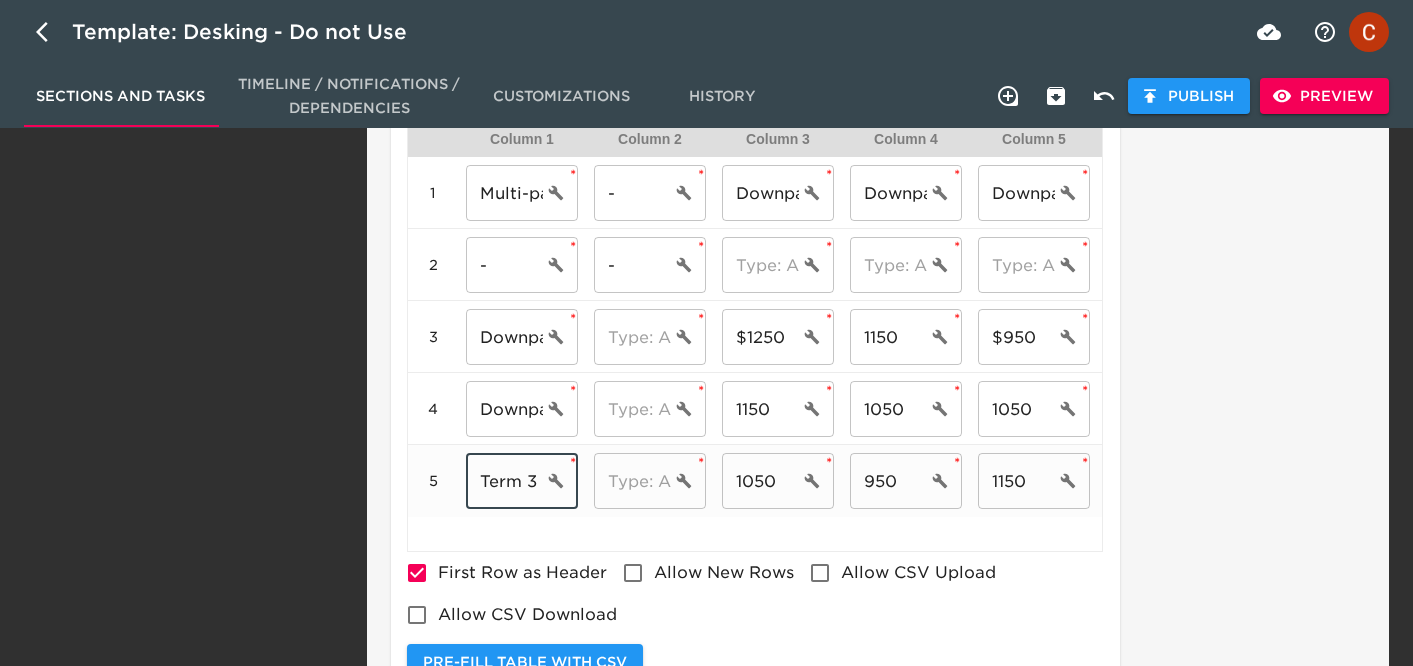 paste on "Downpayment 1" 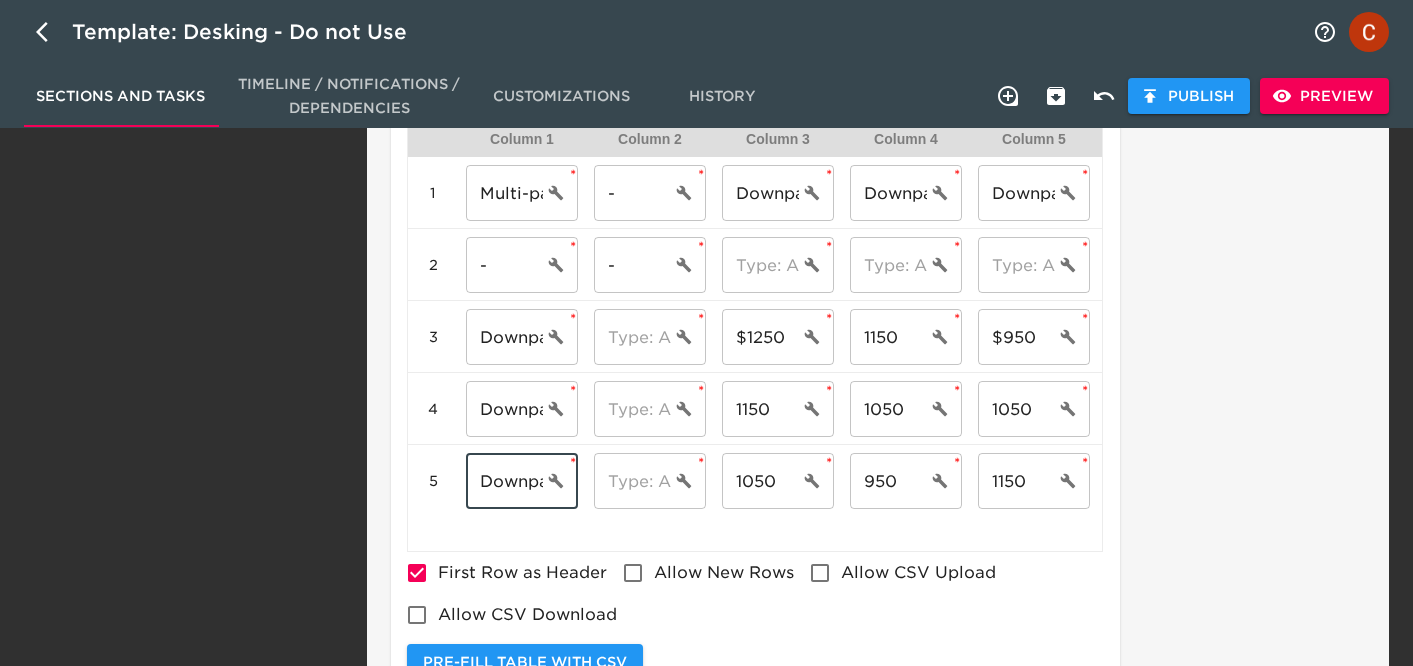 type on "Downpayment 3" 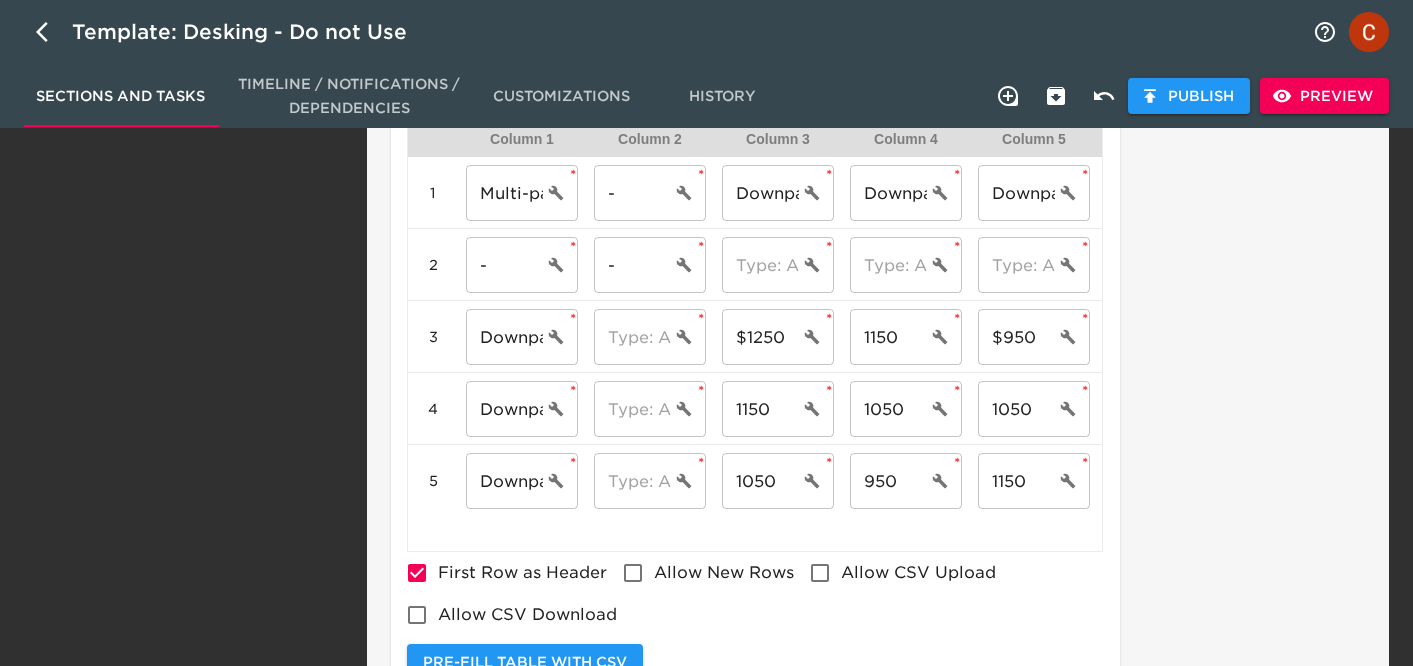 click on "Task Note:" at bounding box center (1246, -76) 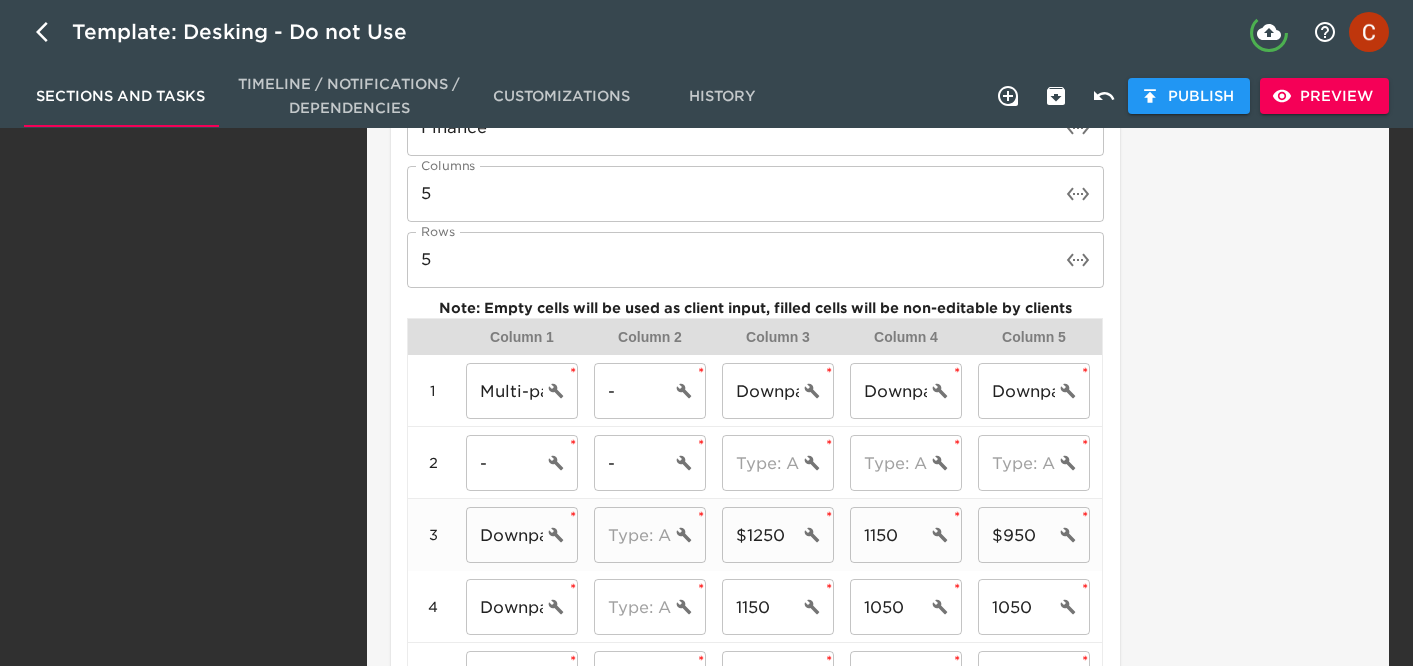 scroll, scrollTop: 1476, scrollLeft: 0, axis: vertical 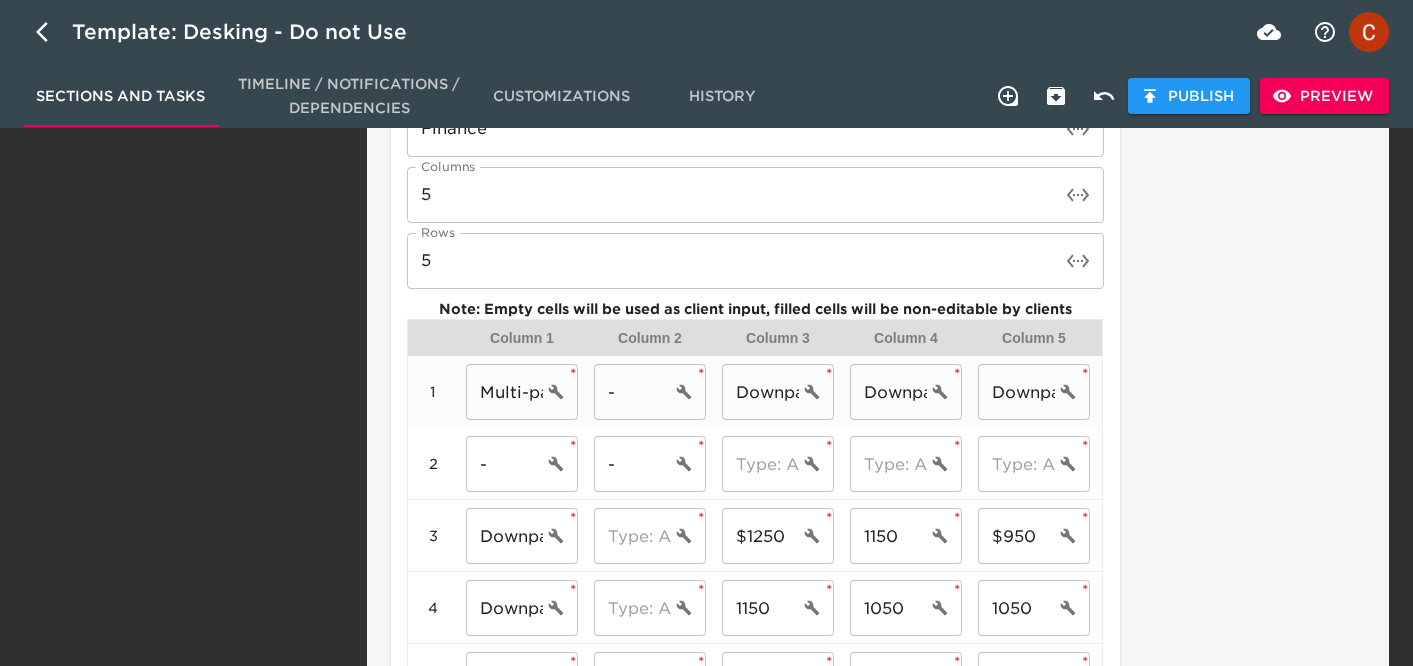 click on "Downpayment 1" at bounding box center [760, 392] 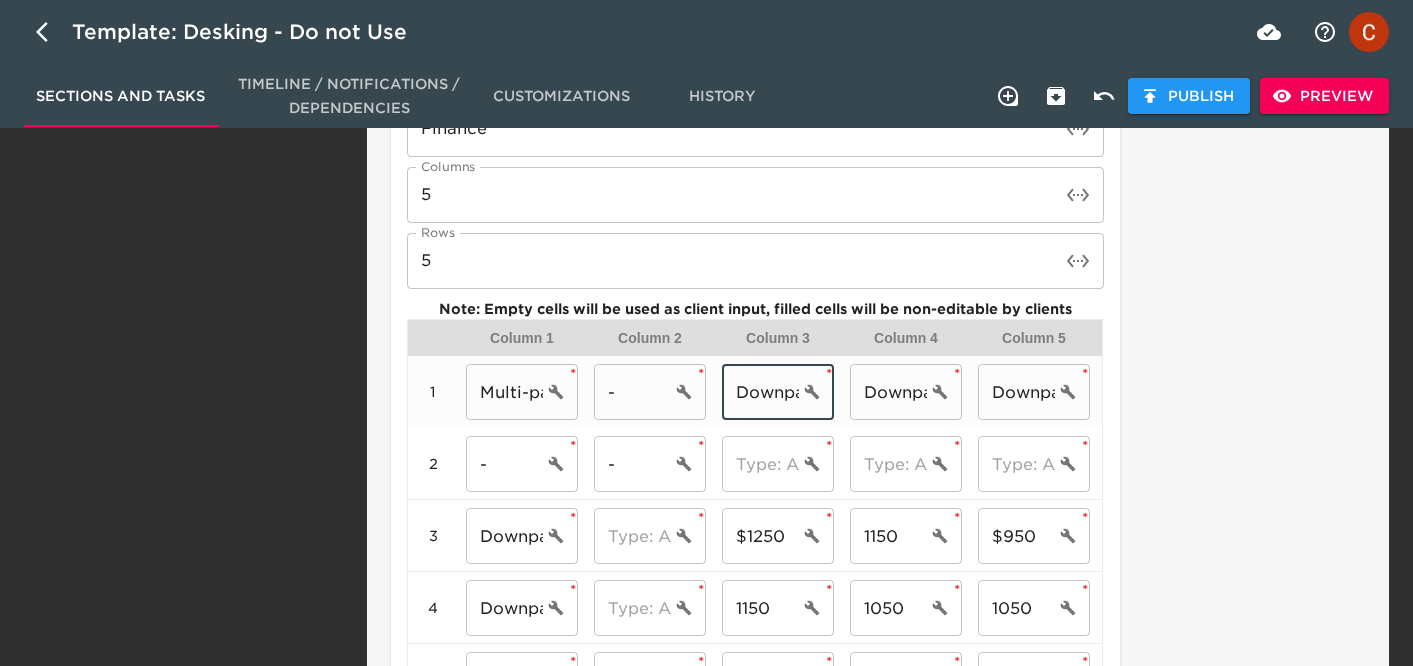 click on "Downpayment 1" at bounding box center [760, 392] 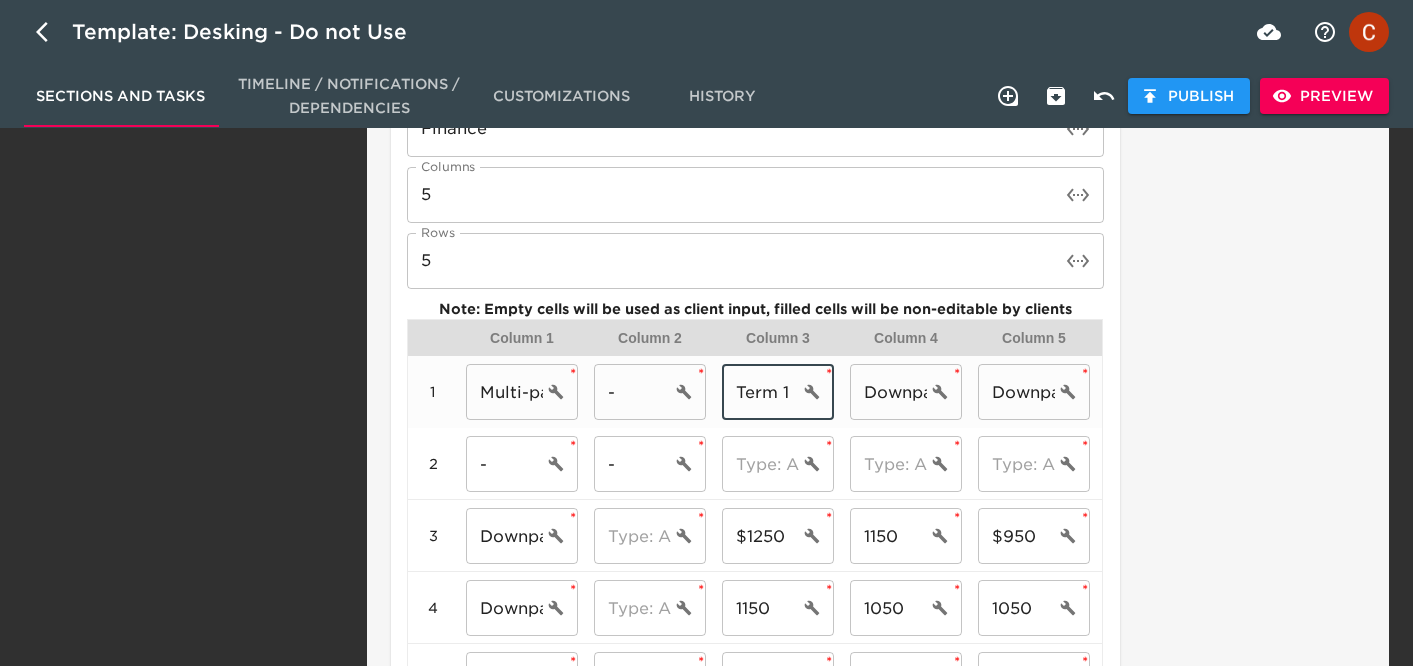 type on "Term 1" 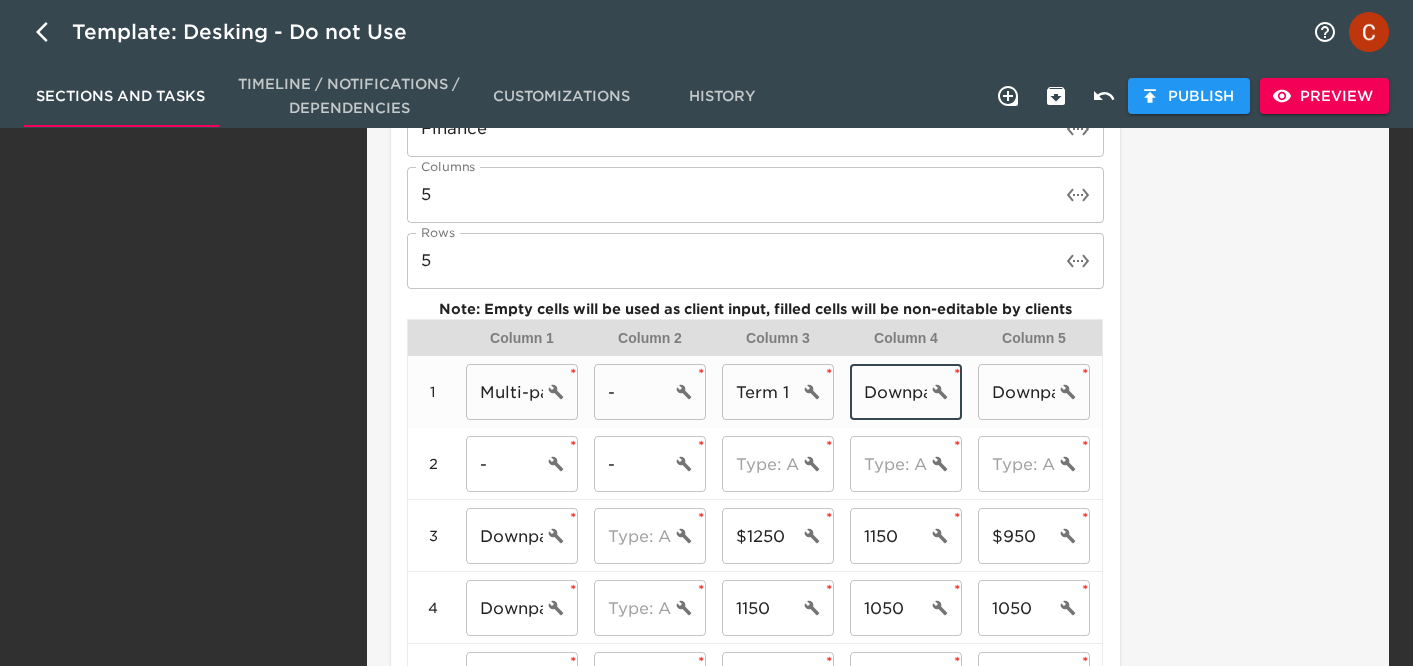 paste on "Term" 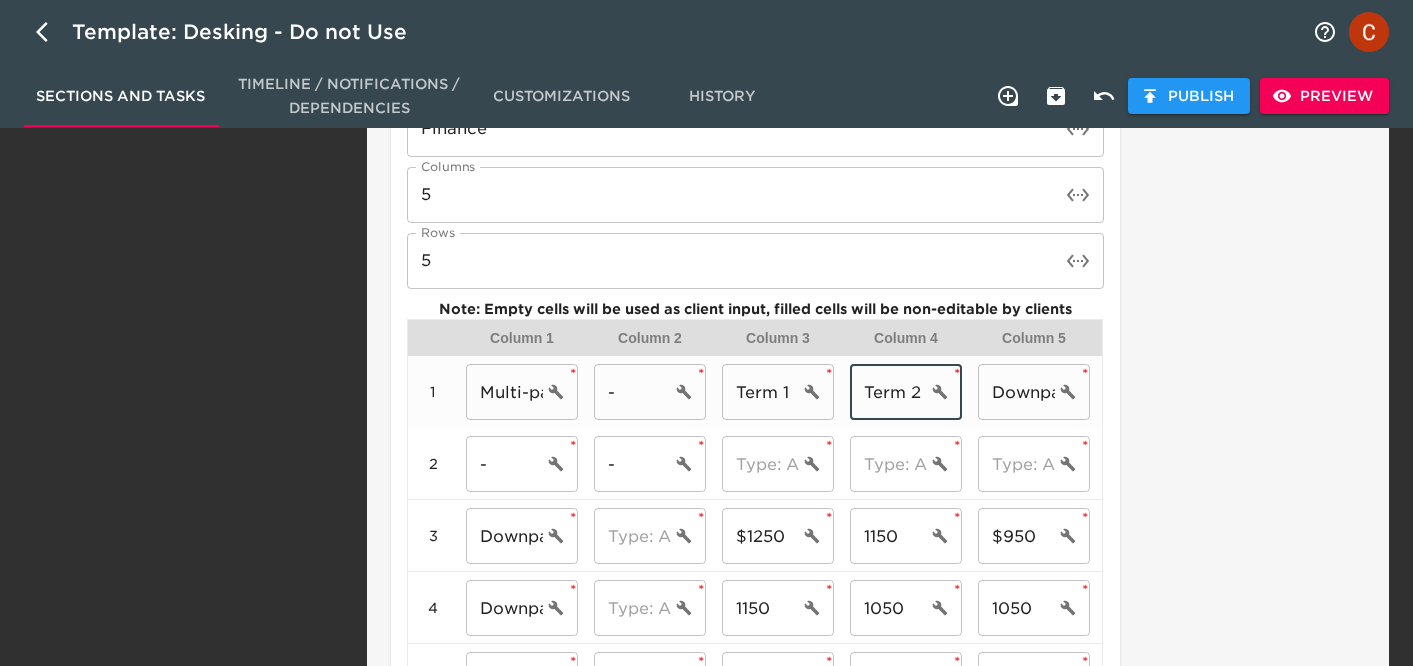 type on "Term 2" 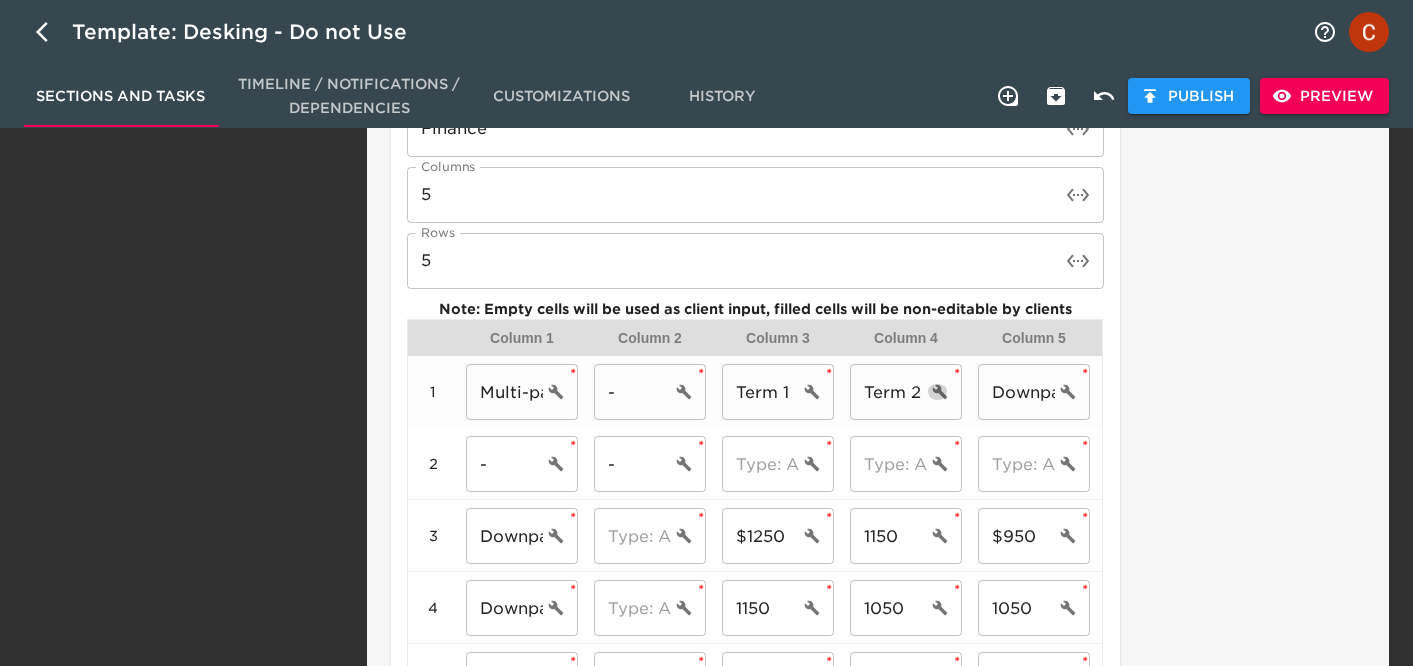 type 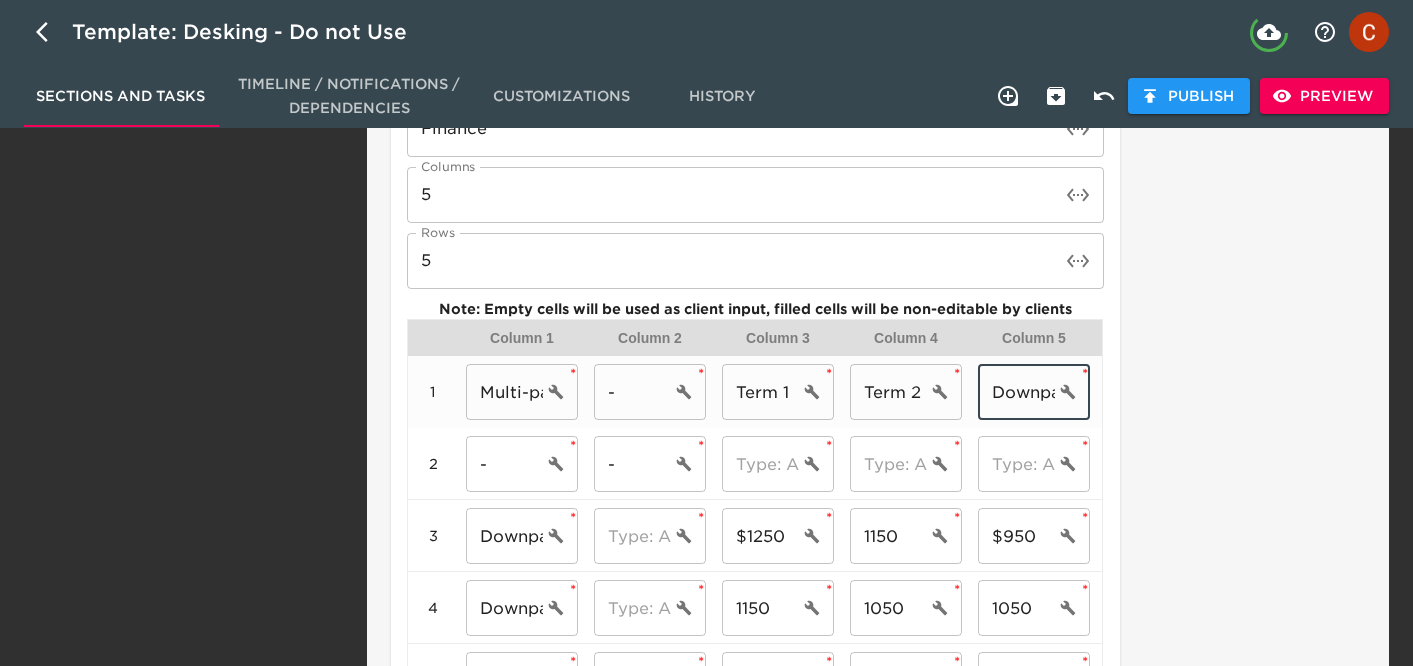 paste on "Term" 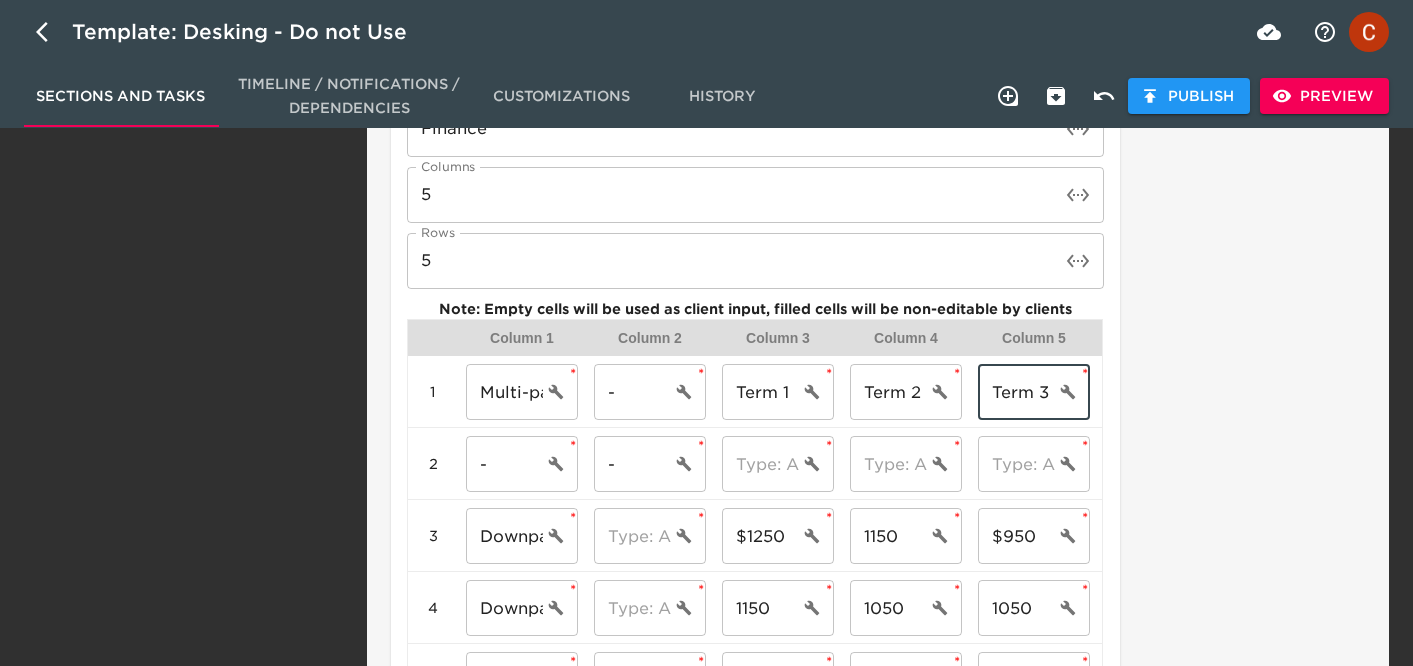 type on "Term 3" 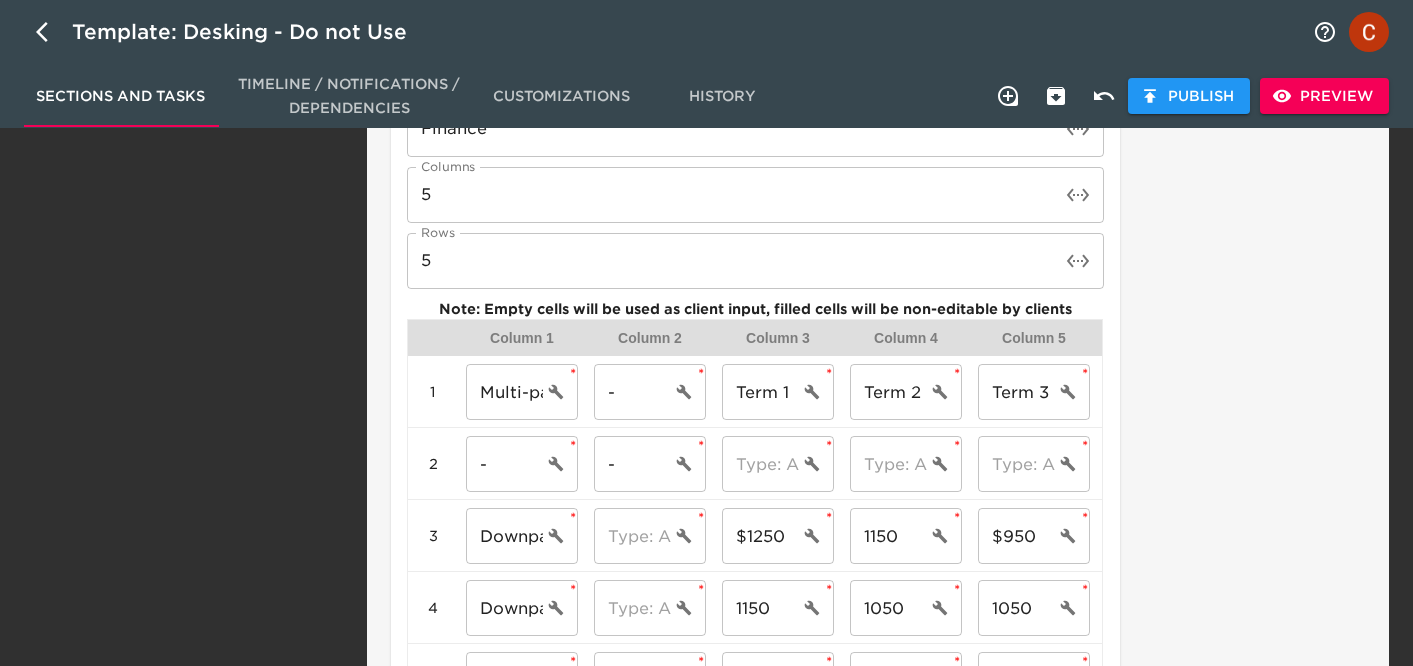 click on "Task Note:" at bounding box center (1246, 123) 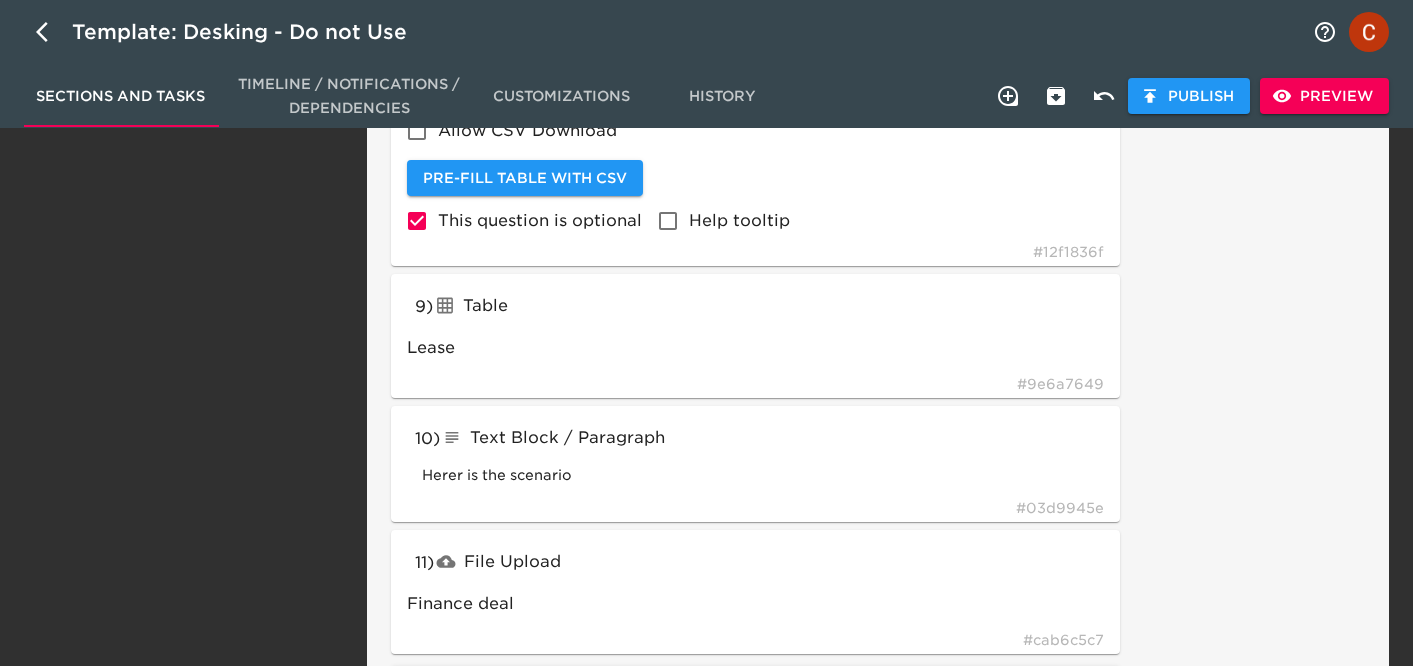 scroll, scrollTop: 2177, scrollLeft: 0, axis: vertical 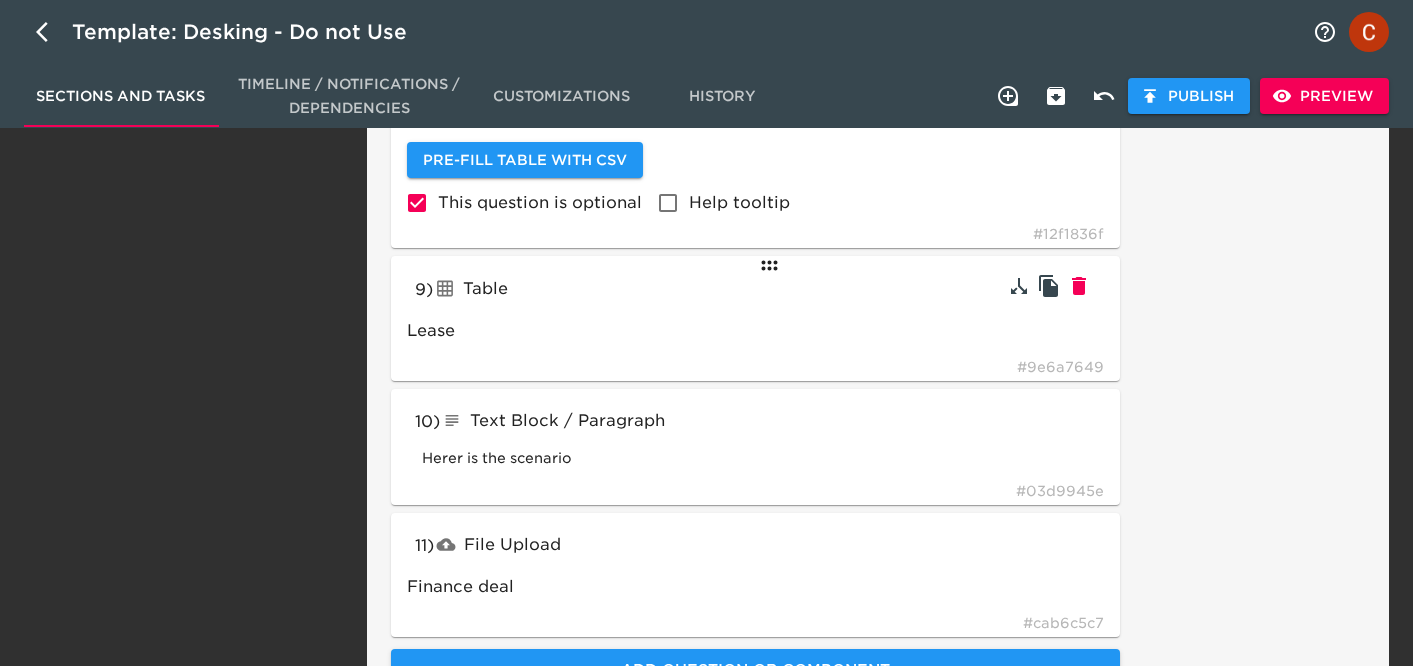 click on "Table" at bounding box center (580, 289) 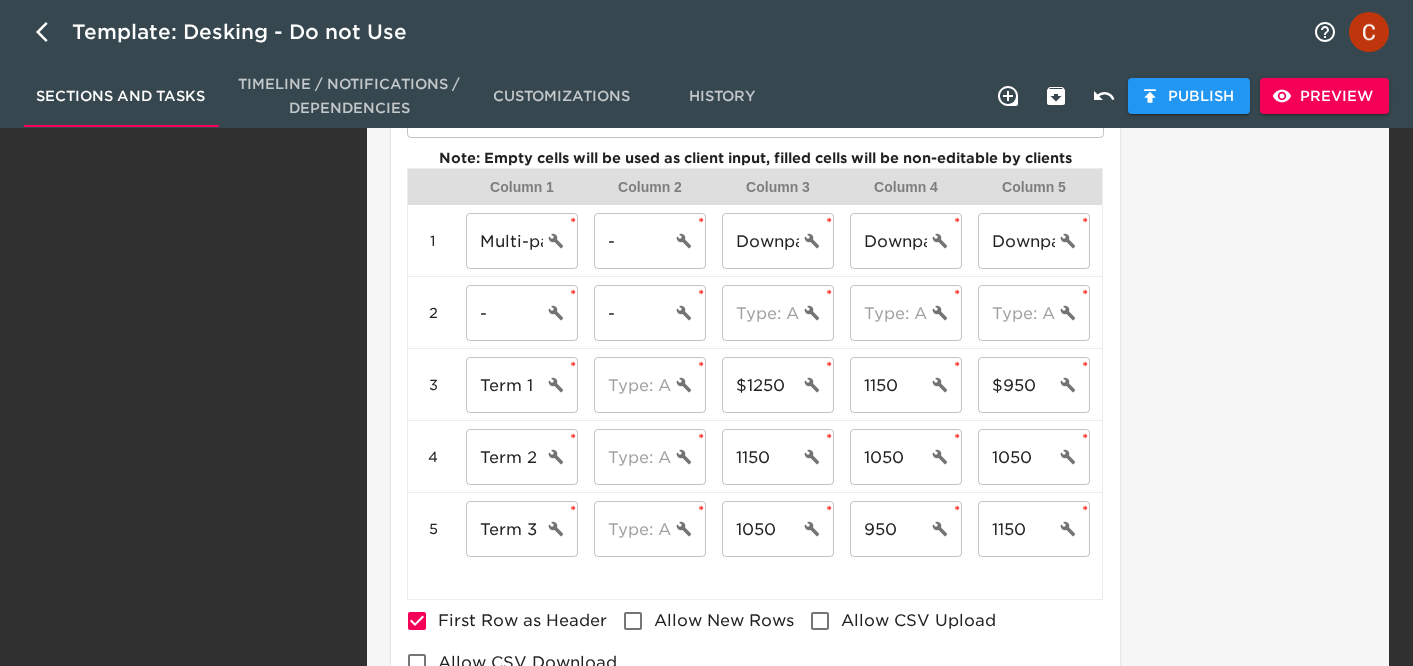 scroll, scrollTop: 1741, scrollLeft: 0, axis: vertical 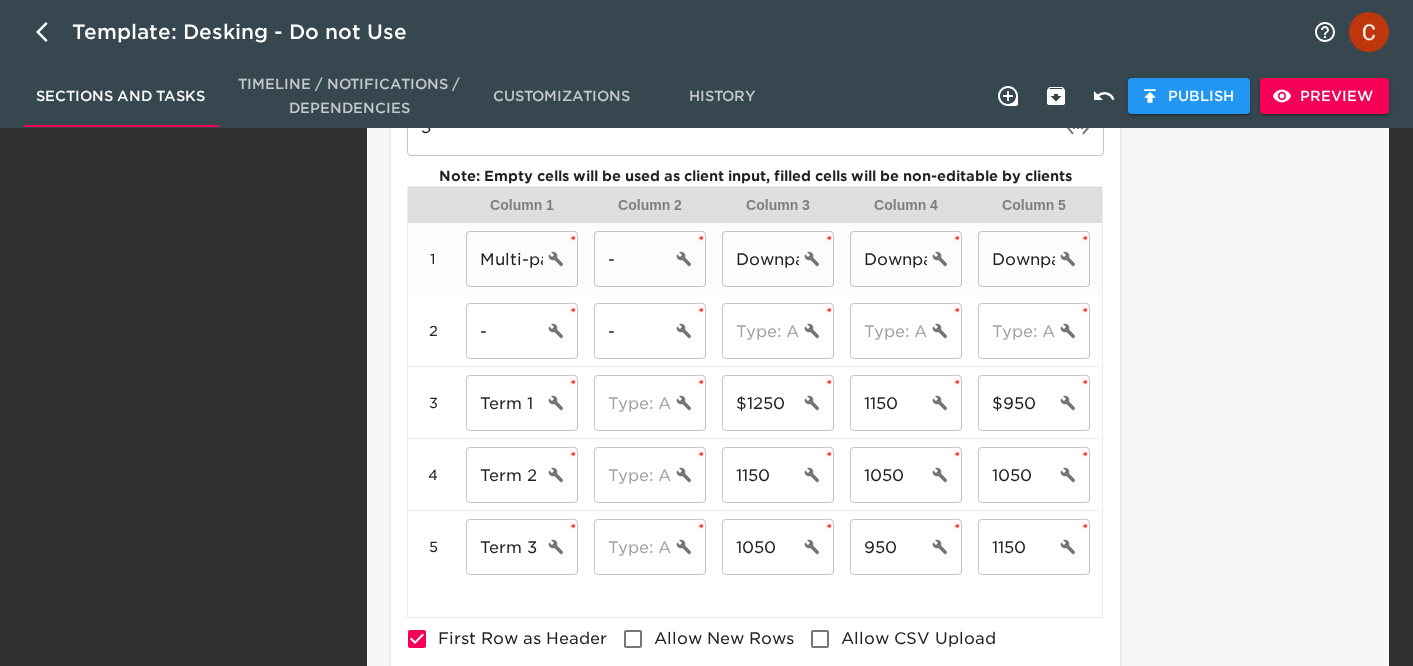 click on "Downpayment 1" at bounding box center (760, 259) 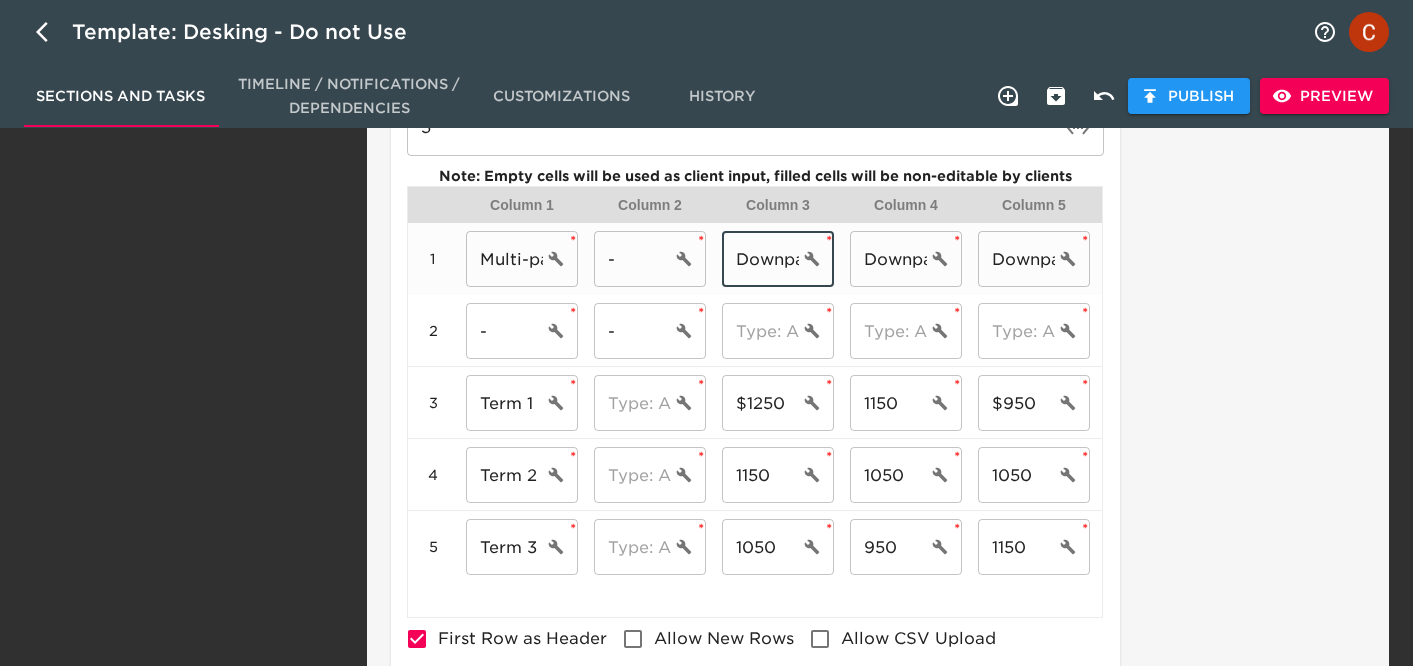 click on "Downpayment 1" at bounding box center [760, 259] 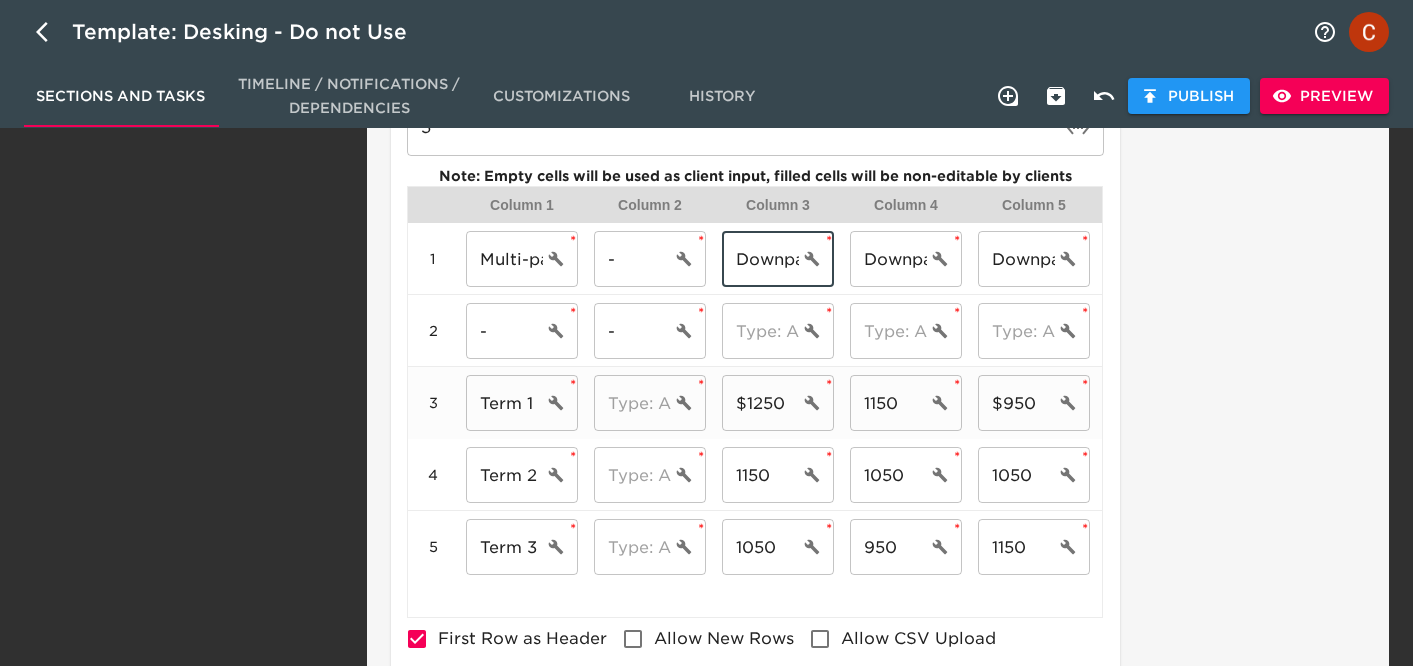 click on "Term 1" at bounding box center [504, 403] 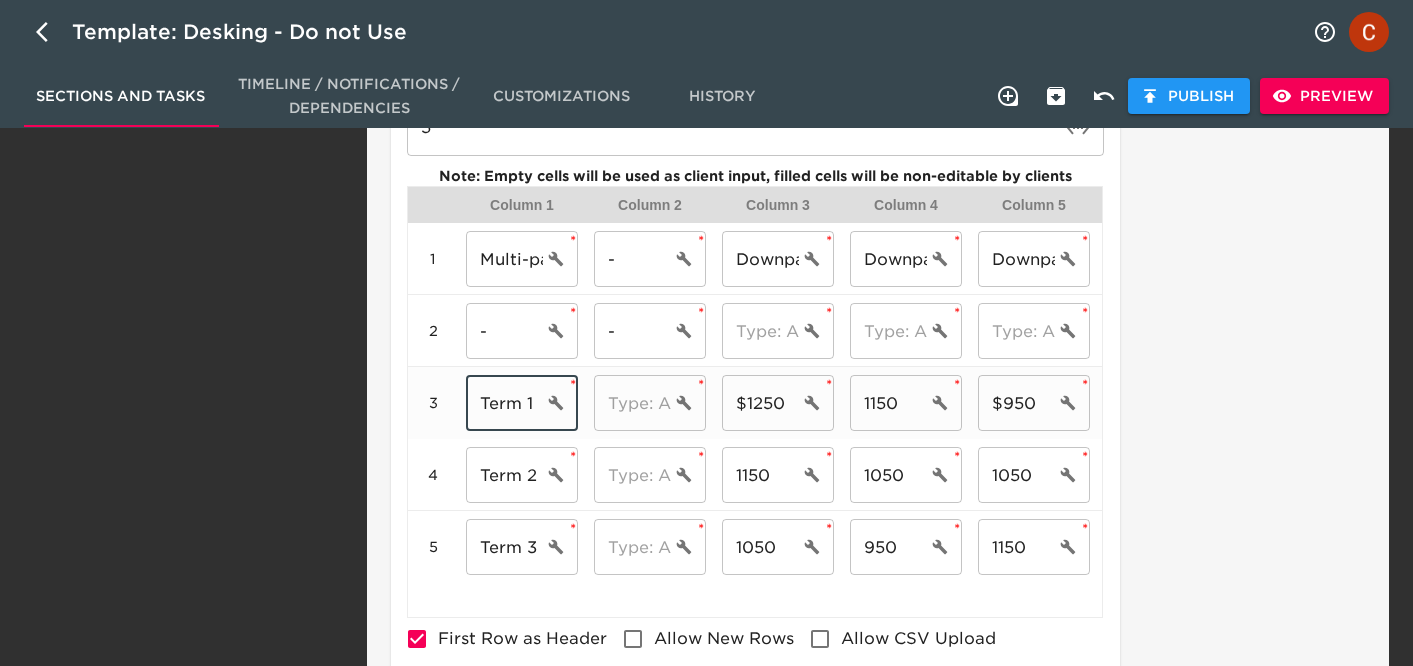 click on "Term 1" at bounding box center (504, 403) 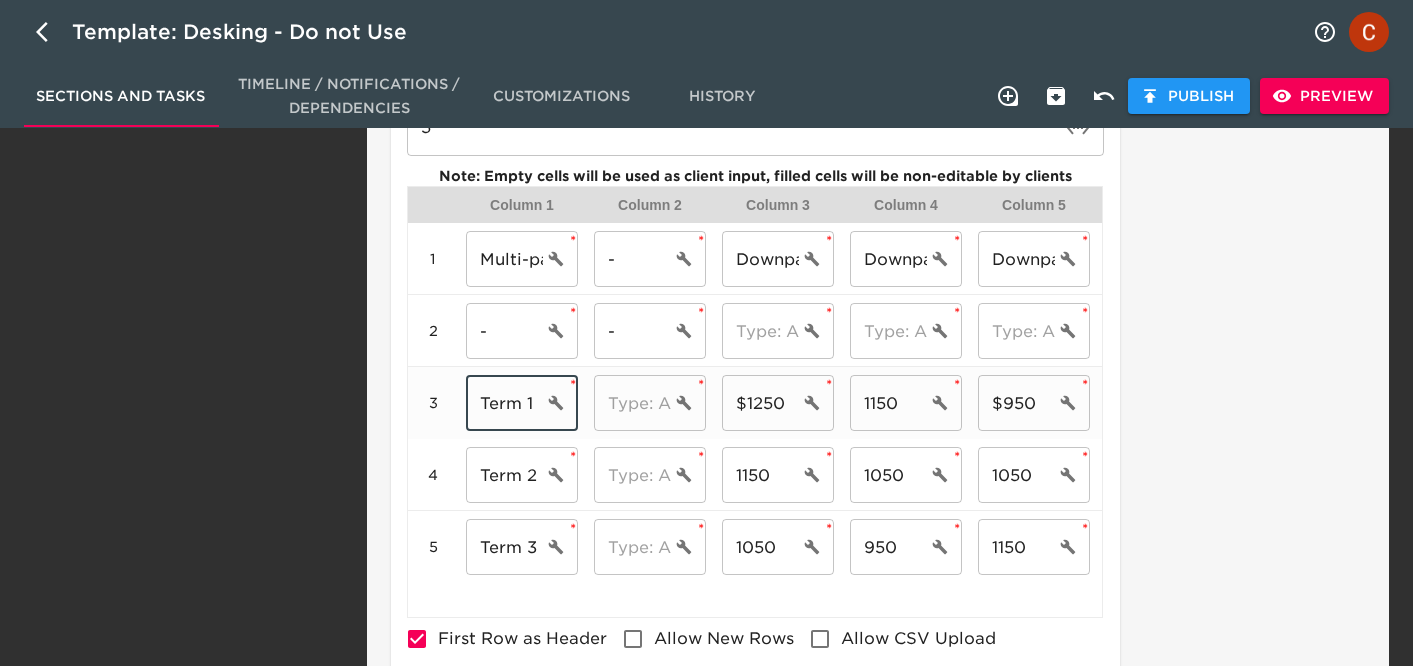 click on "Term 1" at bounding box center [504, 403] 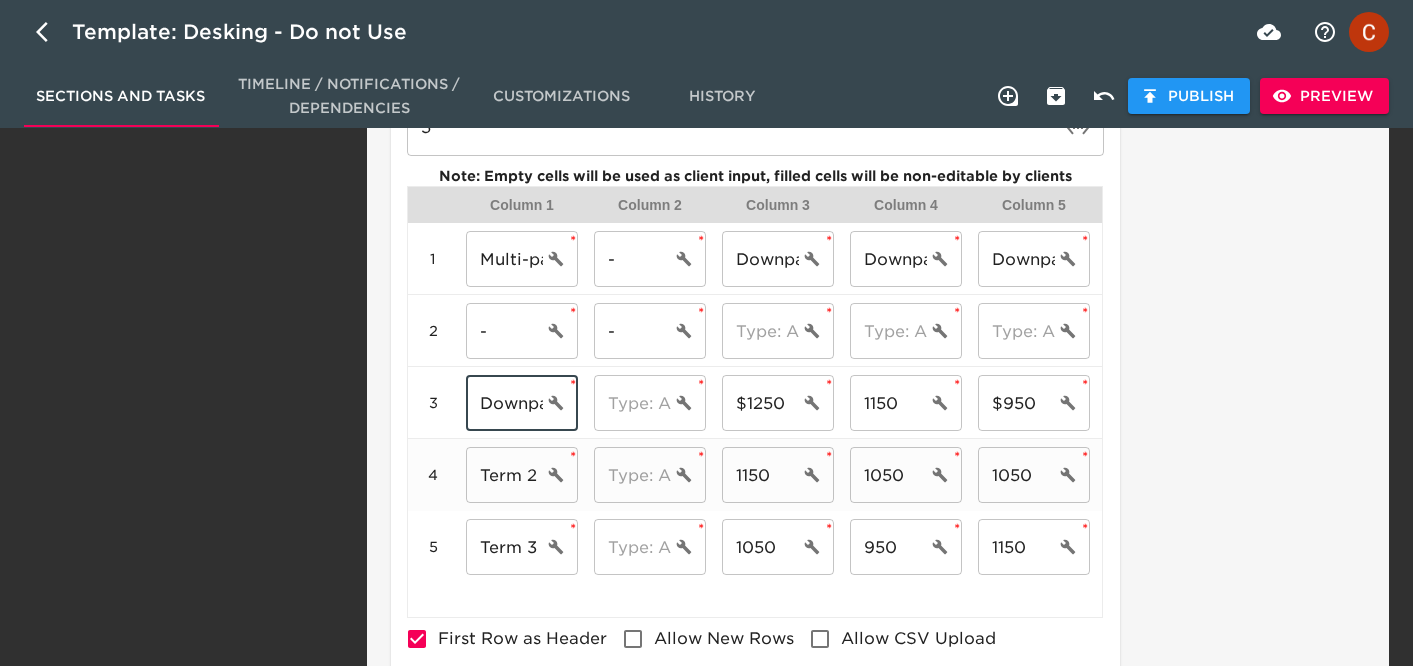 type on "Downpayment 1" 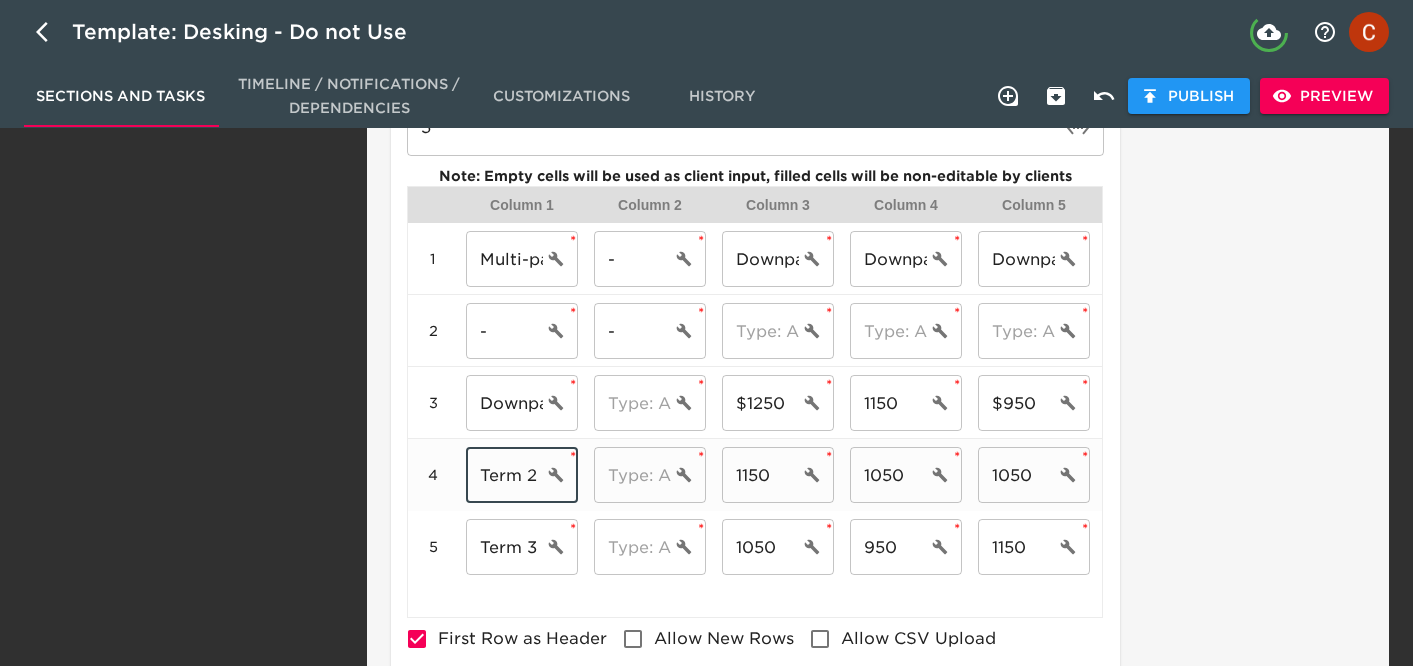 click on "Term 2" at bounding box center (504, 475) 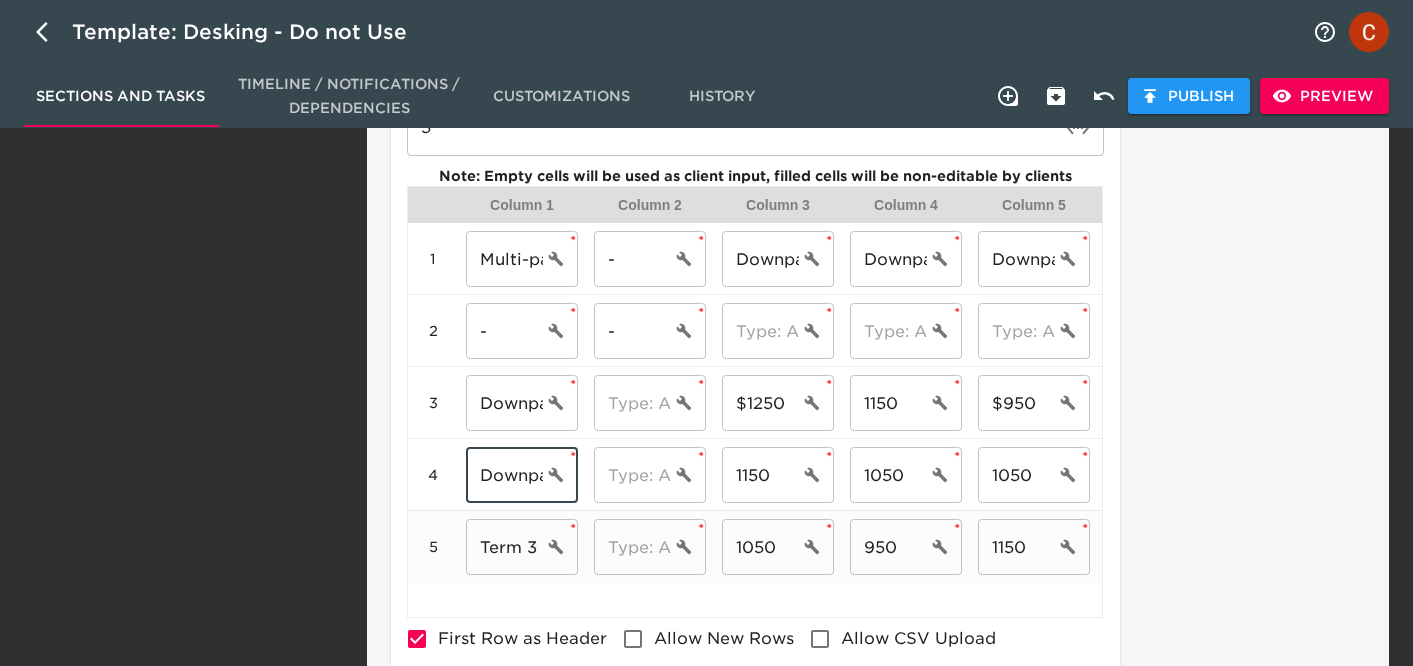 type on "Downpayment 2" 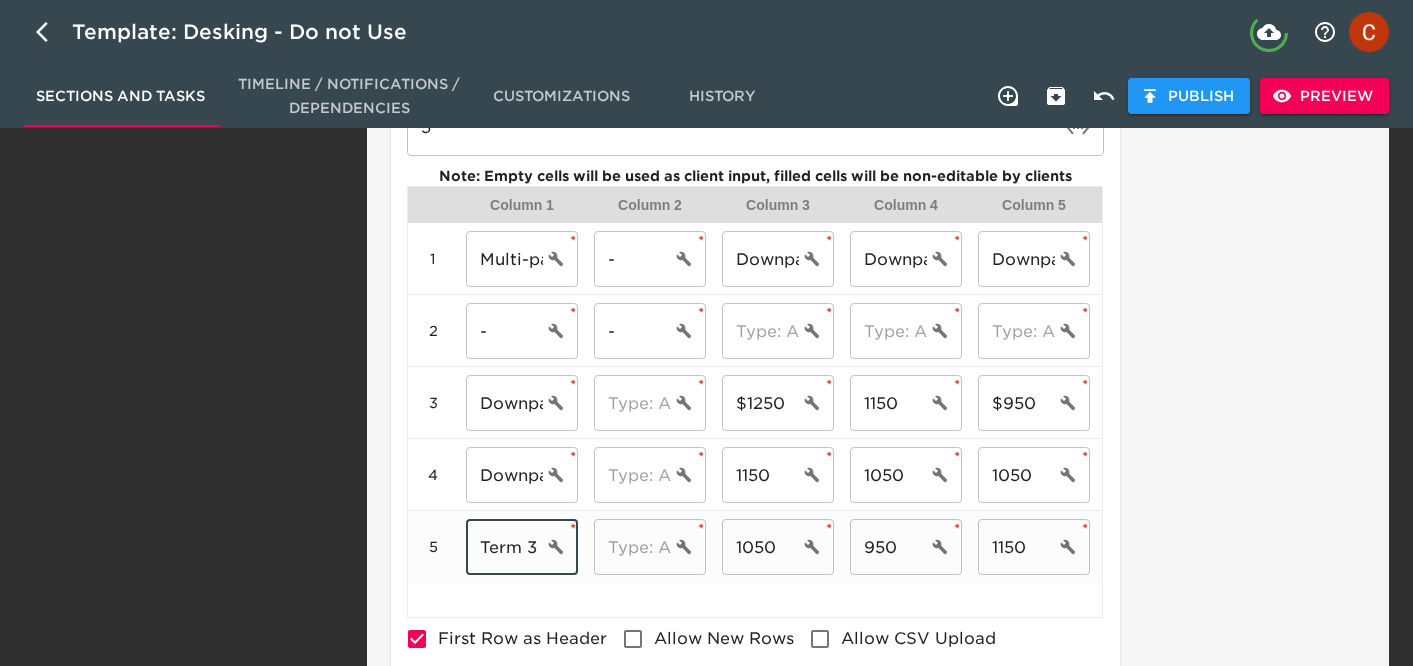 click on "Term 3" at bounding box center [504, 547] 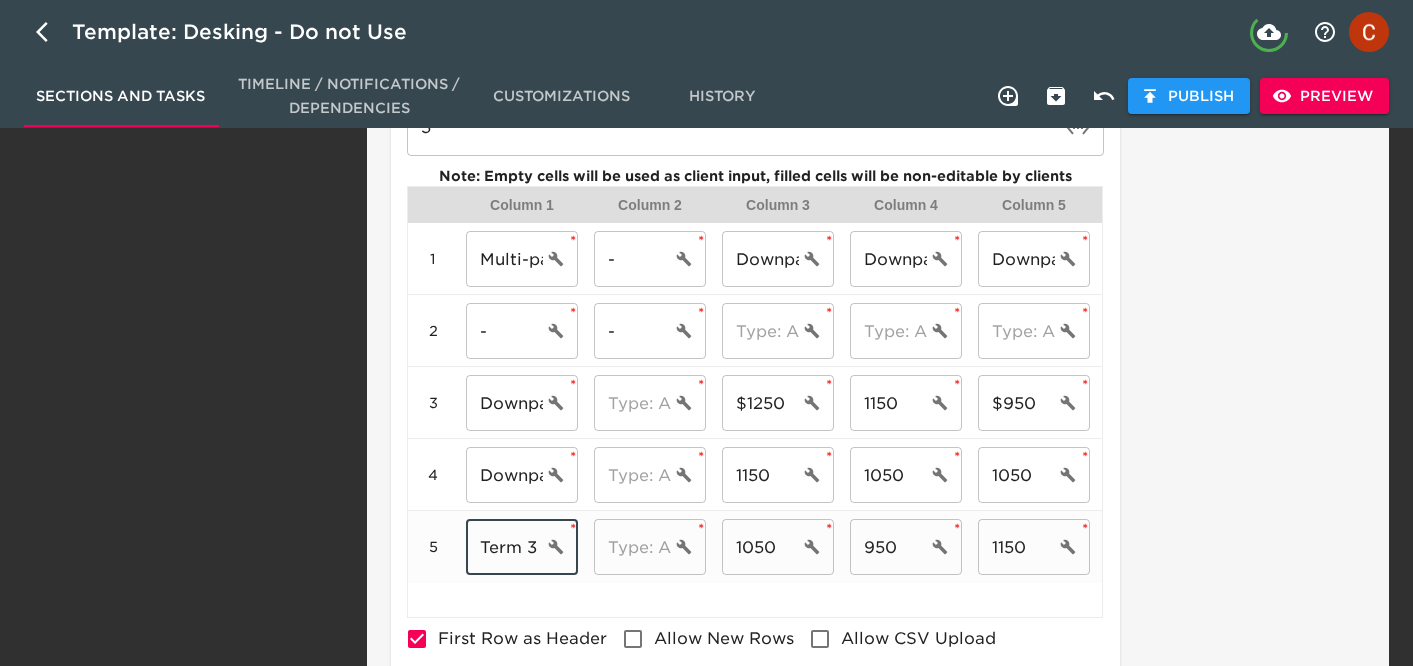 click on "Term 3" at bounding box center (504, 547) 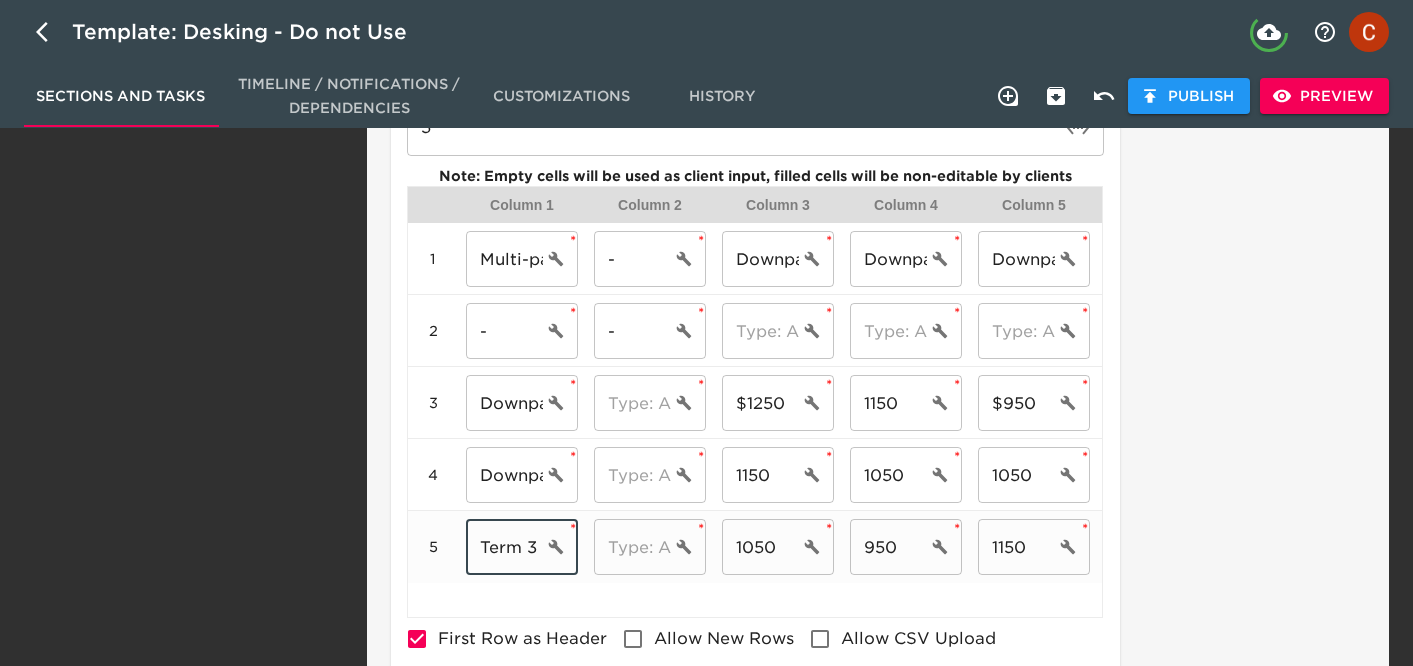 paste on "Downpayment 1" 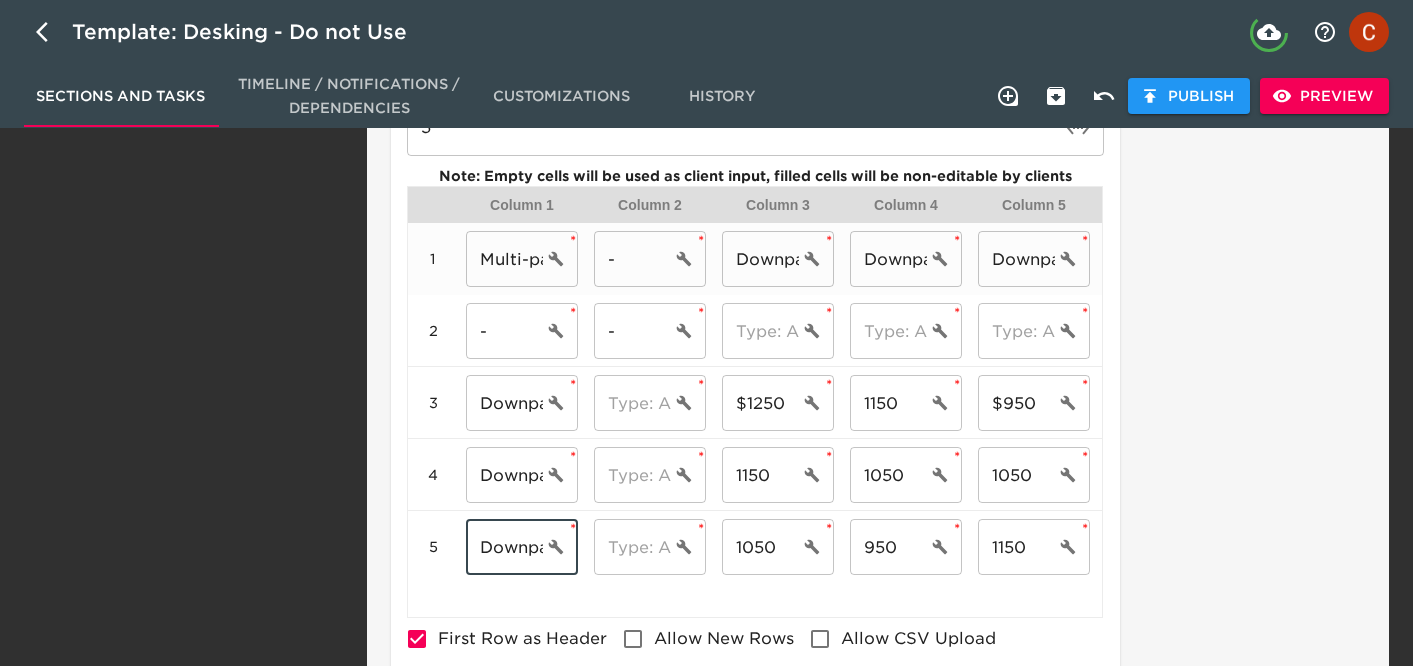 type on "Downpayment 3" 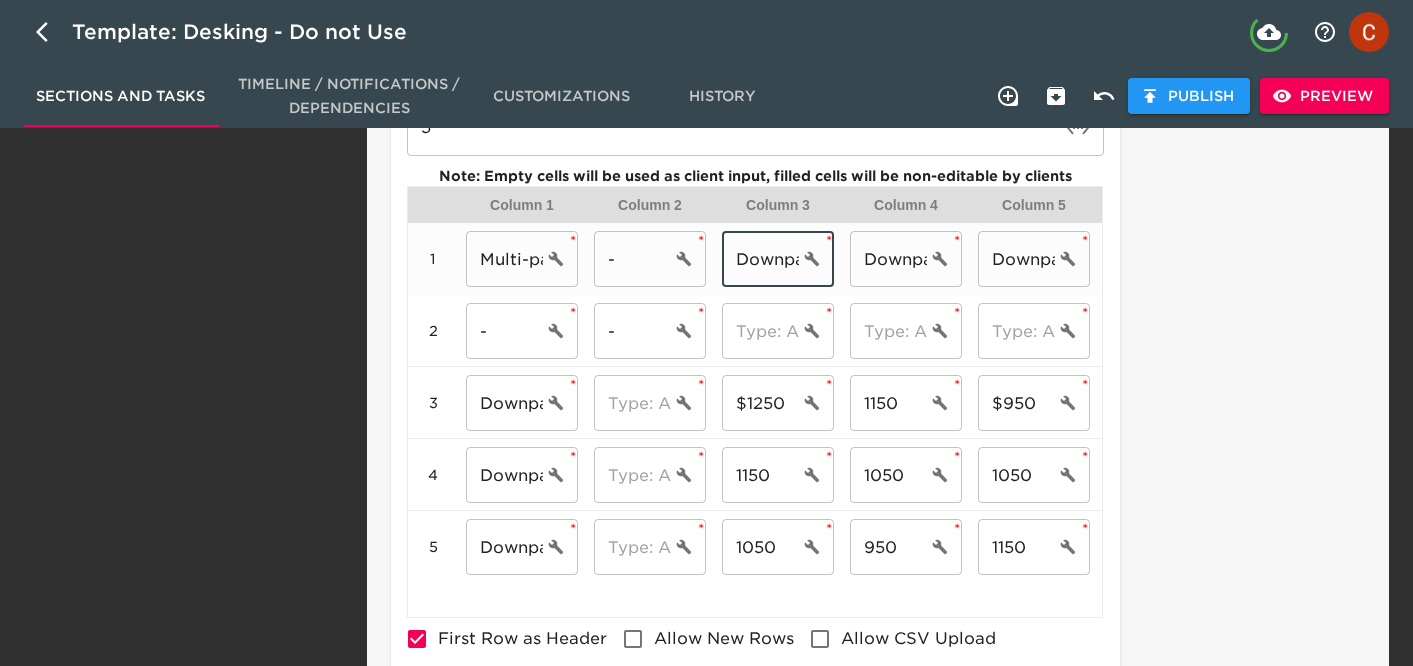 click on "Downpayment 1" at bounding box center (760, 259) 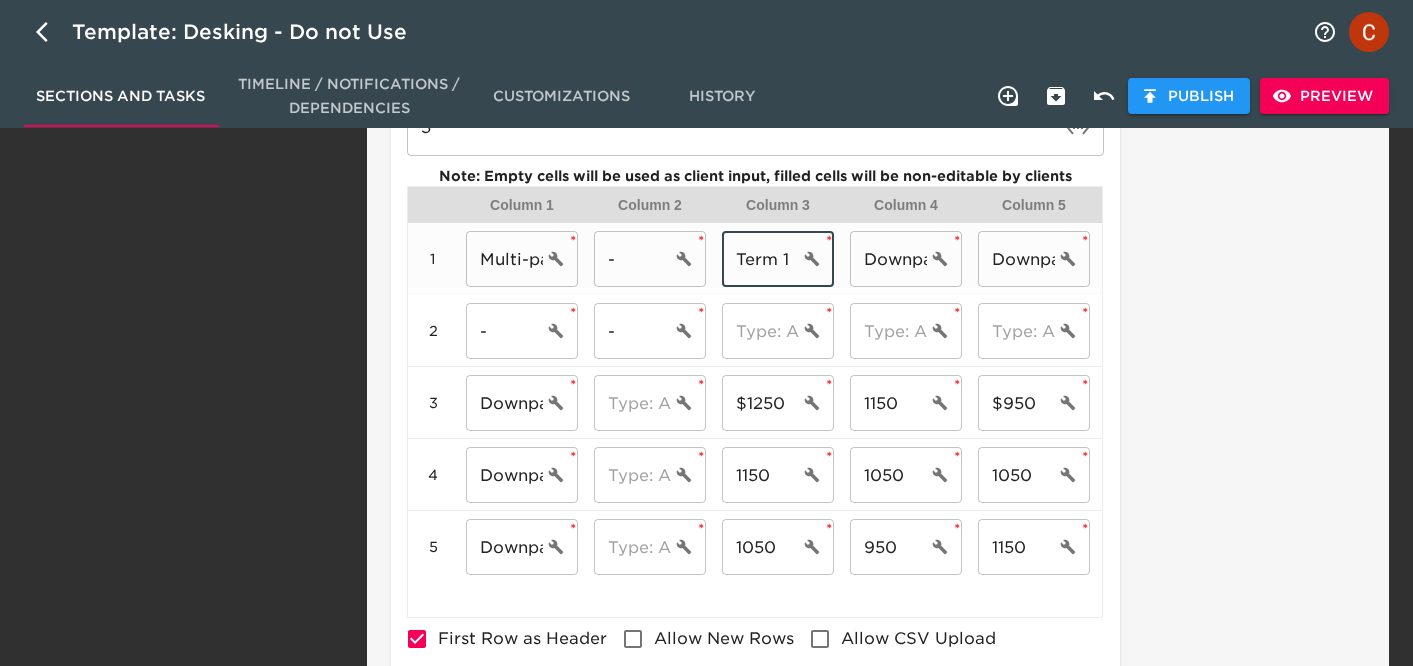 type on "Term 1" 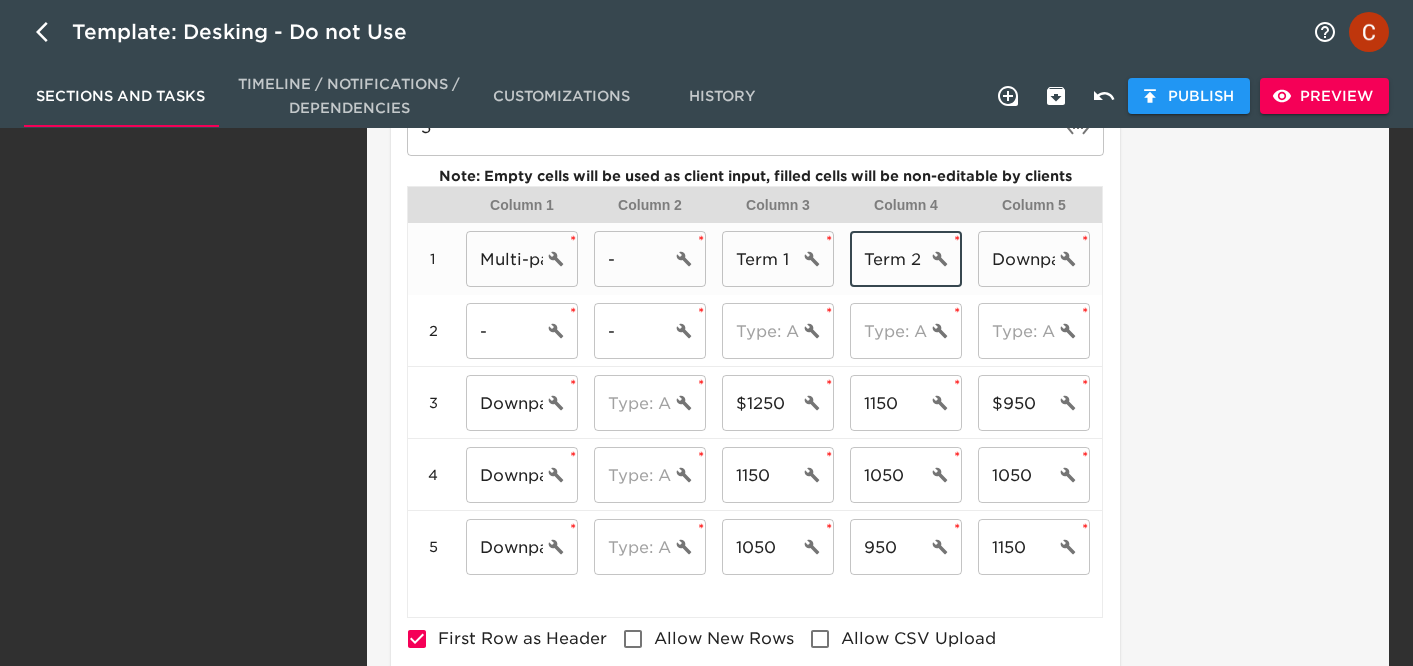 type on "Term 2" 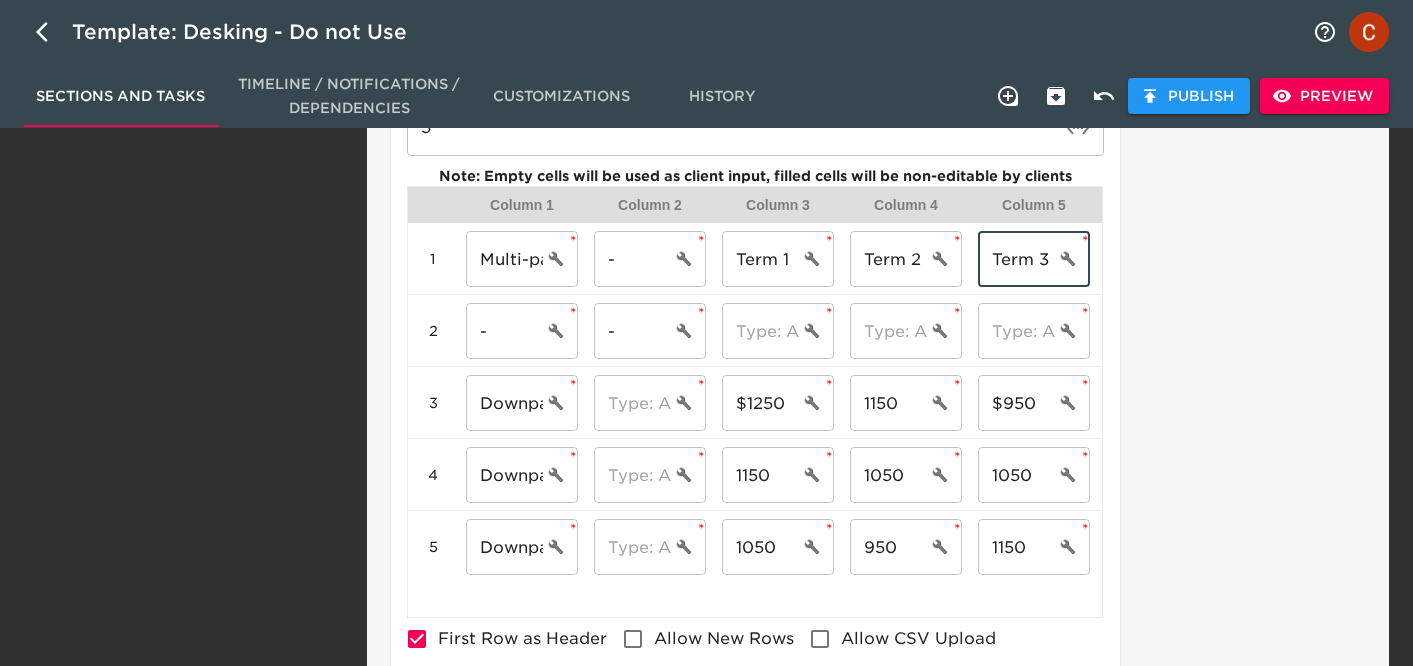 type on "Term 3" 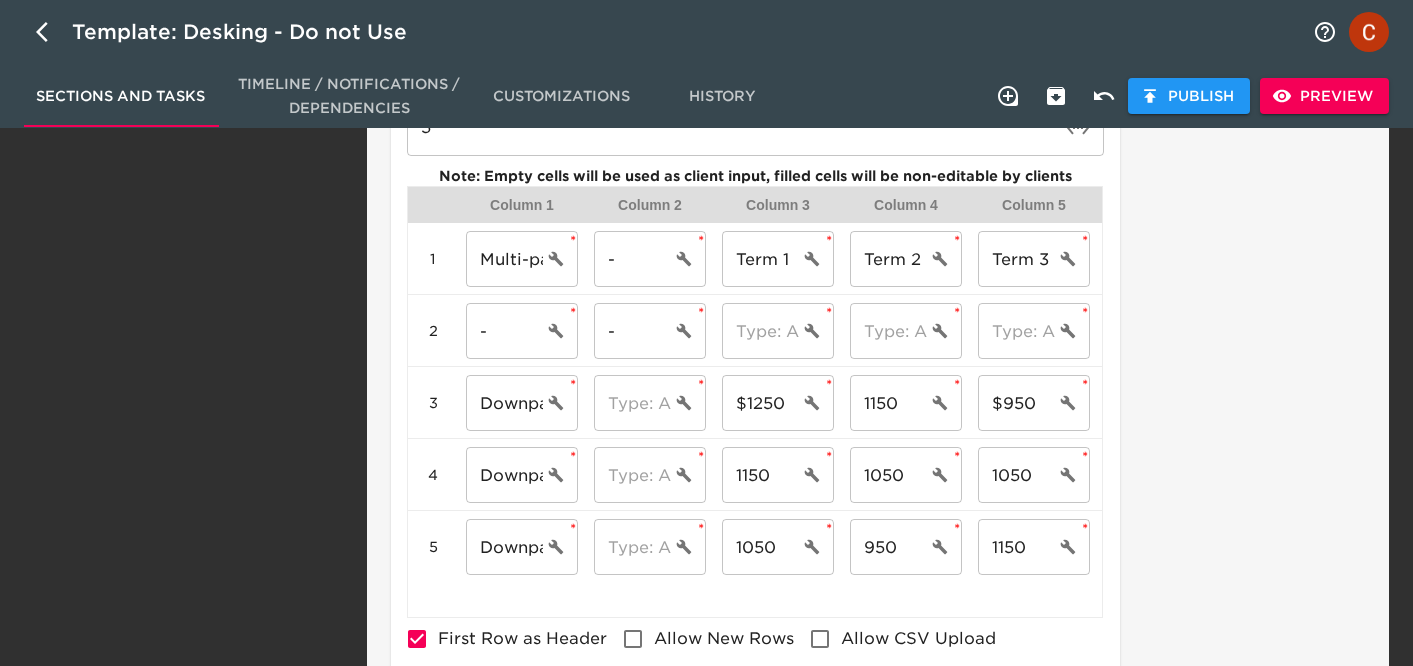 click on "Task Note:" at bounding box center (1246, -142) 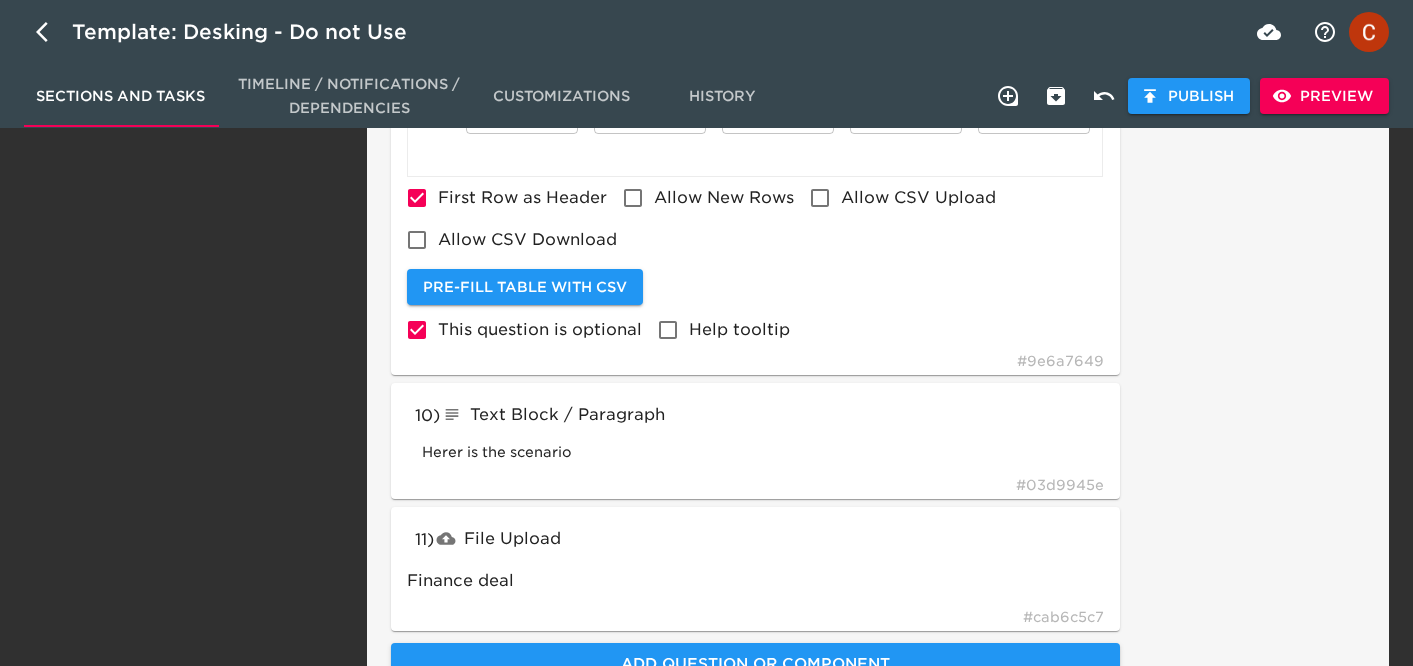 scroll, scrollTop: 2191, scrollLeft: 0, axis: vertical 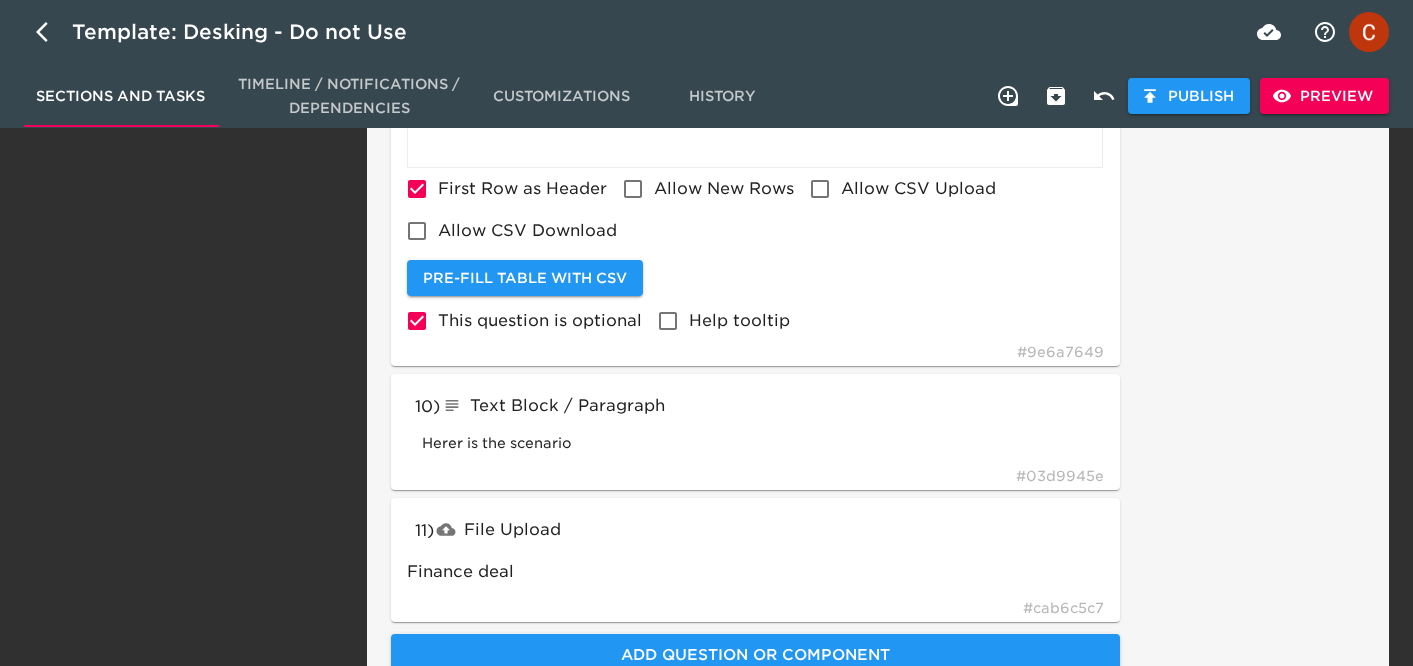 click on "Task Note:" at bounding box center (1246, -592) 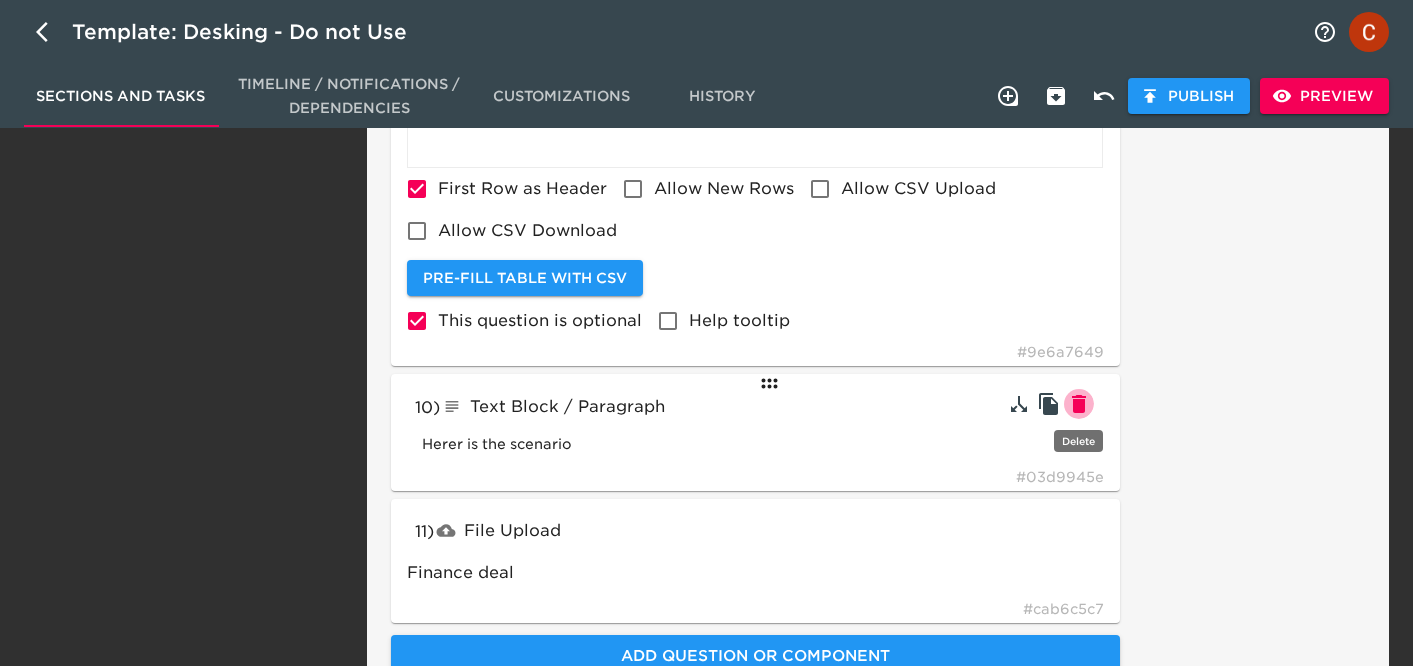 click 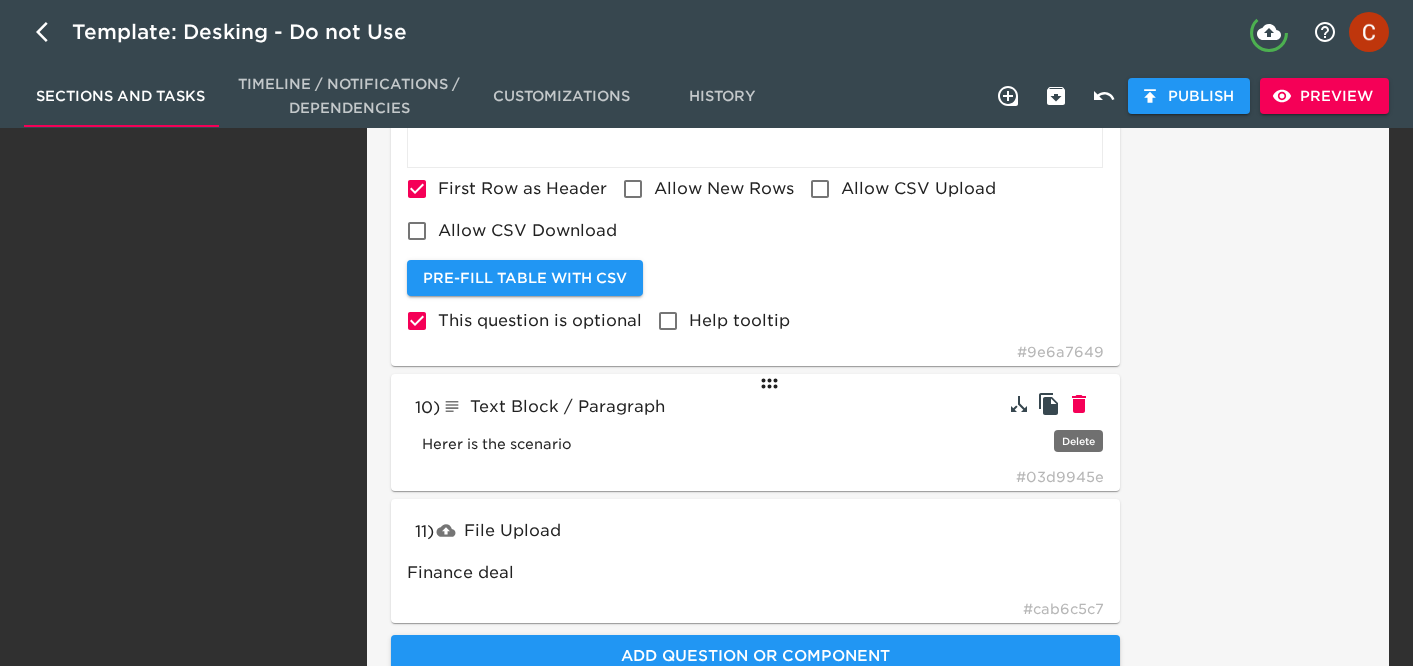 type on "fileUpload" 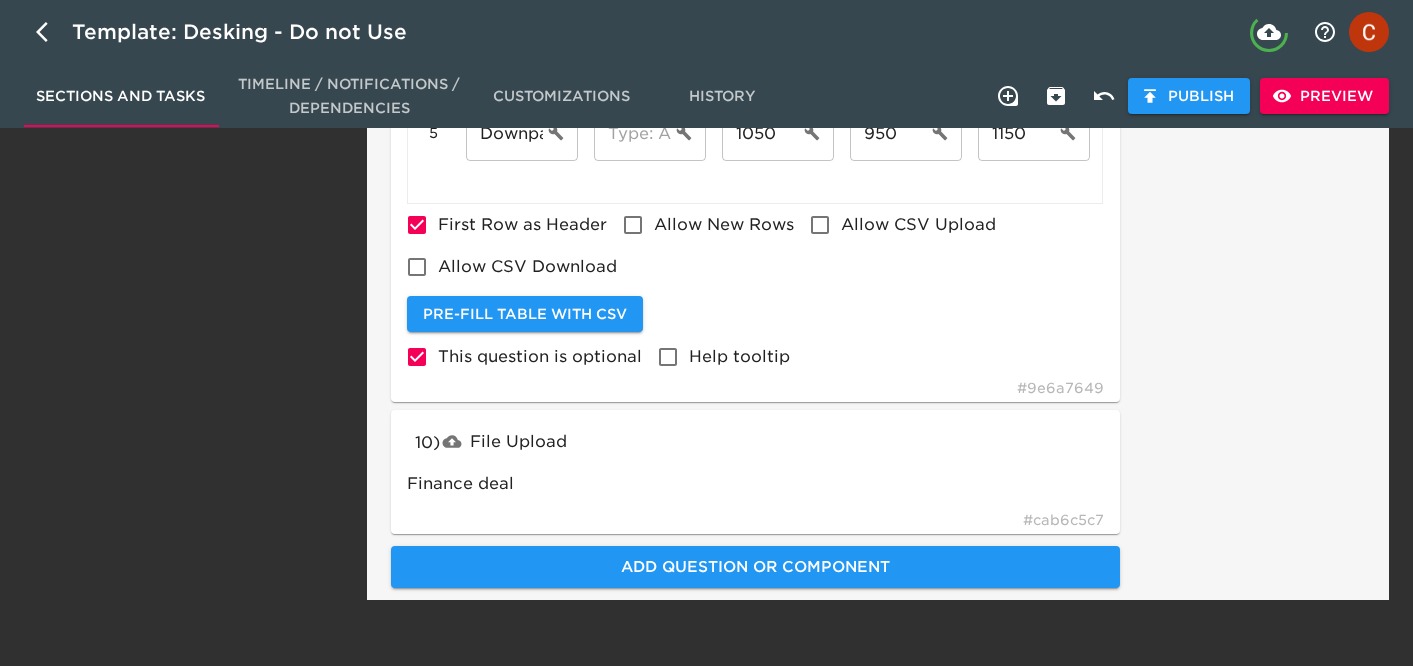 scroll, scrollTop: 2154, scrollLeft: 0, axis: vertical 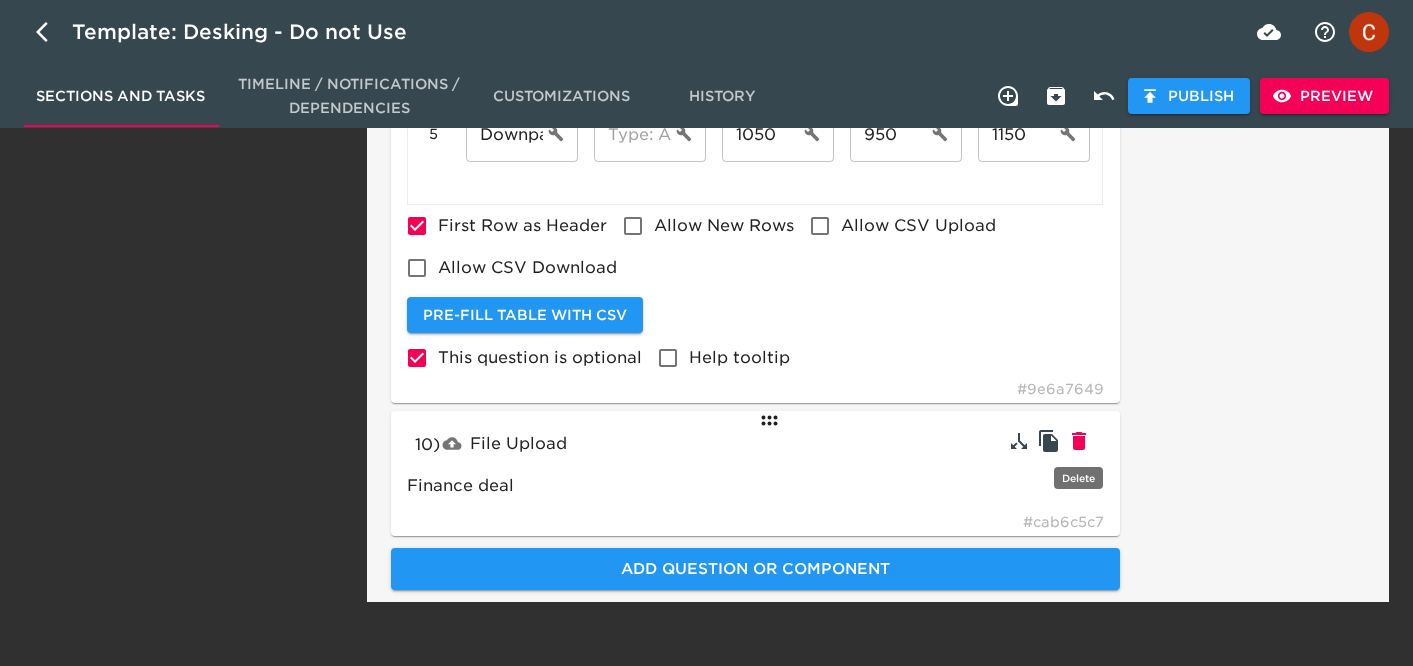 click 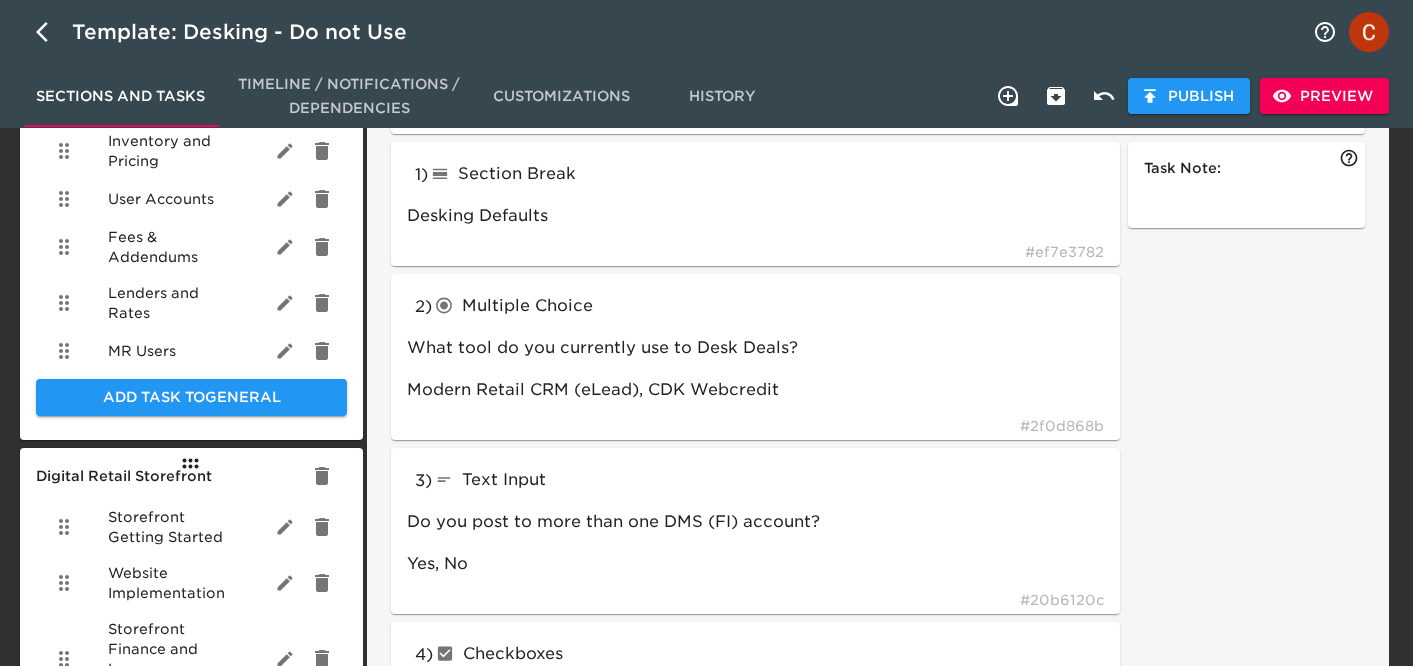 scroll, scrollTop: 98, scrollLeft: 0, axis: vertical 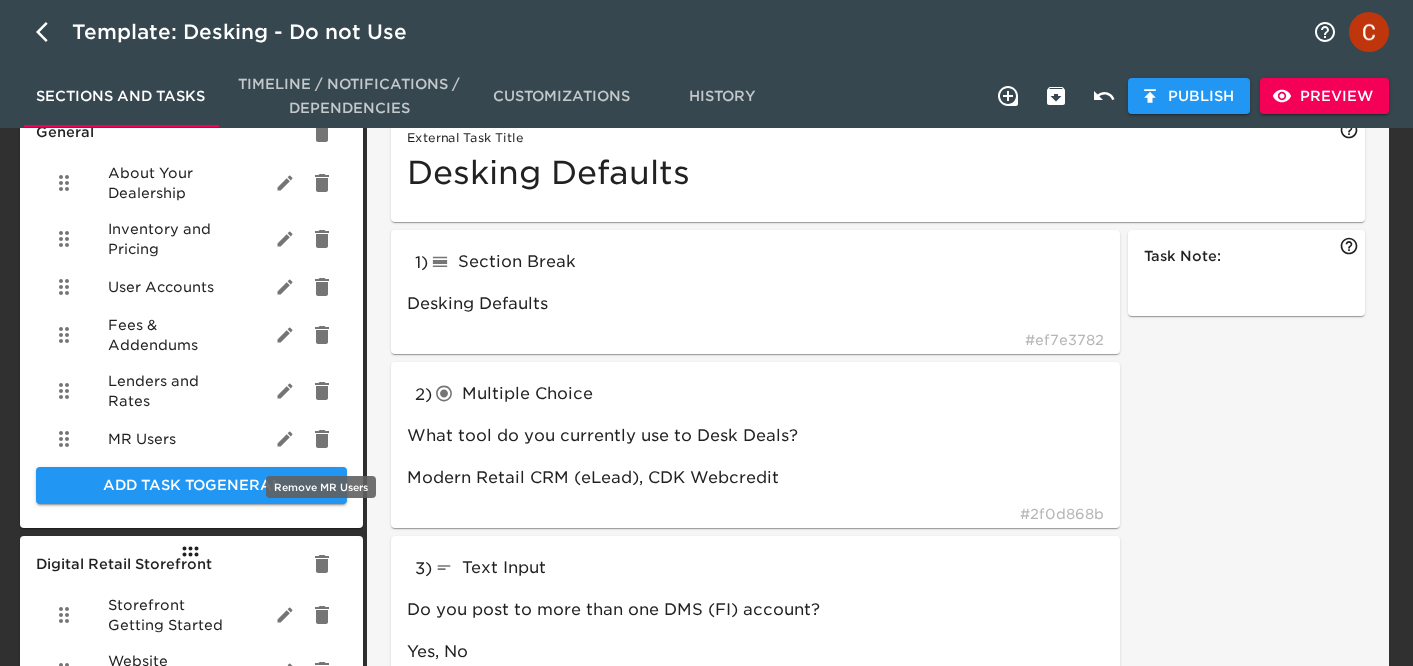 click 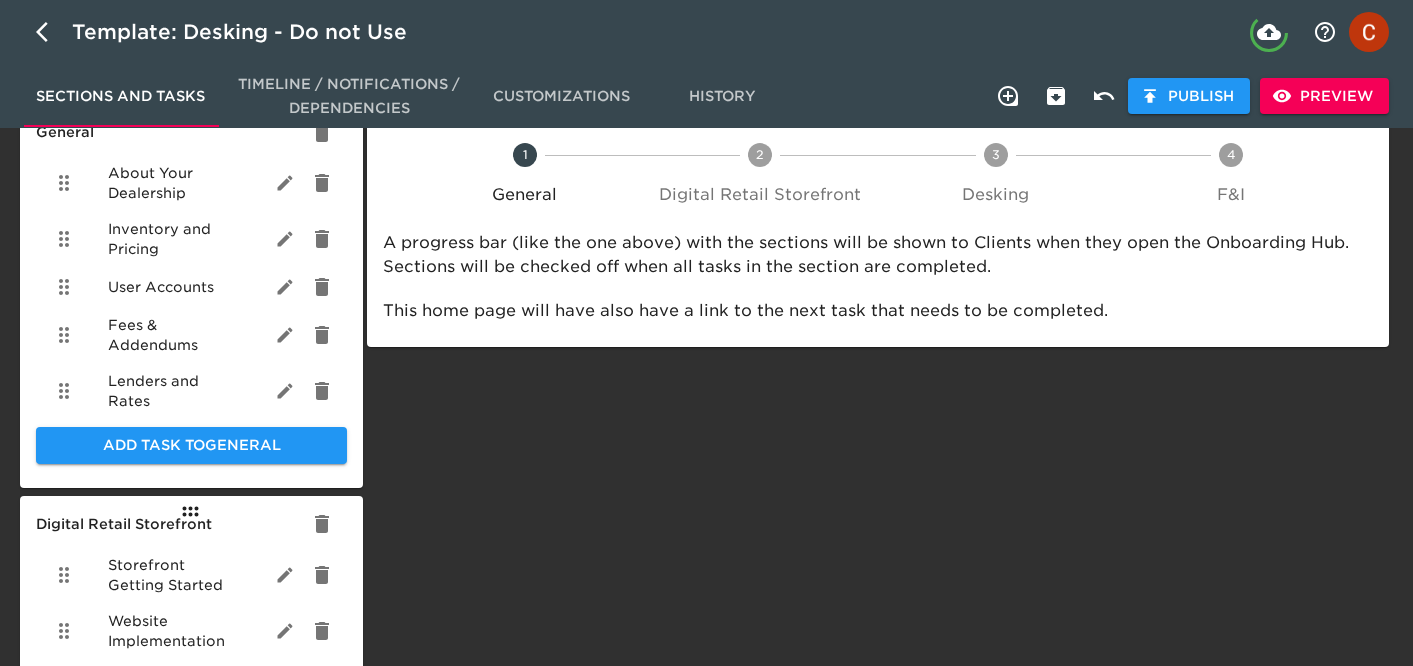 scroll, scrollTop: 0, scrollLeft: 0, axis: both 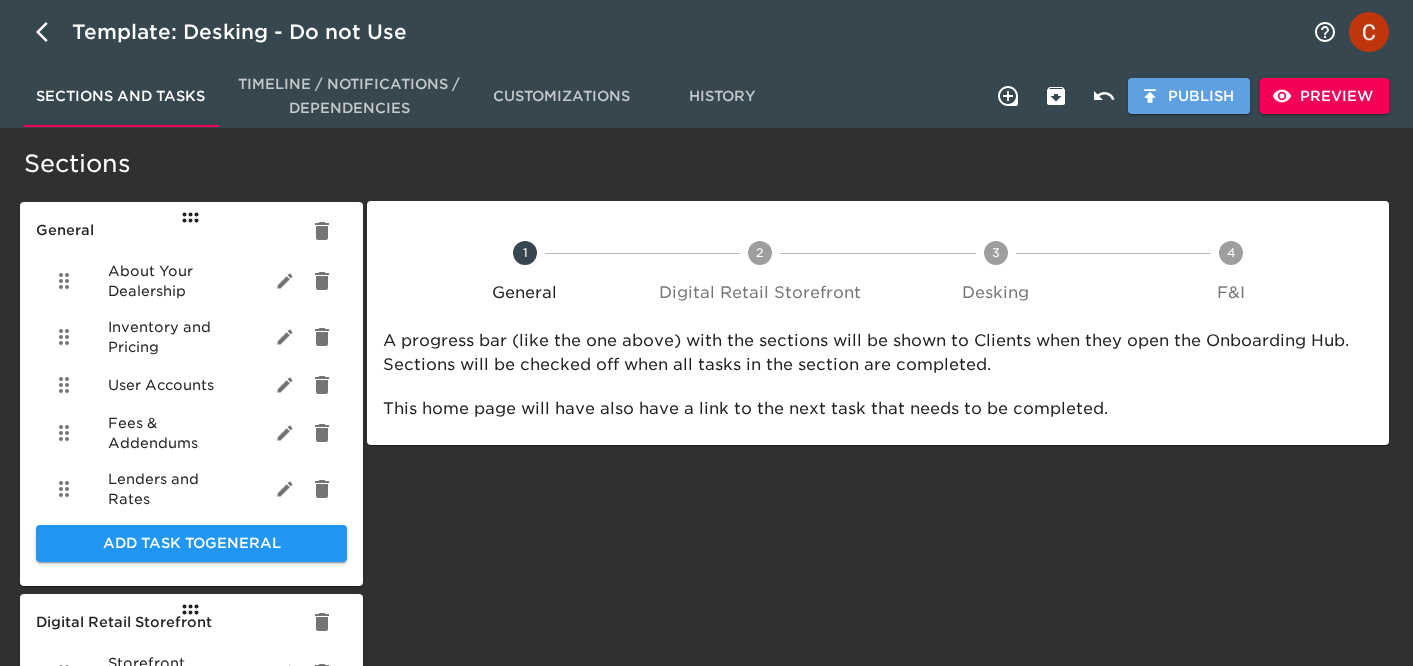 click on "Publish" at bounding box center [1189, 96] 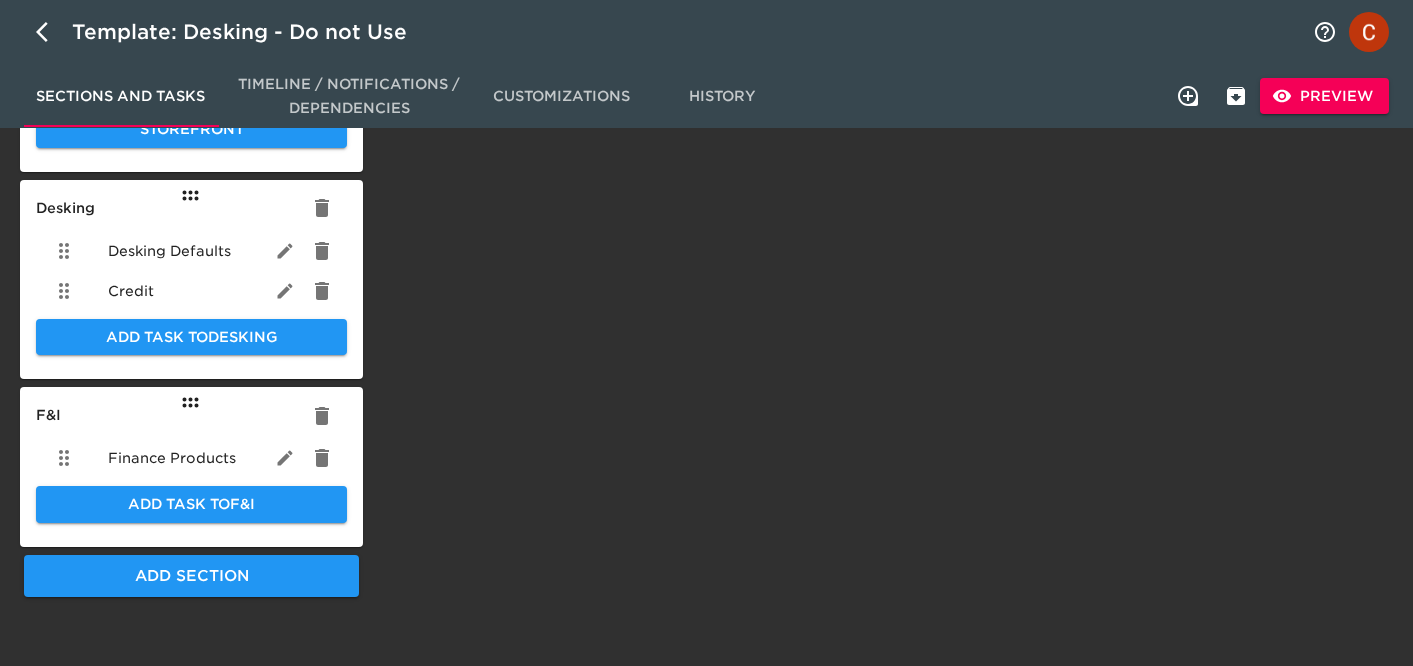 scroll, scrollTop: 813, scrollLeft: 0, axis: vertical 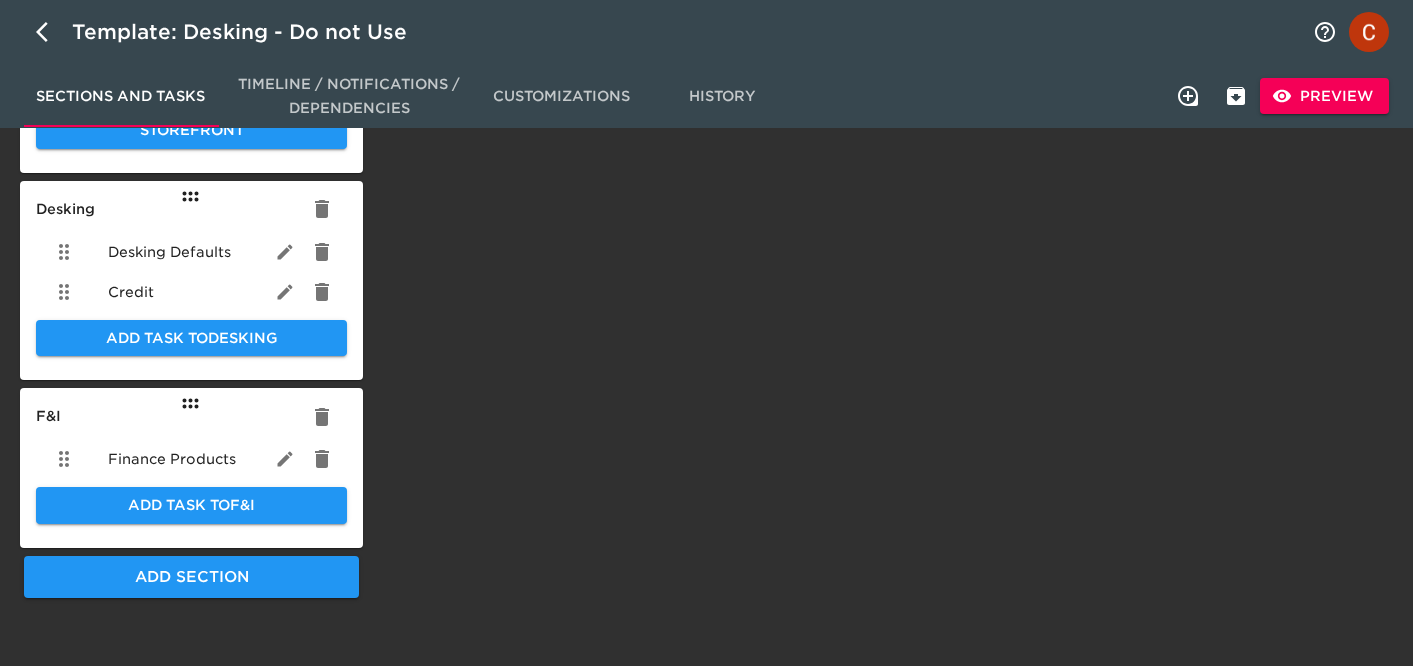 click on "Desking Defaults" at bounding box center [169, 252] 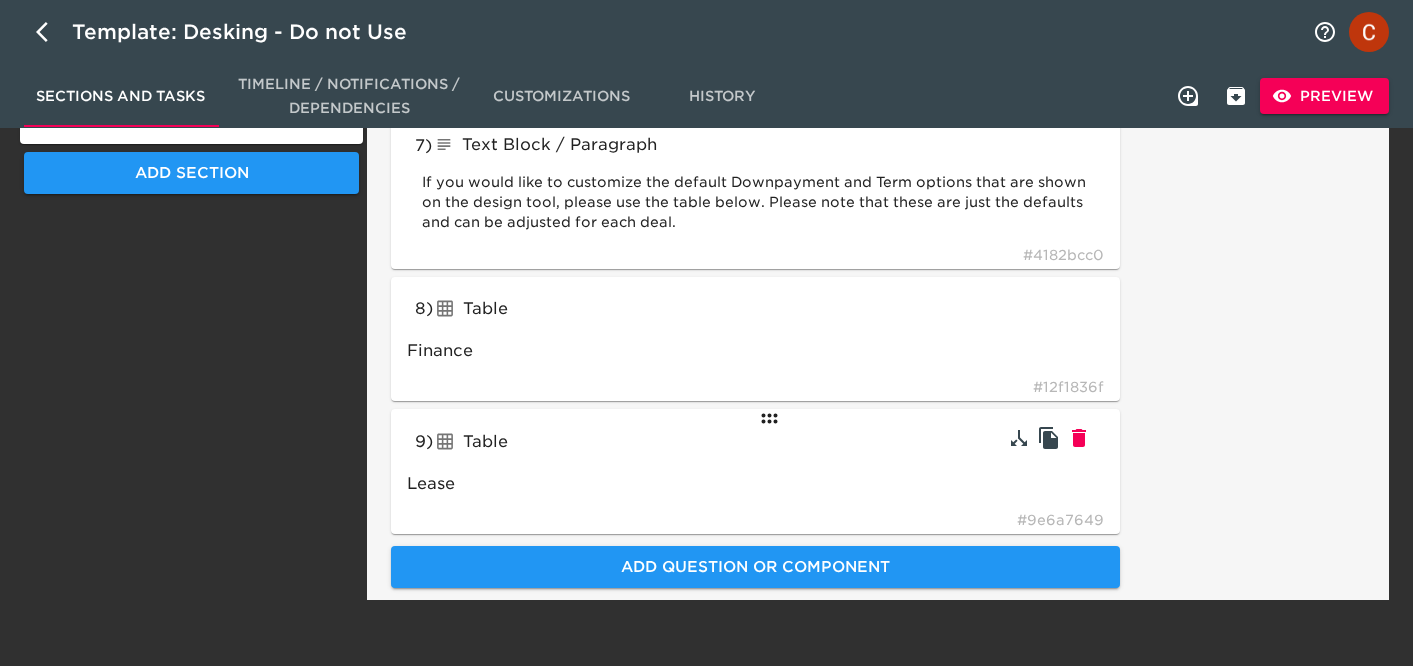 scroll, scrollTop: 1216, scrollLeft: 0, axis: vertical 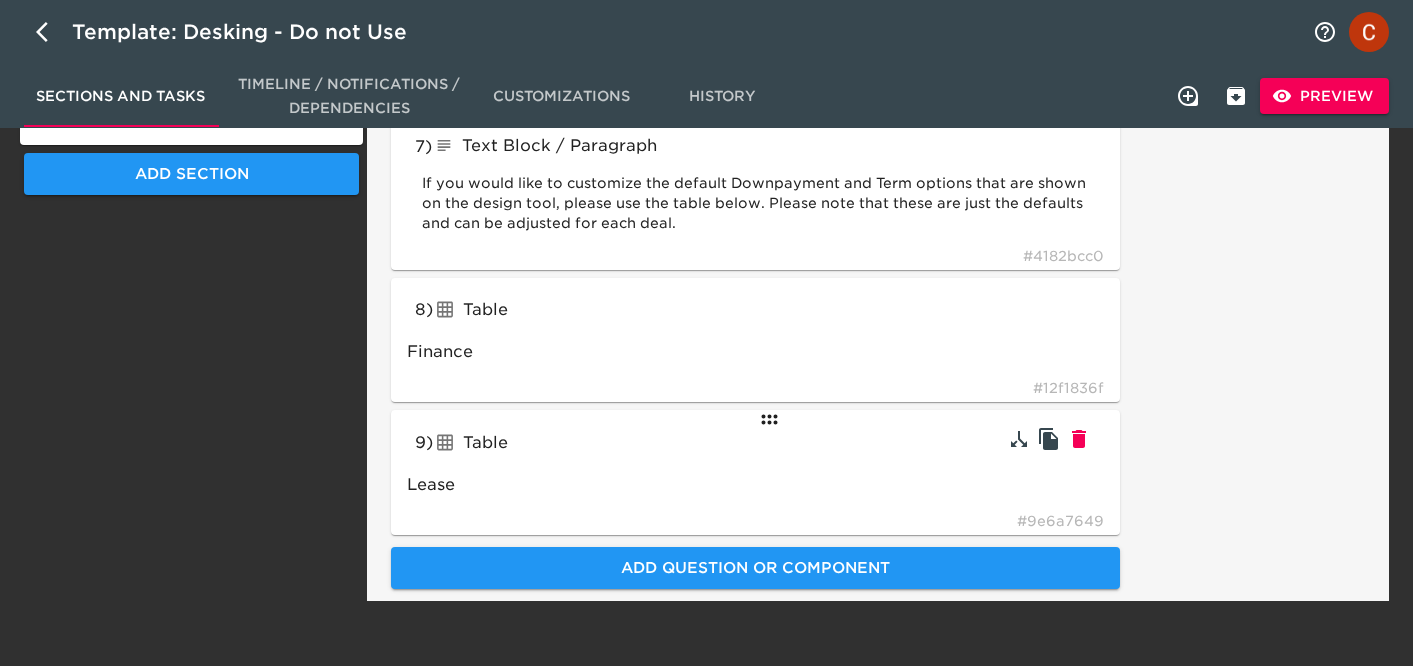click on "Table" at bounding box center (580, 443) 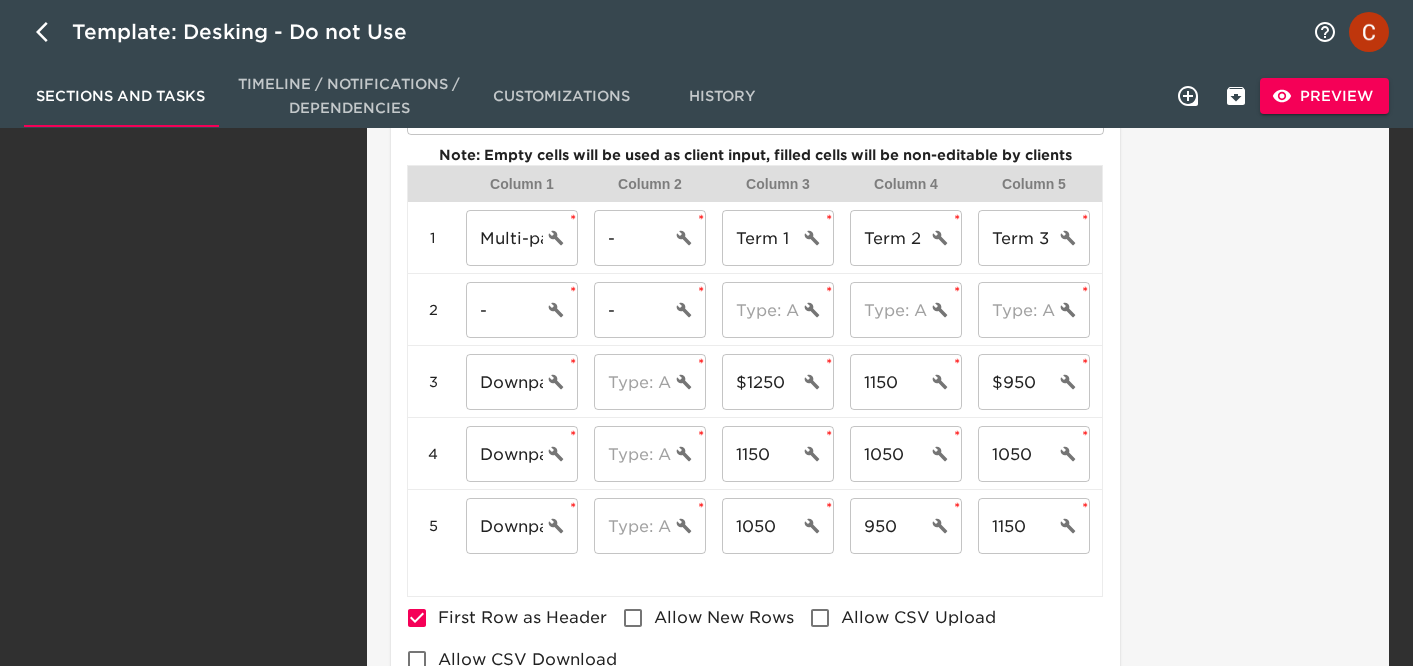 scroll, scrollTop: 1734, scrollLeft: 0, axis: vertical 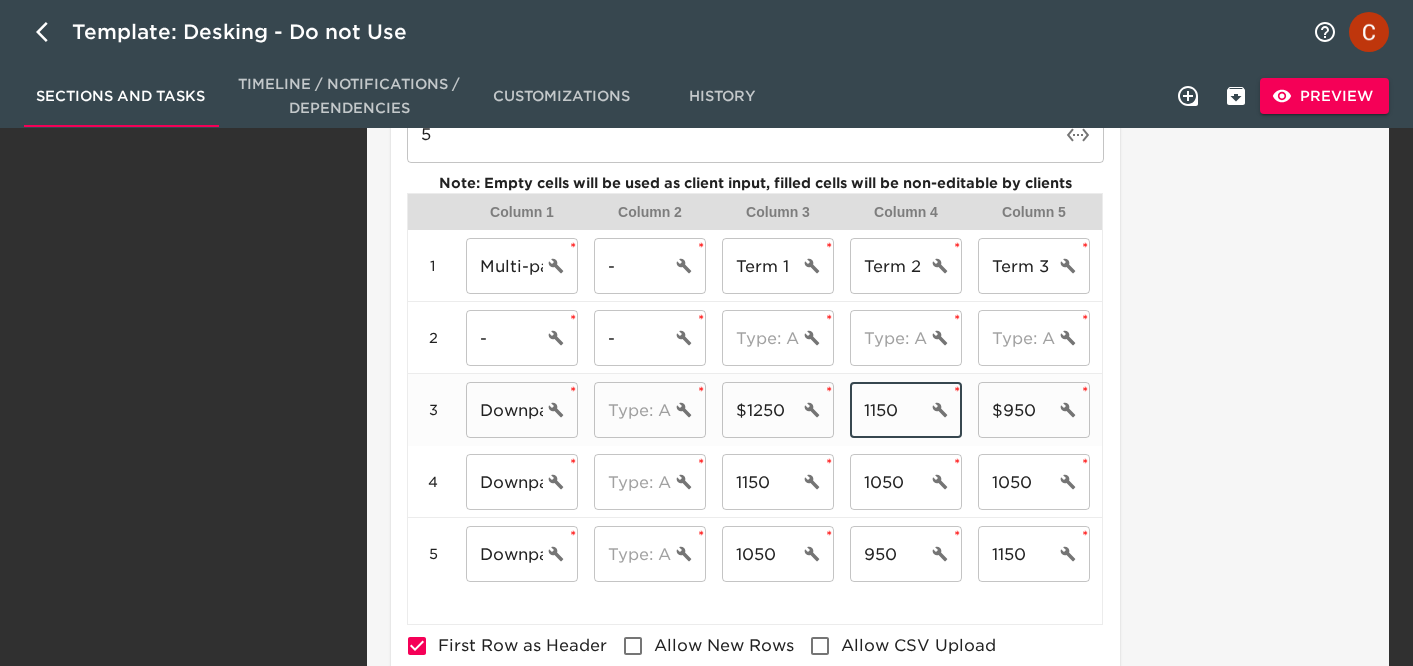 click on "1150" at bounding box center (888, 410) 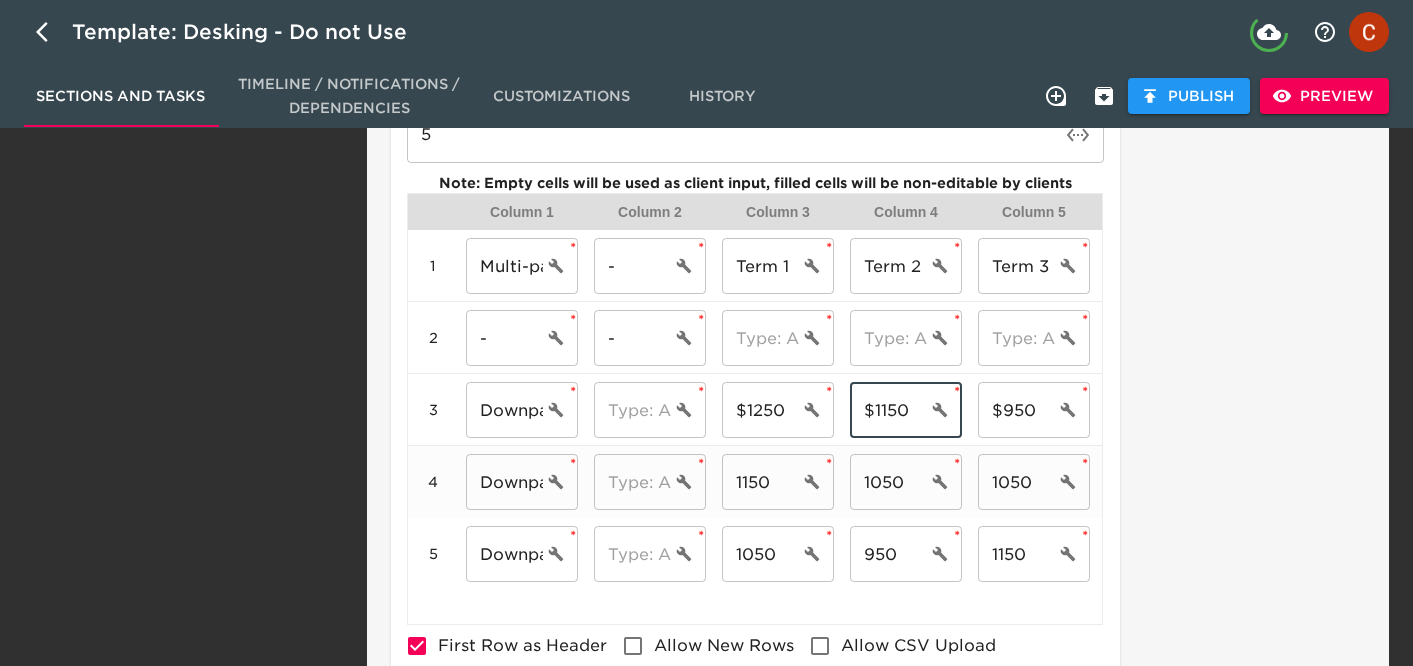 type on "$1150" 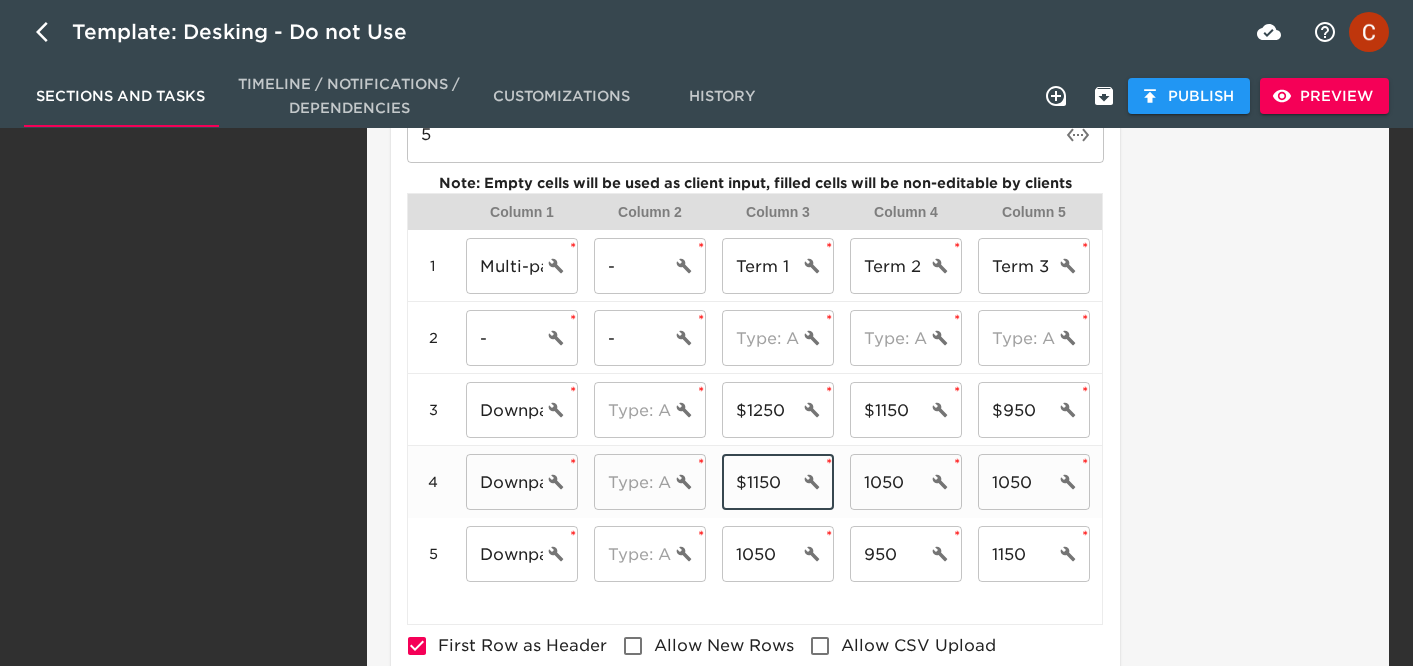 type on "$1150" 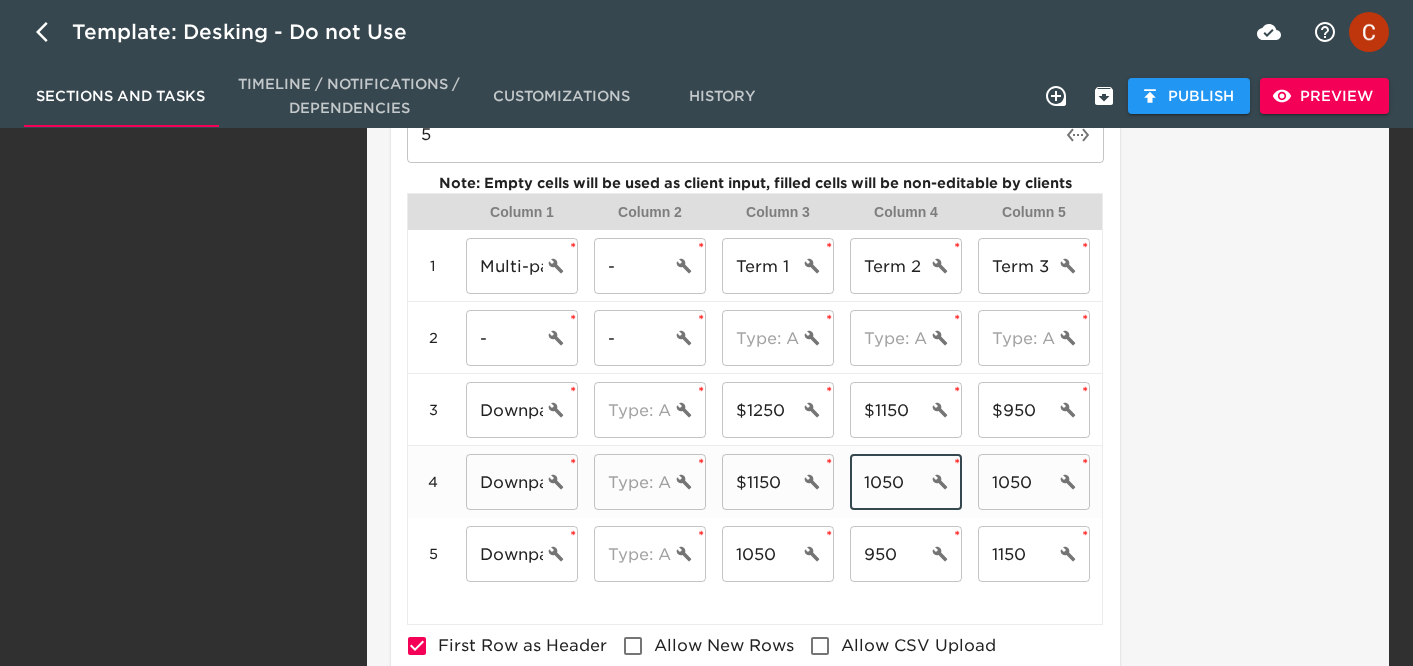 click on "1050" at bounding box center (888, 482) 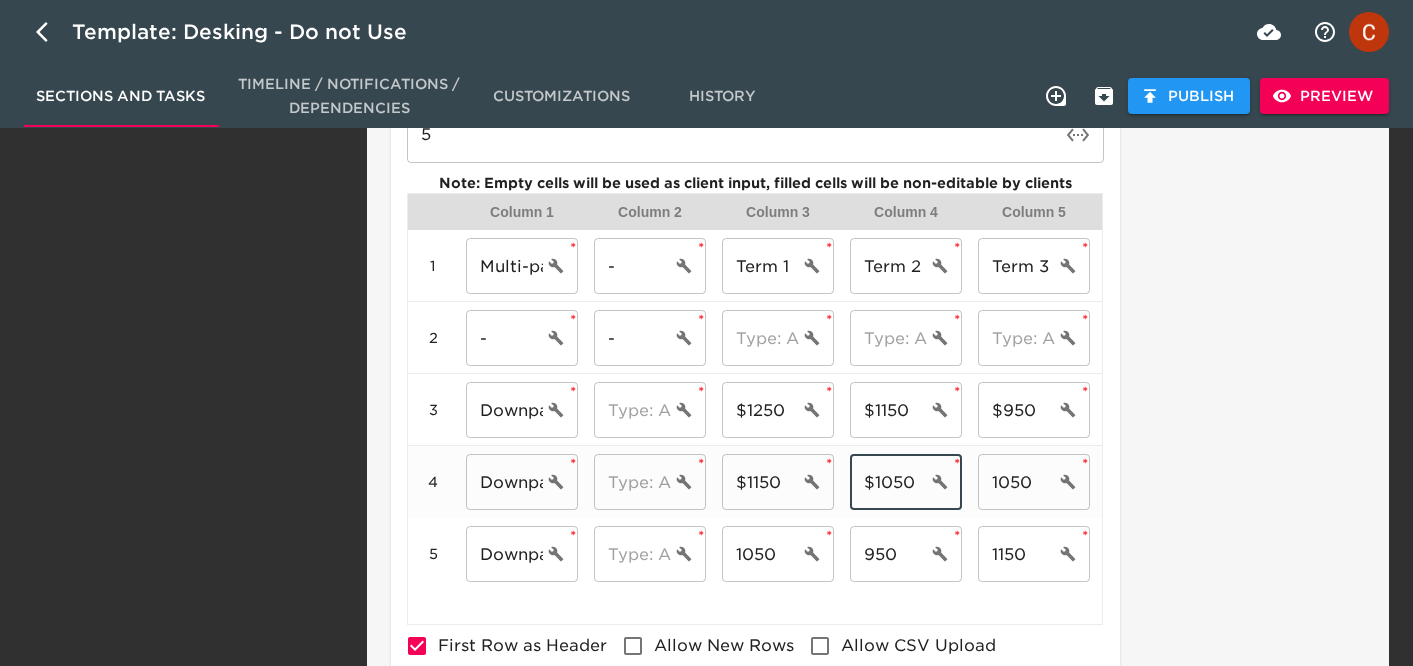 type on "$1050" 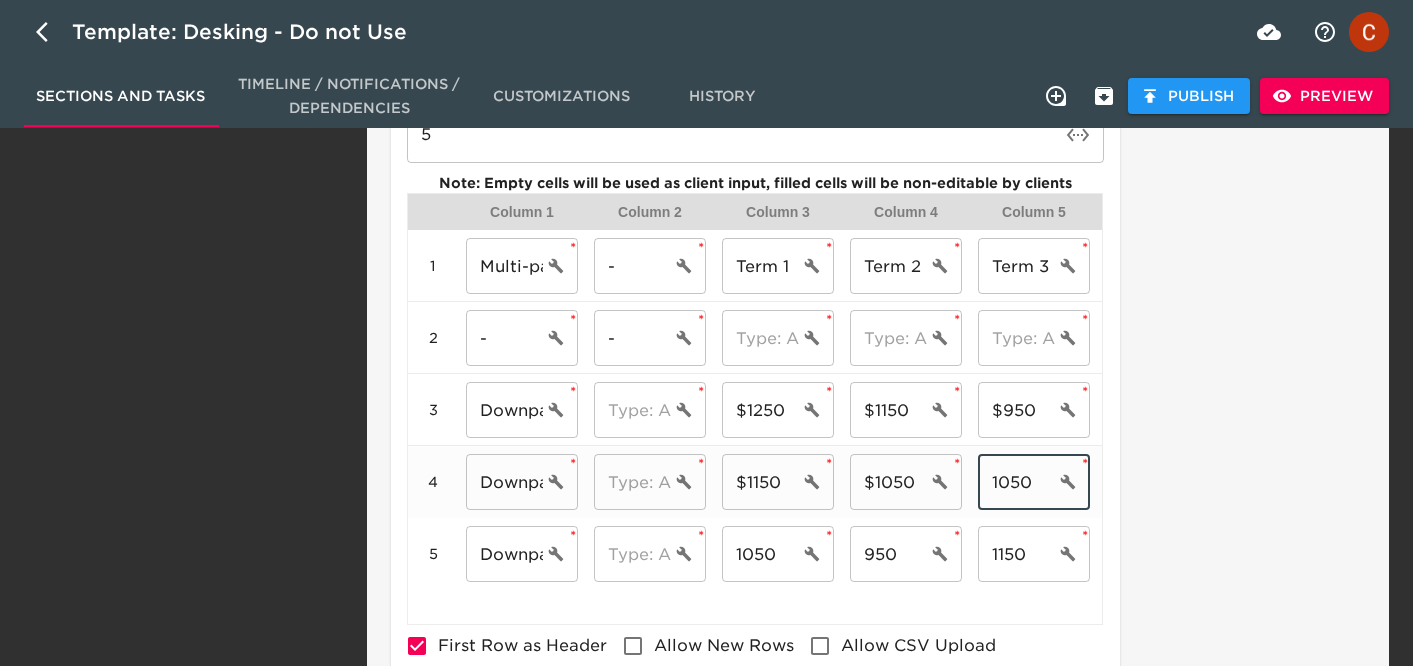 click on "1050" at bounding box center [1016, 482] 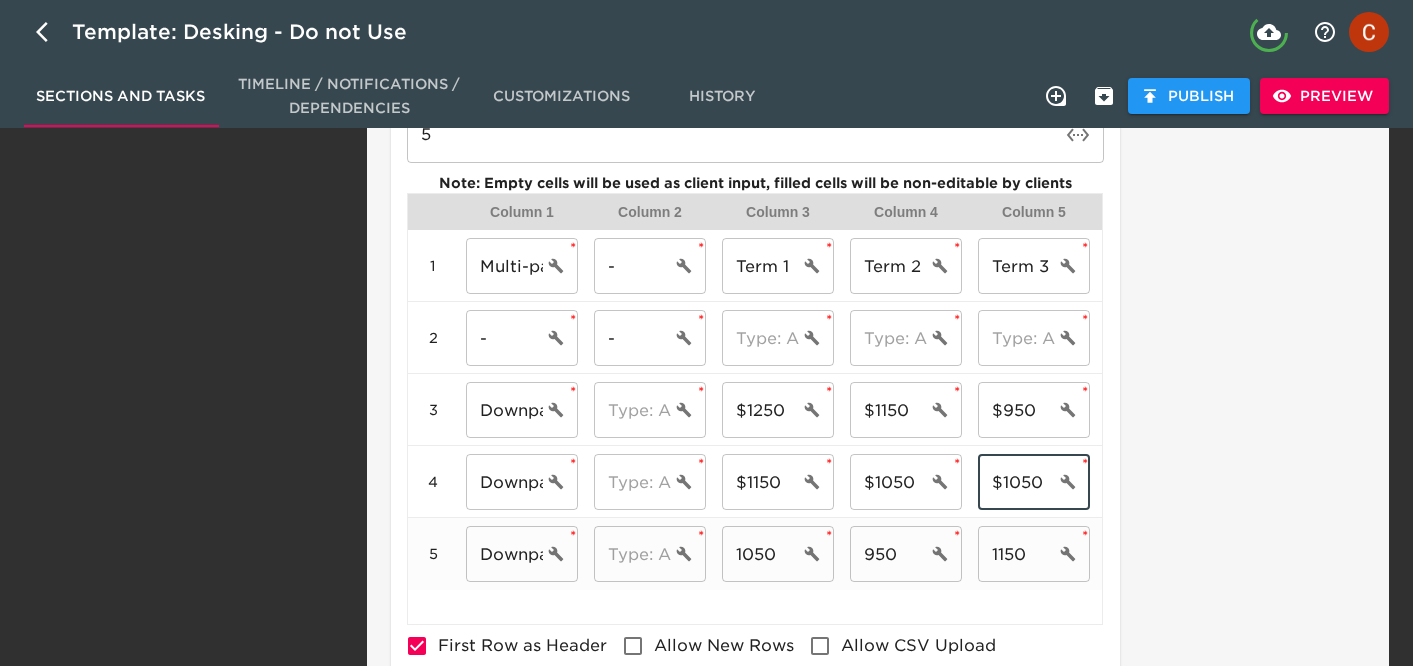 type on "$1050" 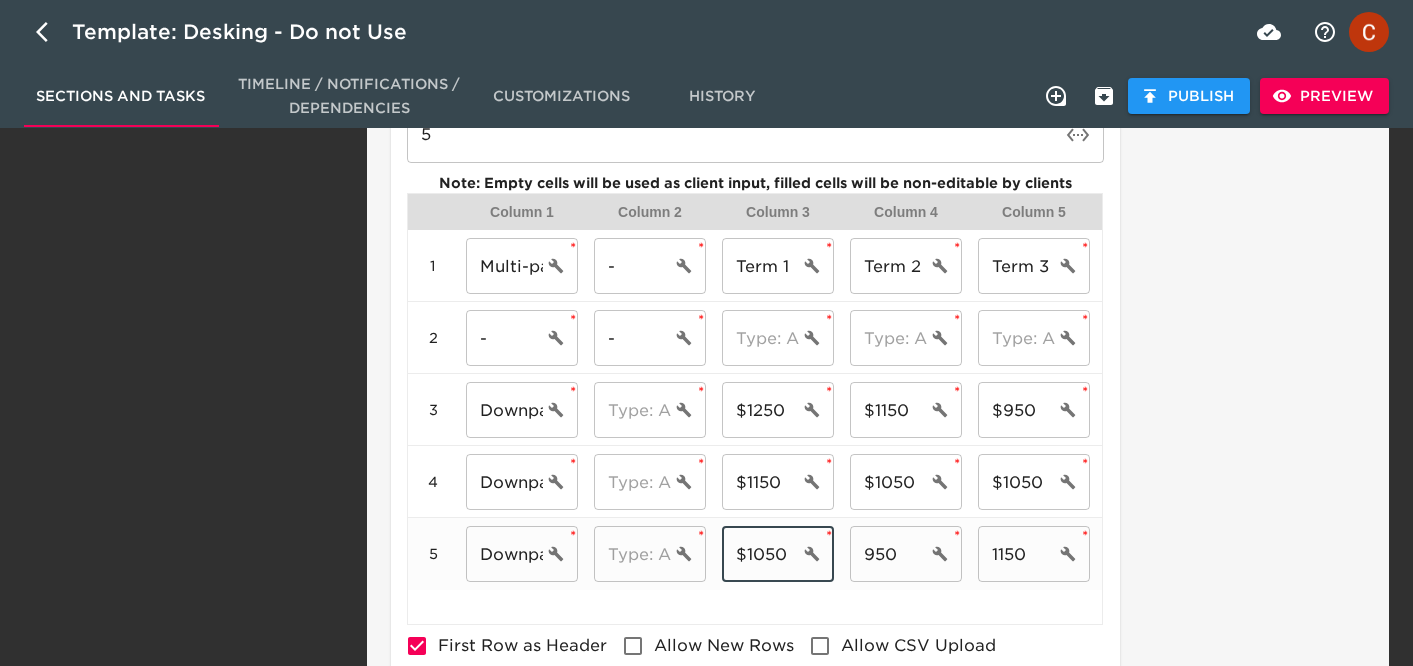 type on "$1050" 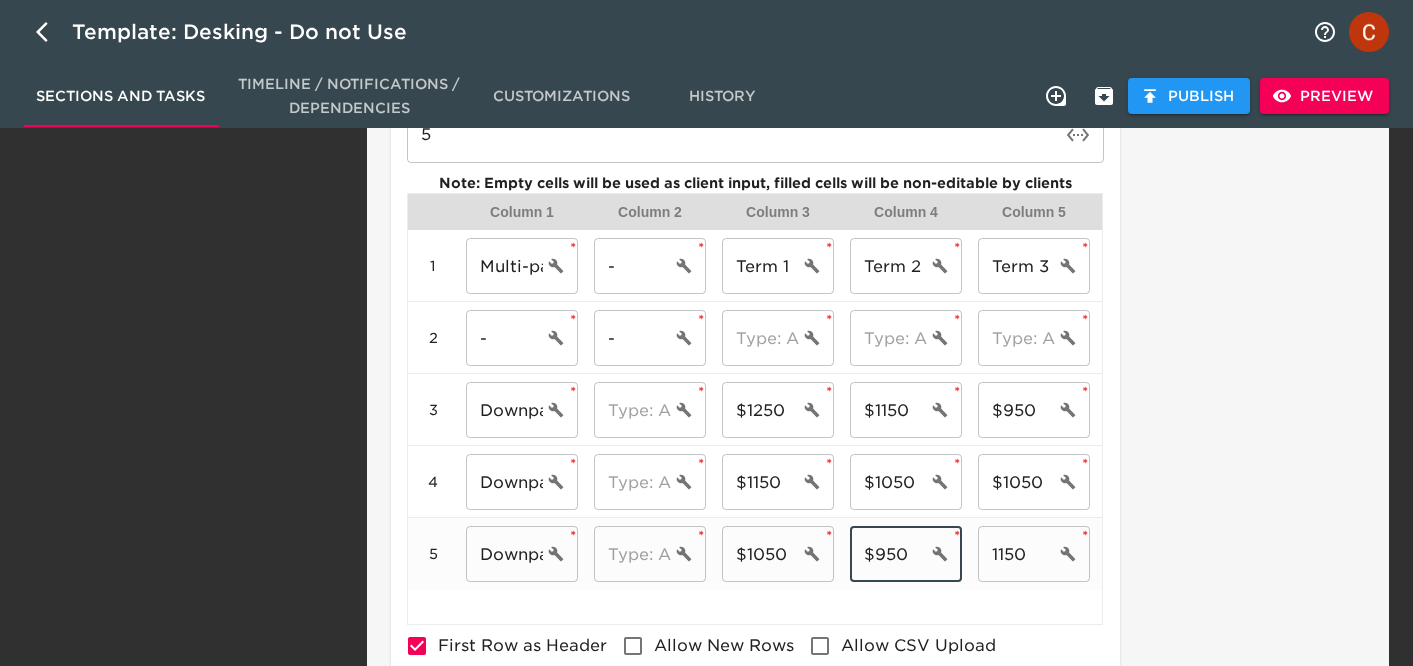 type on "$950" 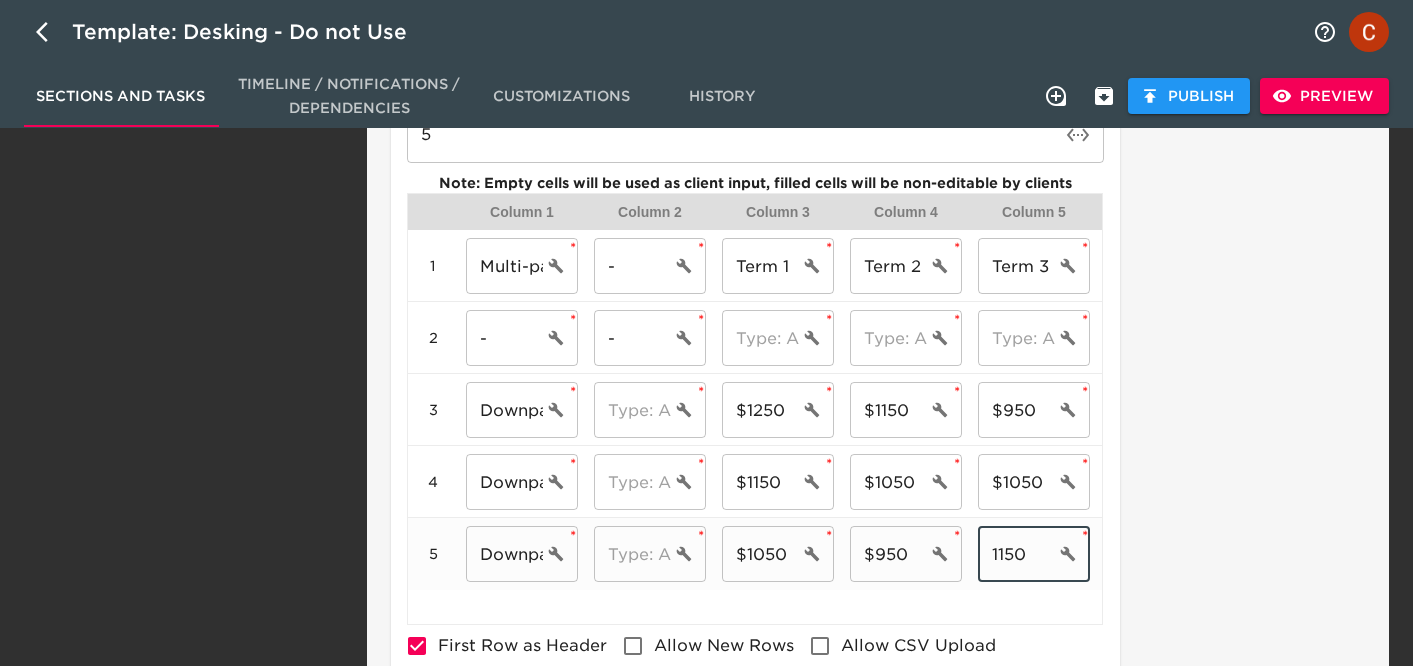 click on "1150" at bounding box center (1016, 554) 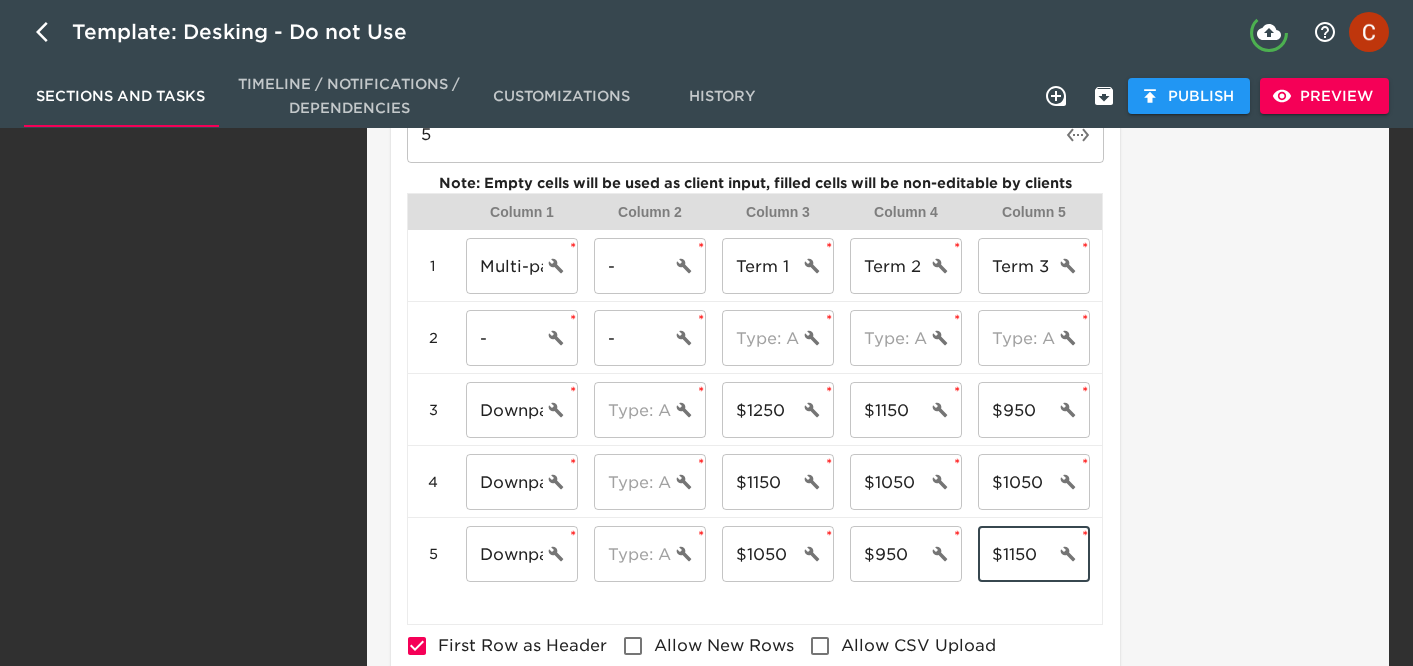 type on "$1150" 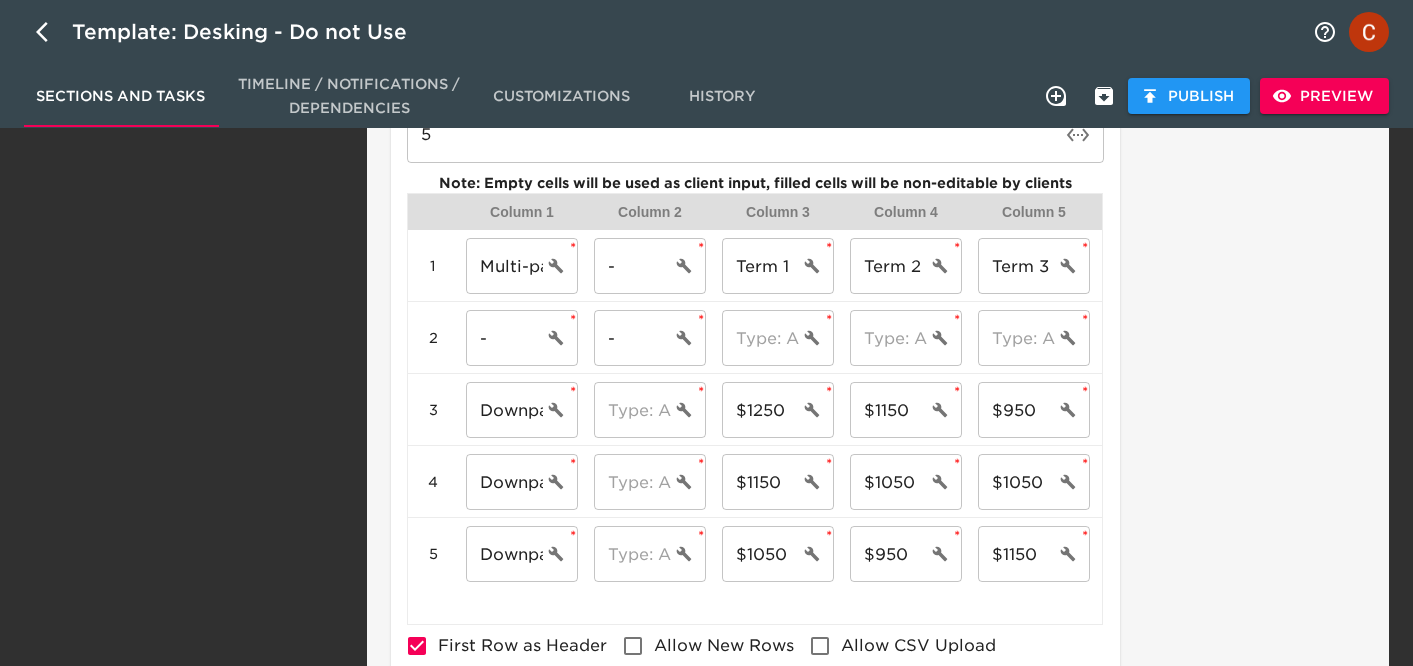 click on "Task Note:" at bounding box center (1246, -263) 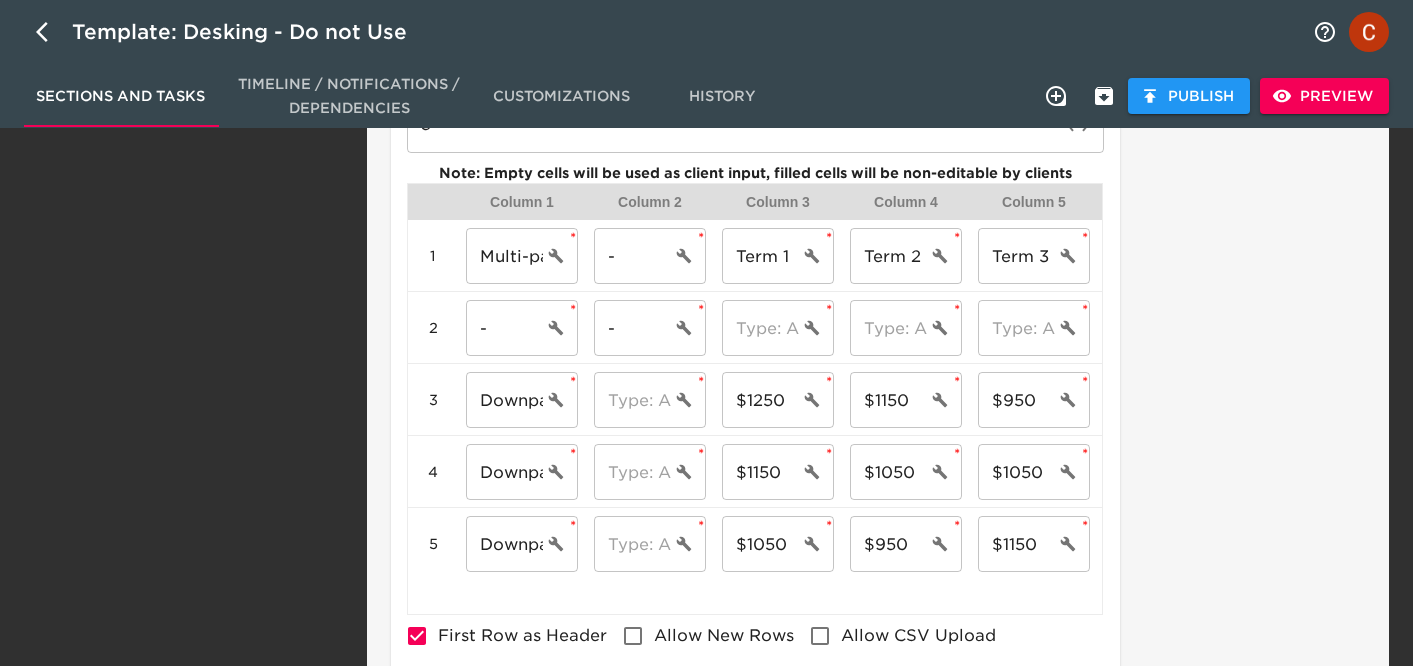 scroll, scrollTop: 1737, scrollLeft: 1, axis: both 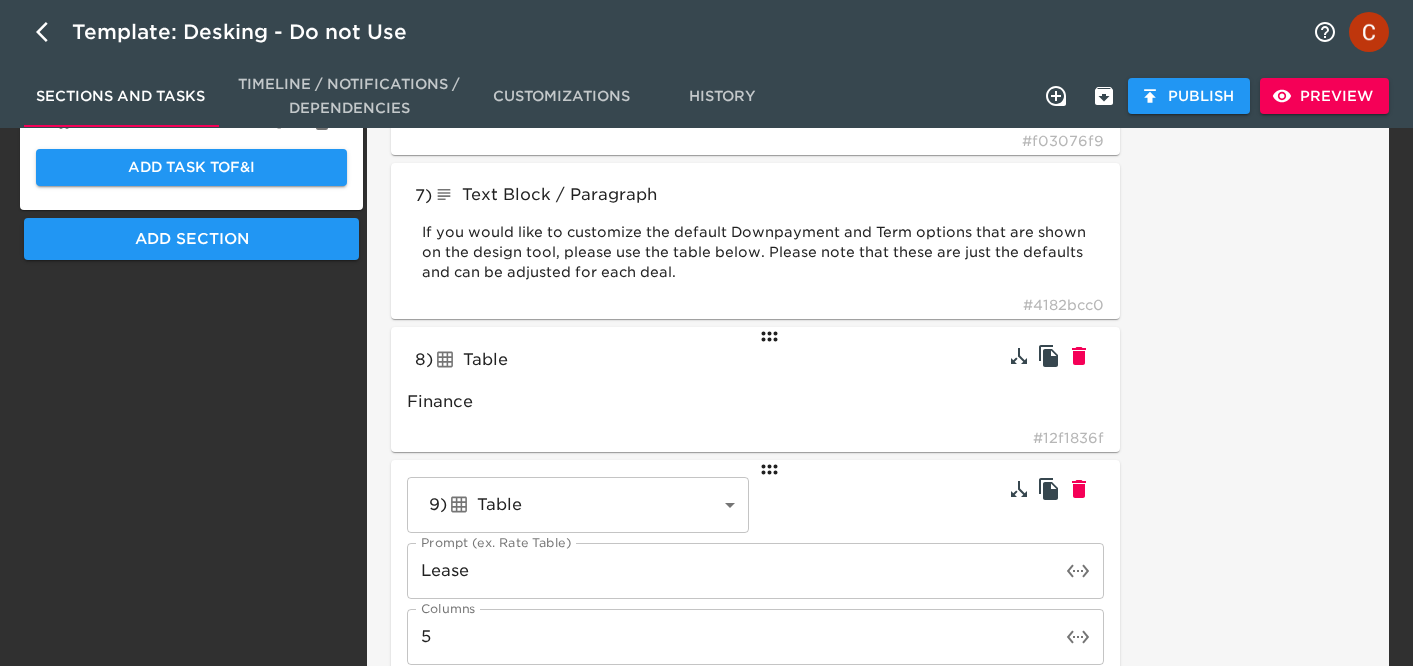 click on "Table" at bounding box center [580, 360] 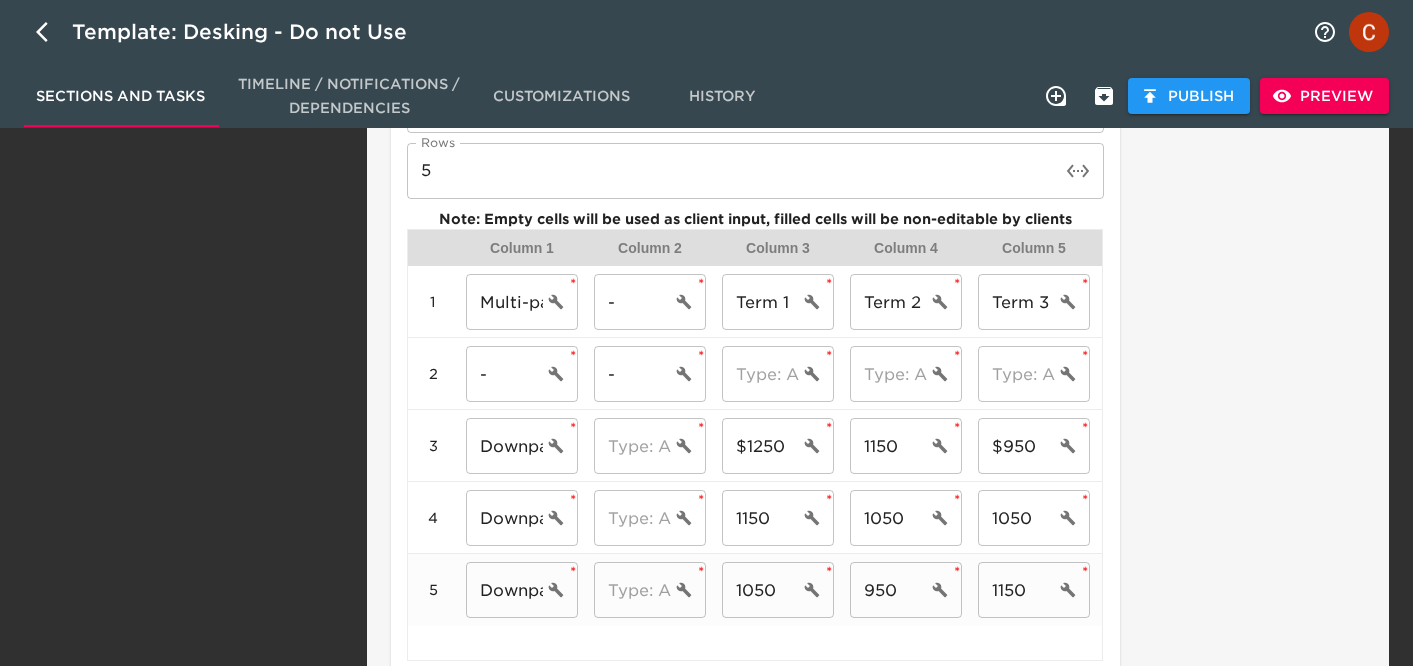 scroll, scrollTop: 1608, scrollLeft: 0, axis: vertical 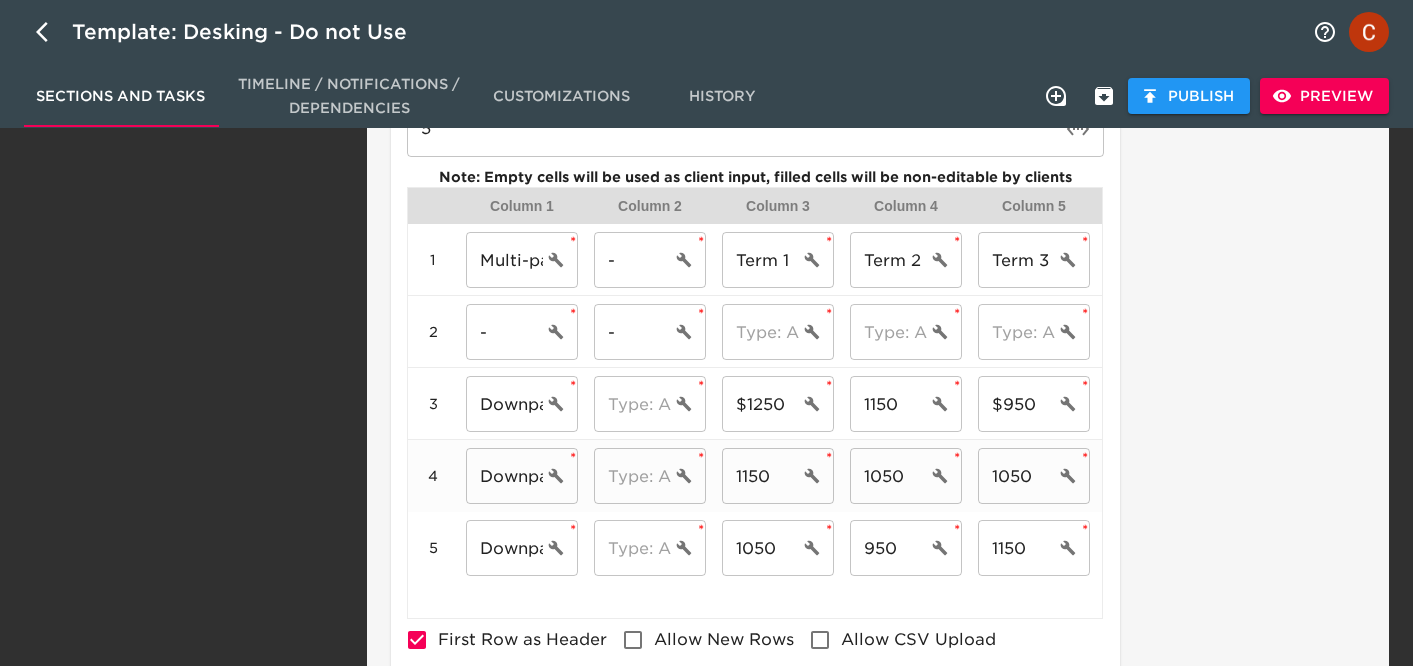 click on "1150" at bounding box center (760, 476) 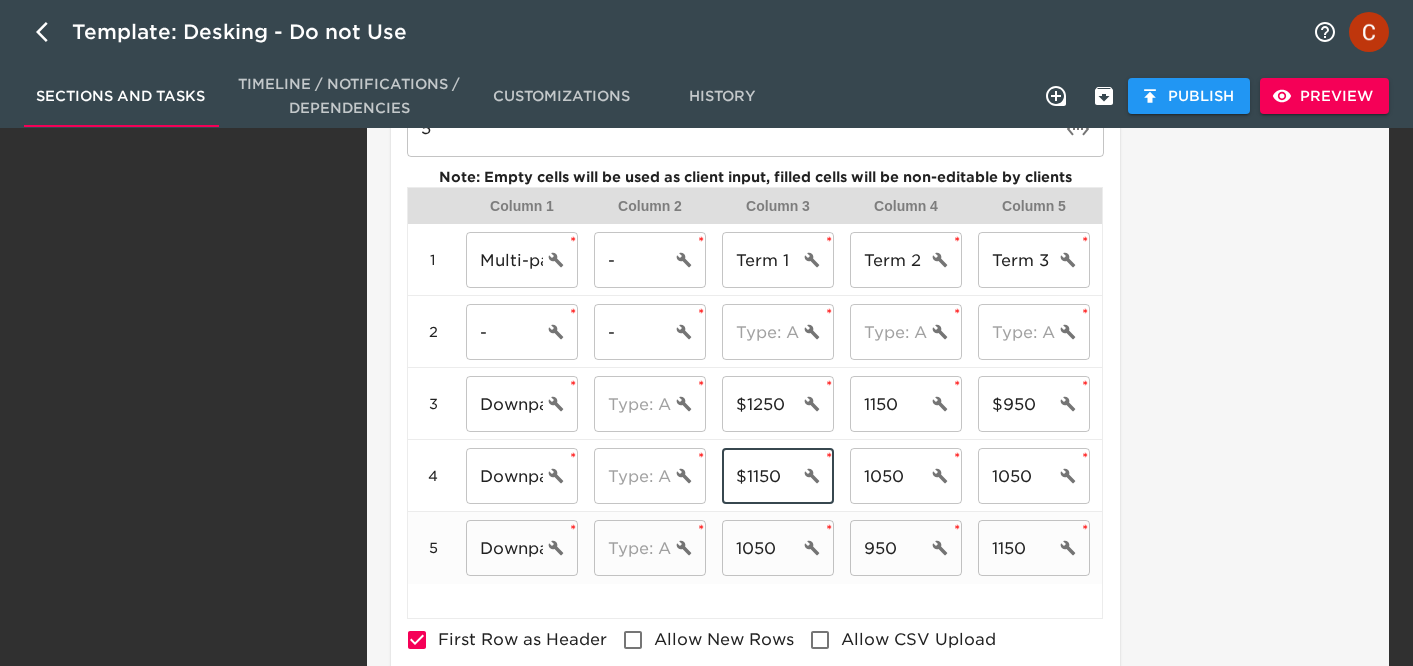 type on "$1150" 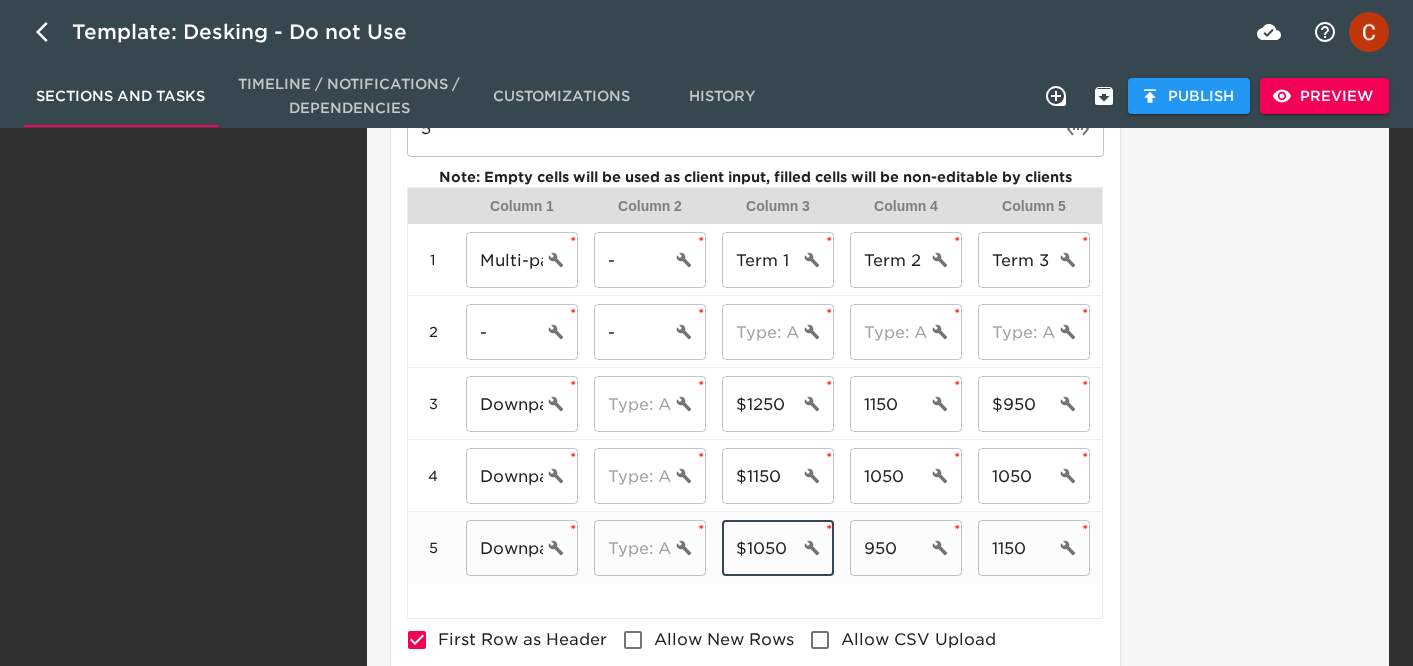 type on "$1050" 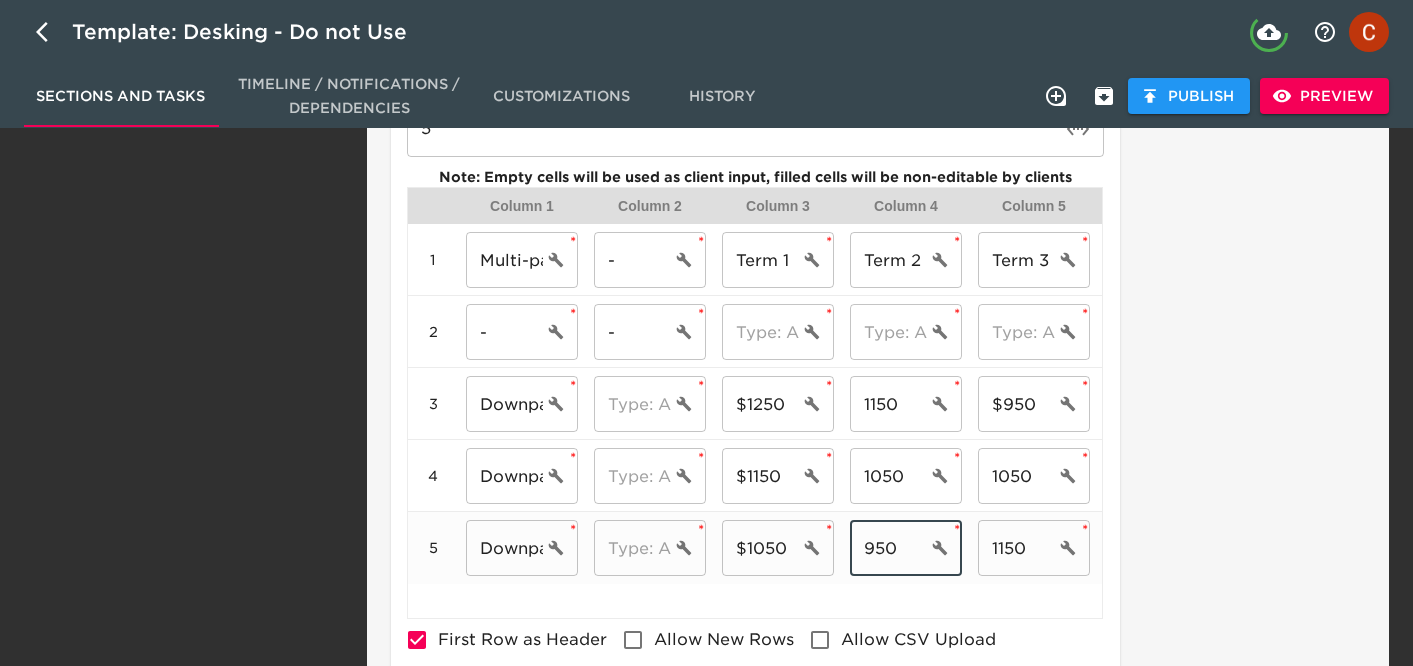 click on "950" at bounding box center (888, 548) 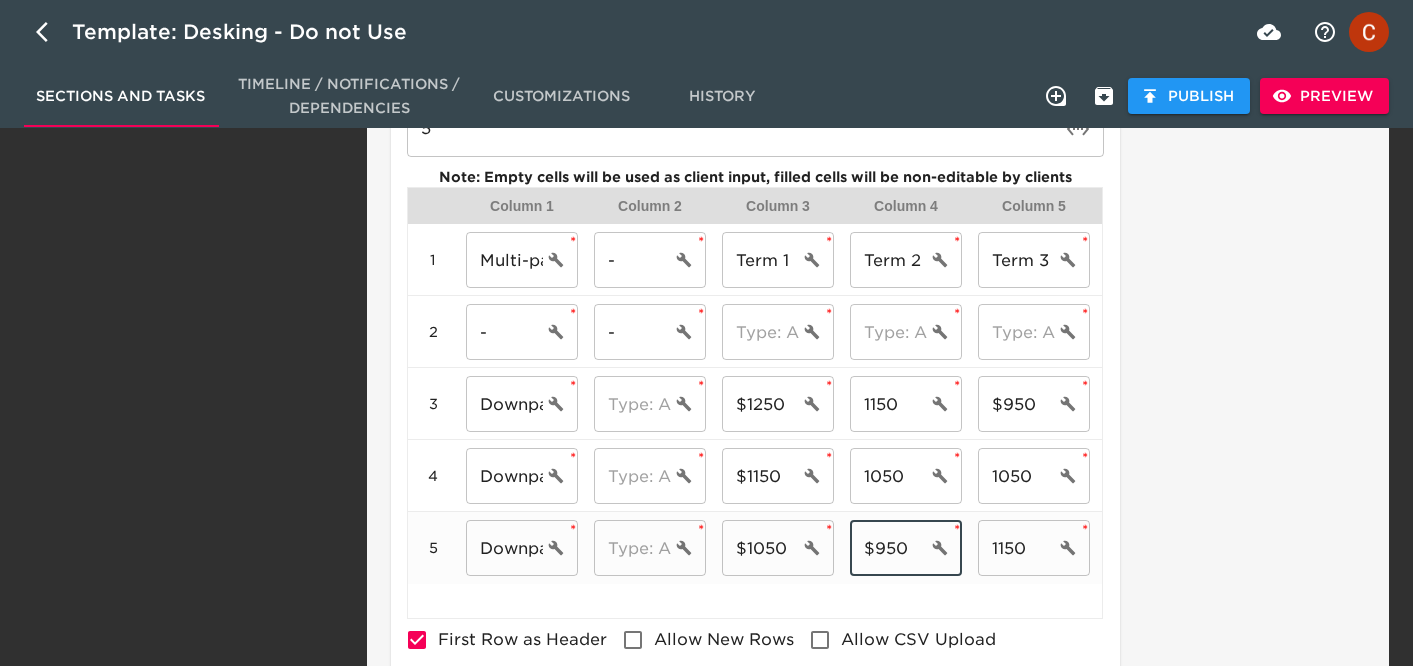 type on "$950" 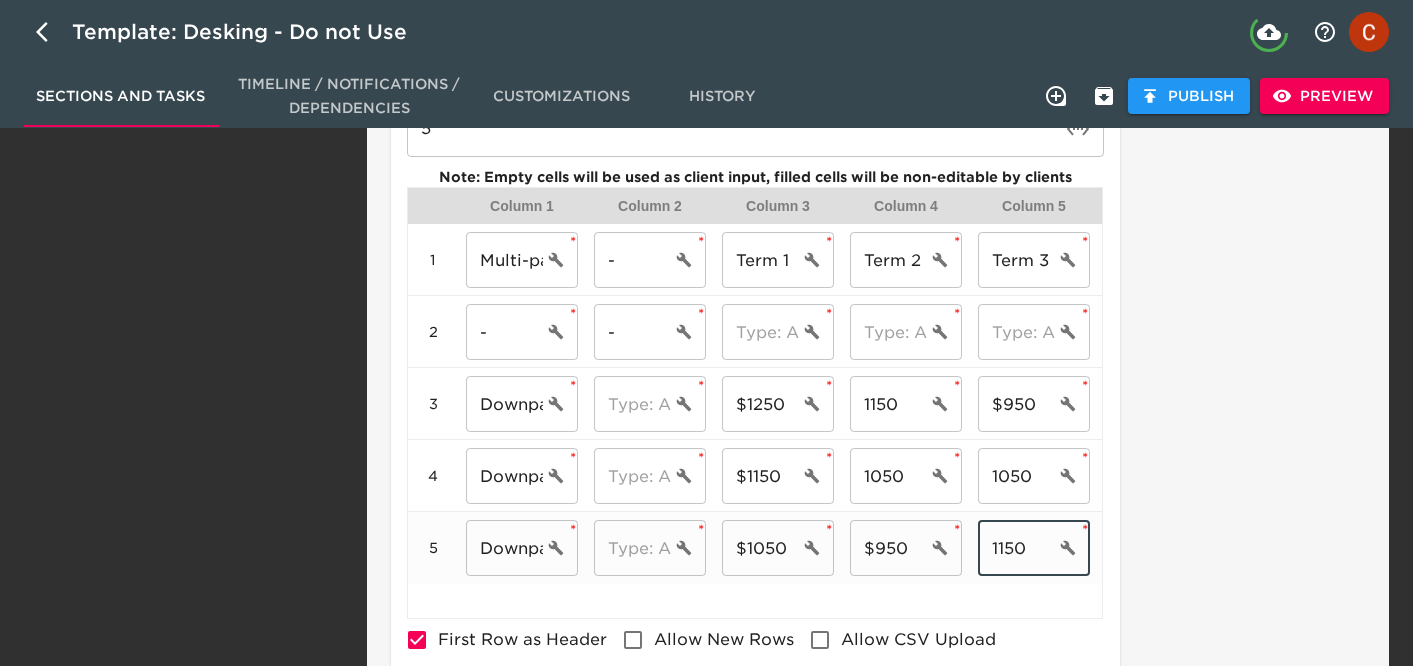 click on "1150" at bounding box center [1016, 548] 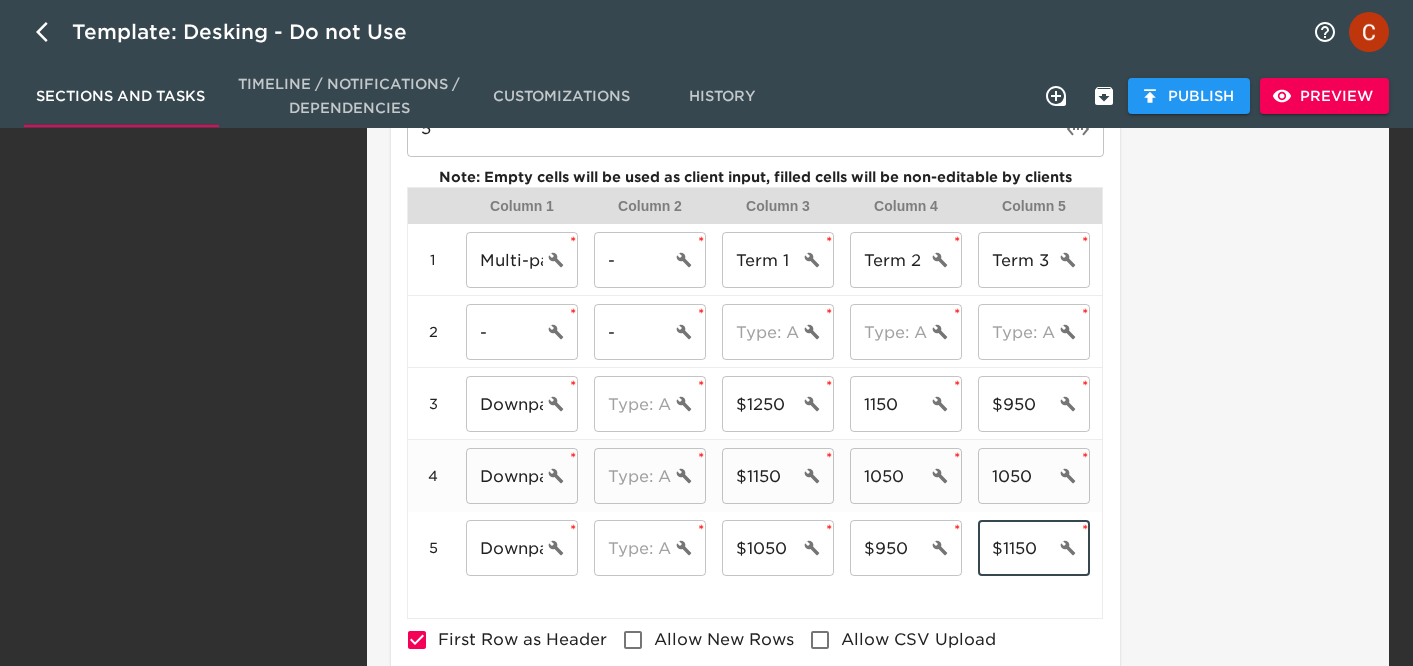 type on "$1150" 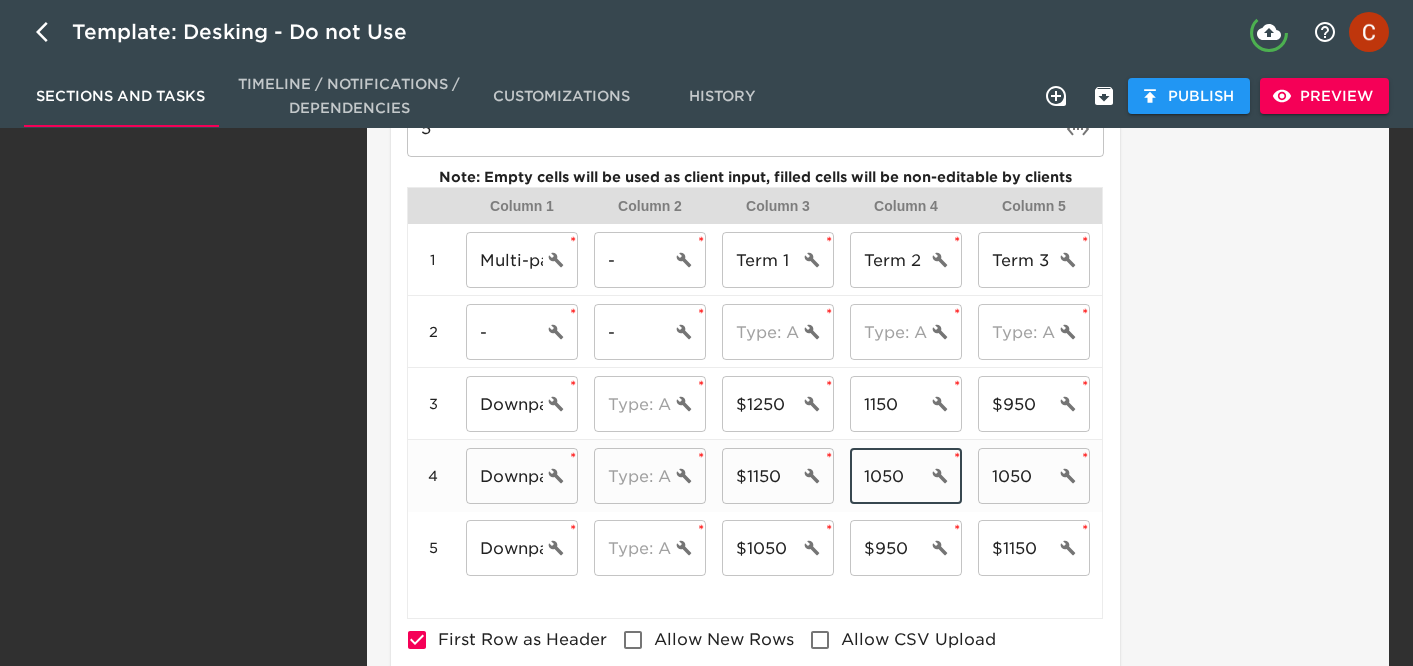 click on "1050" at bounding box center (888, 476) 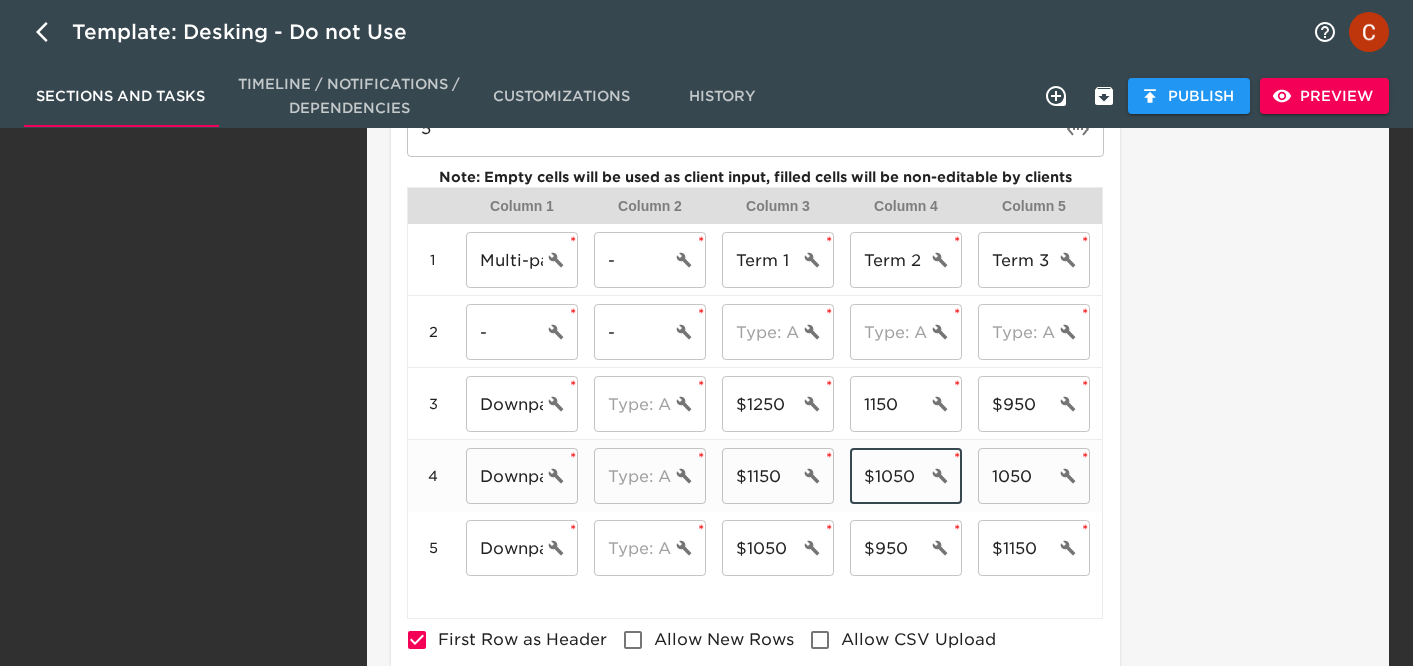 type on "$1050" 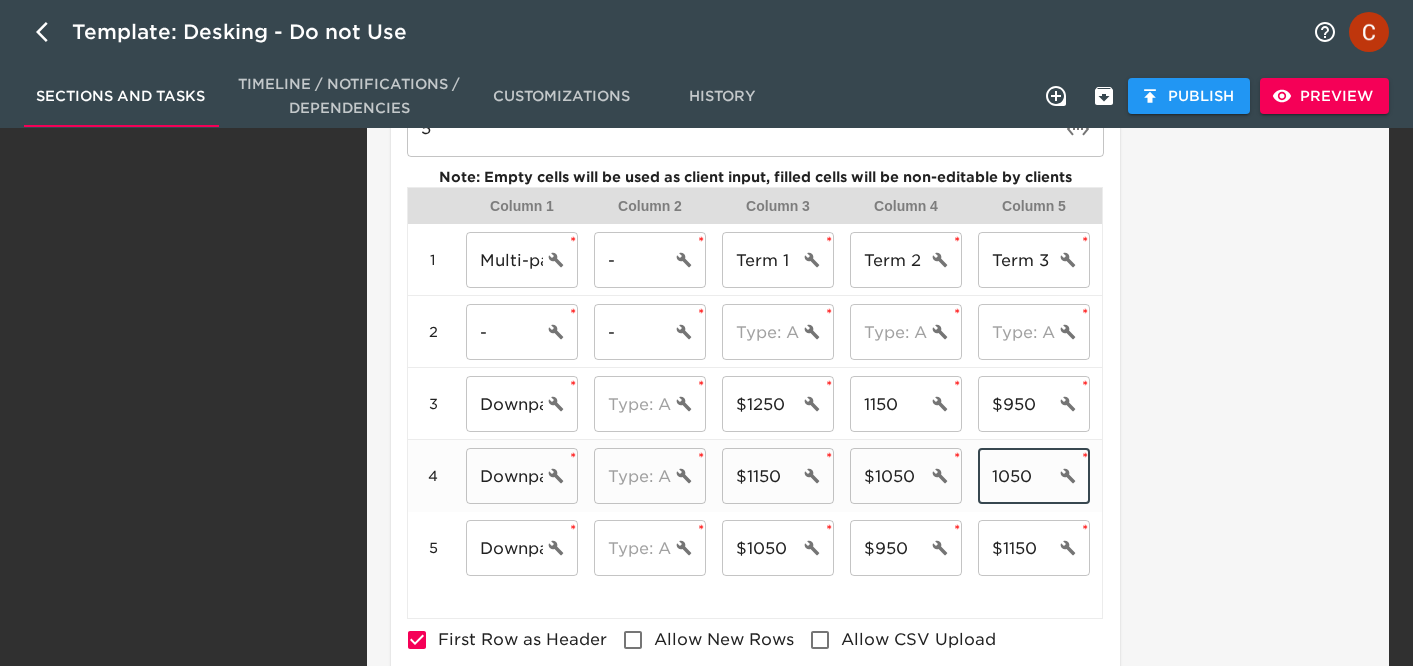 click on "1050" at bounding box center (1016, 476) 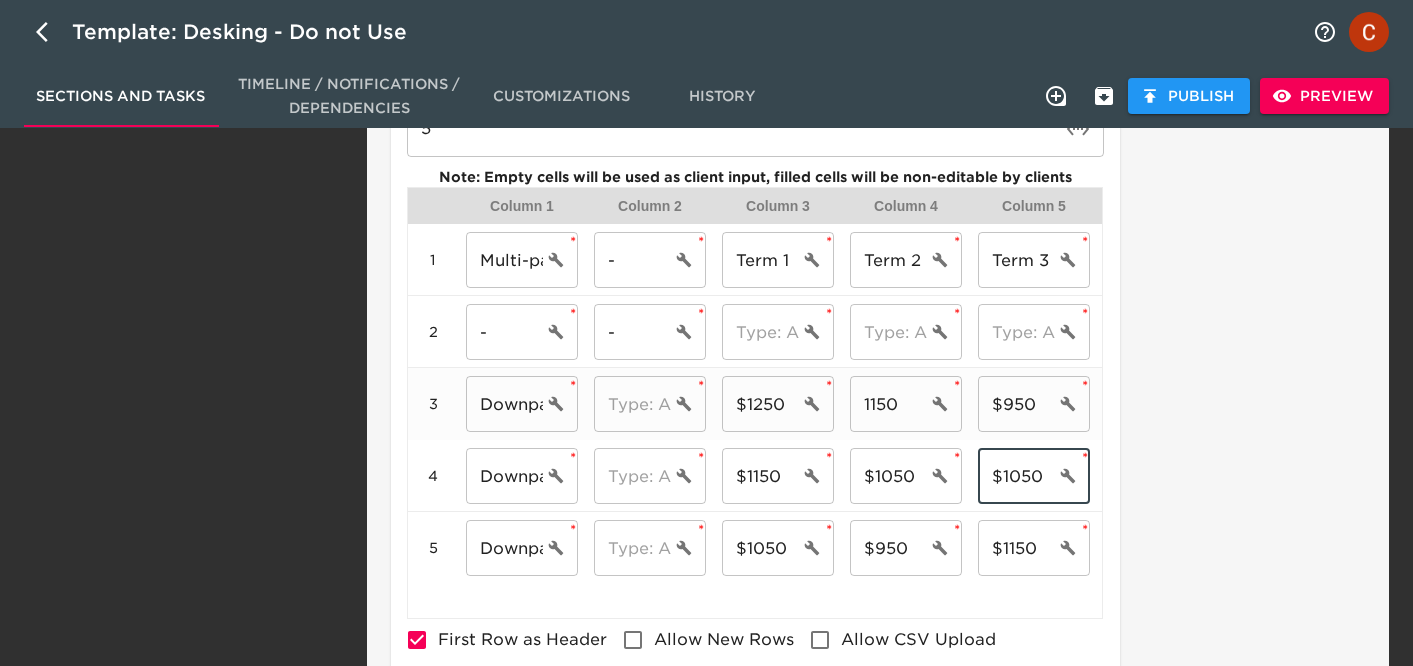 type on "$1050" 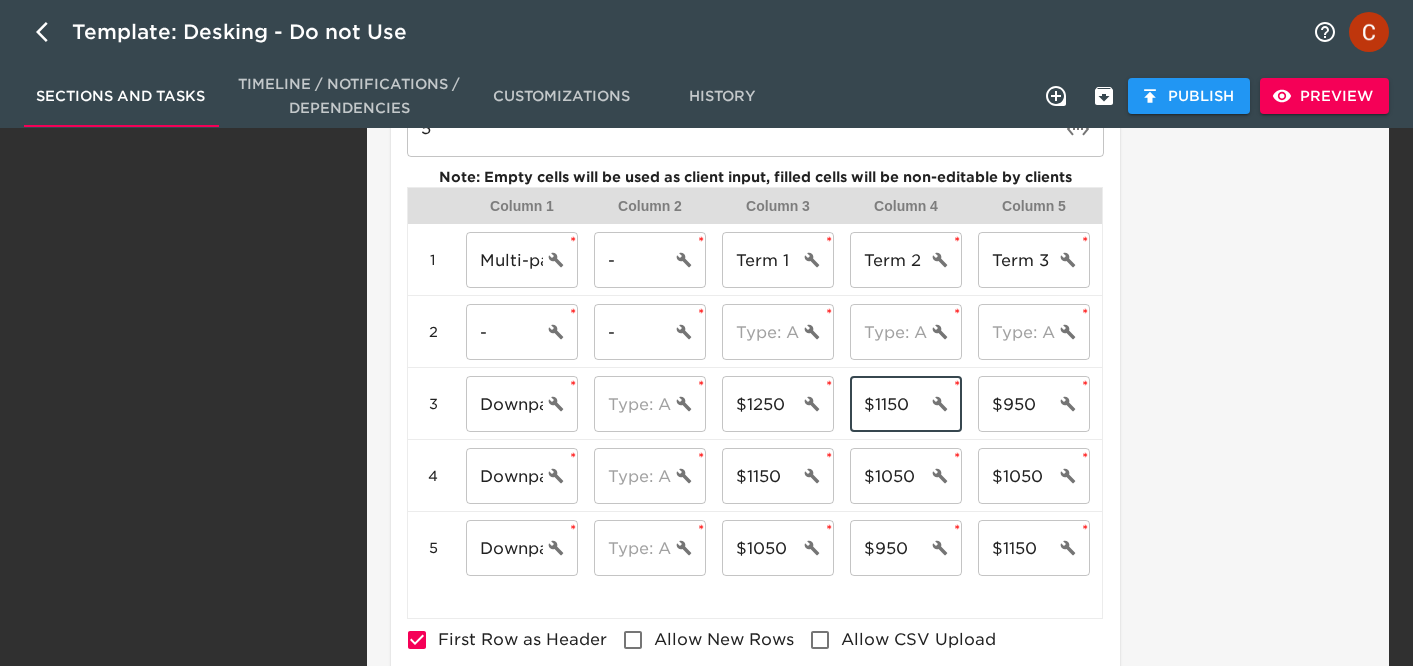 type on "$1150" 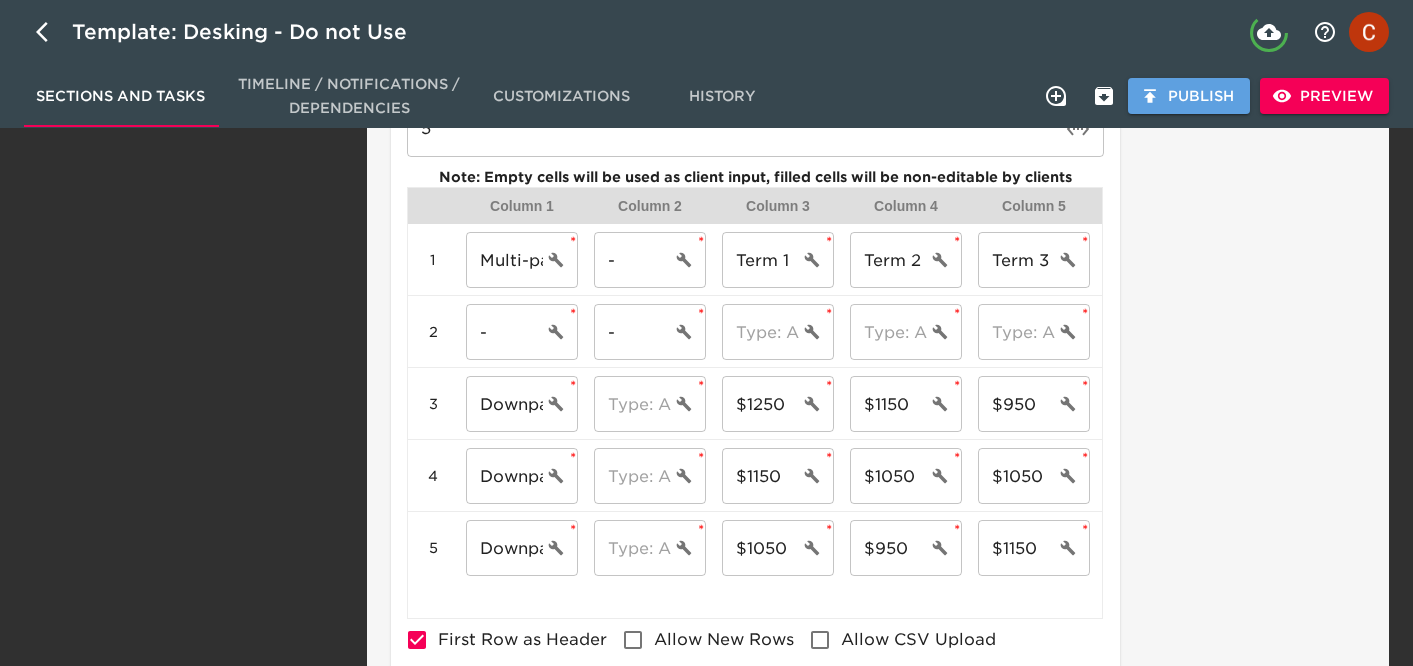 click on "Publish" at bounding box center [1189, 96] 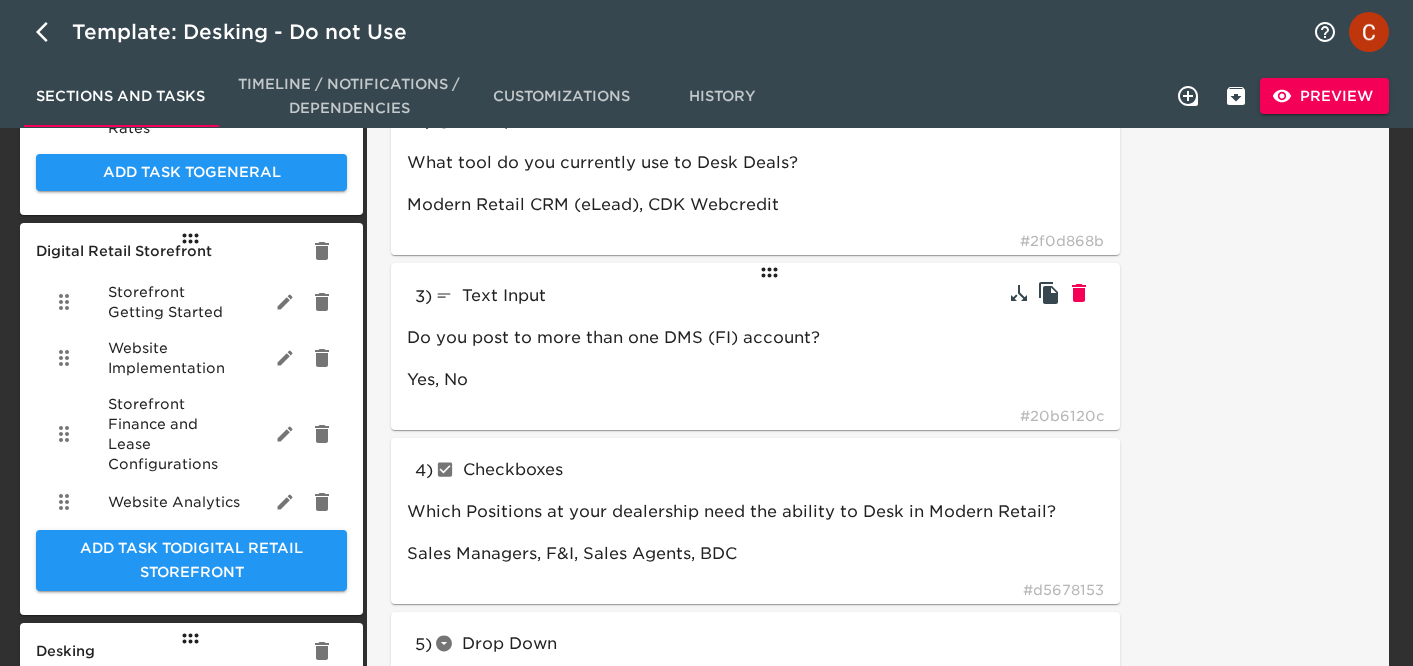 scroll, scrollTop: 389, scrollLeft: 0, axis: vertical 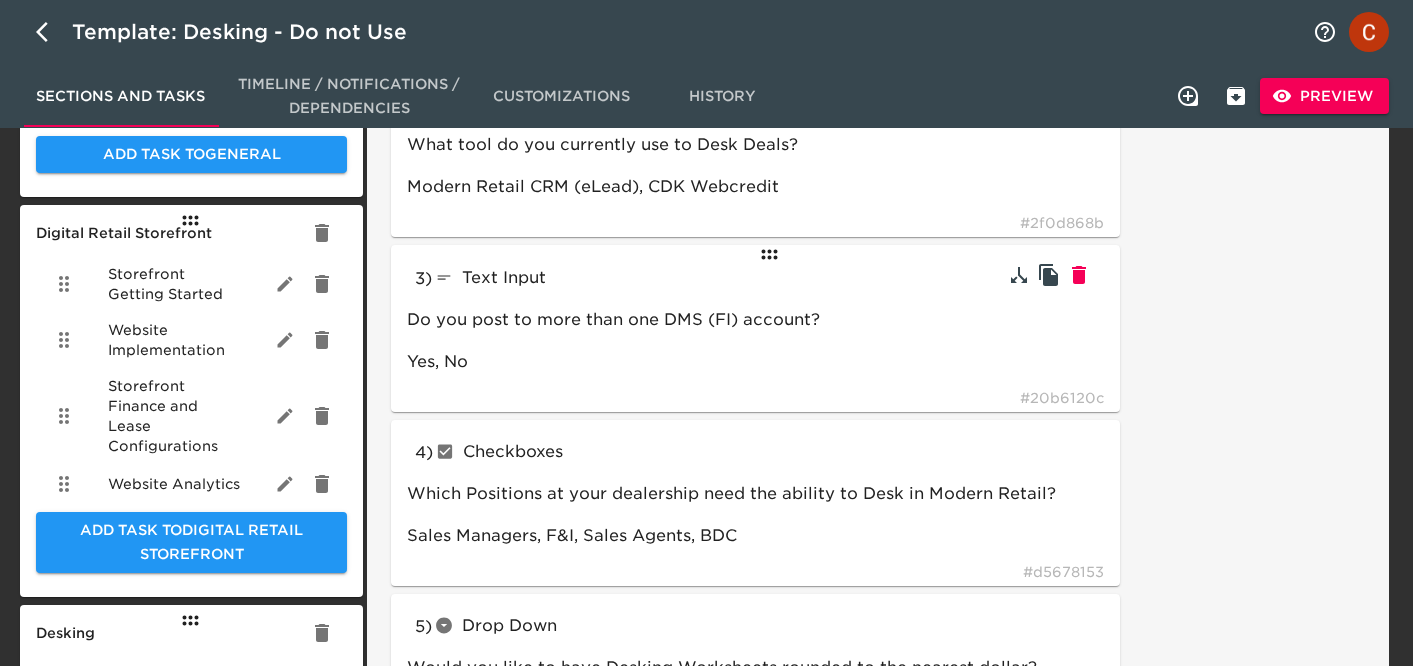 click on "Text Input" at bounding box center (579, 278) 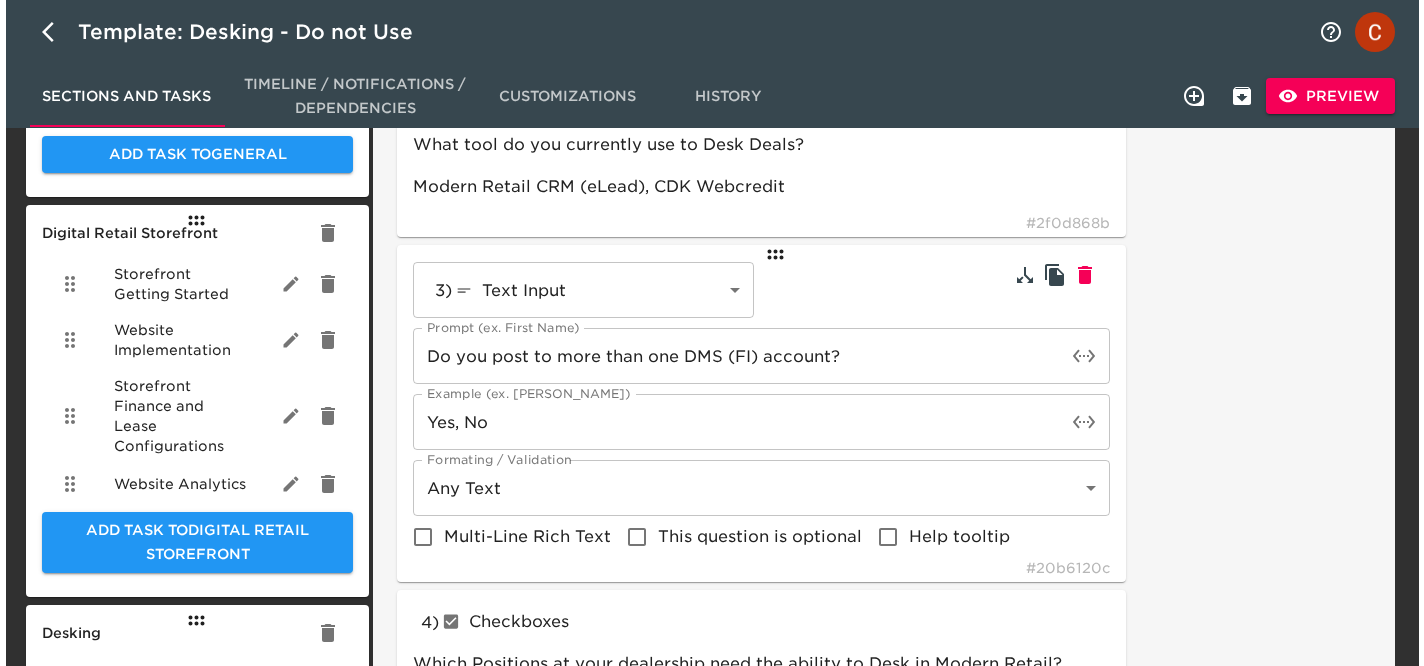 click on "Template:   Desking - Do not Use Sections and Tasks Timeline / Notifications / Dependencies Customizations History    Preview    Sections General About Your Dealership Inventory and Pricing User Accounts Fees & Addendums Lenders and Rates Add Task to  General Digital Retail Storefront Storefront Getting Started Website Implementation Storefront Finance and Lease Configurations Website Analytics Add Task to  Digital Retail Storefront Desking Desking Defaults Credit Add Task to  Desking F&I Finance Products Add Task to  F&I Add Section Form Actions Configuration History   External Task Title Desking Defaults Task Note:   1 )  Section Break lineBreak Desking Defaults #  ef7e3782   2 )  Multiple Choice radioButtons What tool do you currently use to Desk Deals? Modern Retail CRM (eLead), CDK Webcredit #  2f0d868b   3 )  Text Input textInput ​ Prompt (ex. First Name) Do you post to more than one DMS (FI) account? Prompt (ex. First Name) Example (ex. John Doe) Yes, No Example (ex. John Doe) Any Text Any Always" at bounding box center [706, 606] 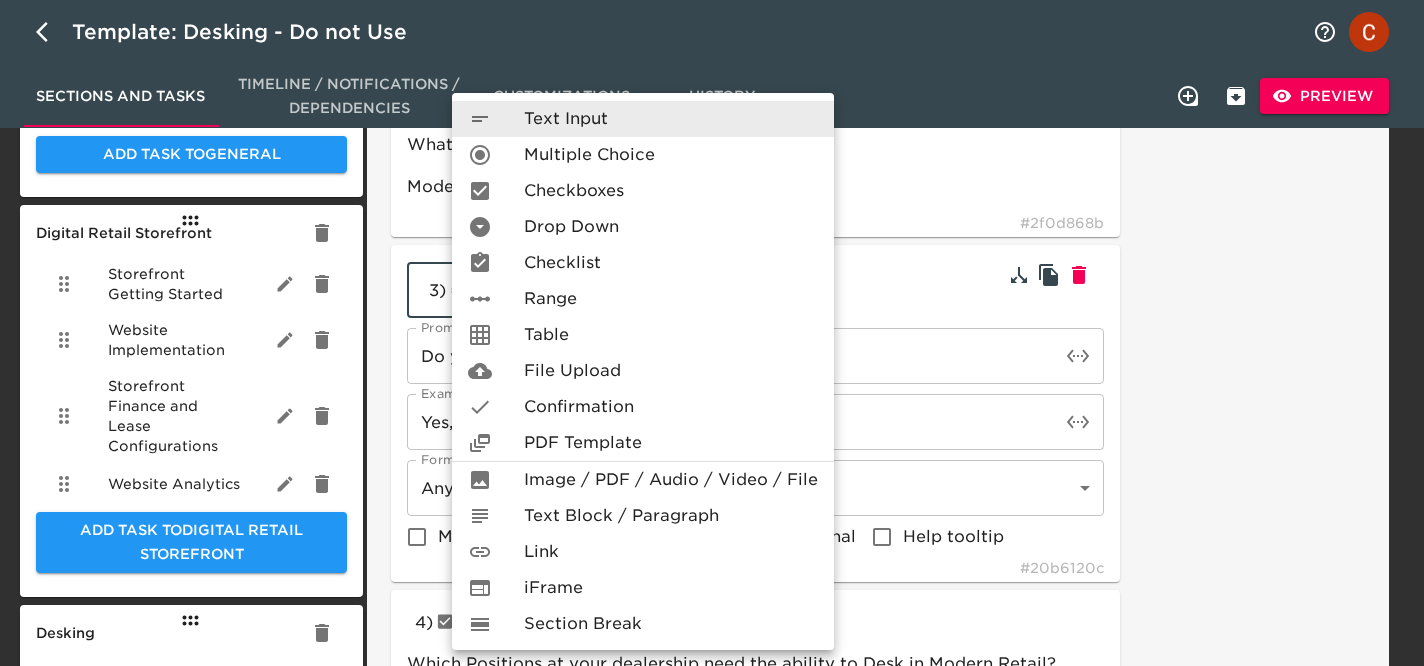 click on "Multiple Choice" at bounding box center (589, 155) 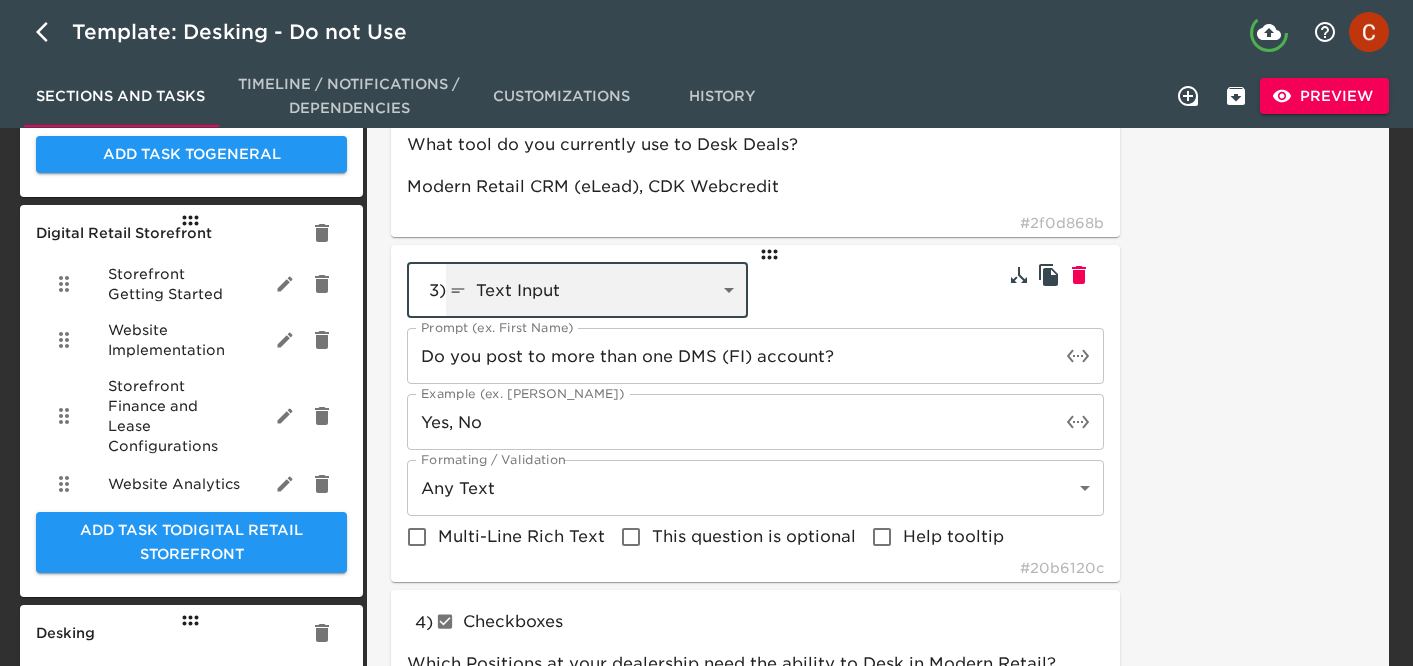type on "radioButtons" 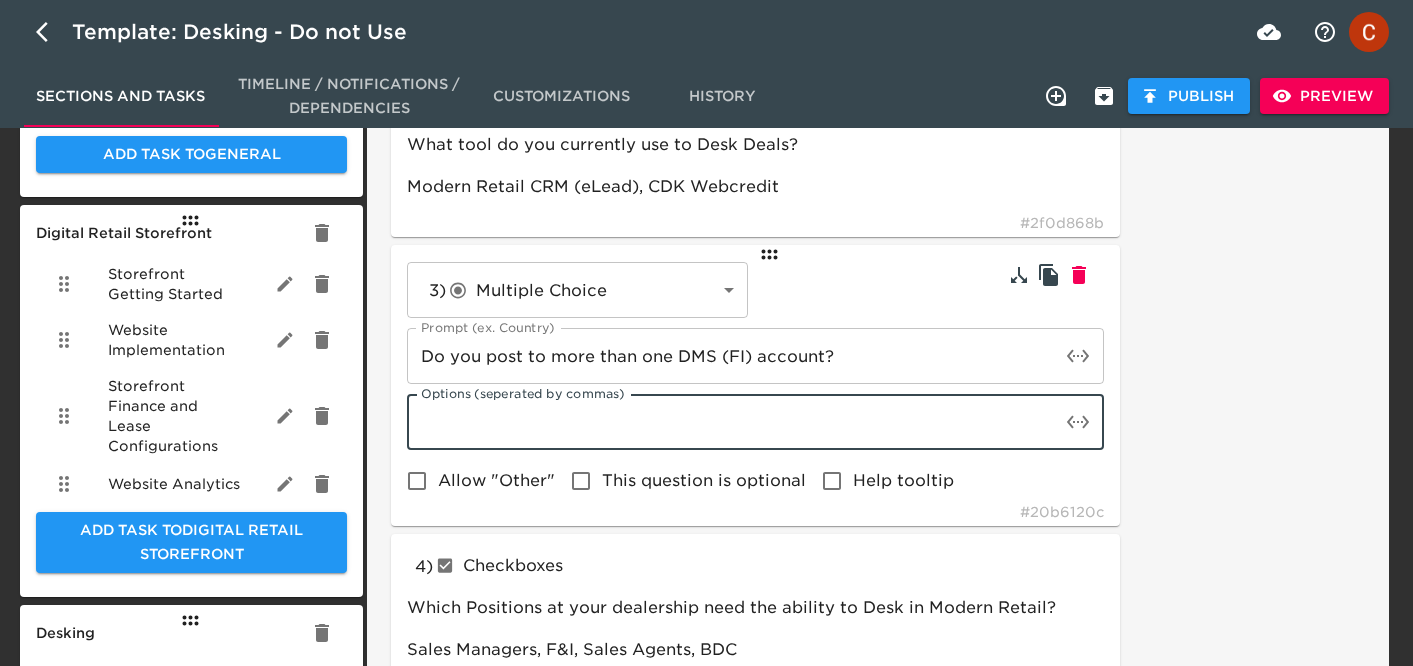 click at bounding box center (733, 422) 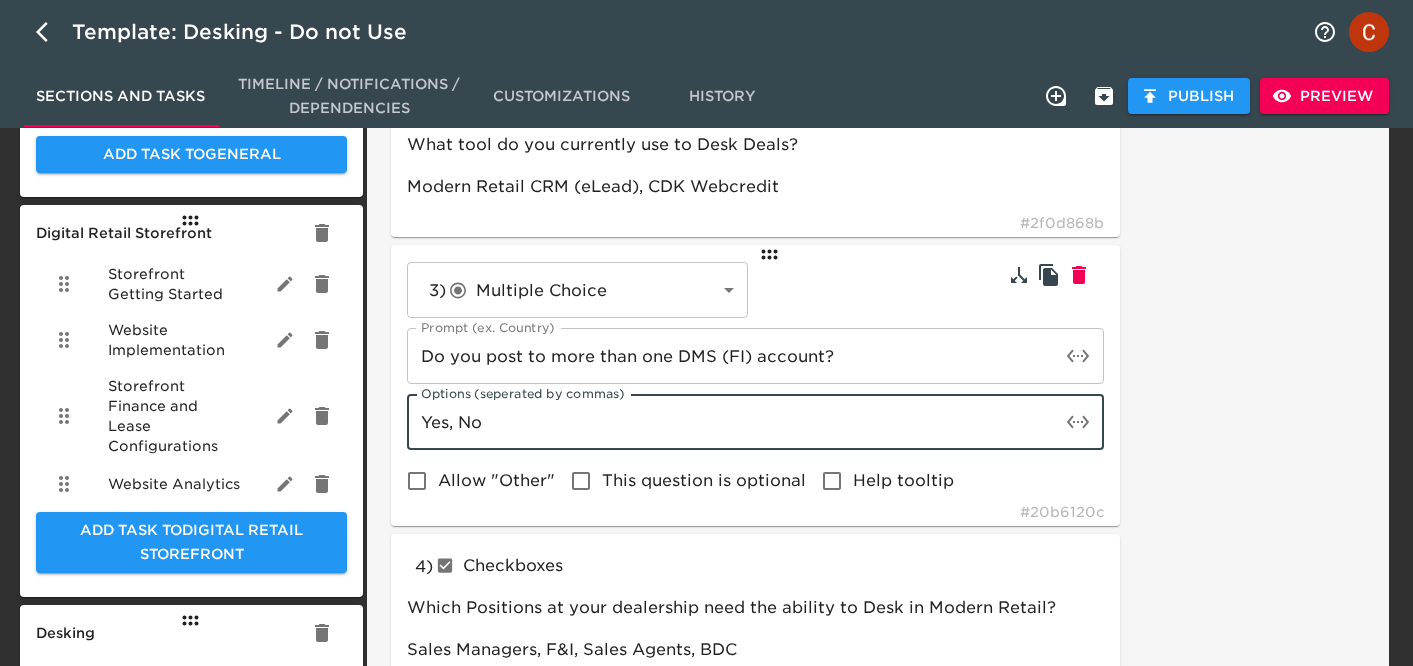 type on "Yes, No" 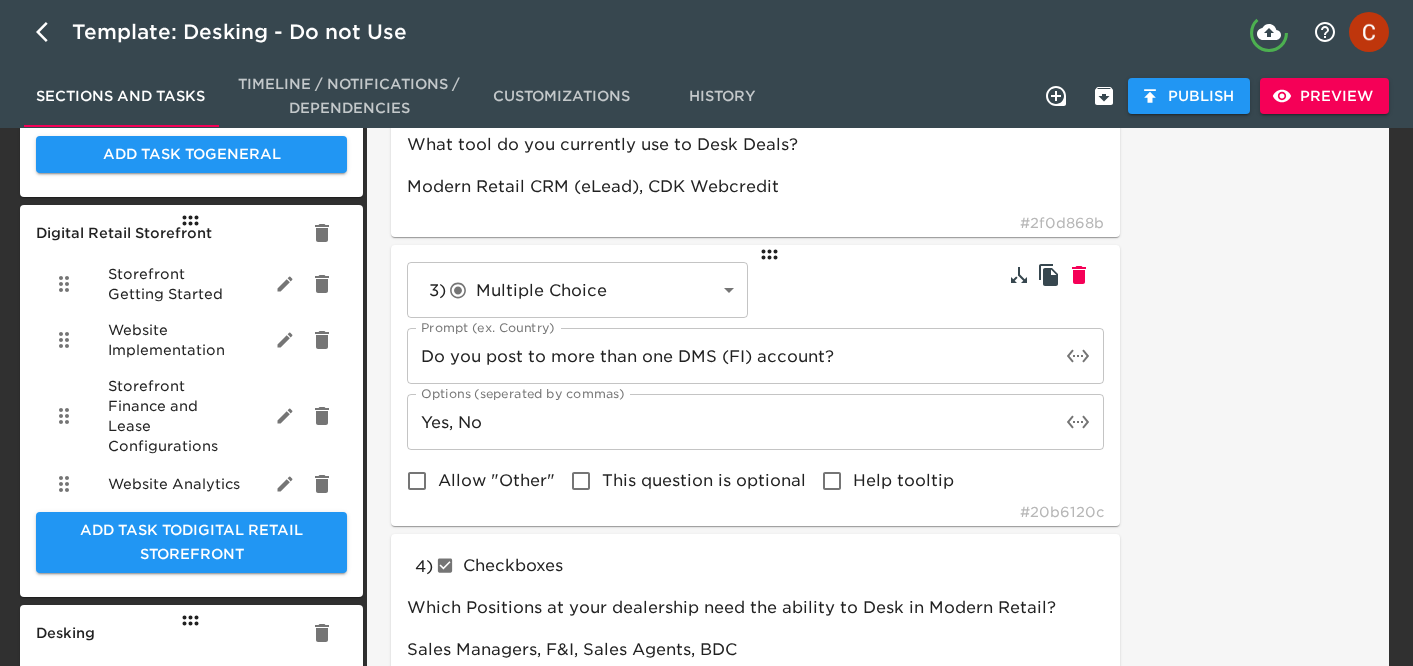 click on "Allow "Other"" at bounding box center [475, 481] 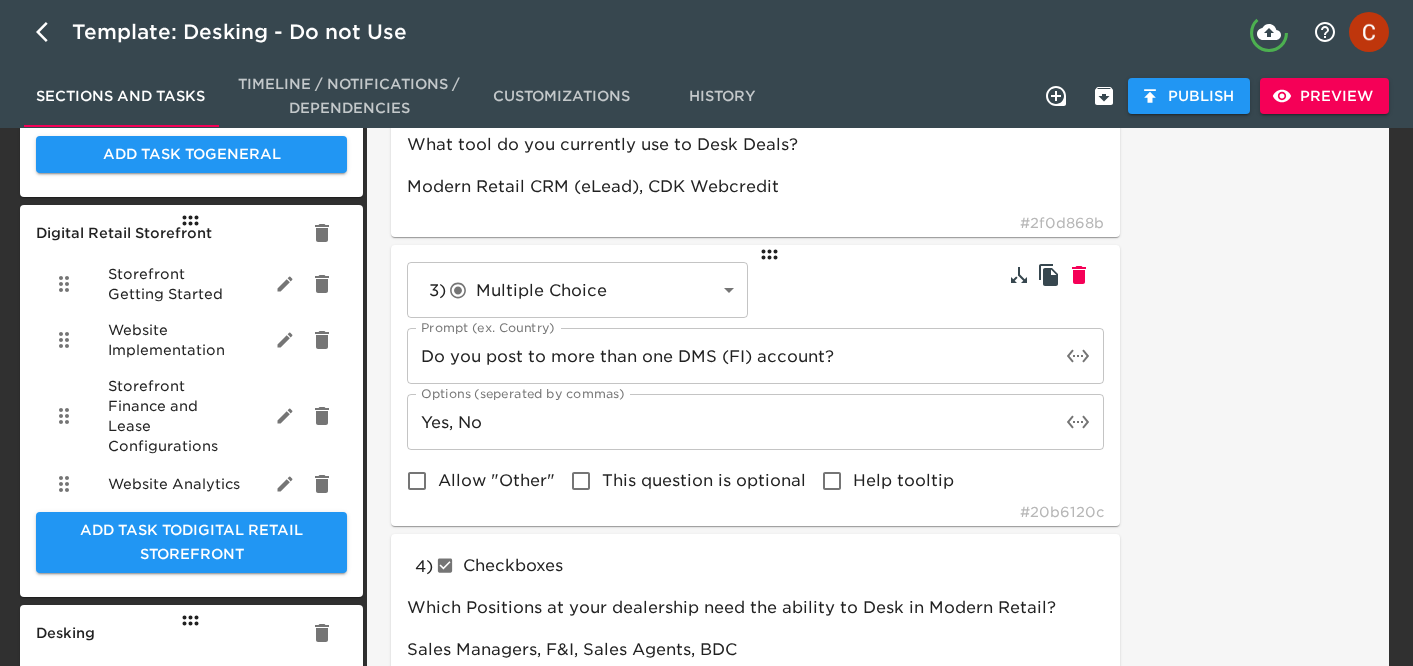 checkbox on "false" 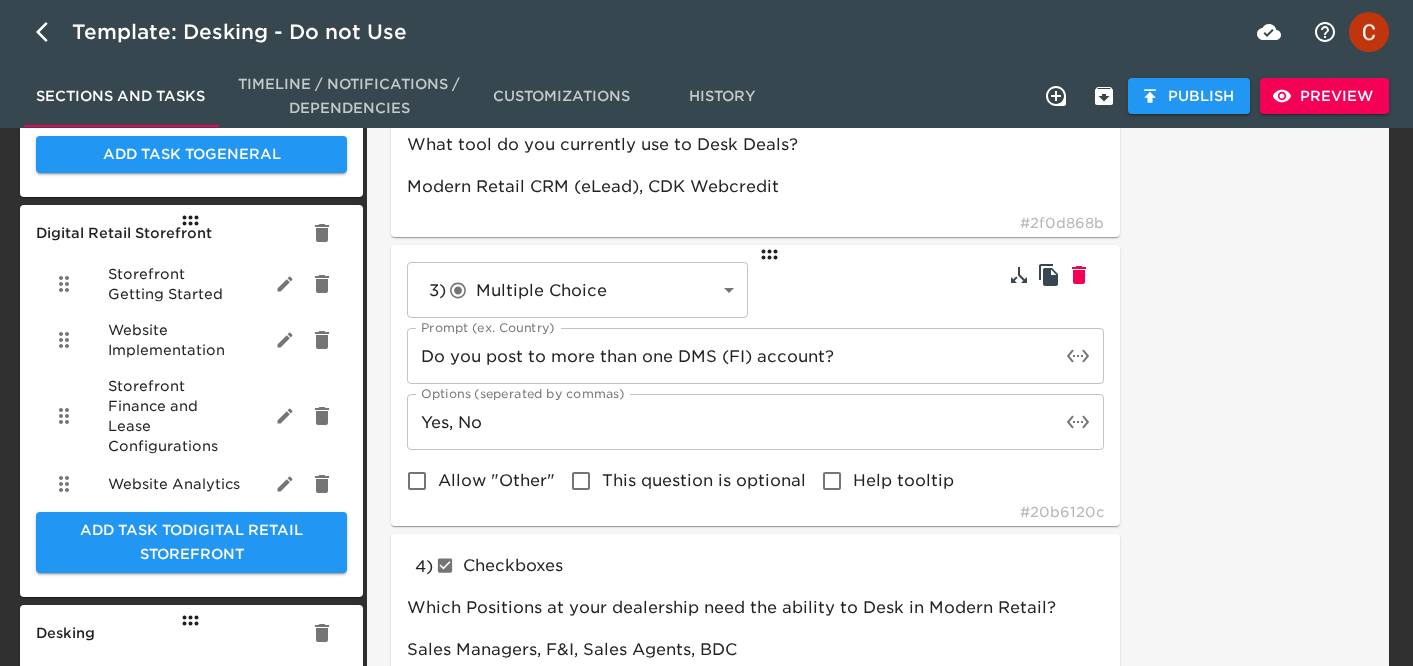 click on "This question is optional" at bounding box center (704, 481) 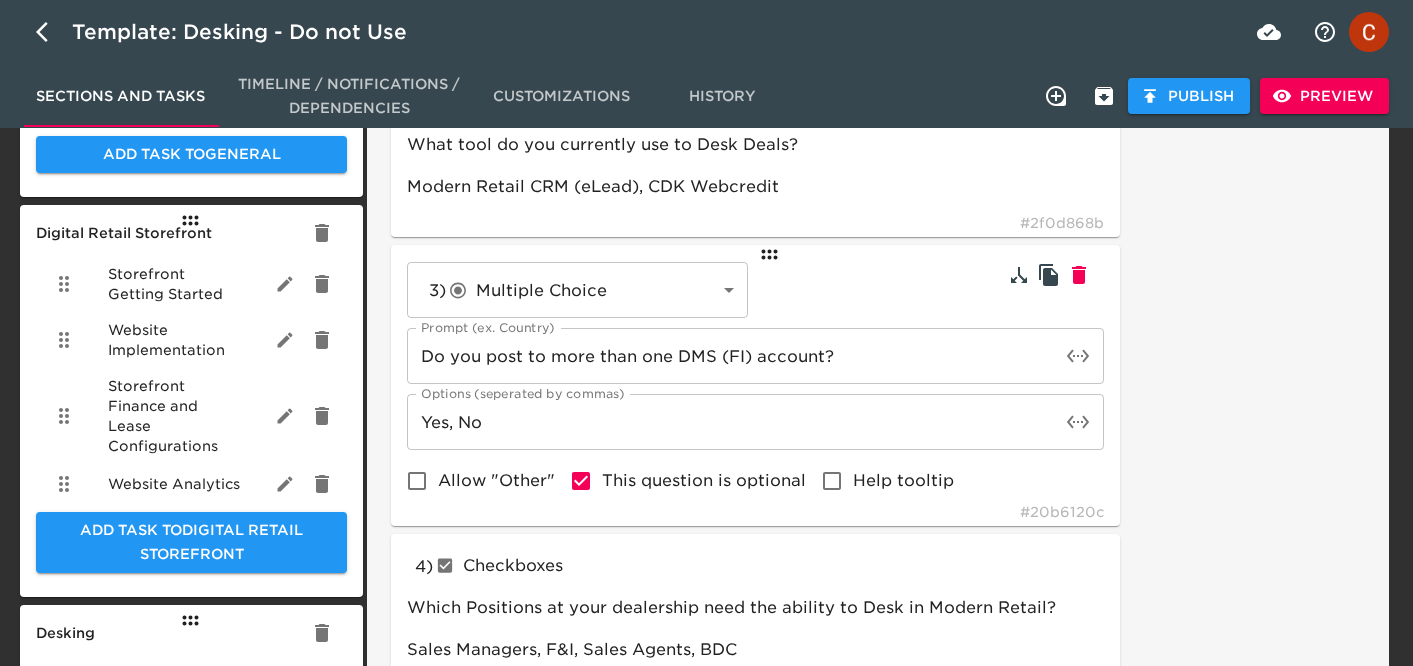 click on "Allow "Other"" at bounding box center (496, 481) 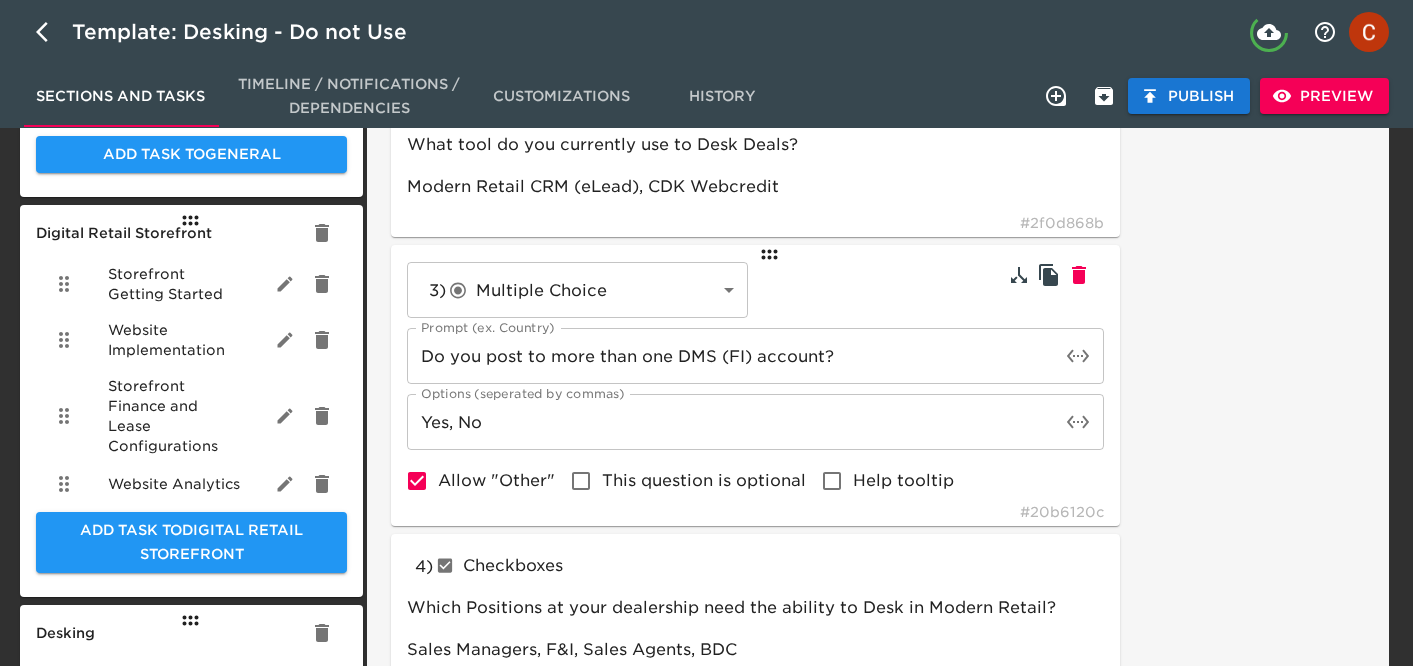 checkbox on "false" 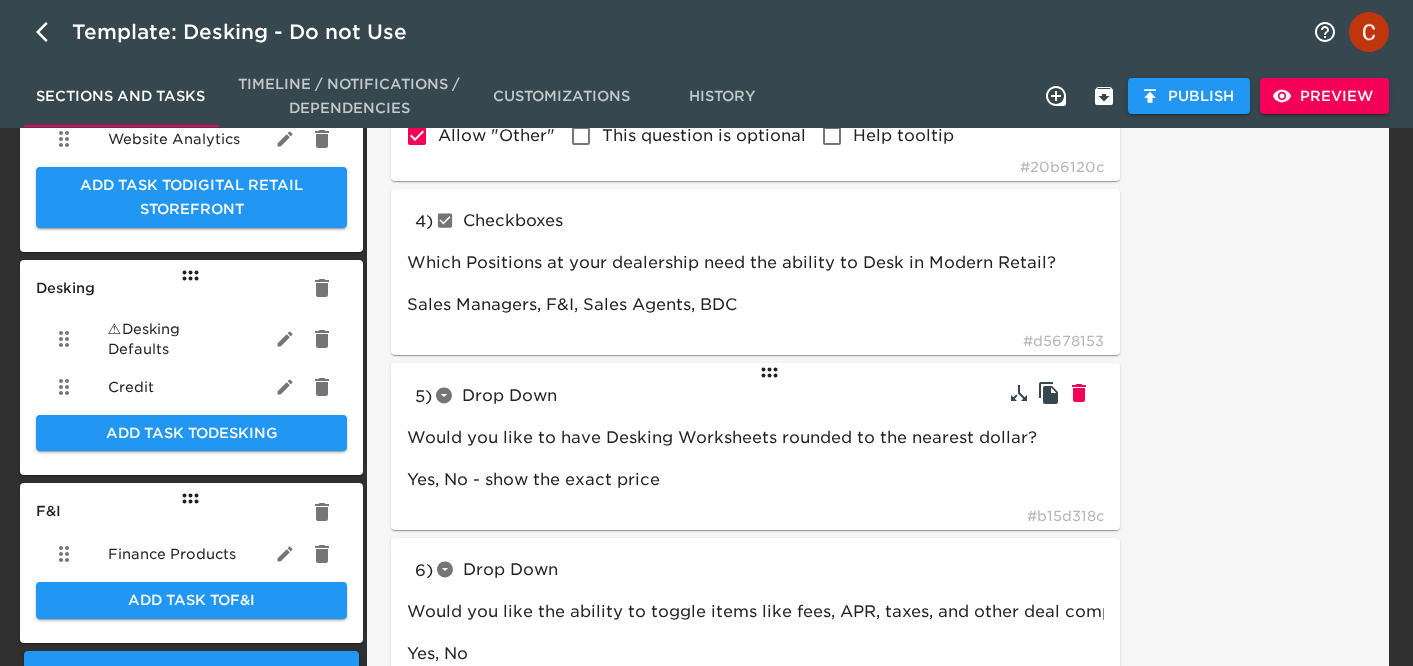 scroll, scrollTop: 747, scrollLeft: 0, axis: vertical 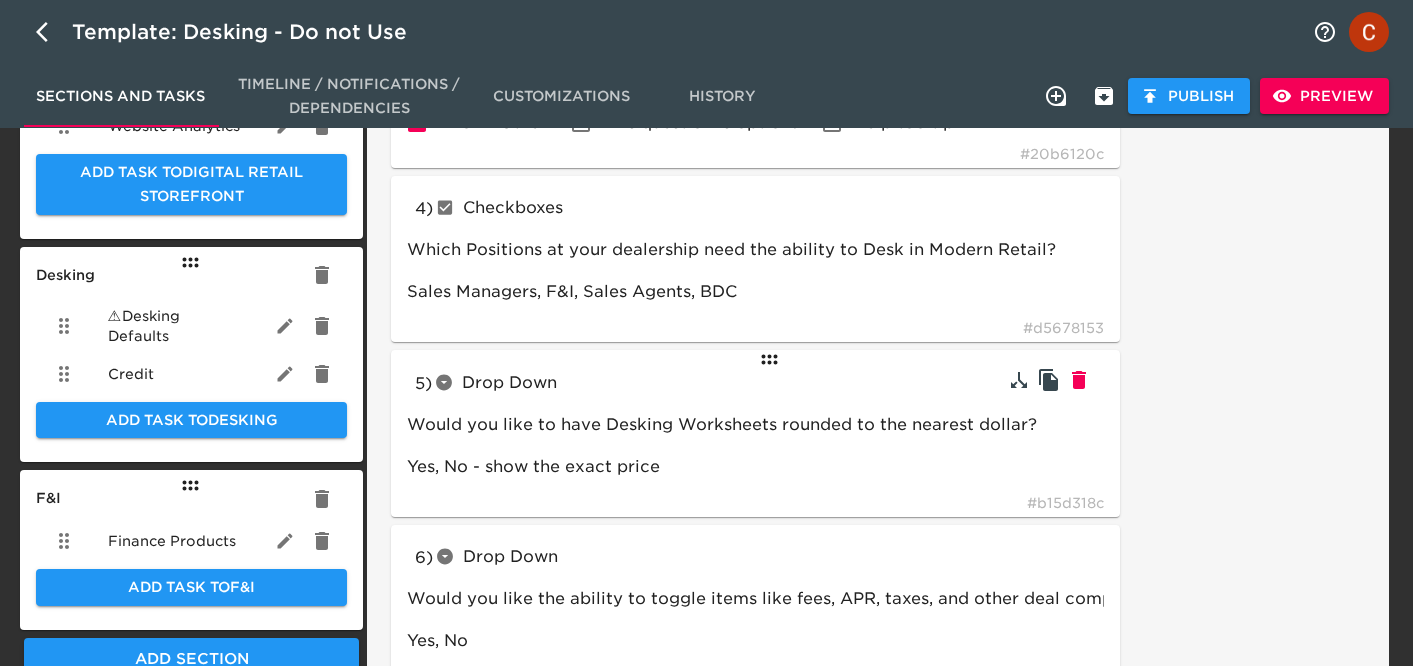 click on "Drop Down" at bounding box center (509, 382) 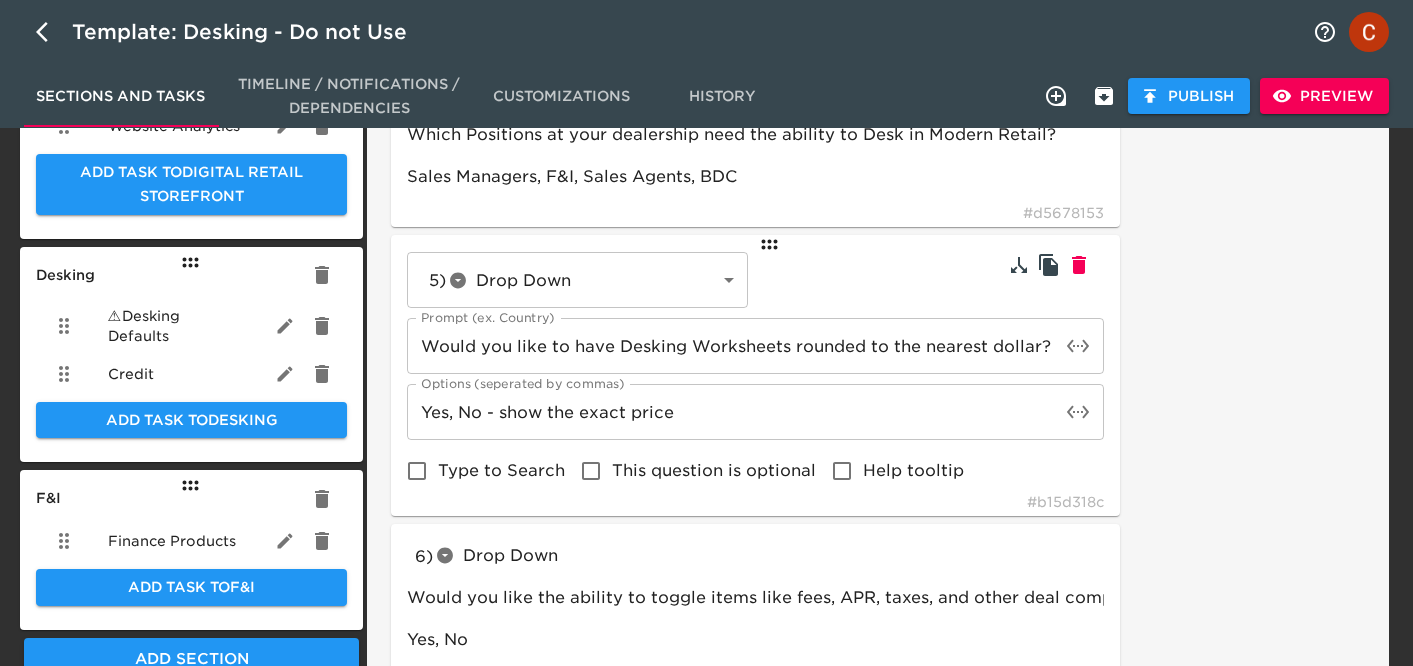 click on "5 )  Drop Down dropdown ​ Prompt (ex. Country) Would you like to have Desking Worksheets rounded to the nearest dollar? Prompt (ex. Country) Options (seperated by commas) Yes, No - show the exact price Options (seperated by commas) Type to Search This question is optional Help tooltip Help Tooltip Text Help Tooltip Text Conditional Rules Always   display Add Rule #  b15d318c" at bounding box center (755, 375) 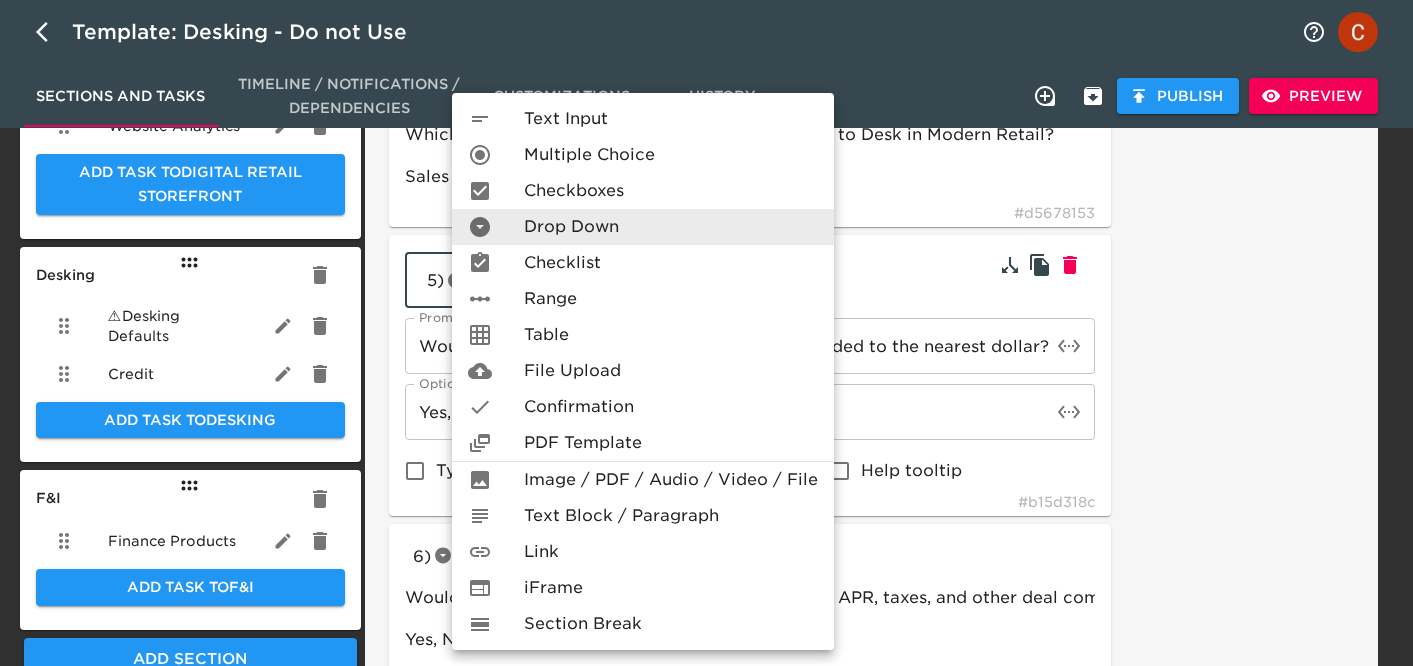 click on "Template:   Desking - Do not Use Sections and Tasks Timeline / Notifications / Dependencies Customizations History    Publish     Preview    Sections General About Your Dealership Inventory and Pricing User Accounts Fees & Addendums Lenders and Rates Add Task to  General Digital Retail Storefront Storefront Getting Started Website Implementation Storefront Finance and Lease Configurations Website Analytics Add Task to  Digital Retail Storefront Desking ⚠  Desking Defaults Credit Add Task to  Desking F&I Finance Products Add Task to  F&I Add Section Form Actions Configuration History     External Task Title Desking Defaults Task Note:   1 )  Section Break lineBreak Desking Defaults #  ef7e3782   2 )  Multiple Choice radioButtons What tool do you currently use to Desk Deals? Modern Retail CRM (eLead), CDK Webcredit #  2f0d868b   3 )  Multiple Choice radioButtons Do you post to more than one DMS (FI) account? Yes, No #  20b6120c   4 )  Checkboxes checkboxes Sales Managers, F&I, Sales Agents, BDC #    5 )" at bounding box center (706, 220) 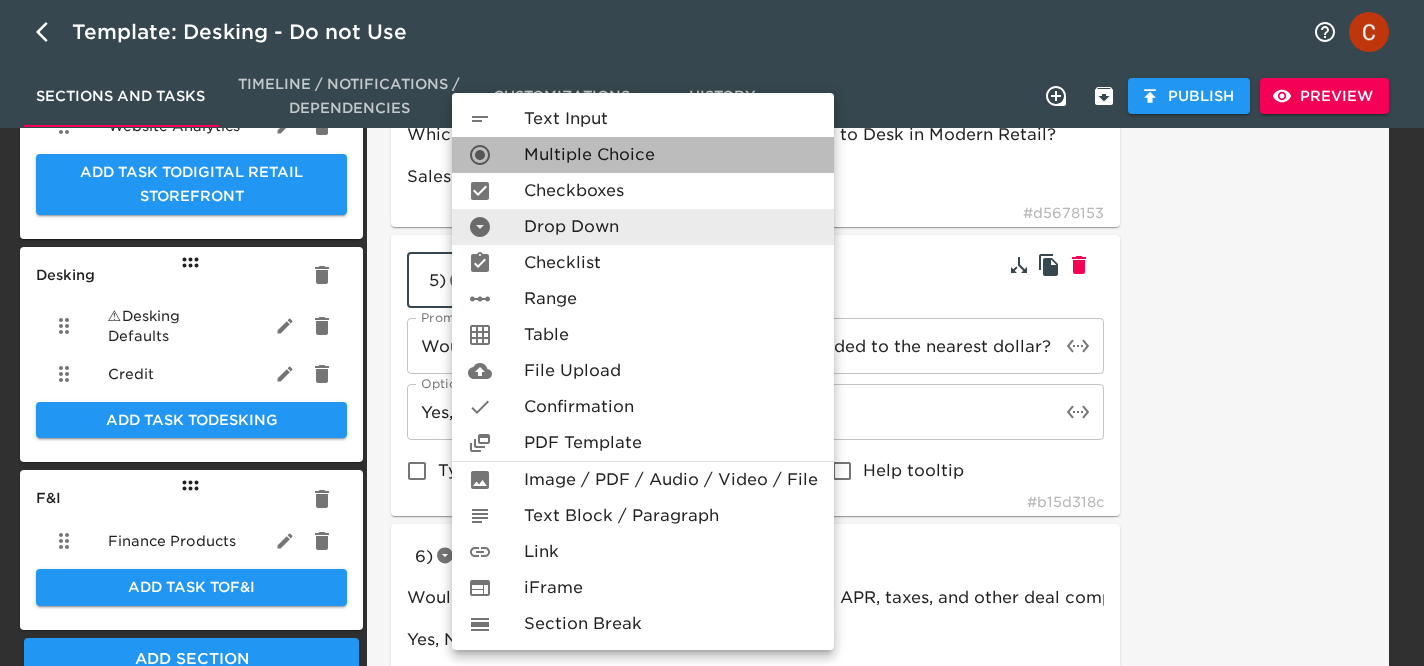 click on "Multiple Choice" at bounding box center (589, 155) 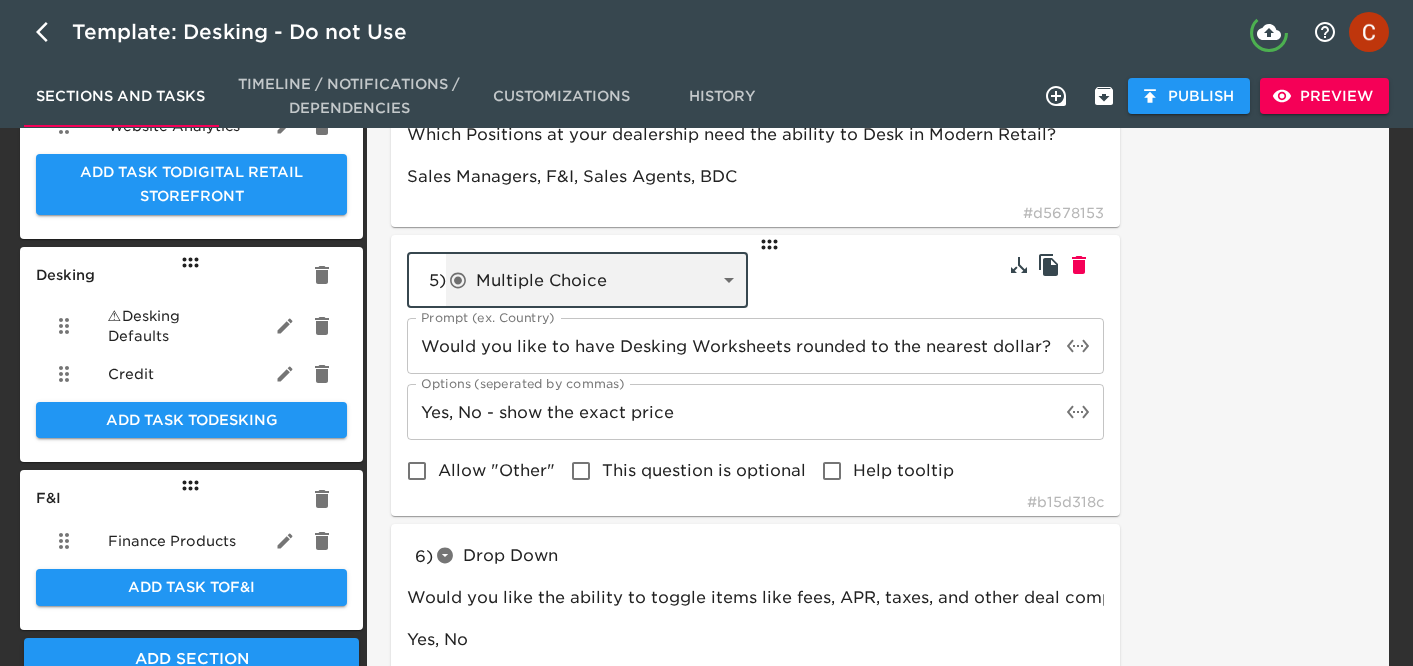 type on "radioButtons" 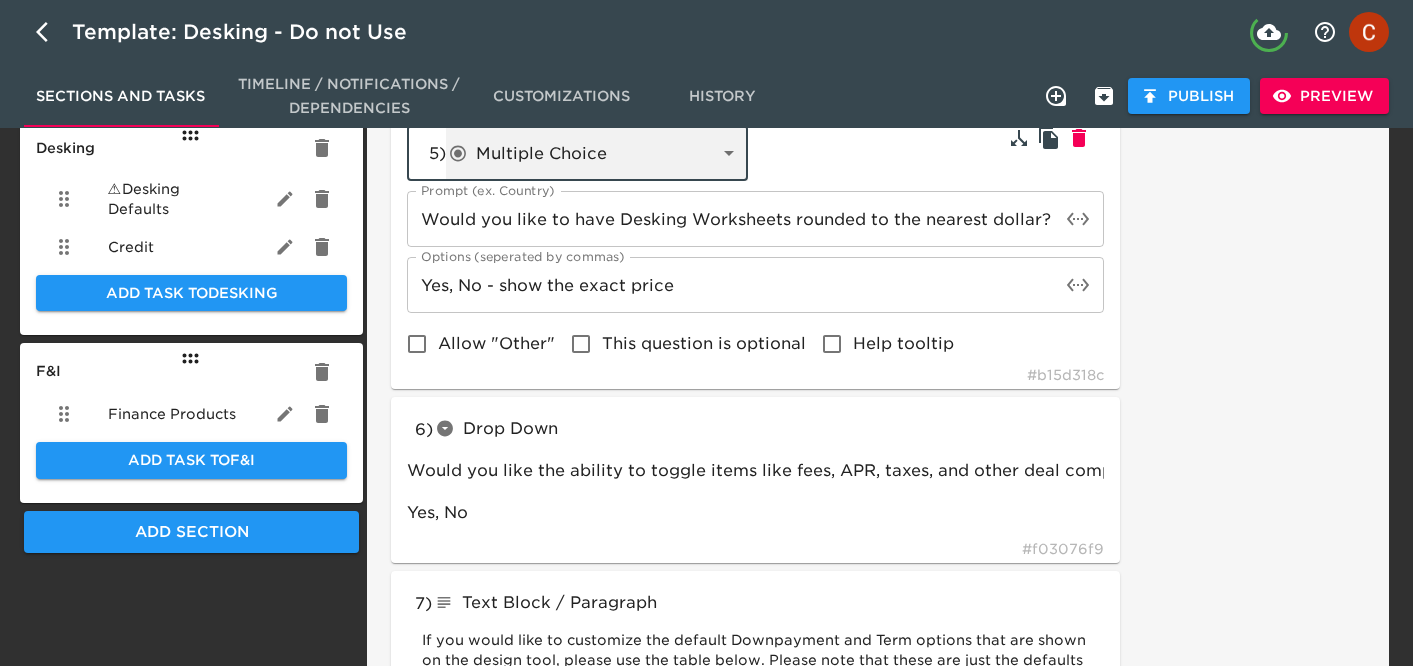 scroll, scrollTop: 876, scrollLeft: 0, axis: vertical 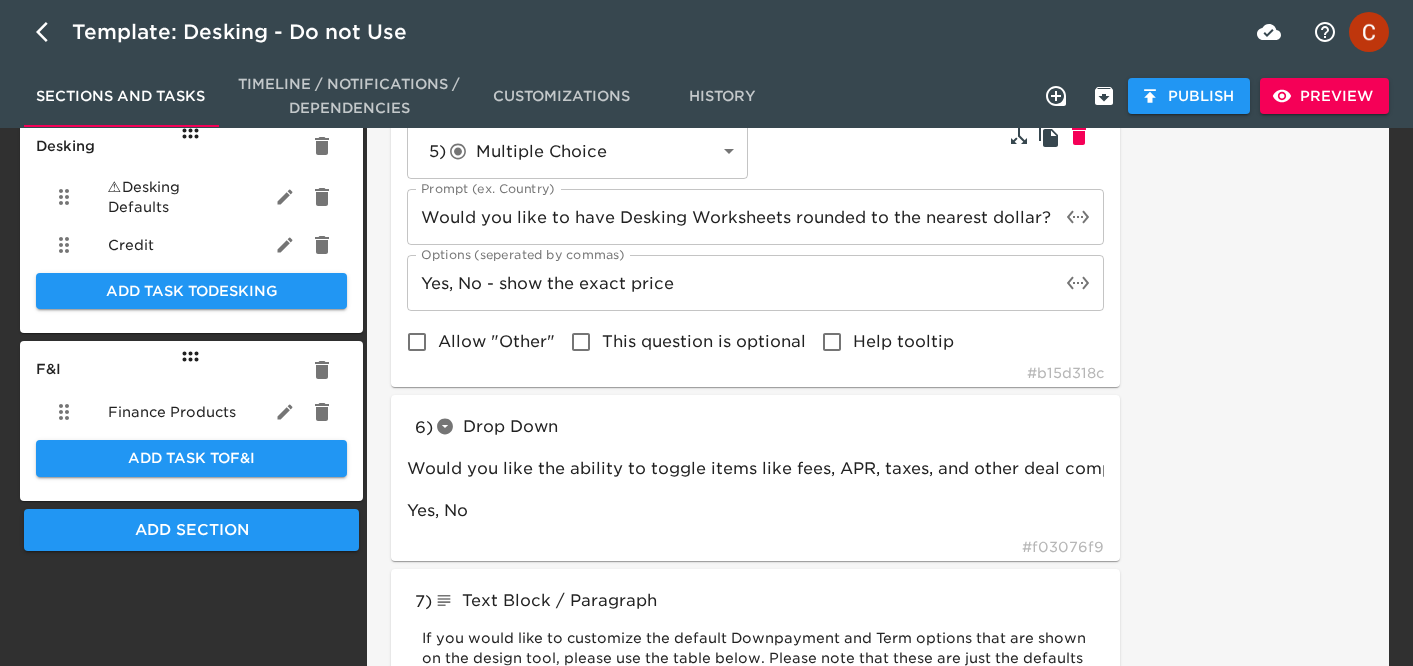 click on "6 )  Drop Down dropdown Would you like the ability to toggle items like fees, APR, taxes, and other deal components directly from the worksheet view? Yes, No #  f03076f9" at bounding box center (755, 478) 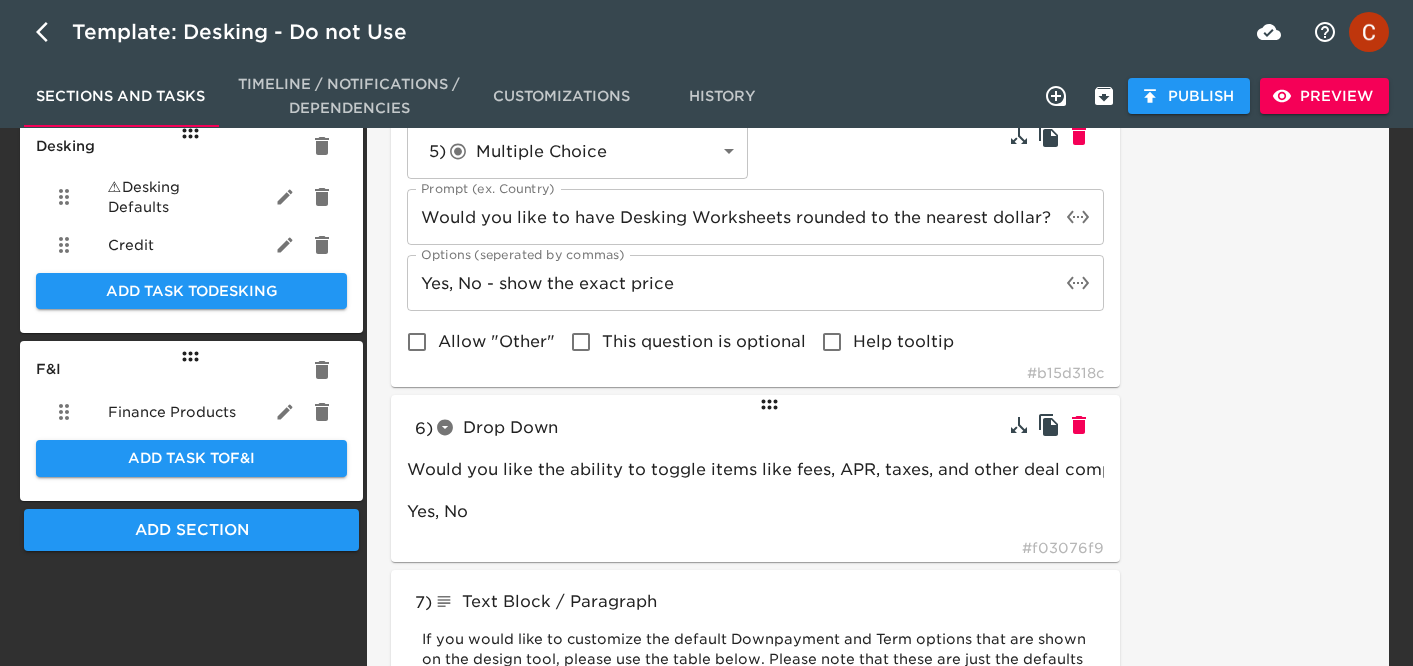 click on "Drop Down" at bounding box center (510, 427) 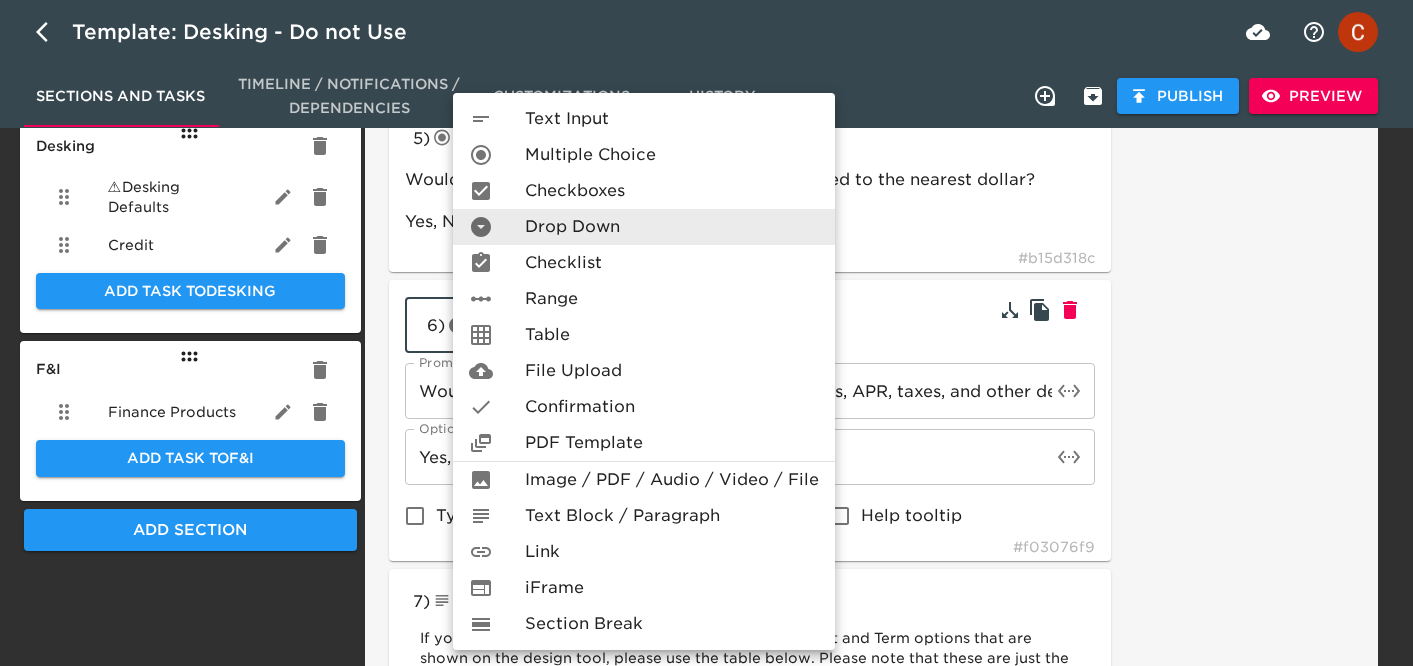 click on "Template:   Desking - Do not Use Sections and Tasks Timeline / Notifications / Dependencies Customizations History    Publish     Preview    Sections General About Your Dealership Inventory and Pricing User Accounts Fees & Addendums Lenders and Rates Add Task to  General Digital Retail Storefront Storefront Getting Started Website Implementation Storefront Finance and Lease Configurations Website Analytics Add Task to  Digital Retail Storefront Desking ⚠  Desking Defaults Credit Add Task to  Desking F&I Finance Products Add Task to  F&I Add Section Form Actions Configuration History     External Task Title Desking Defaults Task Note:   1 )  Section Break lineBreak Desking Defaults #  ef7e3782   2 )  Multiple Choice radioButtons What tool do you currently use to Desk Deals? Modern Retail CRM (eLead), CDK Webcredit #  2f0d868b   3 )  Multiple Choice radioButtons Do you post to more than one DMS (FI) account? Yes, No #  20b6120c   4 )  Checkboxes checkboxes Sales Managers, F&I, Sales Agents, BDC #    5 )" at bounding box center [706, 91] 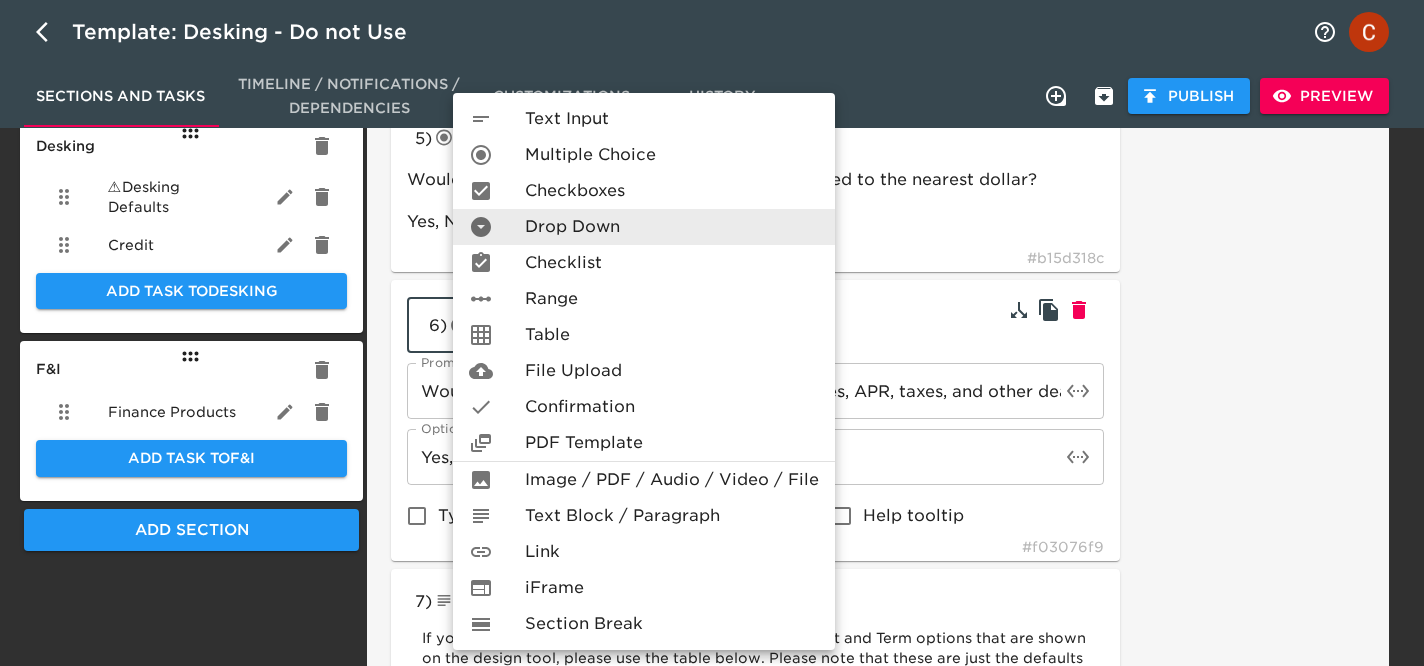 click on "Multiple Choice" at bounding box center [590, 155] 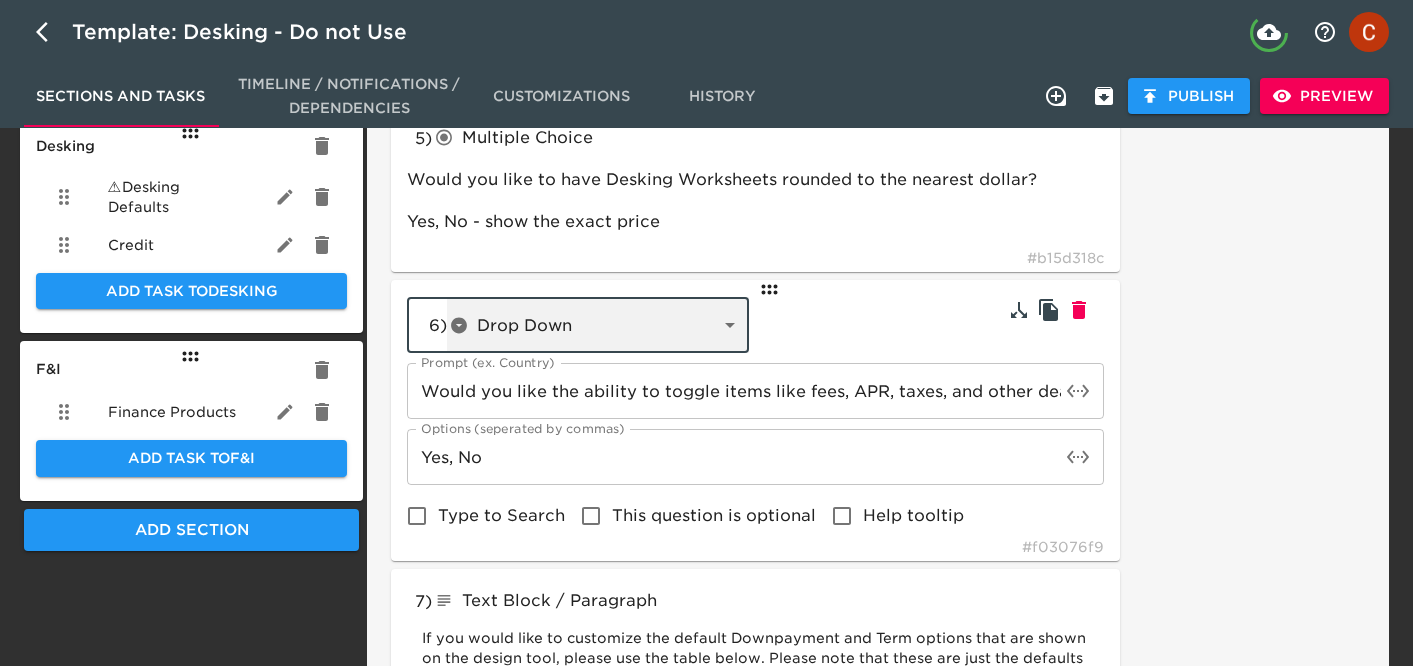 type on "radioButtons" 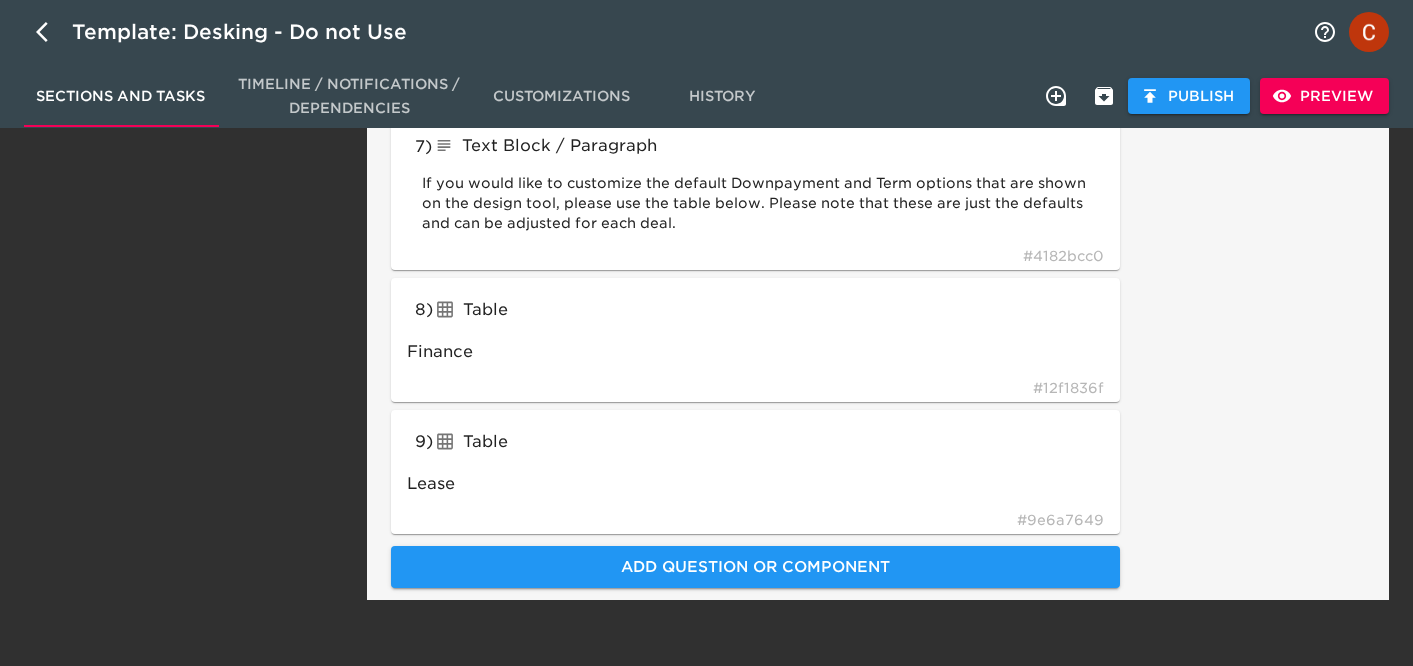scroll, scrollTop: 1330, scrollLeft: 0, axis: vertical 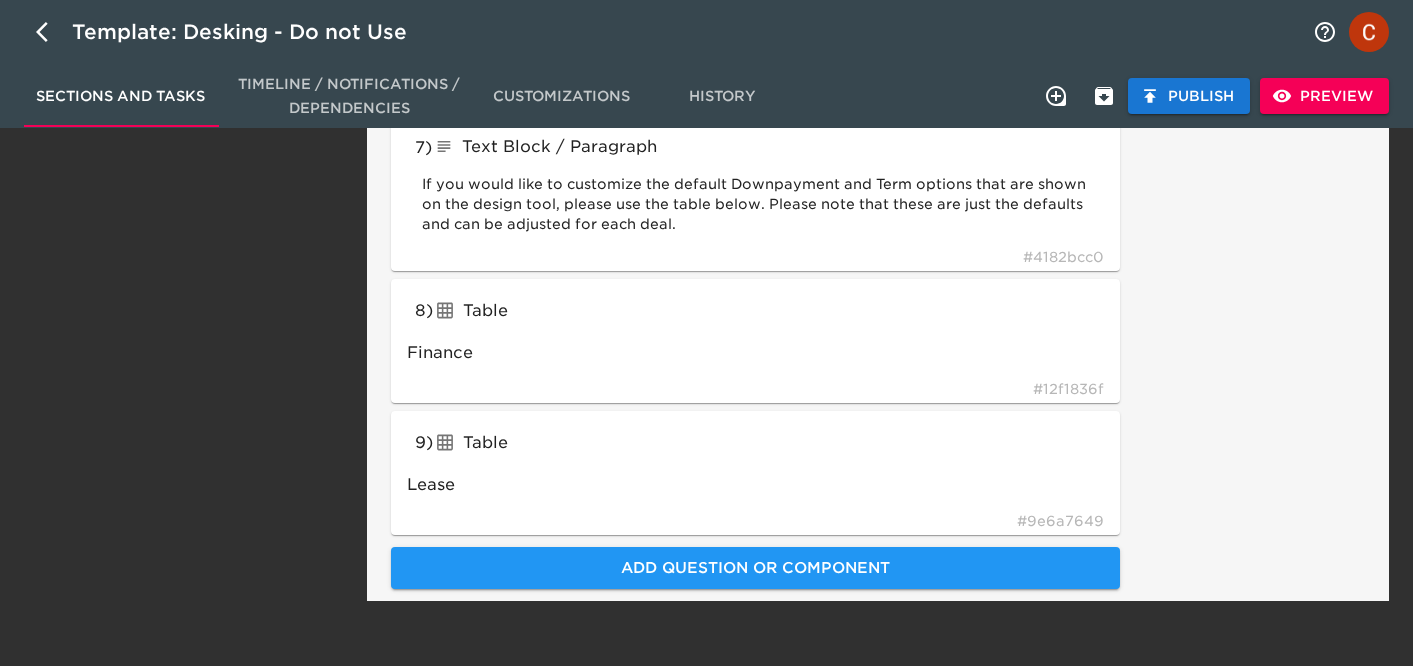 click on "Publish" at bounding box center [1189, 96] 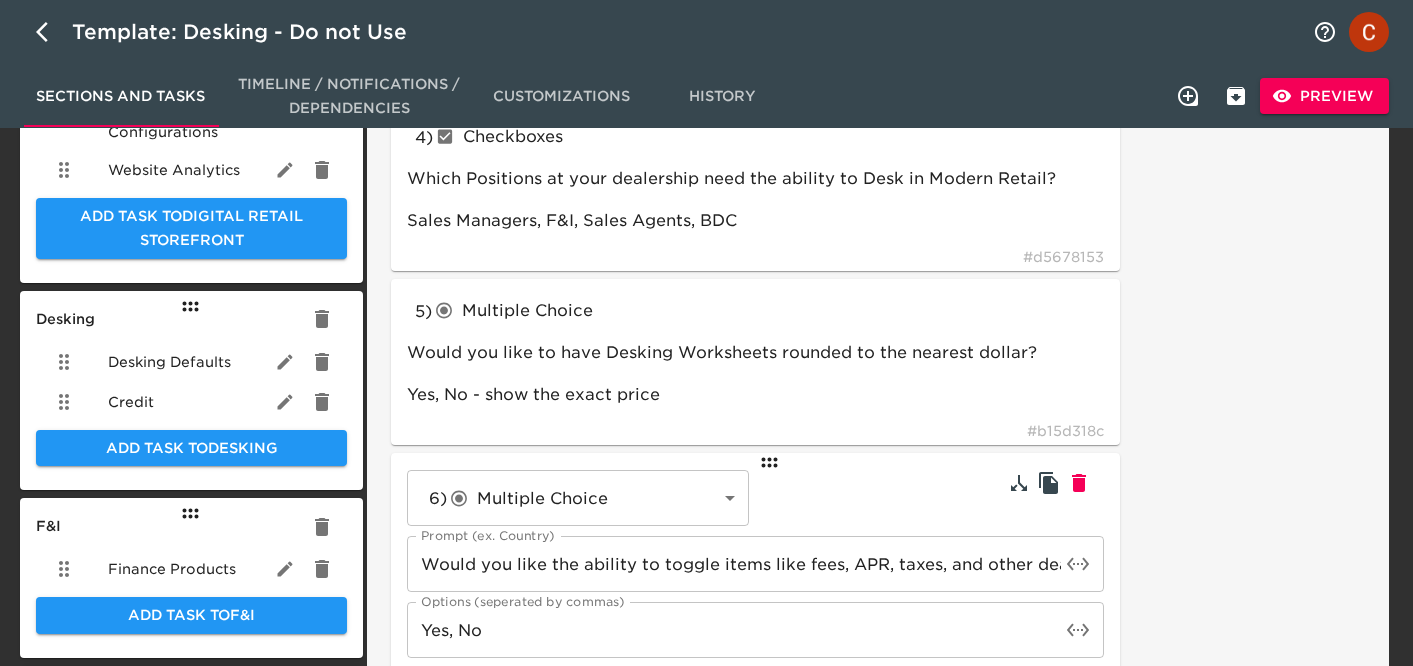 scroll, scrollTop: 706, scrollLeft: 0, axis: vertical 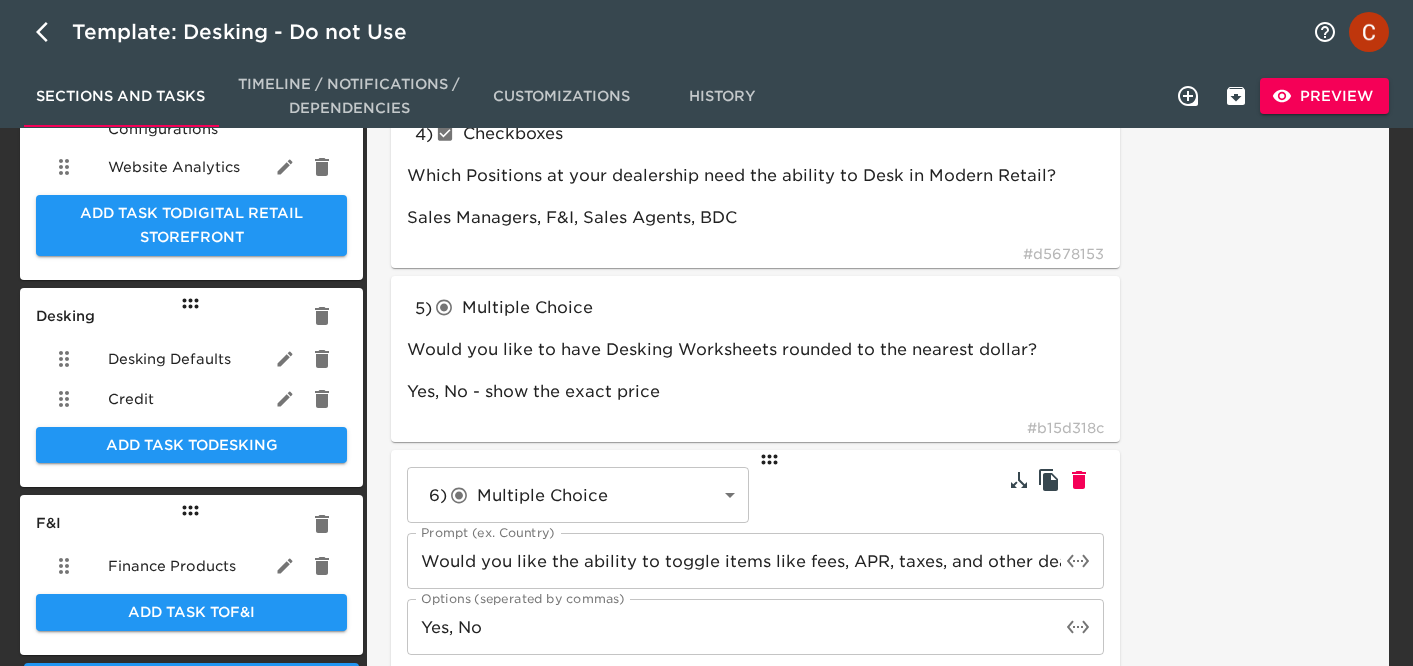 click on "Credit" at bounding box center (191, 399) 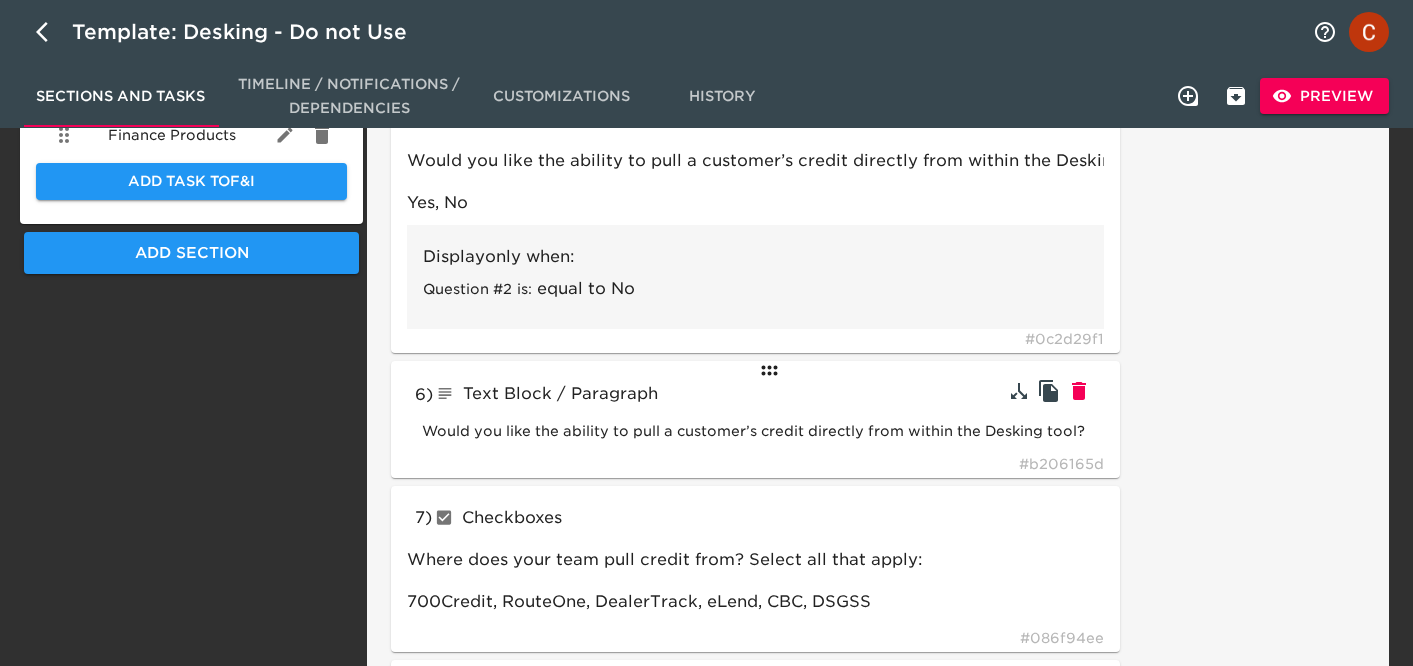 scroll, scrollTop: 1148, scrollLeft: 0, axis: vertical 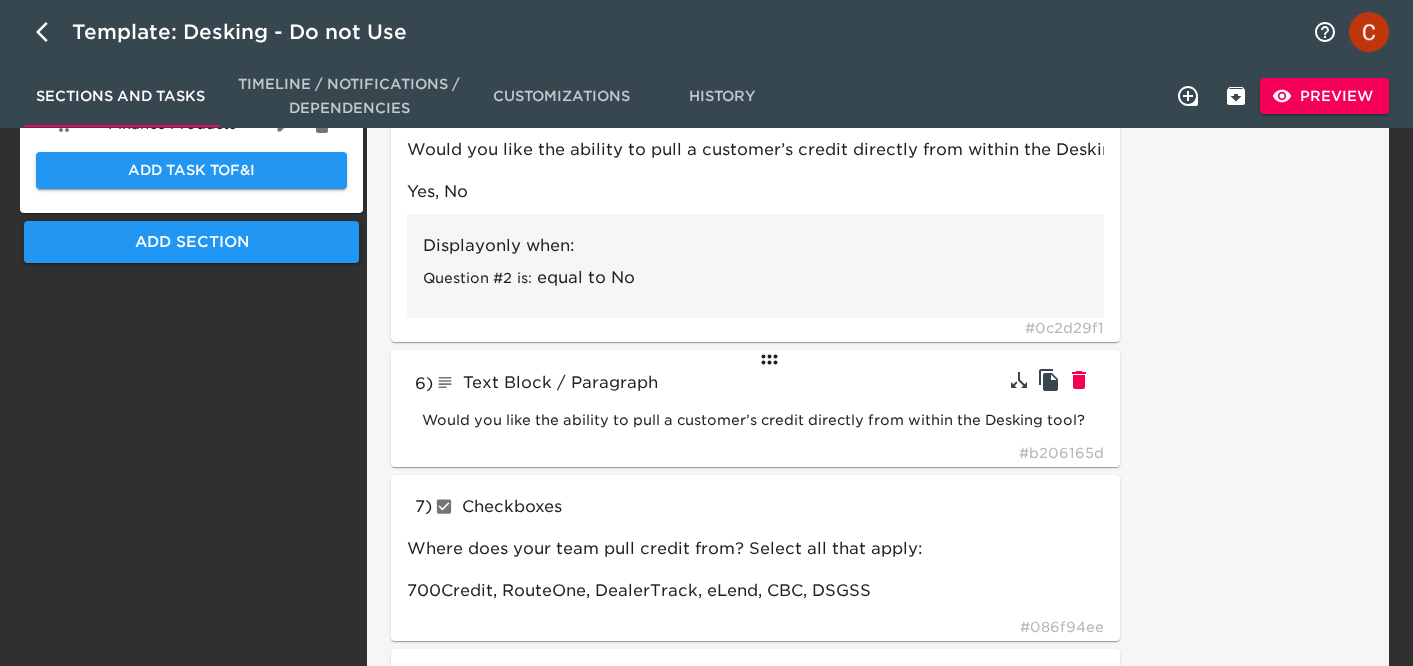 click 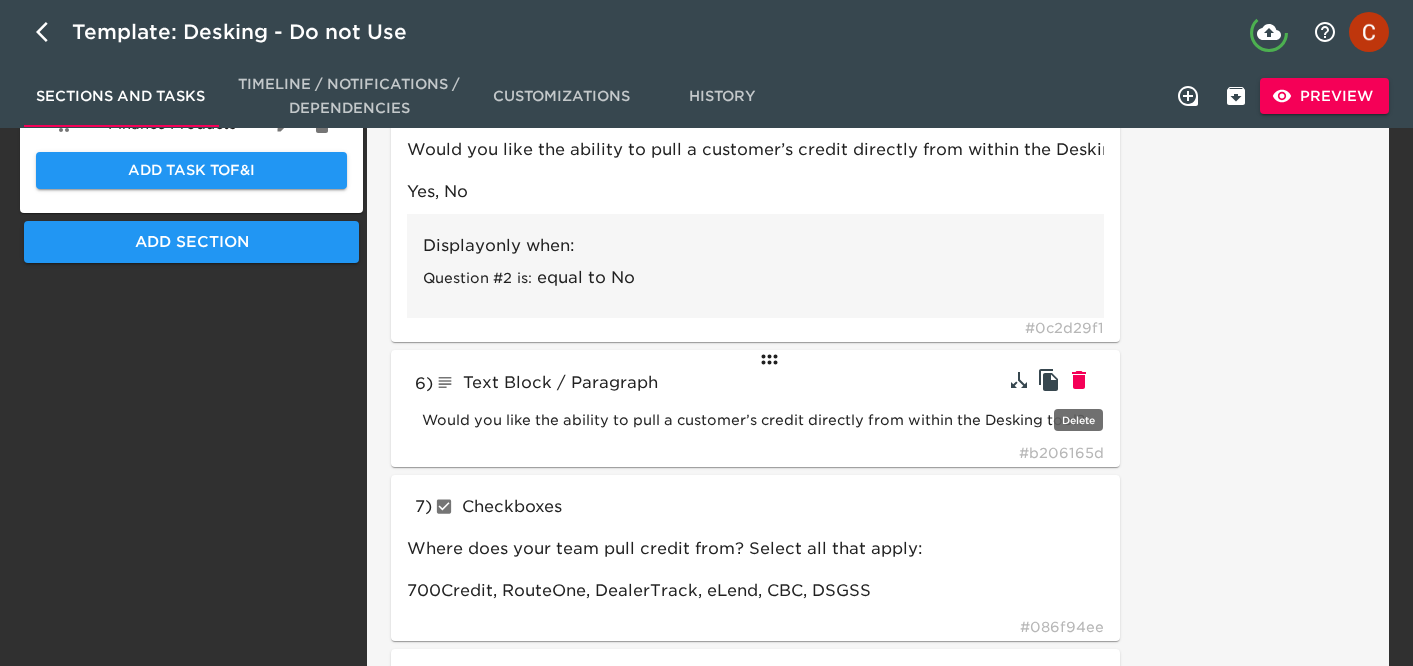 type on "checkboxes" 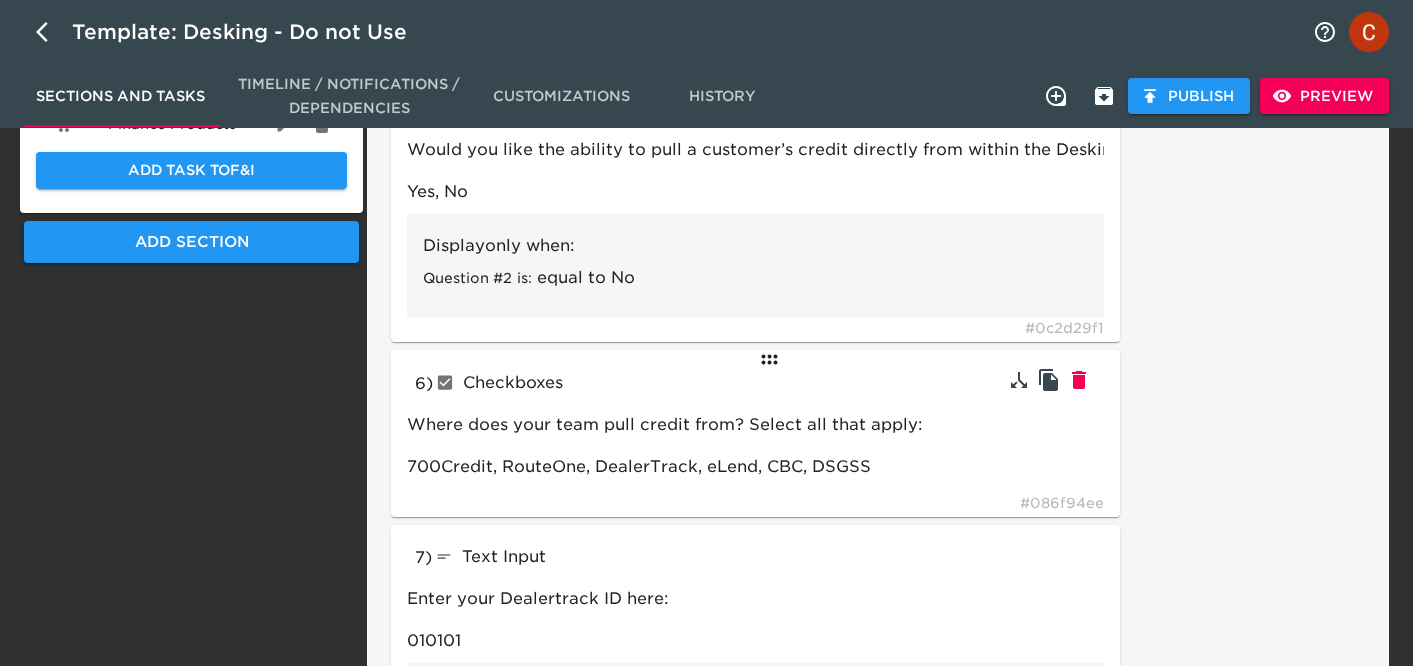 click on "6 )  Checkboxes checkboxes Where does your team pull credit from? Select all that apply: 700Credit, RouteOne, DealerTrack, eLend, CBC, DSGSS #  086f94ee" at bounding box center [755, 433] 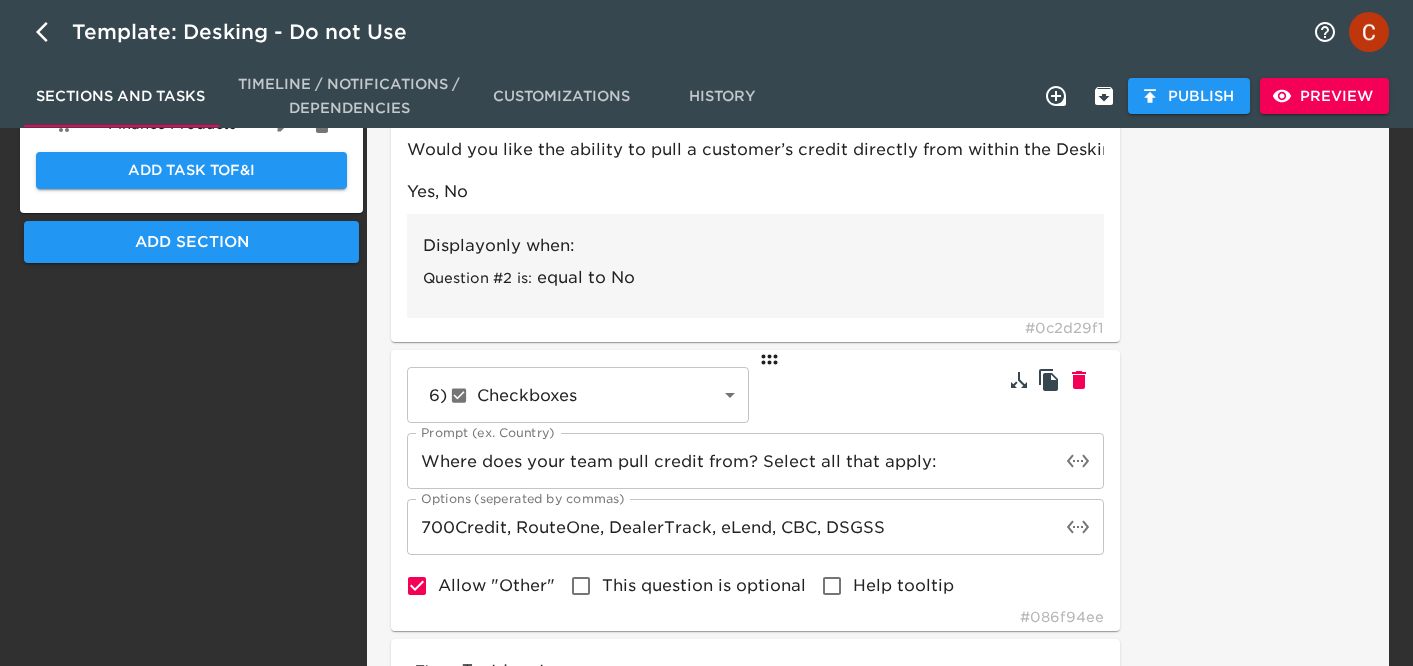 click on "Where does your team pull credit from? Select all that apply:" at bounding box center (733, 461) 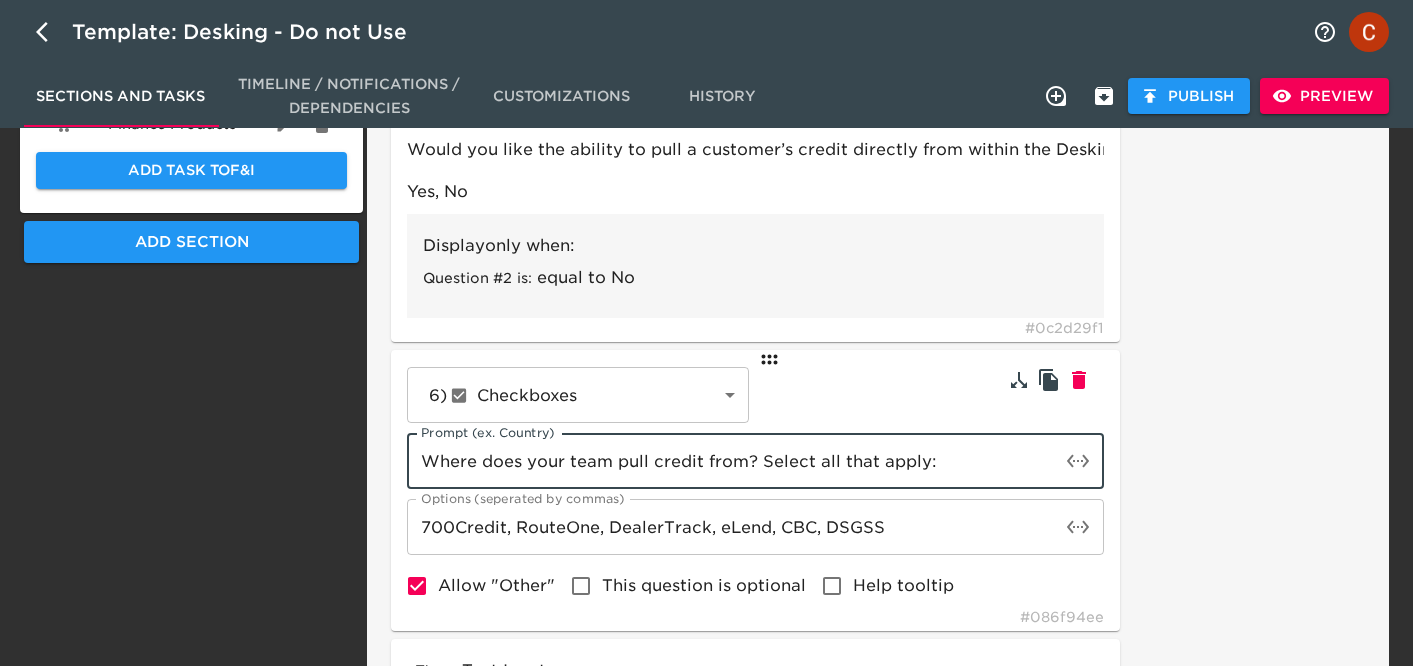click on "Where does your team pull credit from? Select all that apply:" at bounding box center (733, 461) 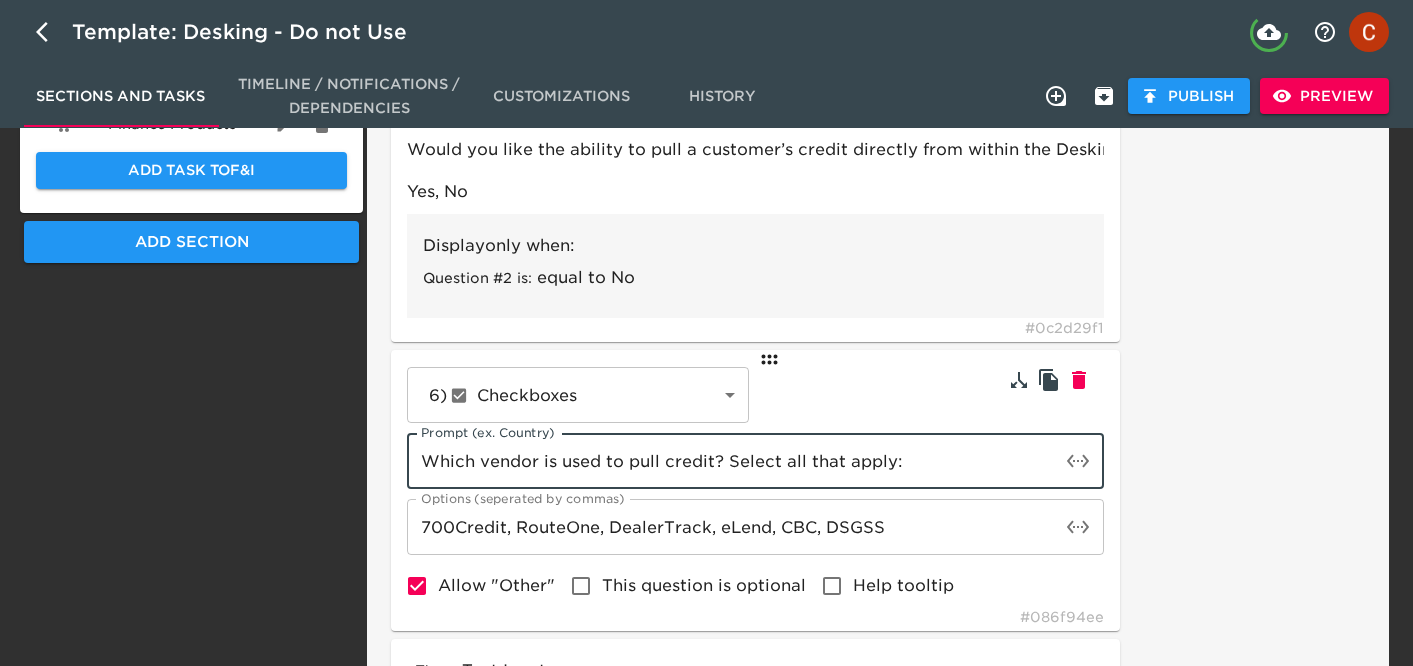 type on "Which vendor is used to pull credit? Select all that apply:" 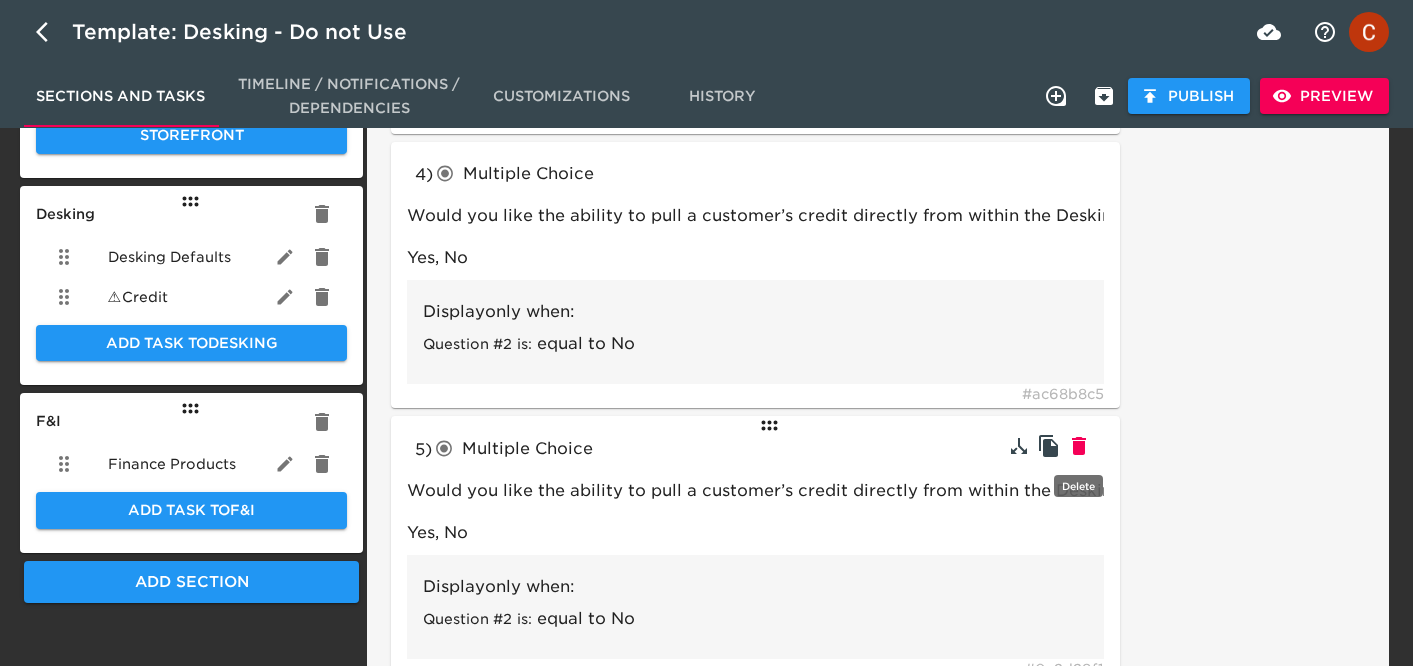 scroll, scrollTop: 774, scrollLeft: 0, axis: vertical 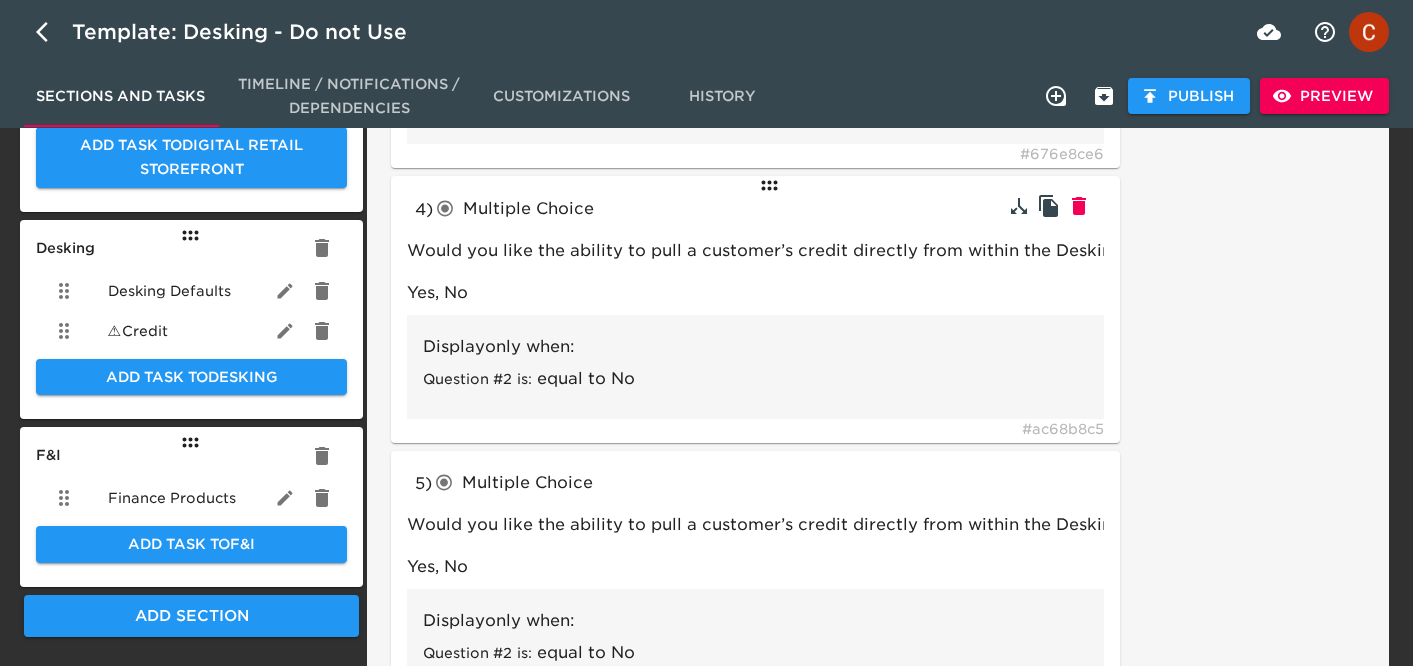 click on "Display  only when: Question #2  is:  equal to equal No" at bounding box center (755, 367) 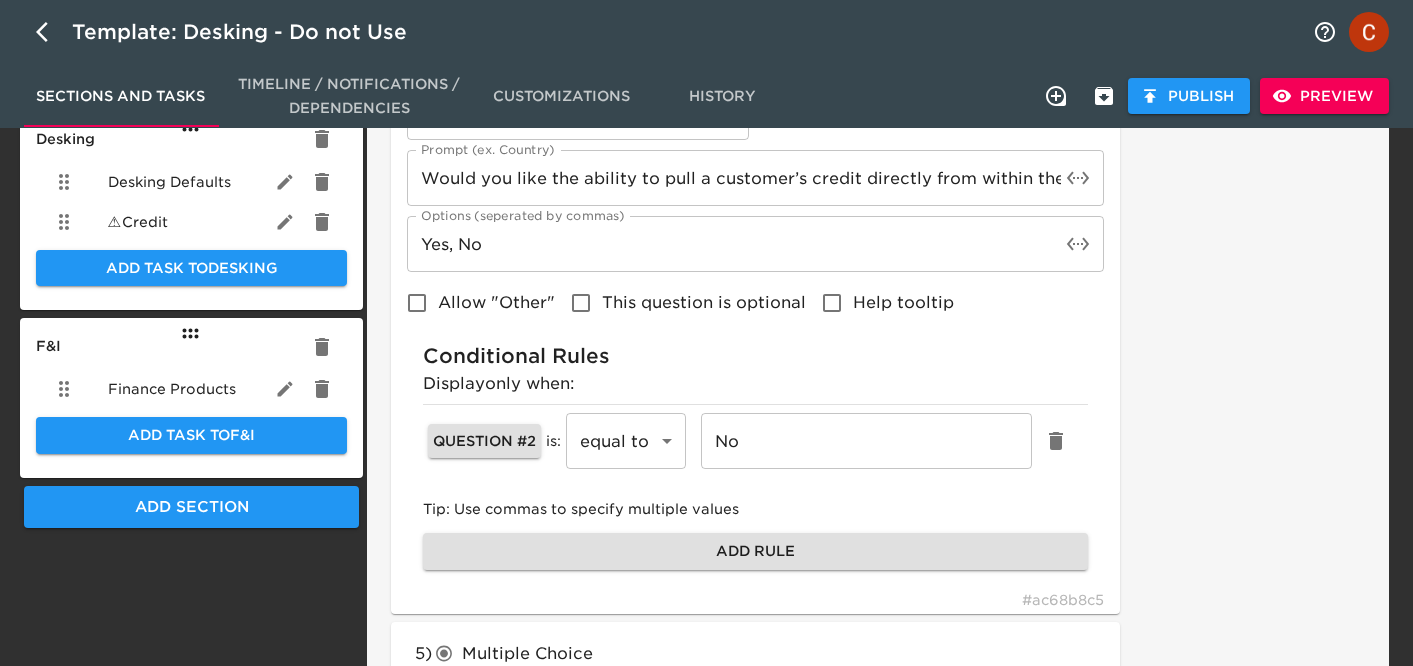 scroll, scrollTop: 890, scrollLeft: 0, axis: vertical 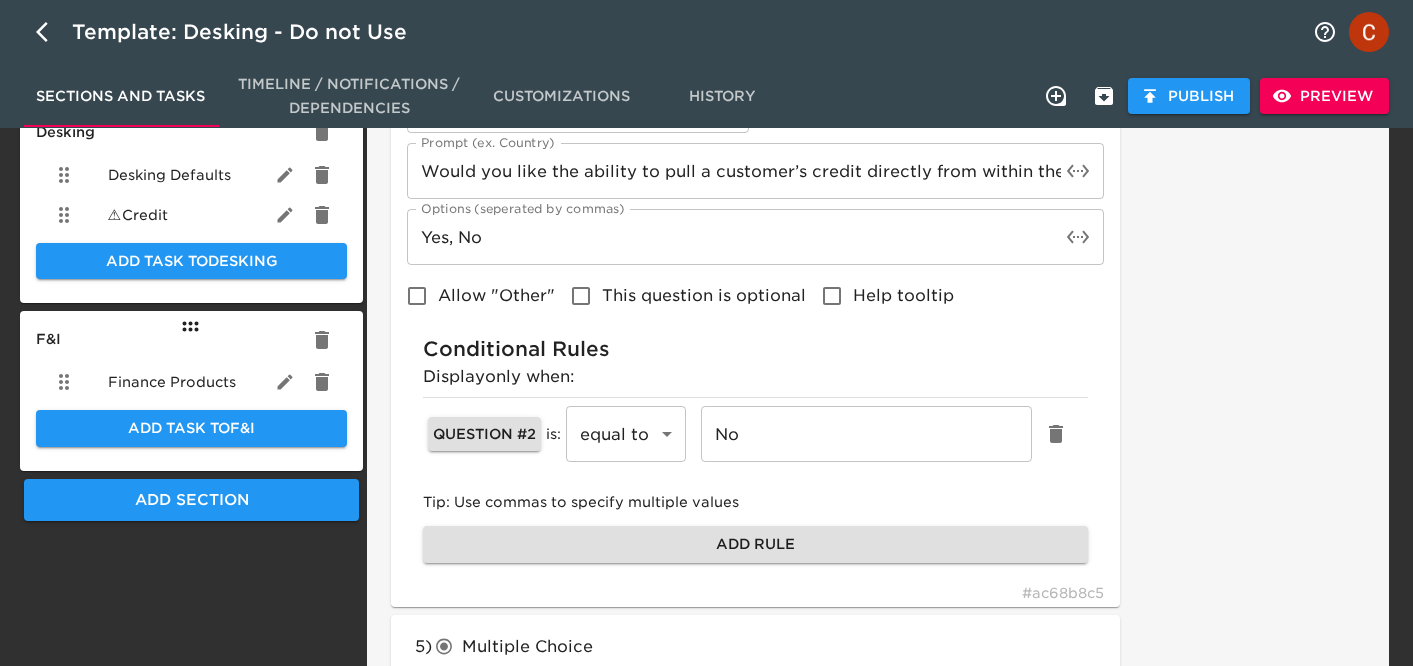 click on "No" at bounding box center [866, 434] 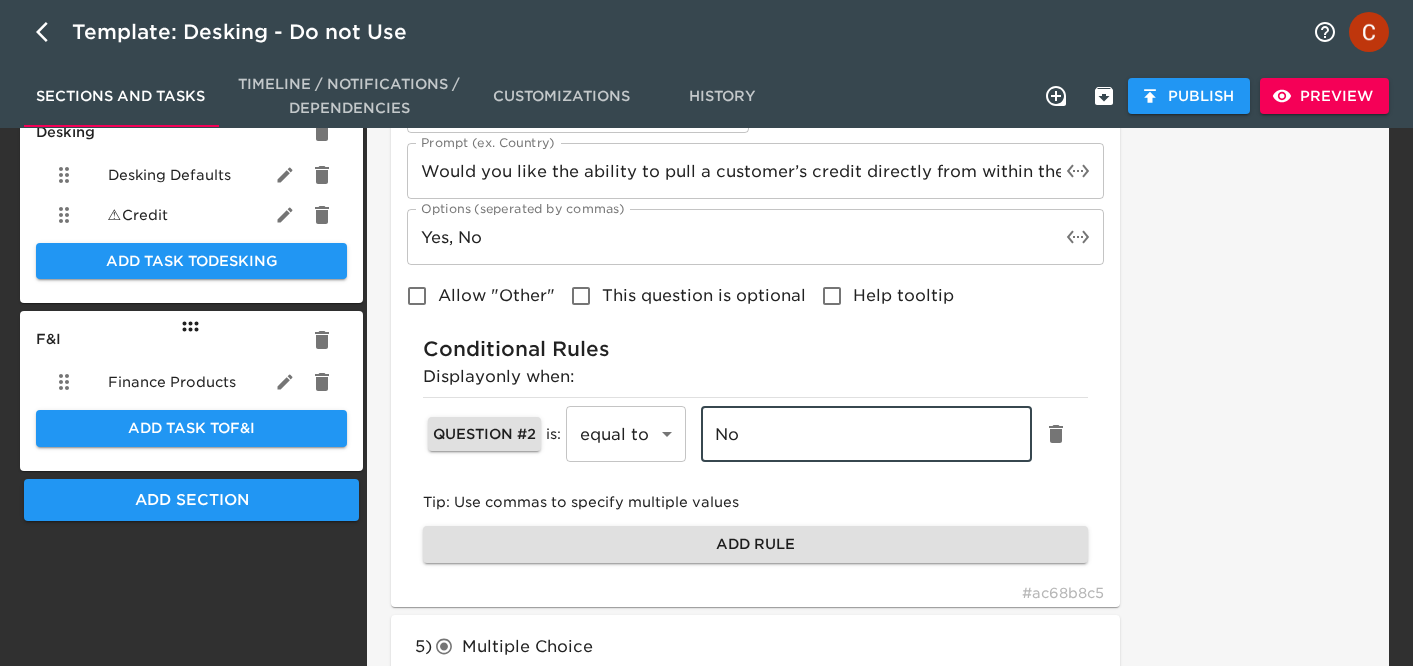 click on "No" at bounding box center (866, 434) 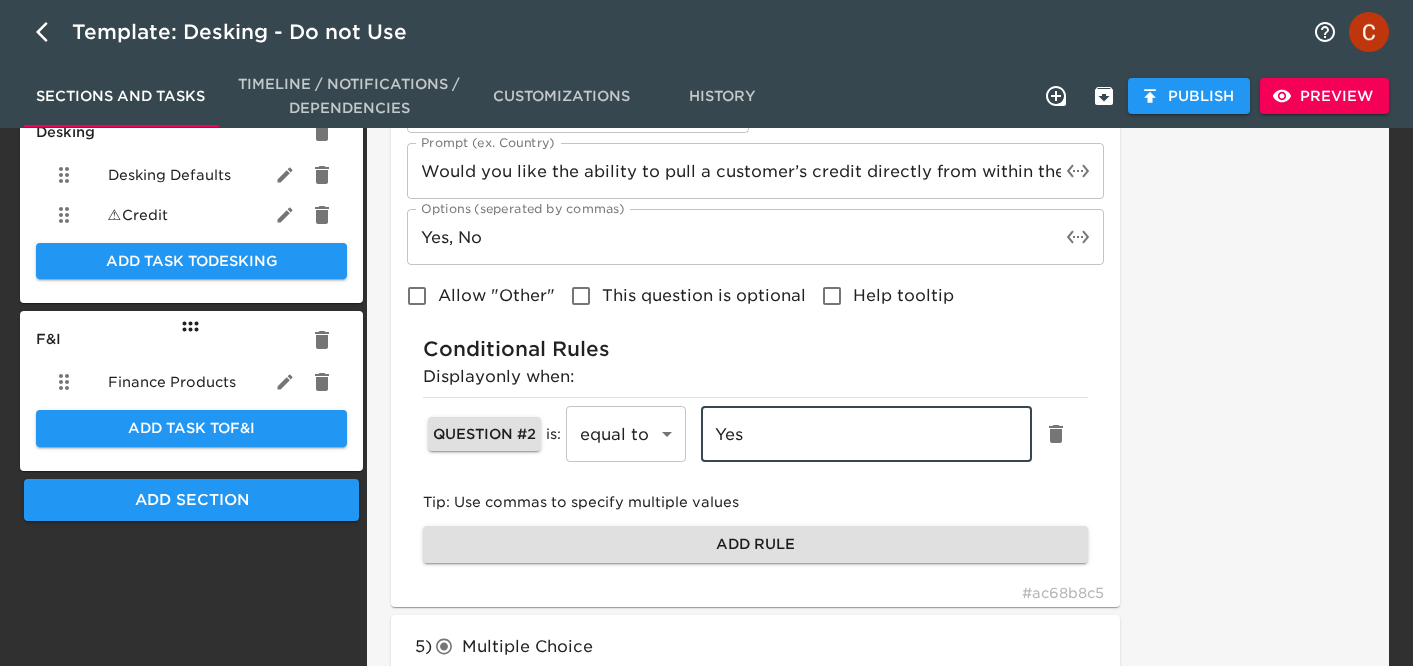 type on "Yes" 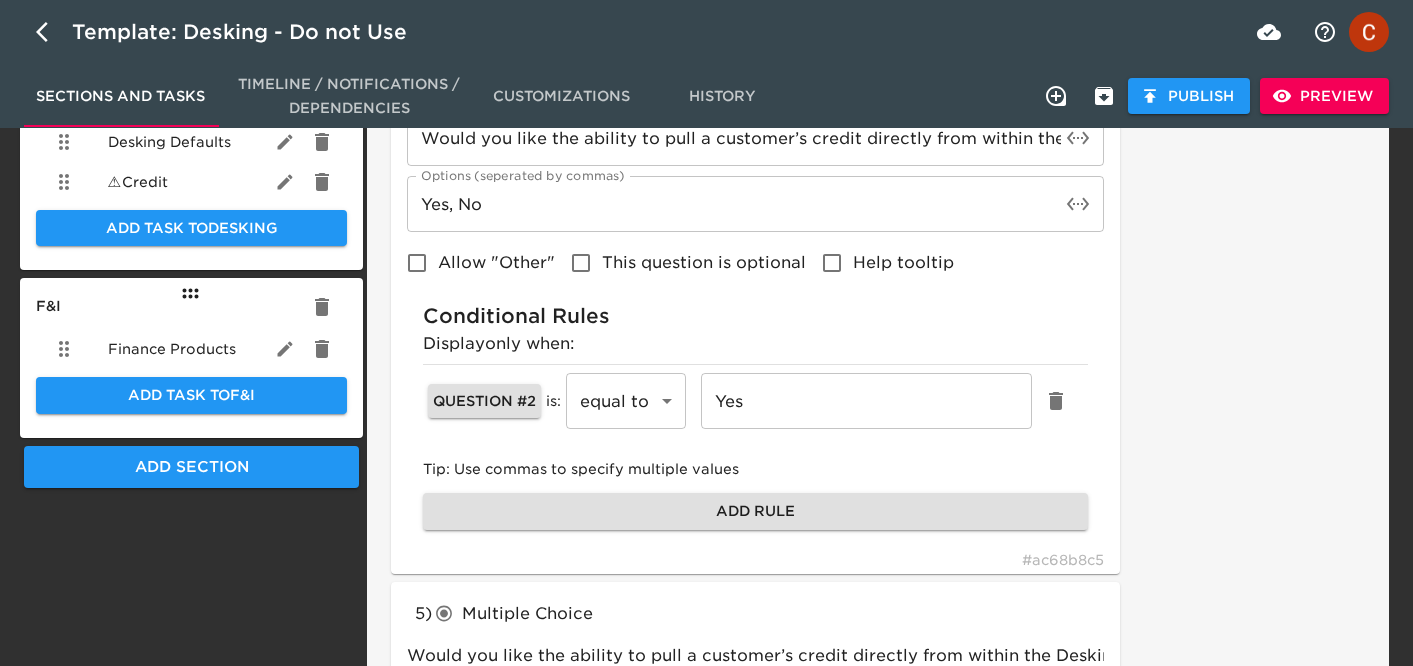 scroll, scrollTop: 1289, scrollLeft: 0, axis: vertical 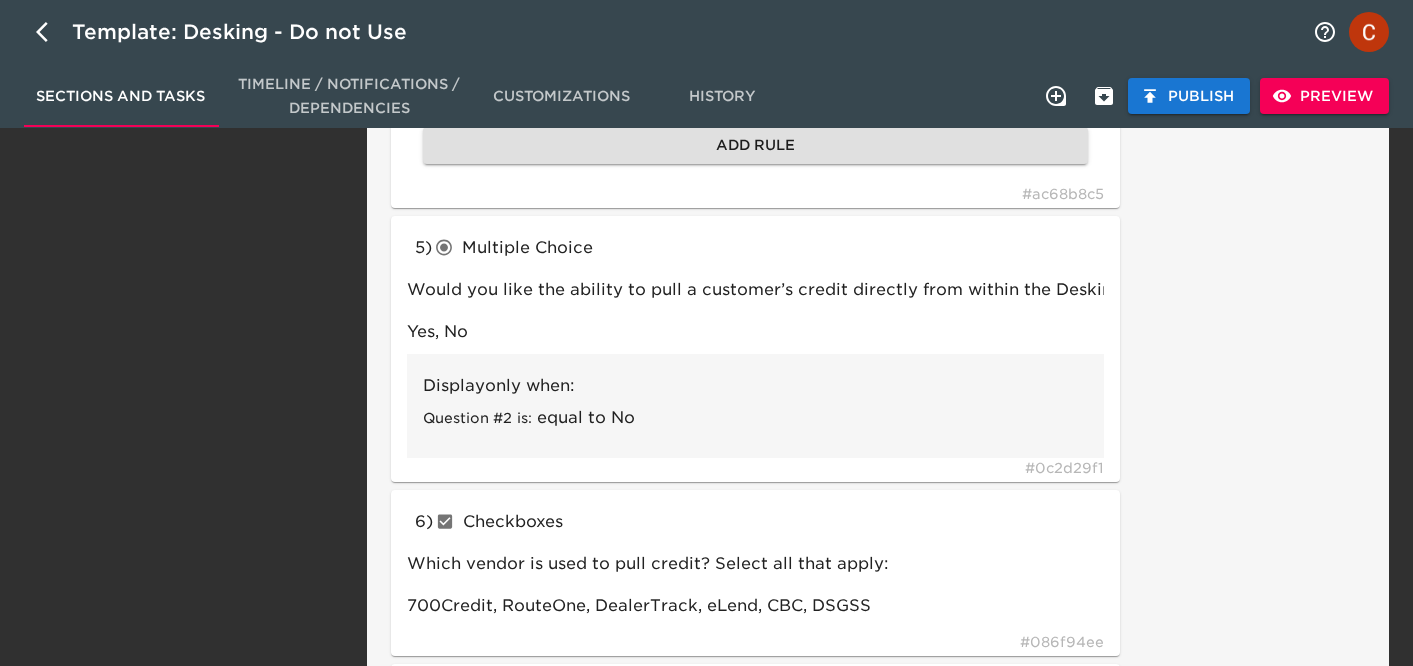 click on "Publish" at bounding box center (1189, 96) 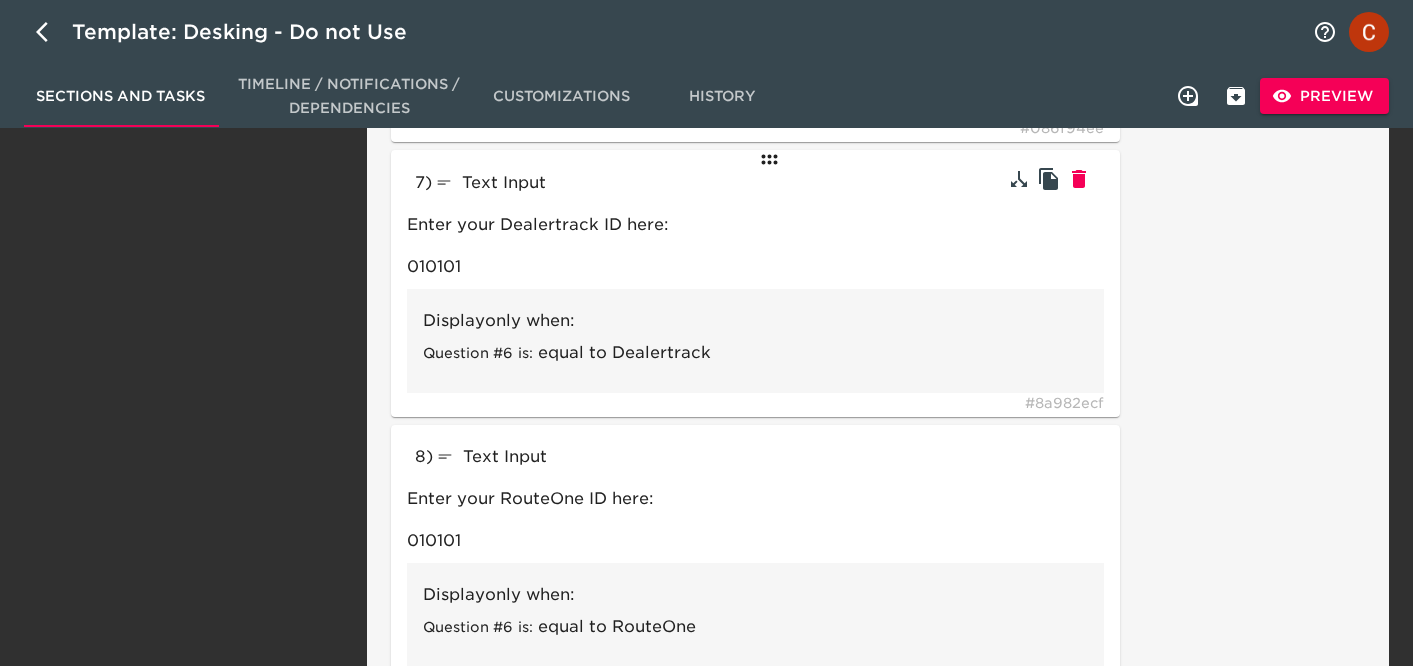 scroll, scrollTop: 1783, scrollLeft: 0, axis: vertical 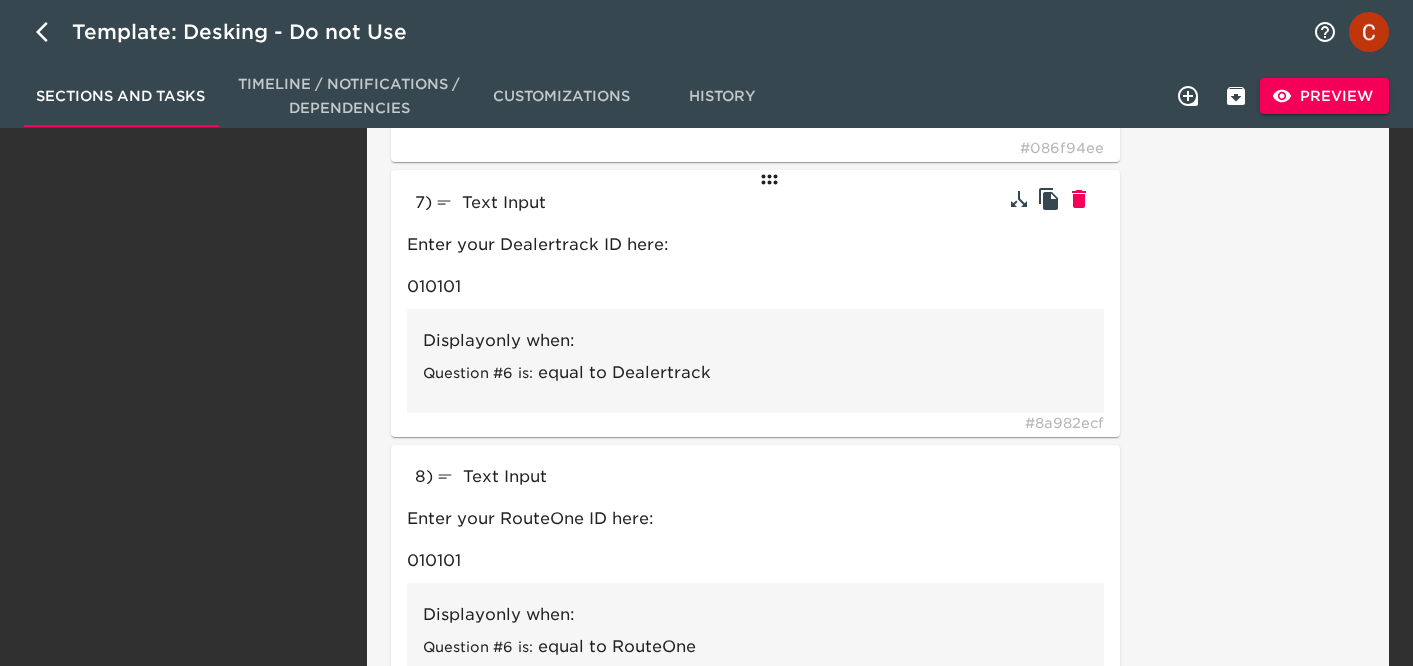 click on "Display  only when: Question #6  is:  equal to equal Dealertrack" at bounding box center [755, 361] 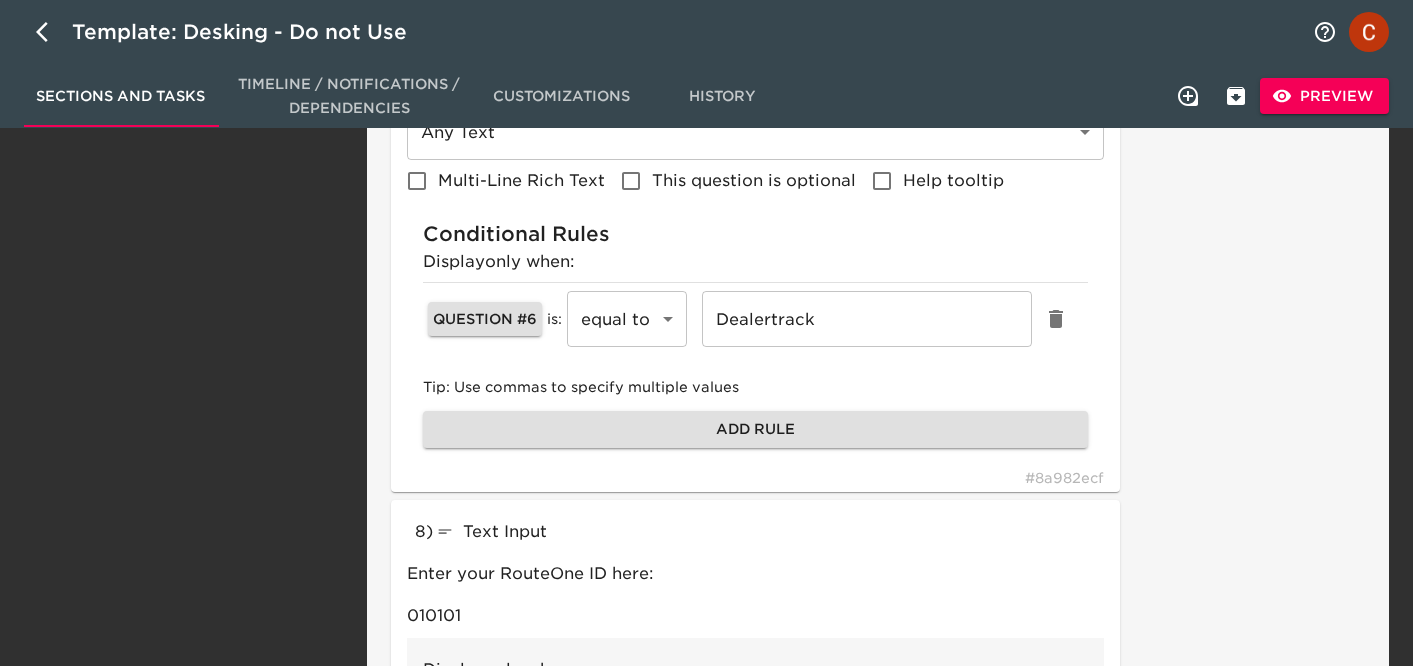 click on "Dealertrack" at bounding box center [866, 319] 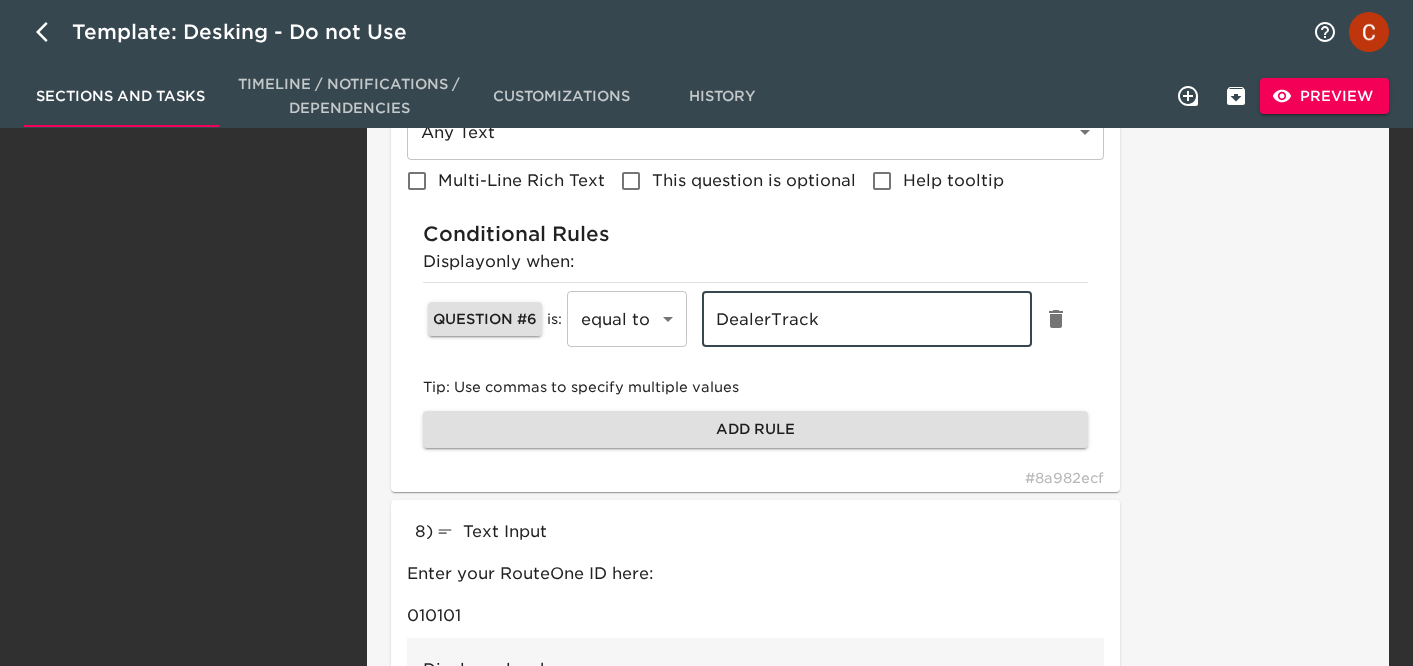 type on "DealerTrack" 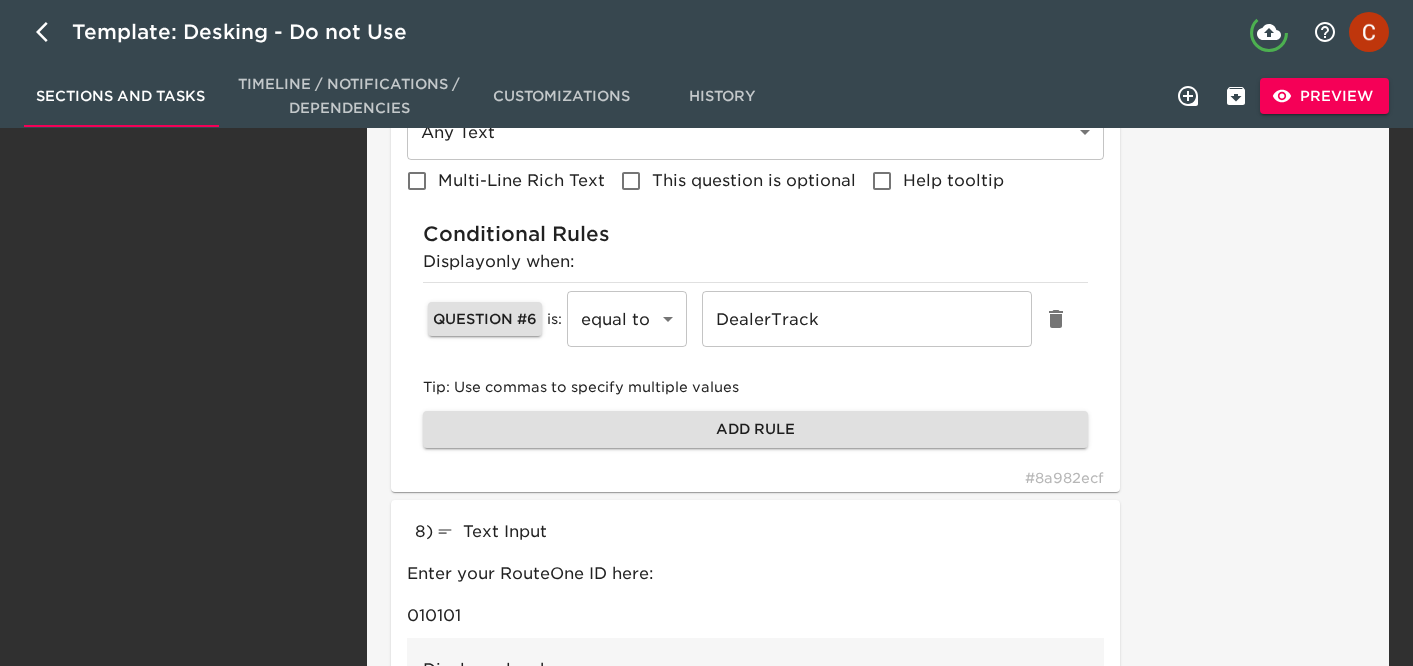 click on "Task Note:" at bounding box center [1246, 401] 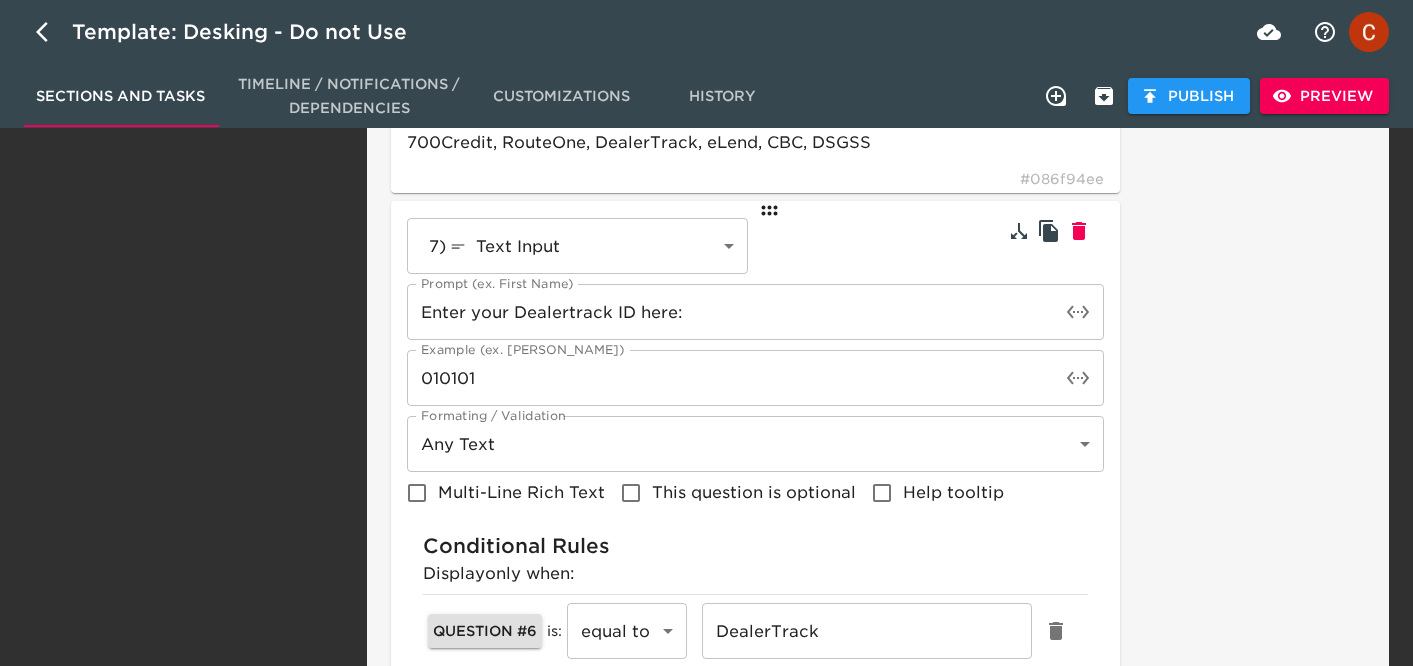 scroll, scrollTop: 1775, scrollLeft: 0, axis: vertical 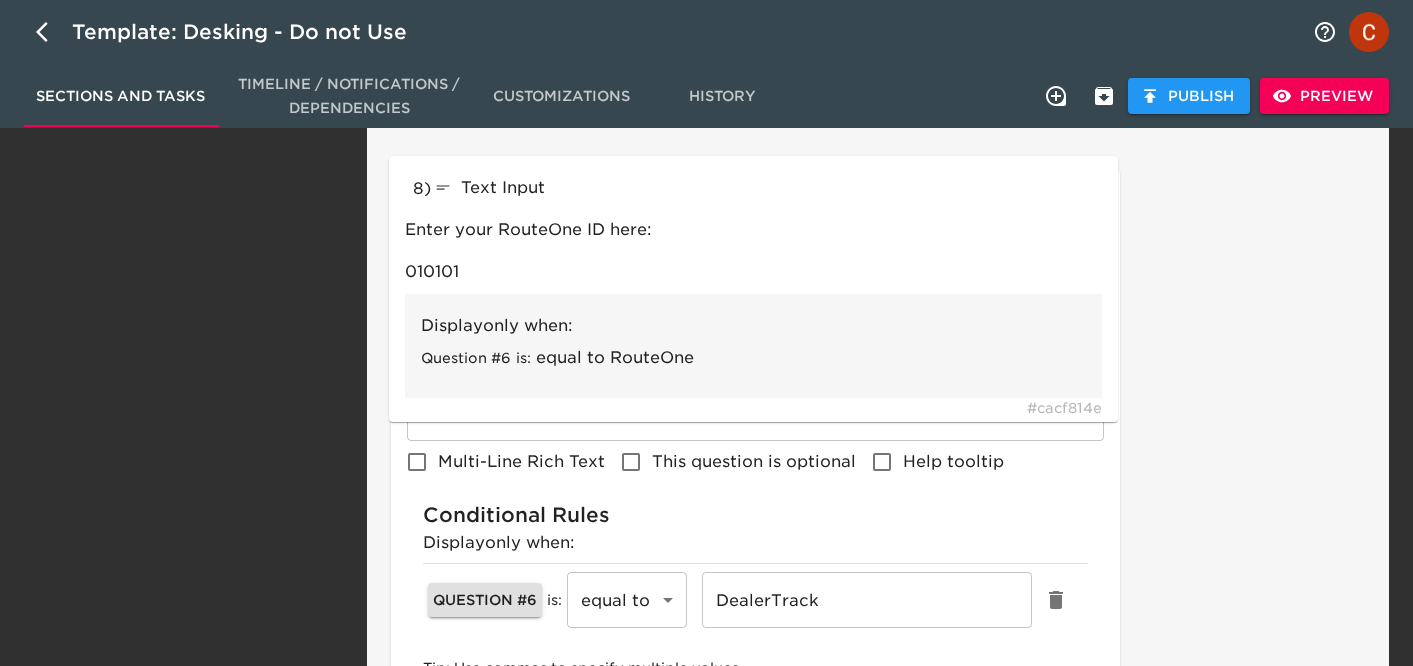 drag, startPoint x: 772, startPoint y: 516, endPoint x: 770, endPoint y: 157, distance: 359.00558 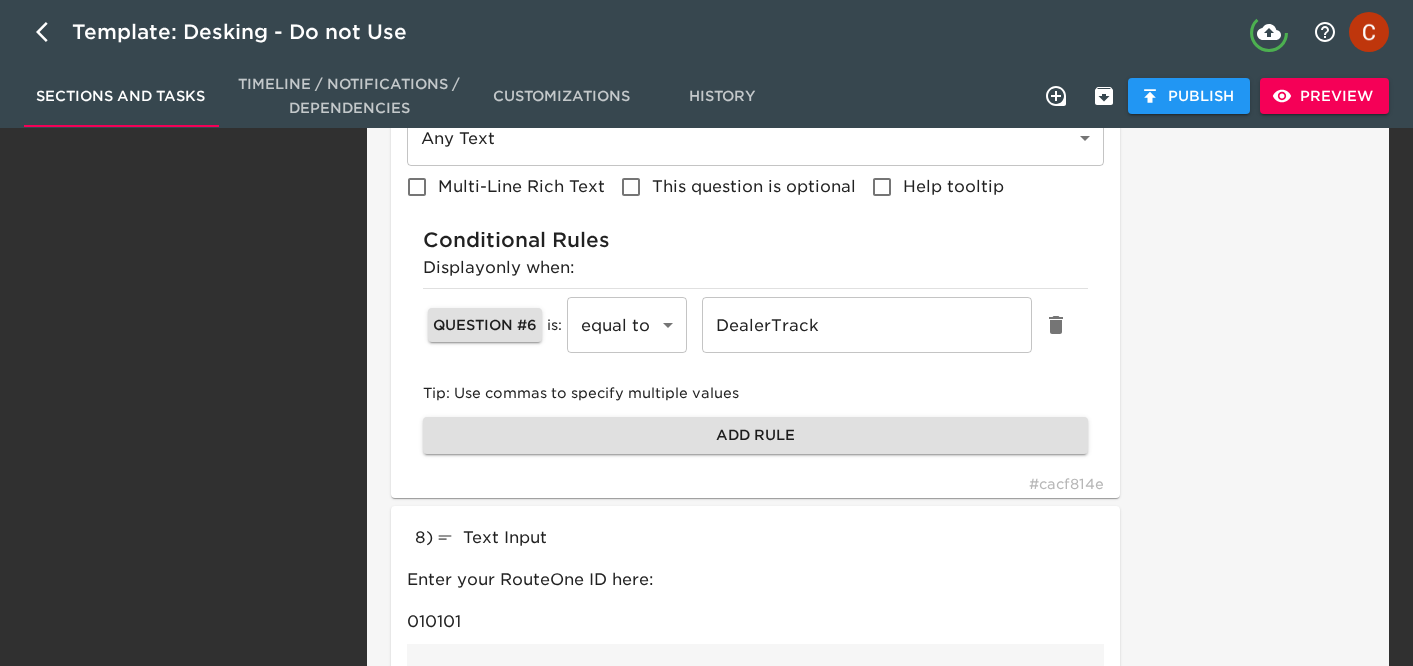 type on "Enter your Dealertrack ID here:" 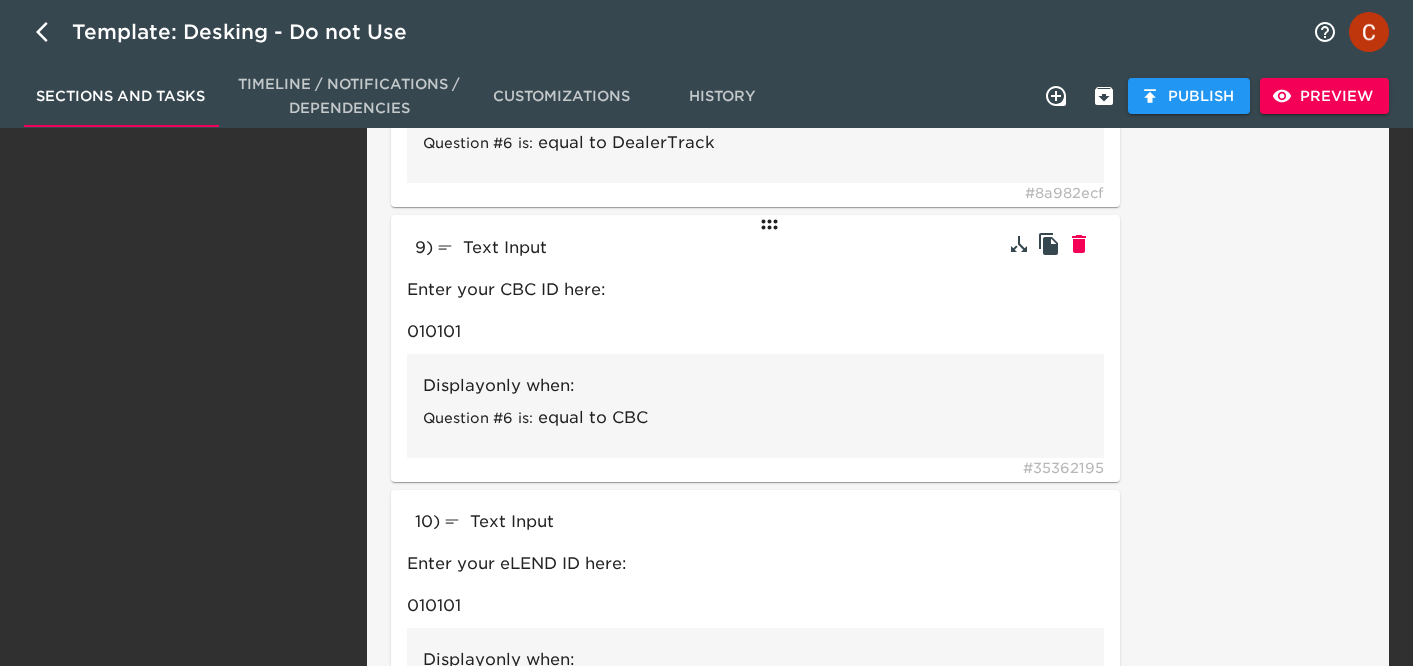 scroll, scrollTop: 2356, scrollLeft: 0, axis: vertical 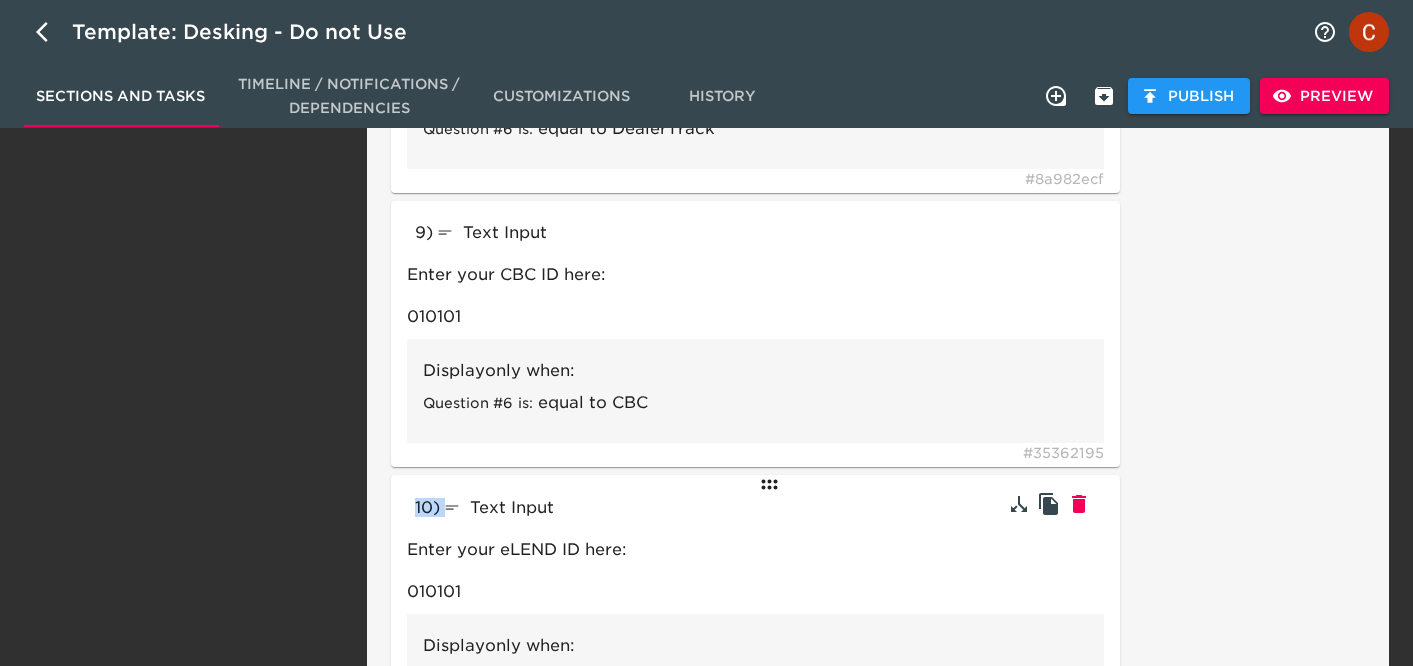 drag, startPoint x: 750, startPoint y: 486, endPoint x: 736, endPoint y: 495, distance: 16.643316 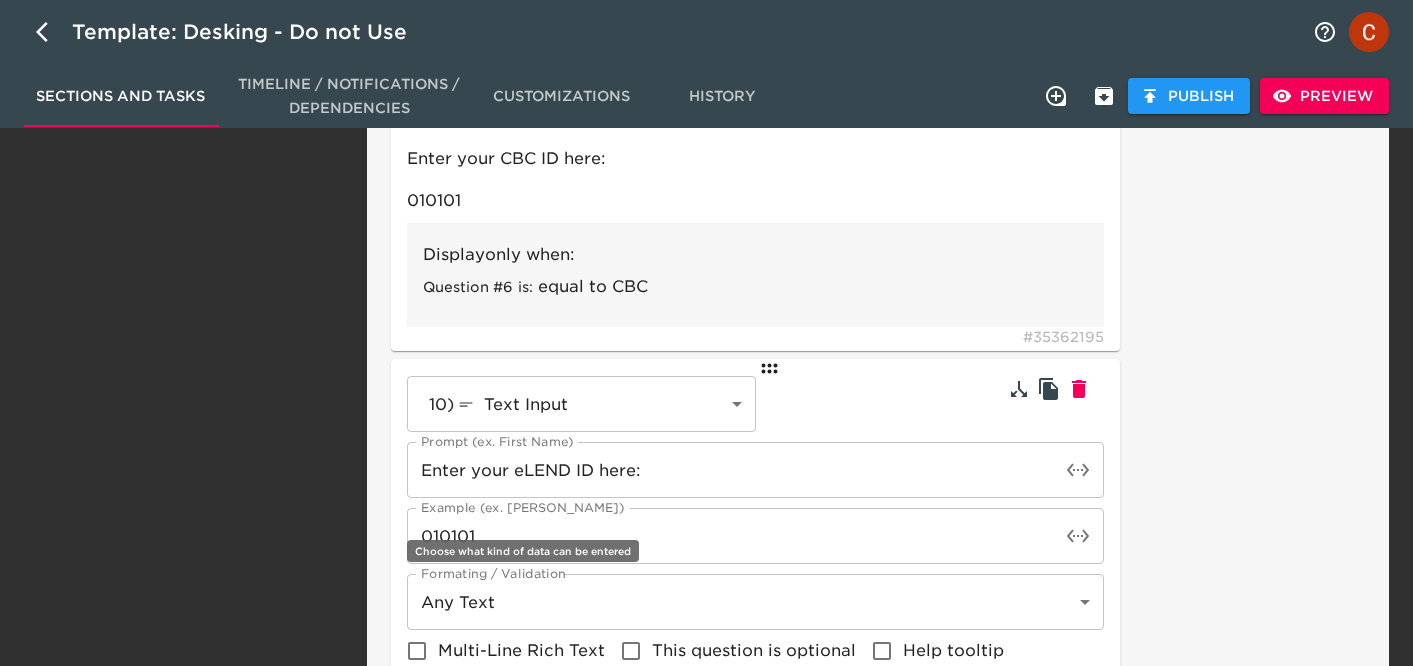 scroll, scrollTop: 2137, scrollLeft: 0, axis: vertical 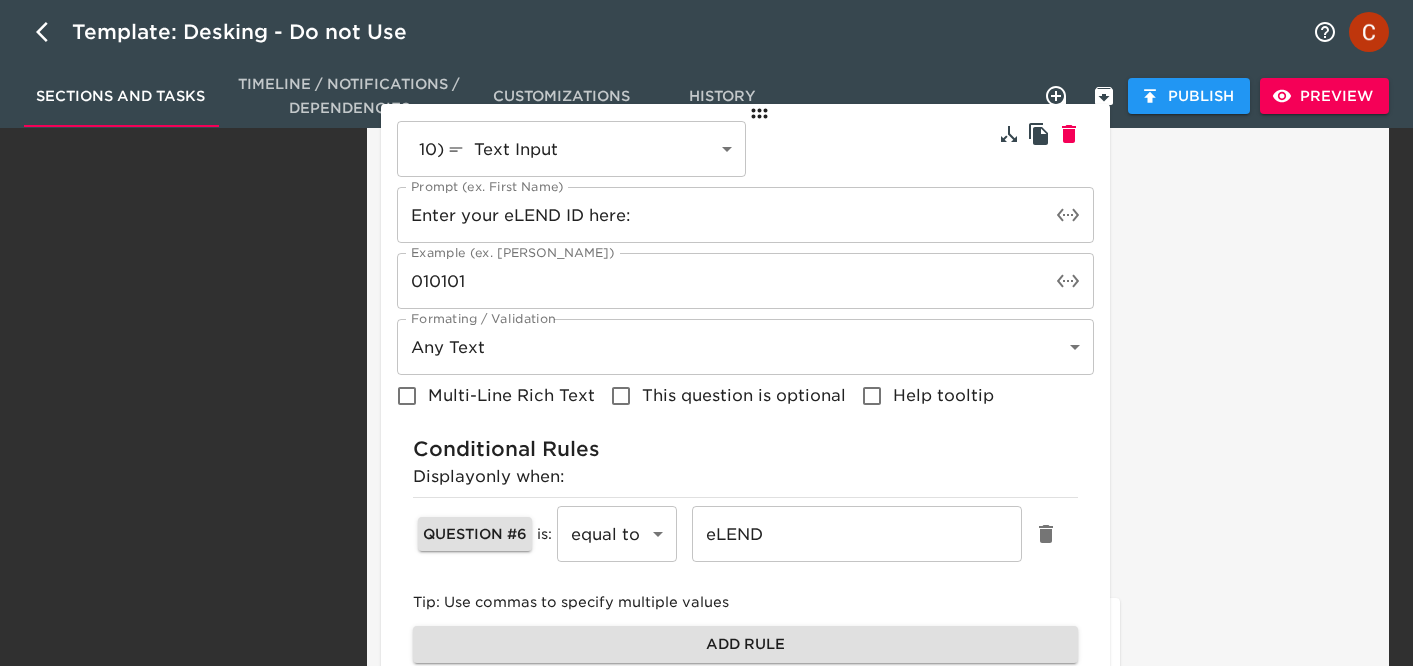 drag, startPoint x: 776, startPoint y: 364, endPoint x: 766, endPoint y: 103, distance: 261.1915 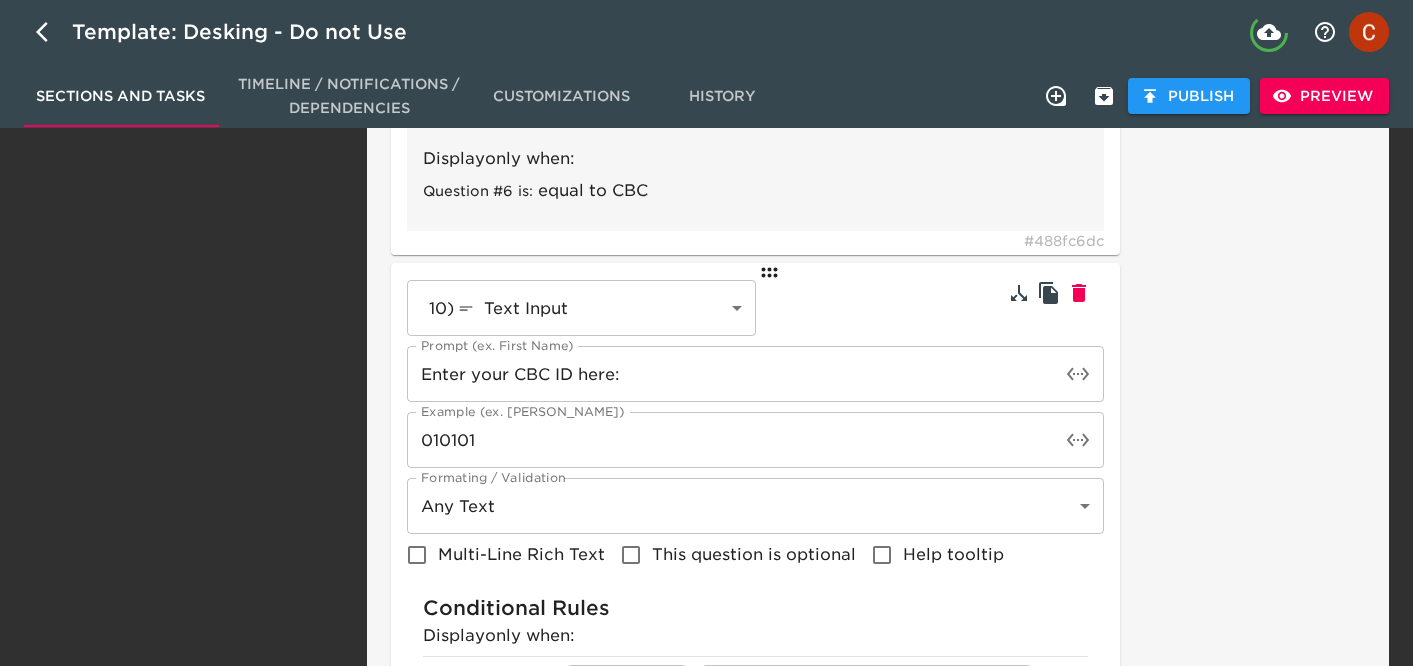 type on "Enter your eLEND ID here:" 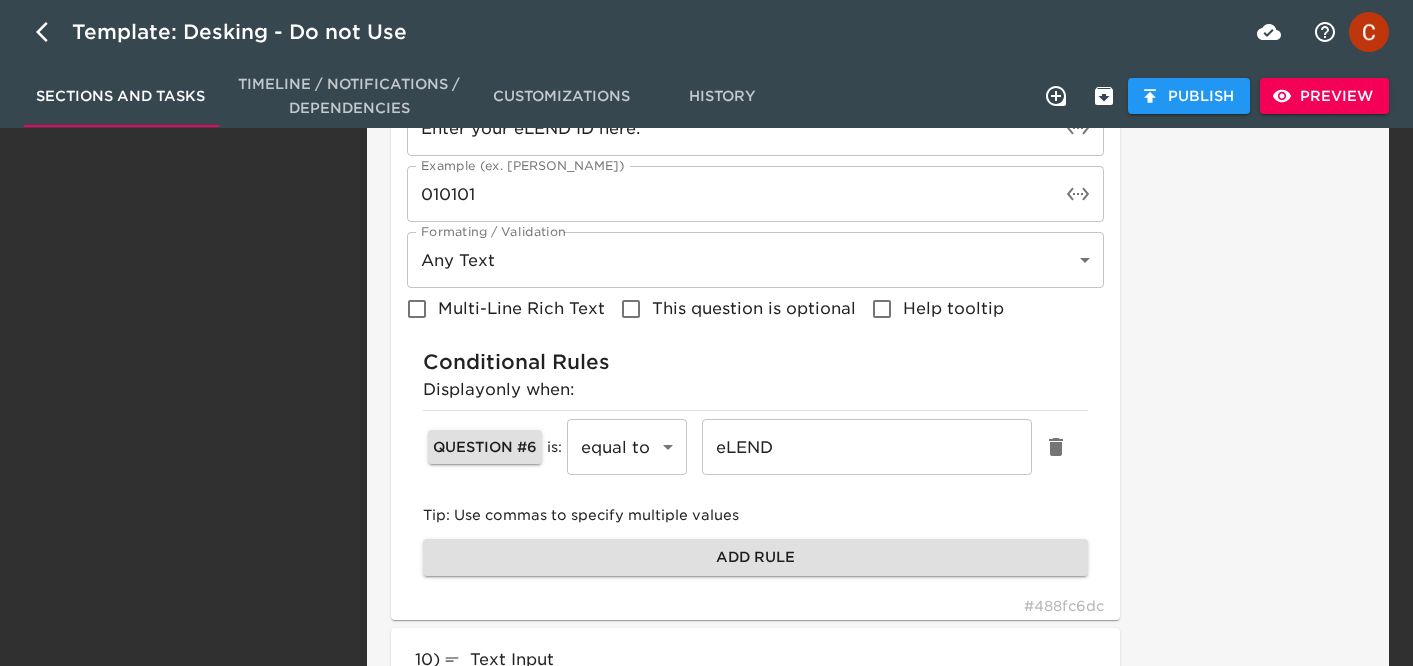 scroll, scrollTop: 2218, scrollLeft: 0, axis: vertical 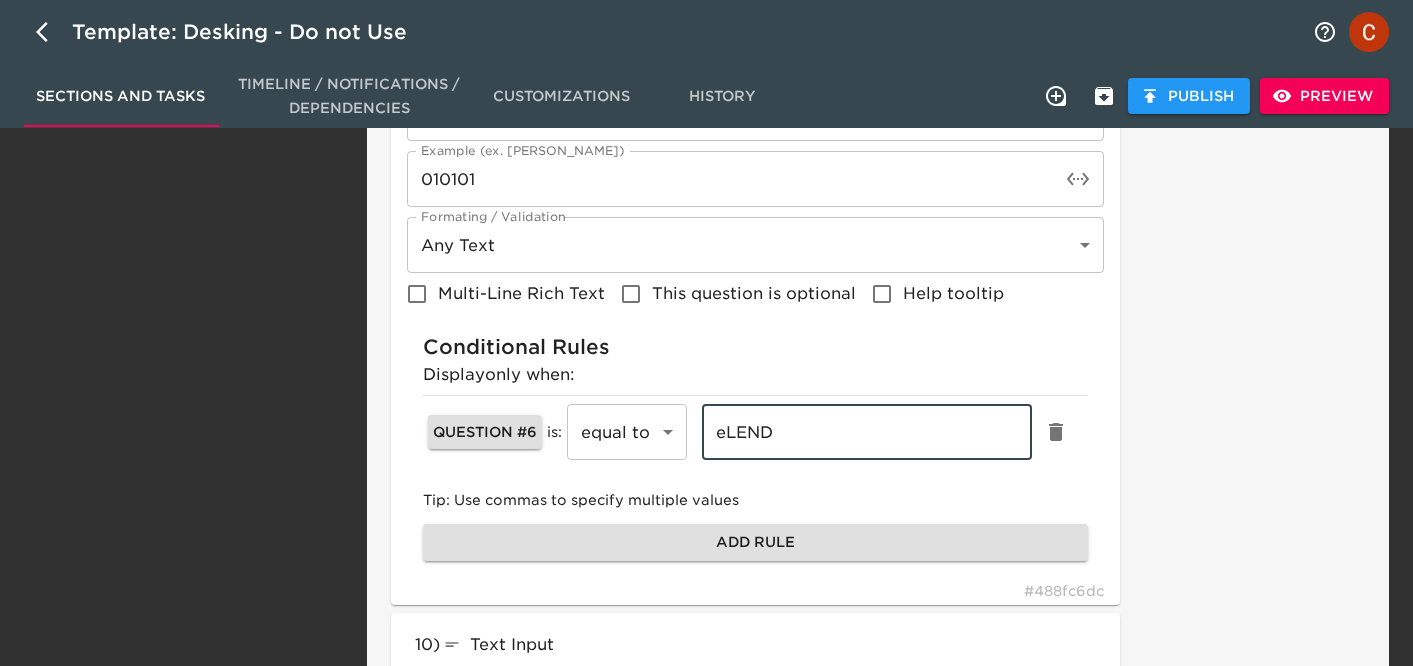 click on "eLEND" at bounding box center (866, 432) 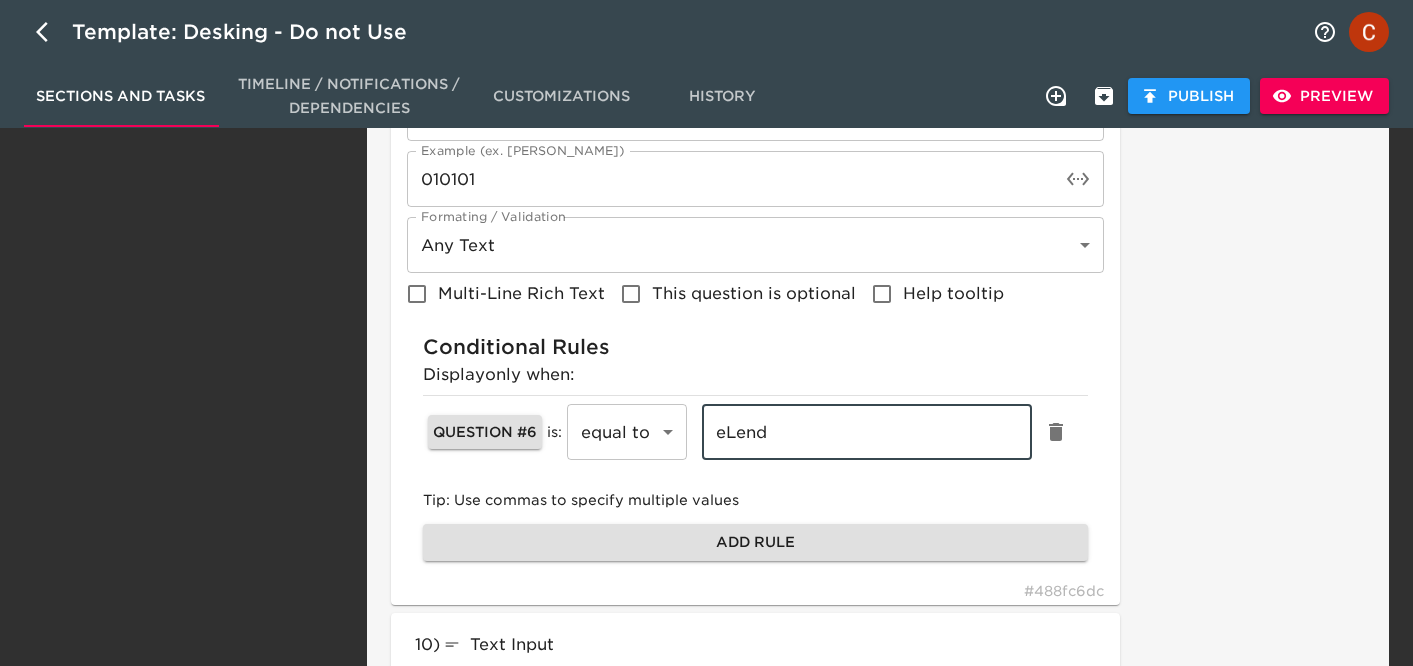 type on "eLend" 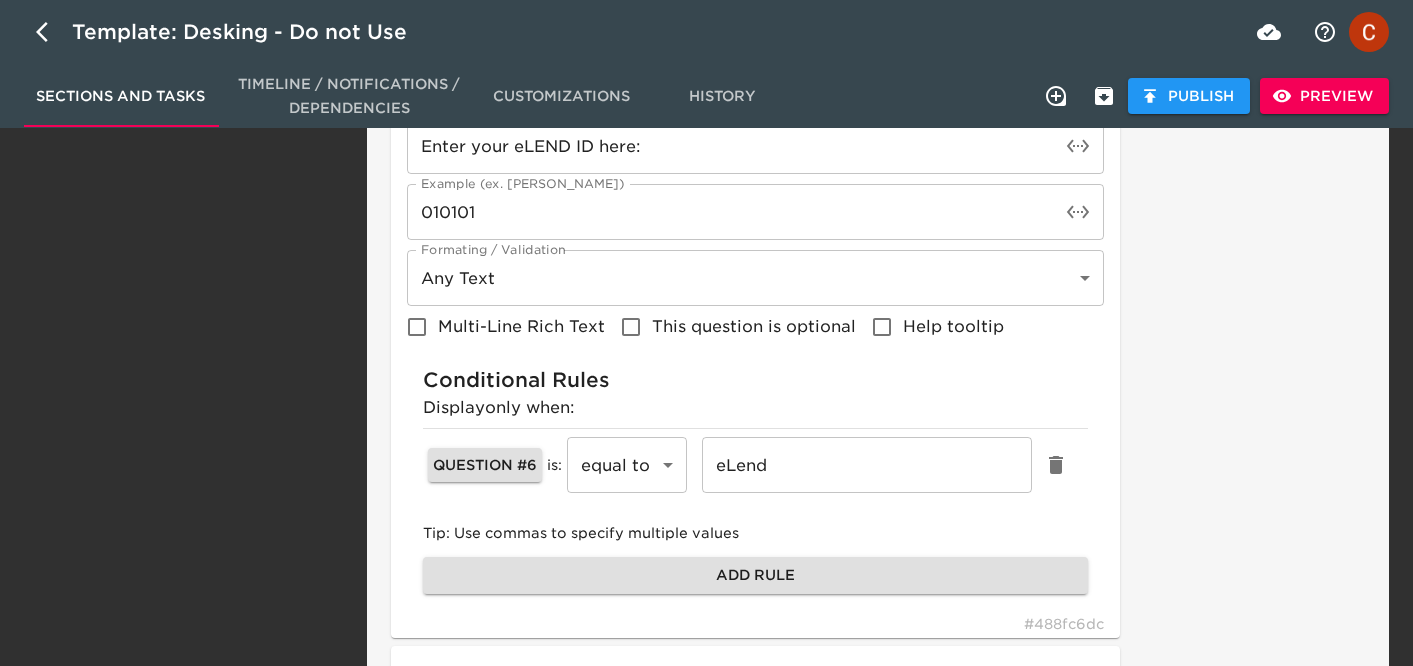 scroll, scrollTop: 2198, scrollLeft: 0, axis: vertical 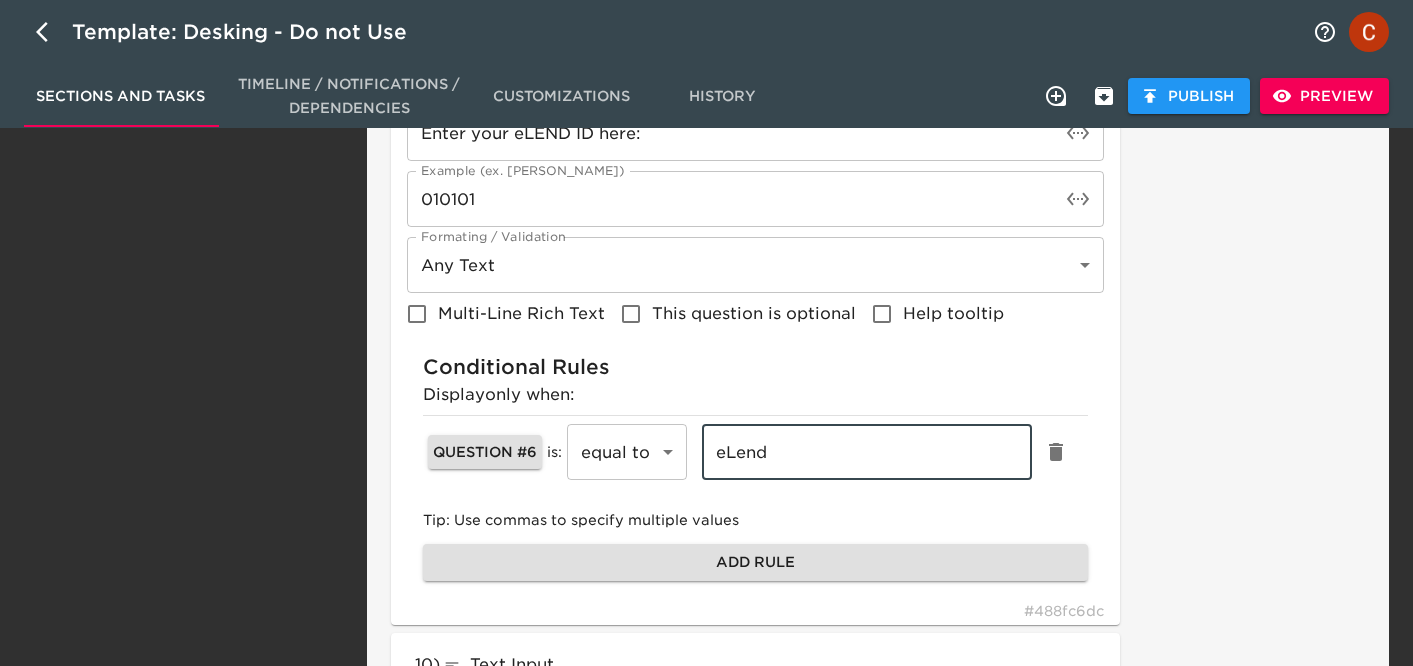 click on "eLend" at bounding box center (866, 452) 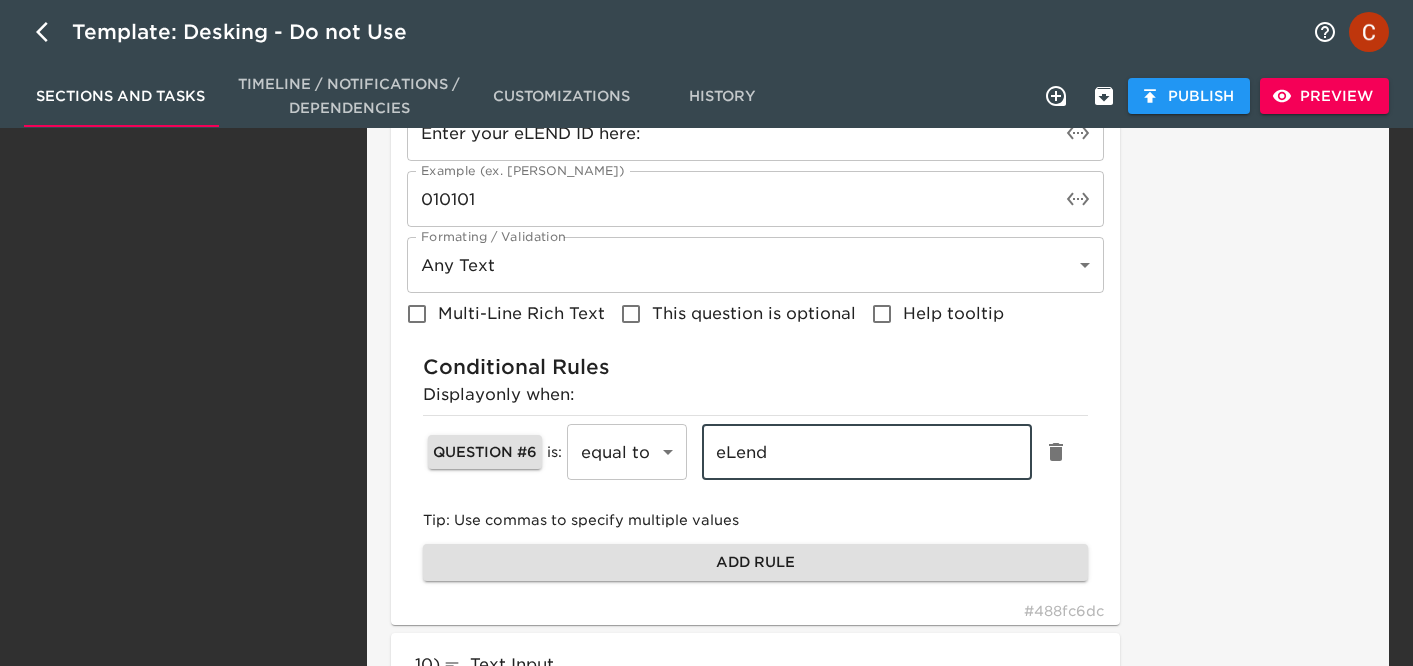 click on "Task Note:" at bounding box center [1246, -14] 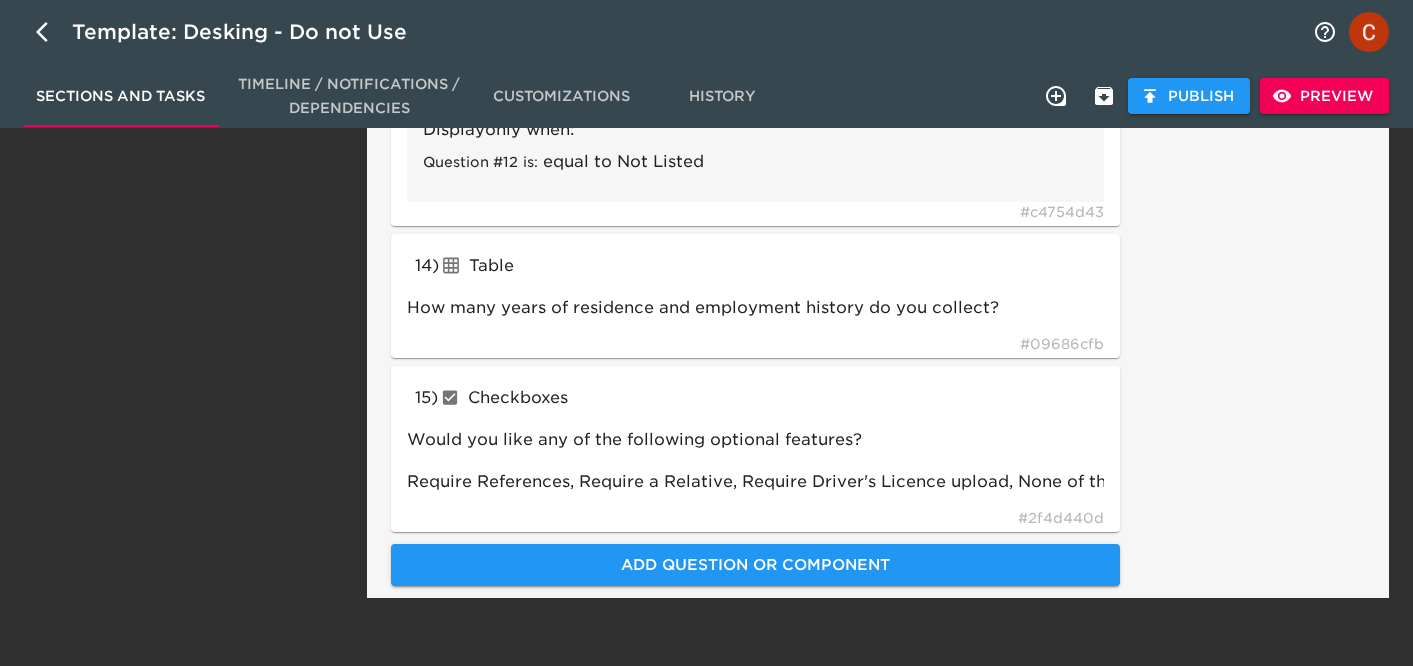 scroll, scrollTop: 3450, scrollLeft: 0, axis: vertical 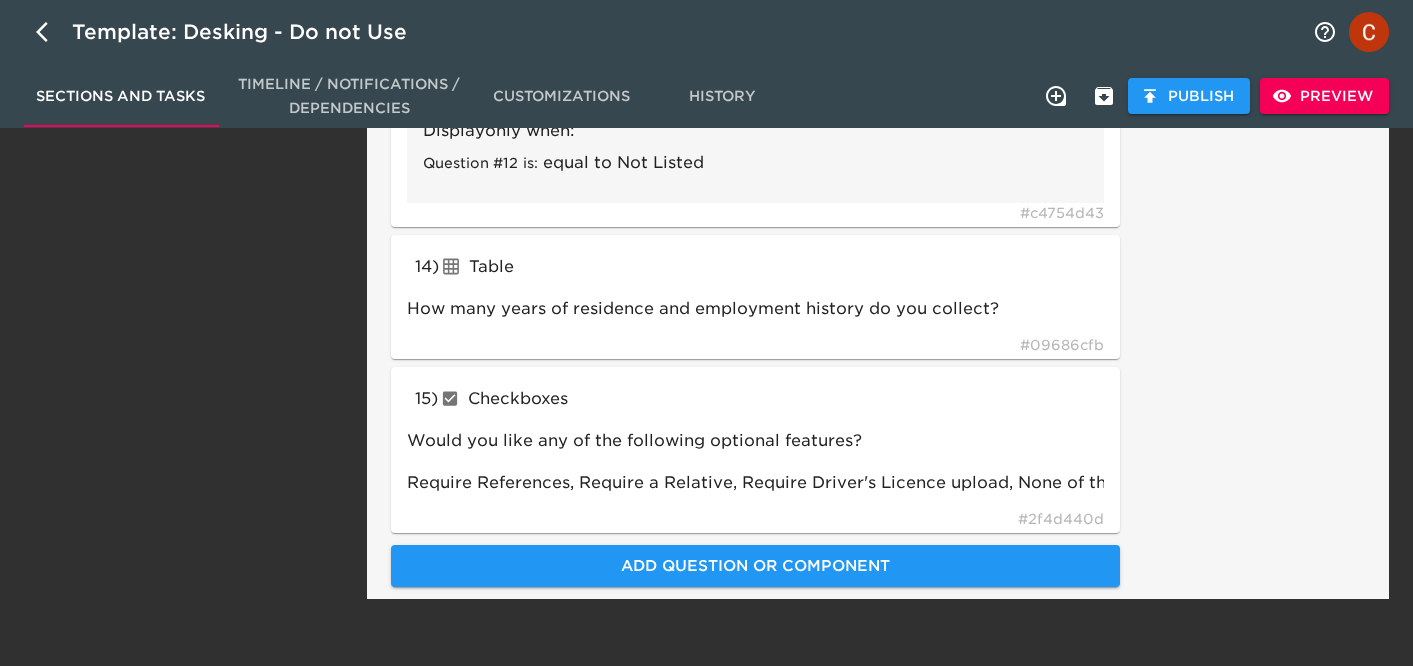 click on "Template:   Desking - Do not Use" at bounding box center (706, 32) 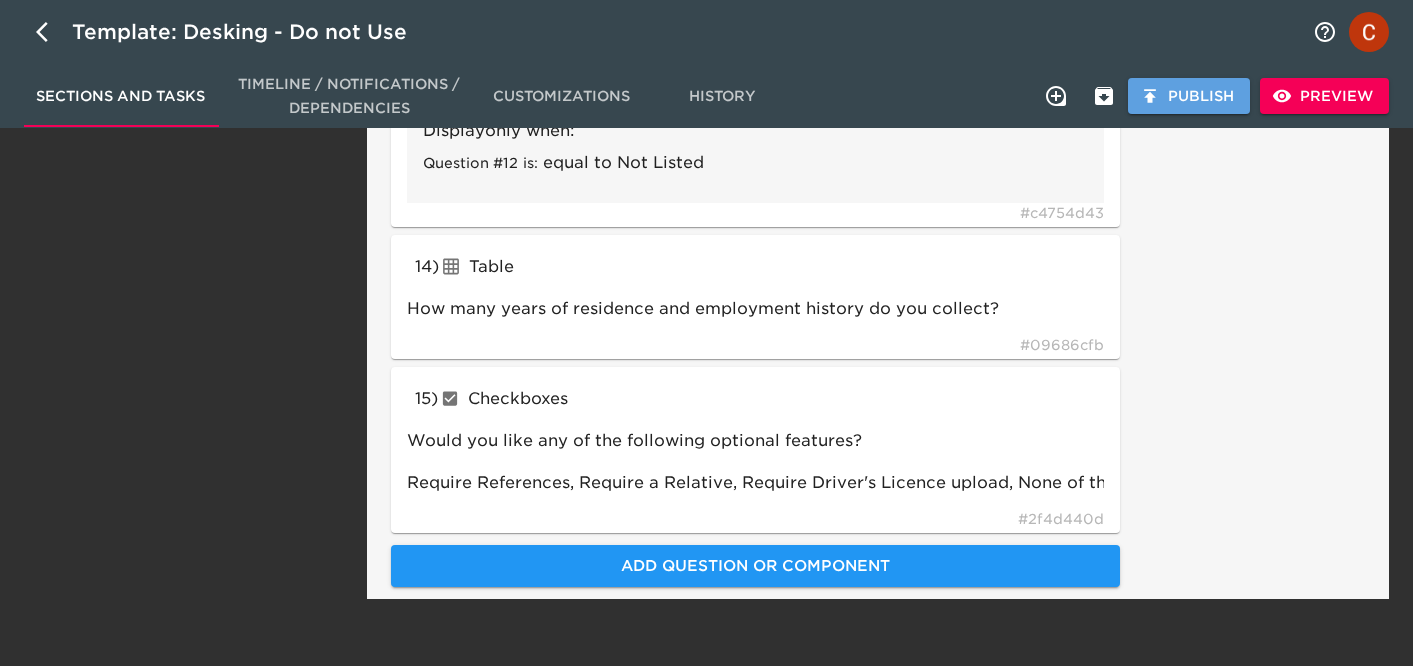 click on "Publish" at bounding box center [1189, 96] 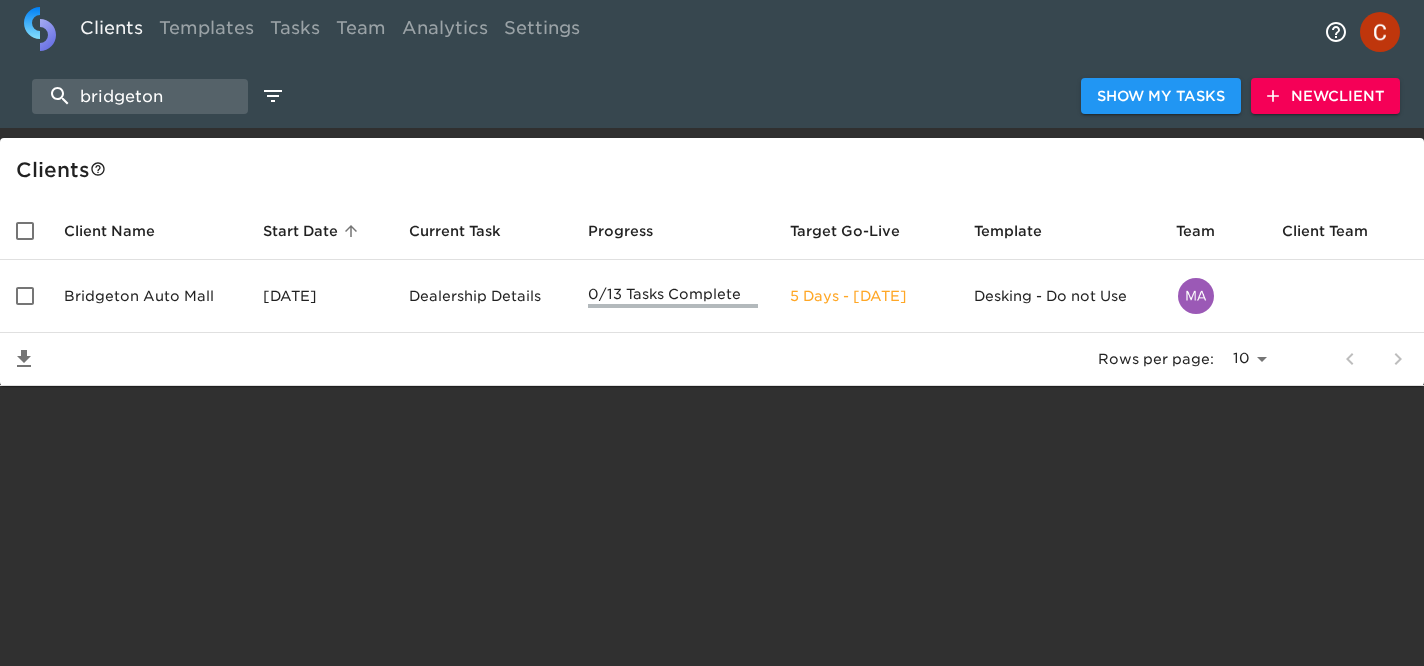 select on "10" 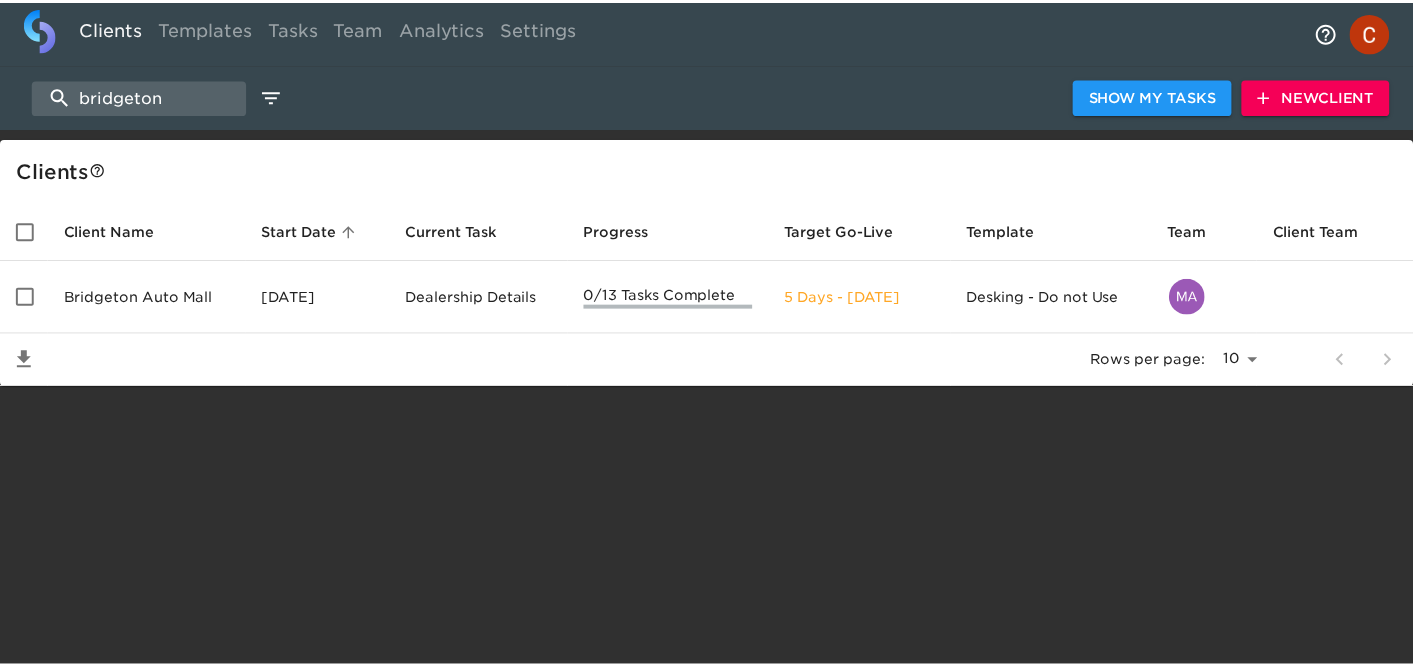 scroll, scrollTop: 0, scrollLeft: 0, axis: both 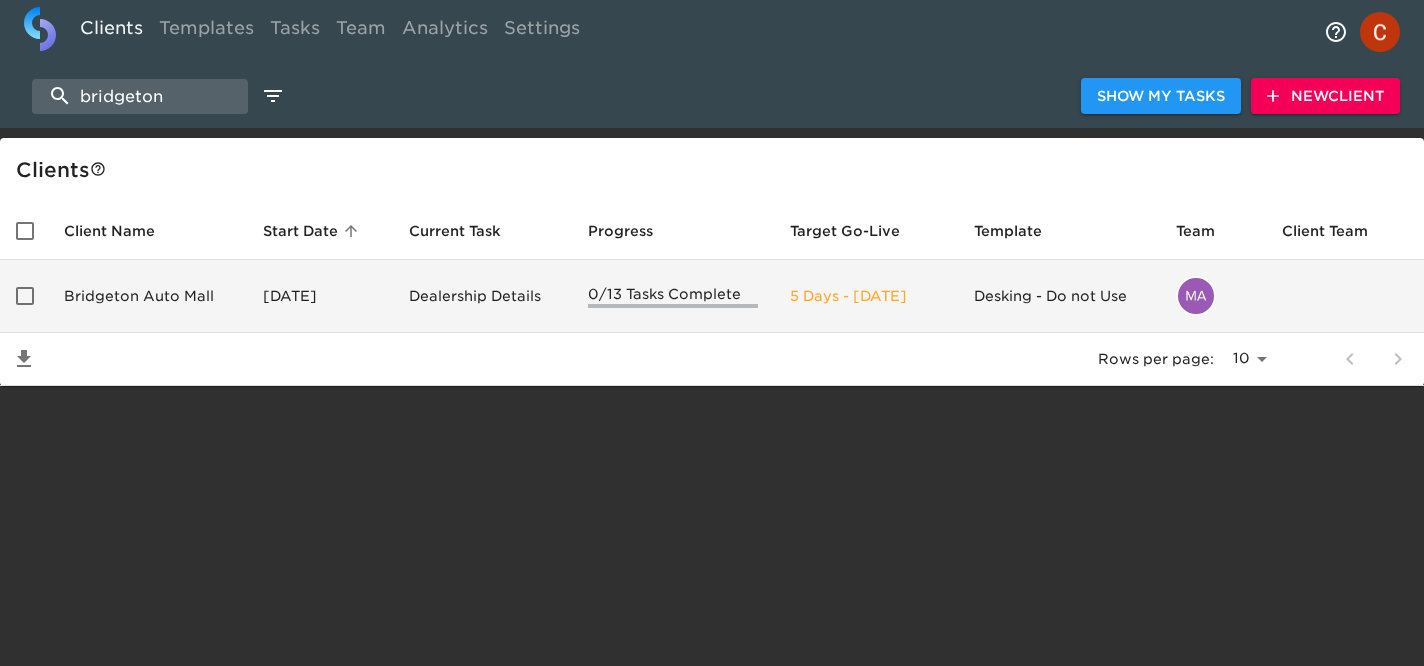 click on "Bridgeton Auto Mall" at bounding box center [147, 296] 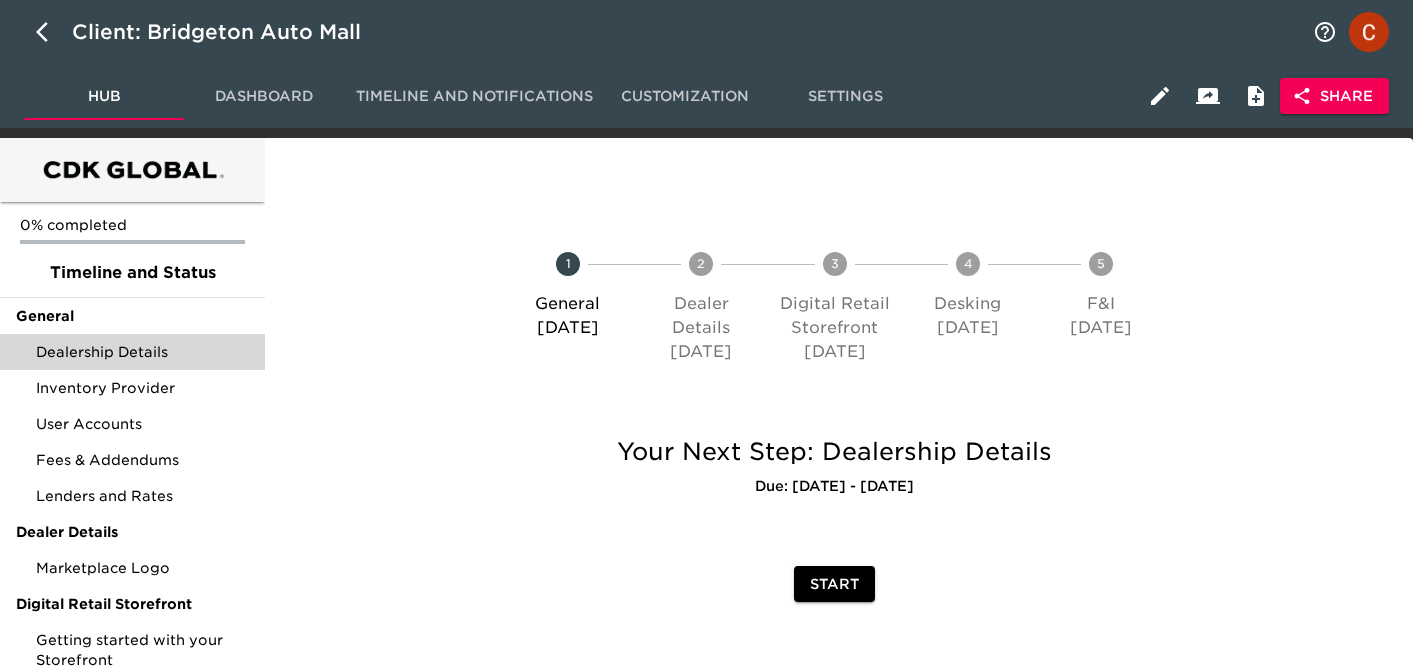 scroll, scrollTop: 0, scrollLeft: 0, axis: both 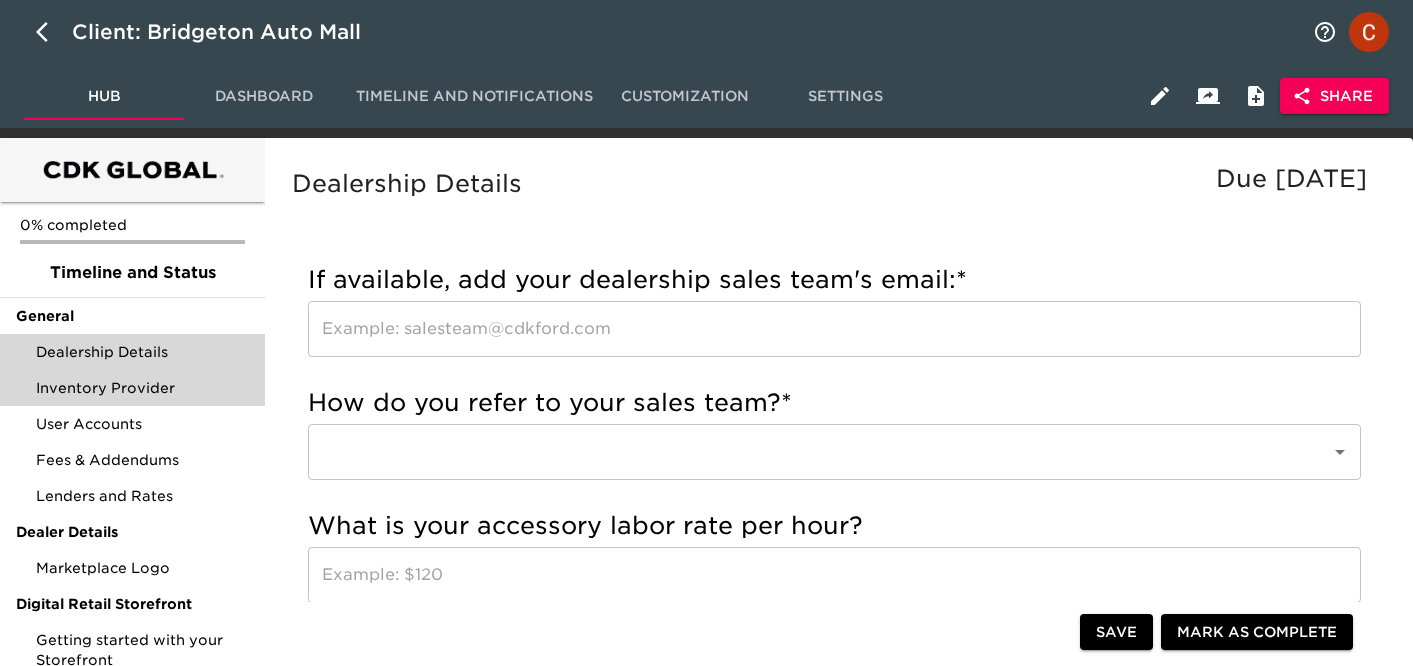 click on "Inventory Provider" at bounding box center (132, 388) 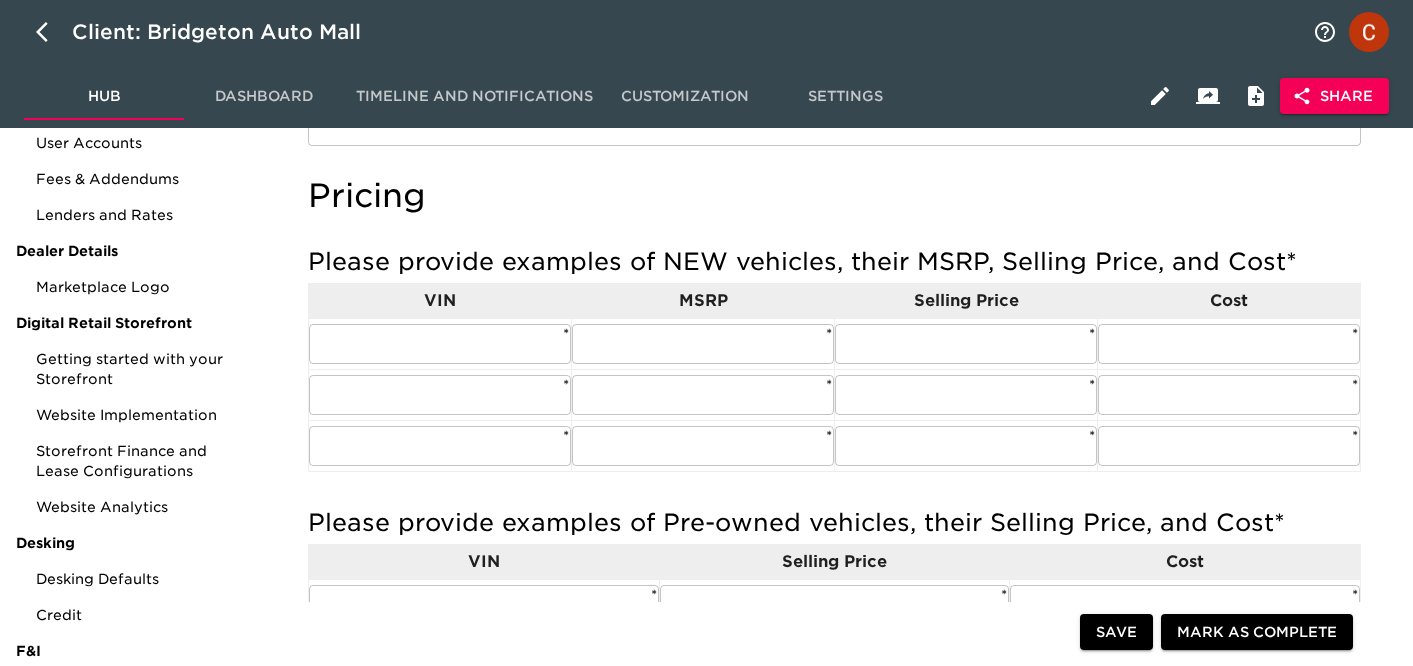 scroll, scrollTop: 212, scrollLeft: 0, axis: vertical 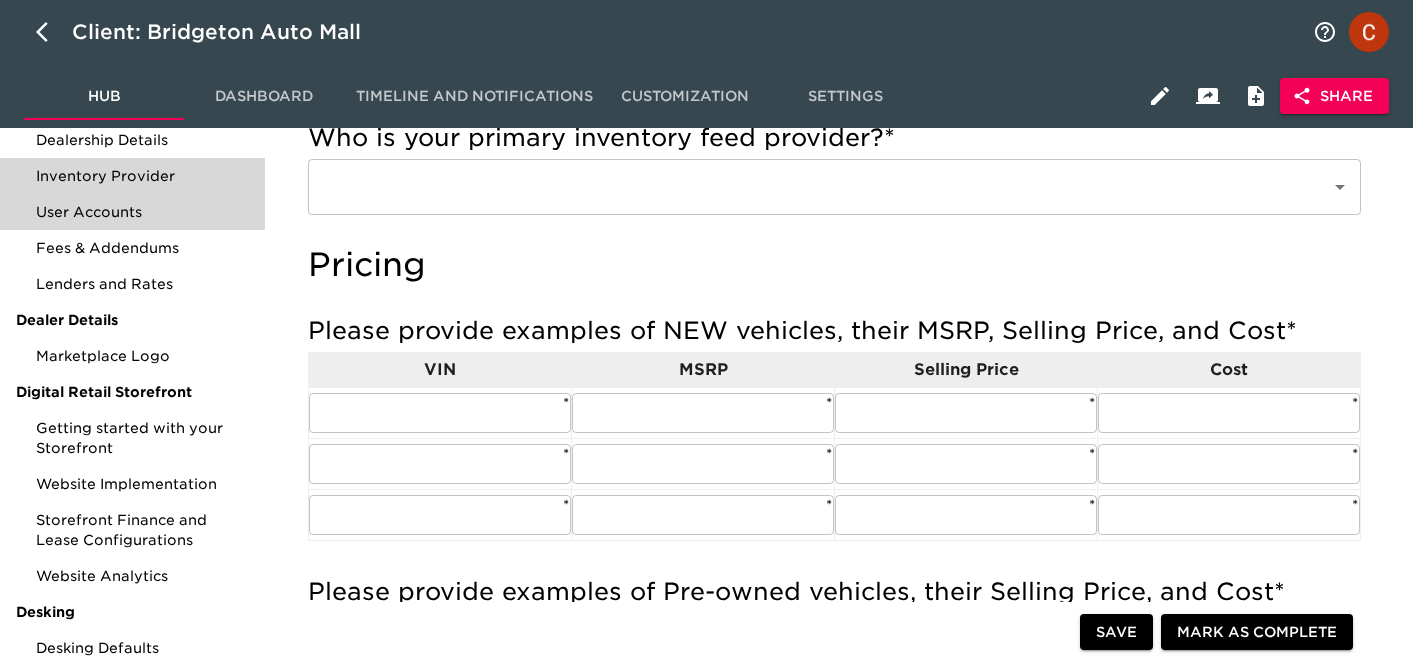 click on "User Accounts" at bounding box center (142, 212) 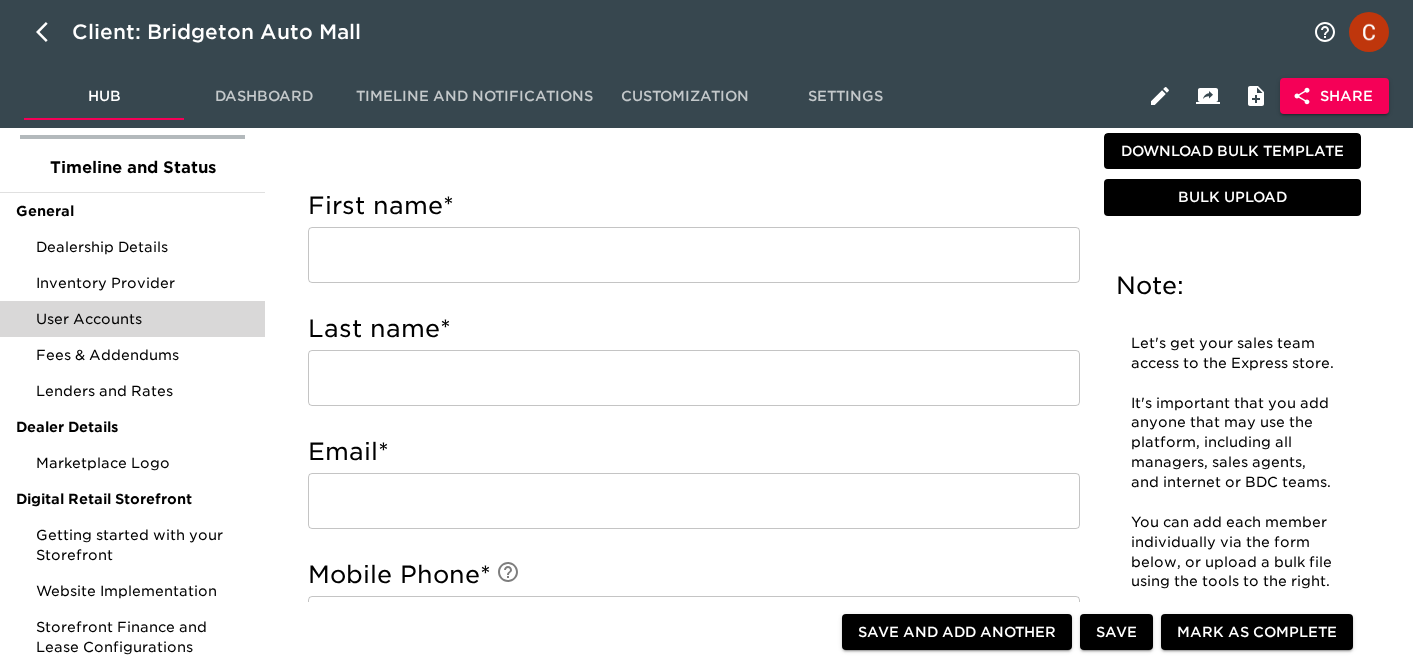 scroll, scrollTop: 129, scrollLeft: 0, axis: vertical 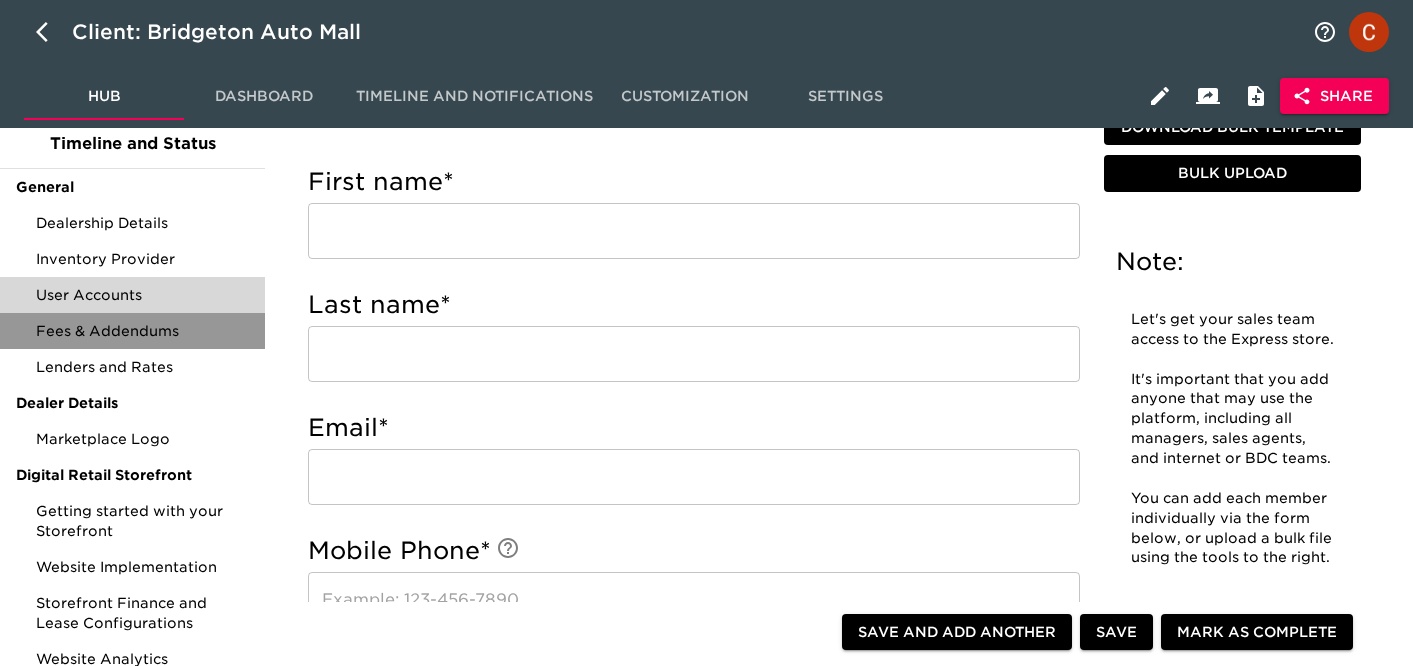 click on "Fees & Addendums" at bounding box center [142, 331] 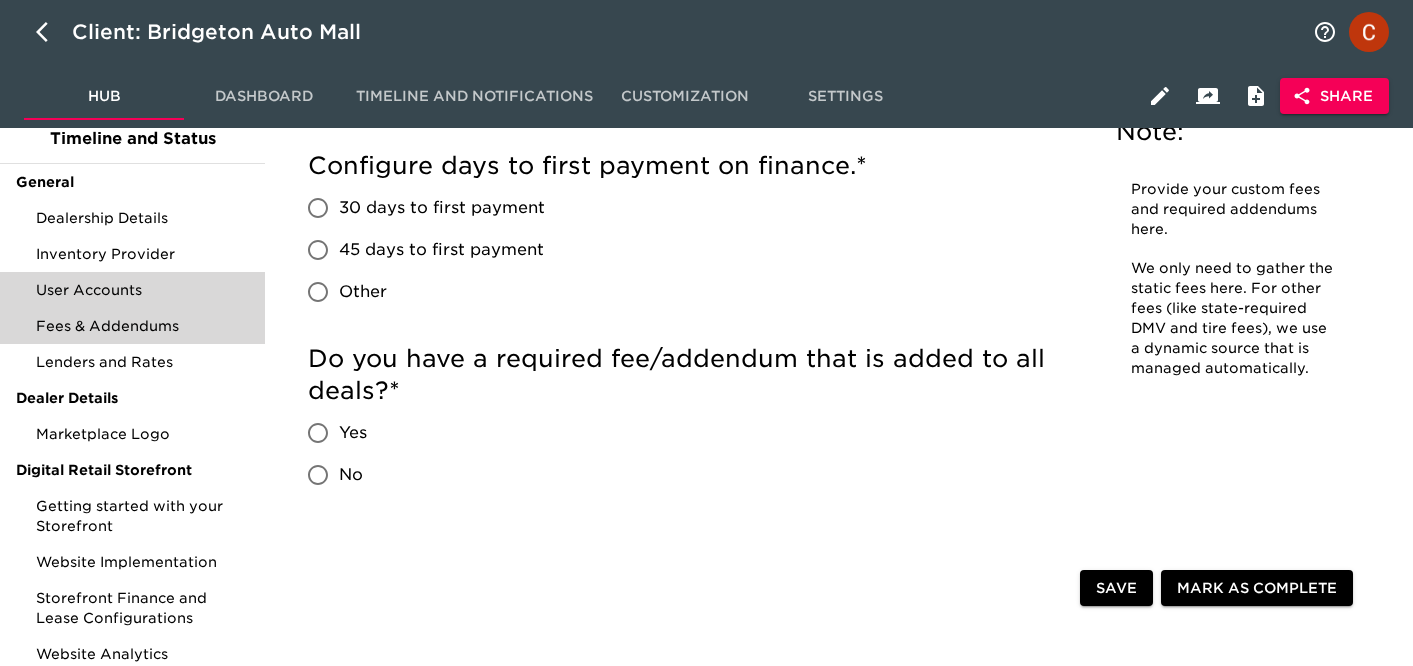 scroll, scrollTop: 137, scrollLeft: 0, axis: vertical 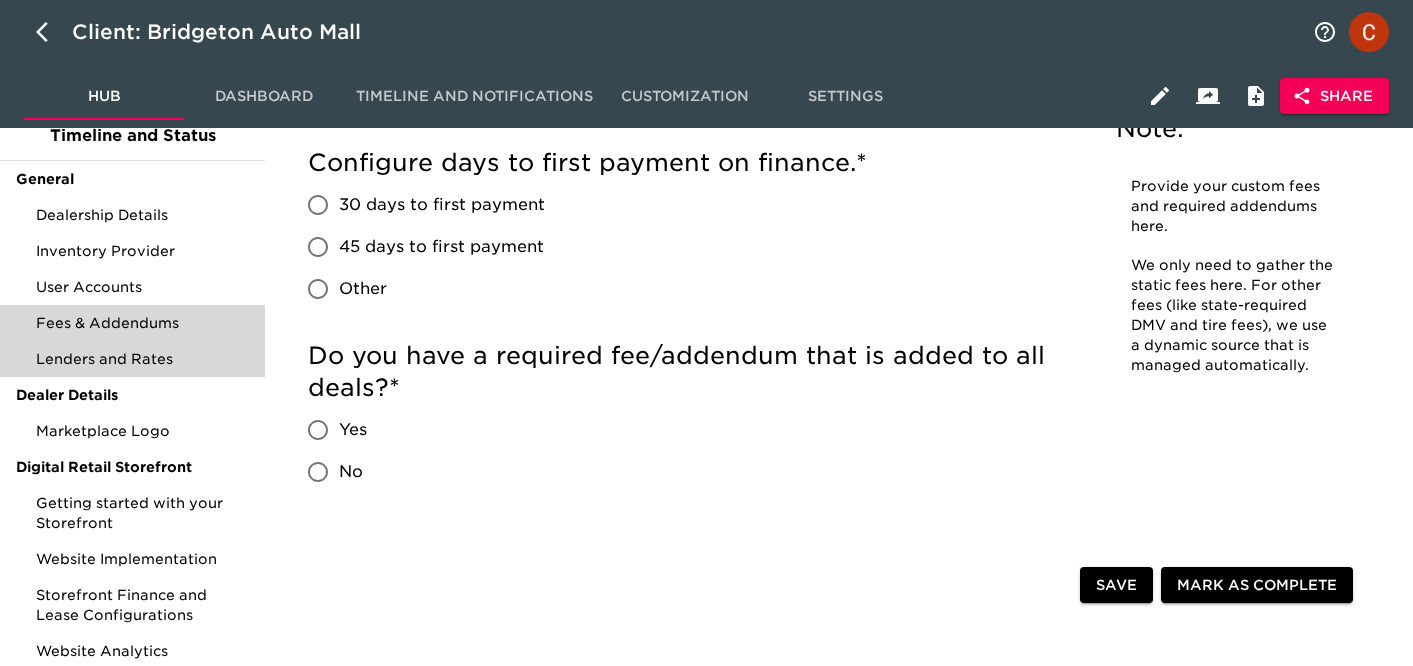 click on "Lenders and Rates" at bounding box center [132, 359] 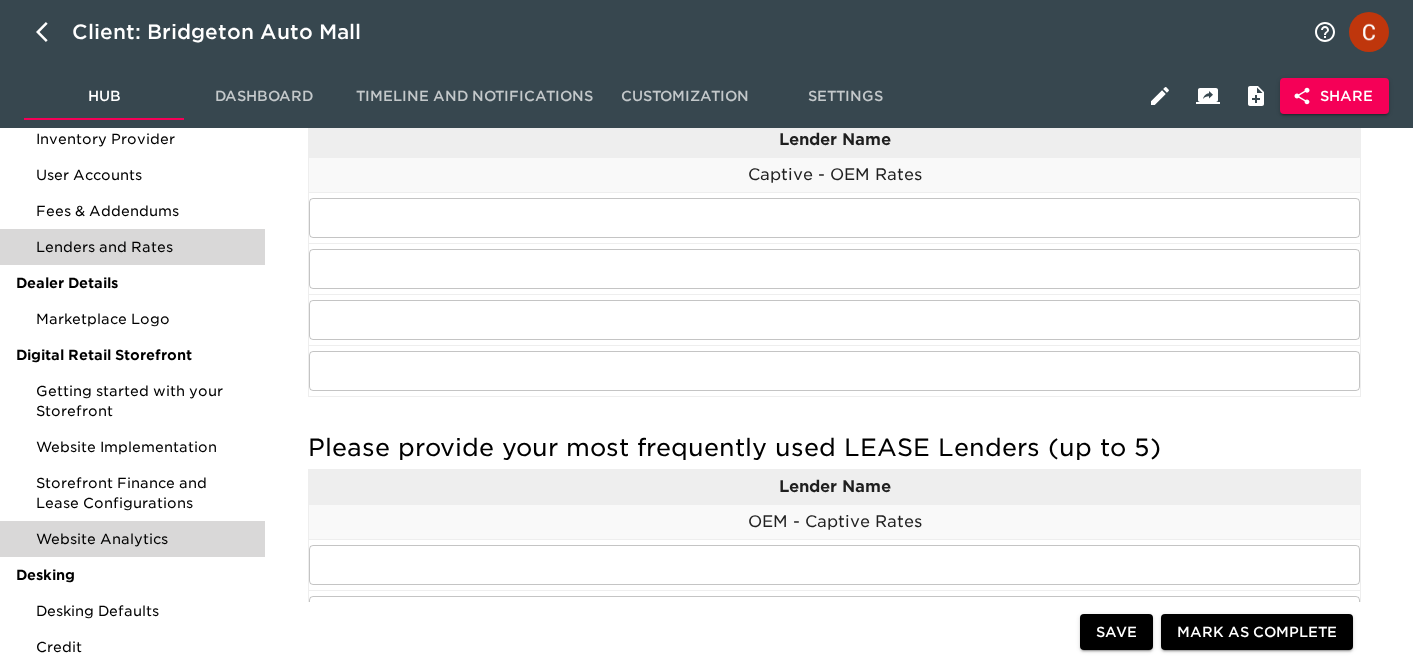 scroll, scrollTop: 154, scrollLeft: 0, axis: vertical 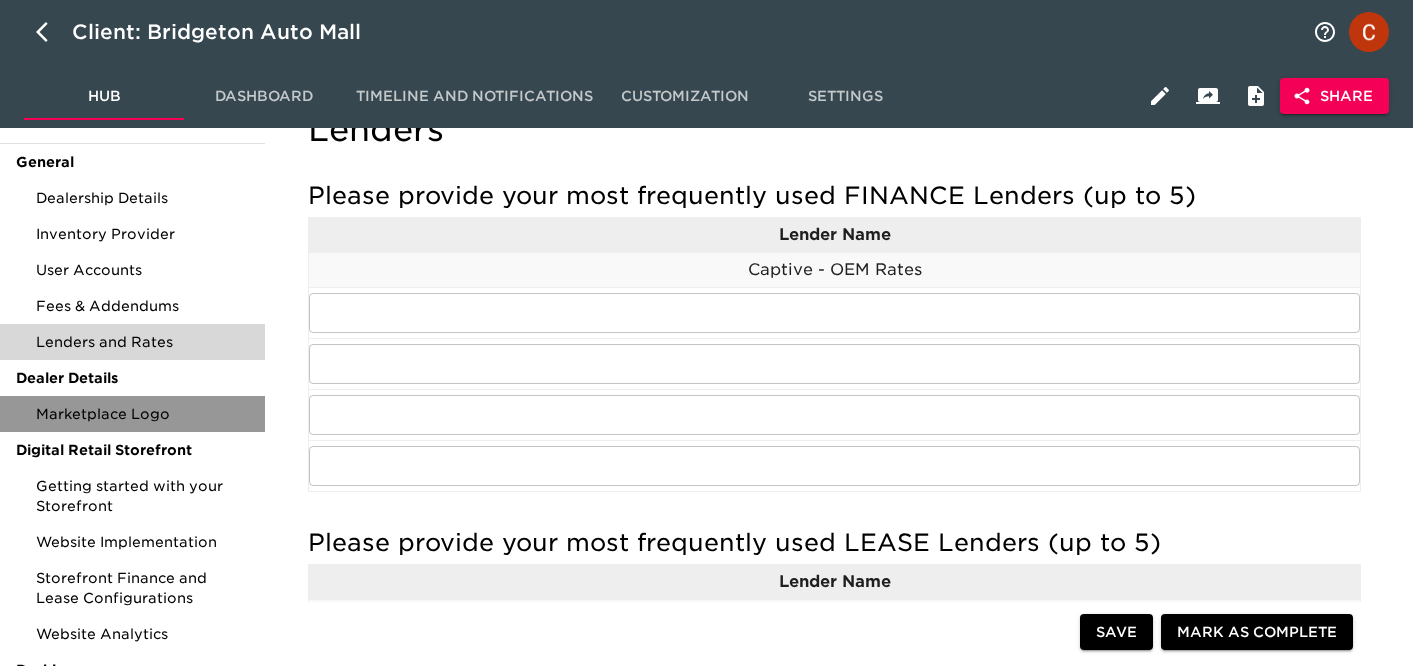 click on "Marketplace Logo" at bounding box center [142, 414] 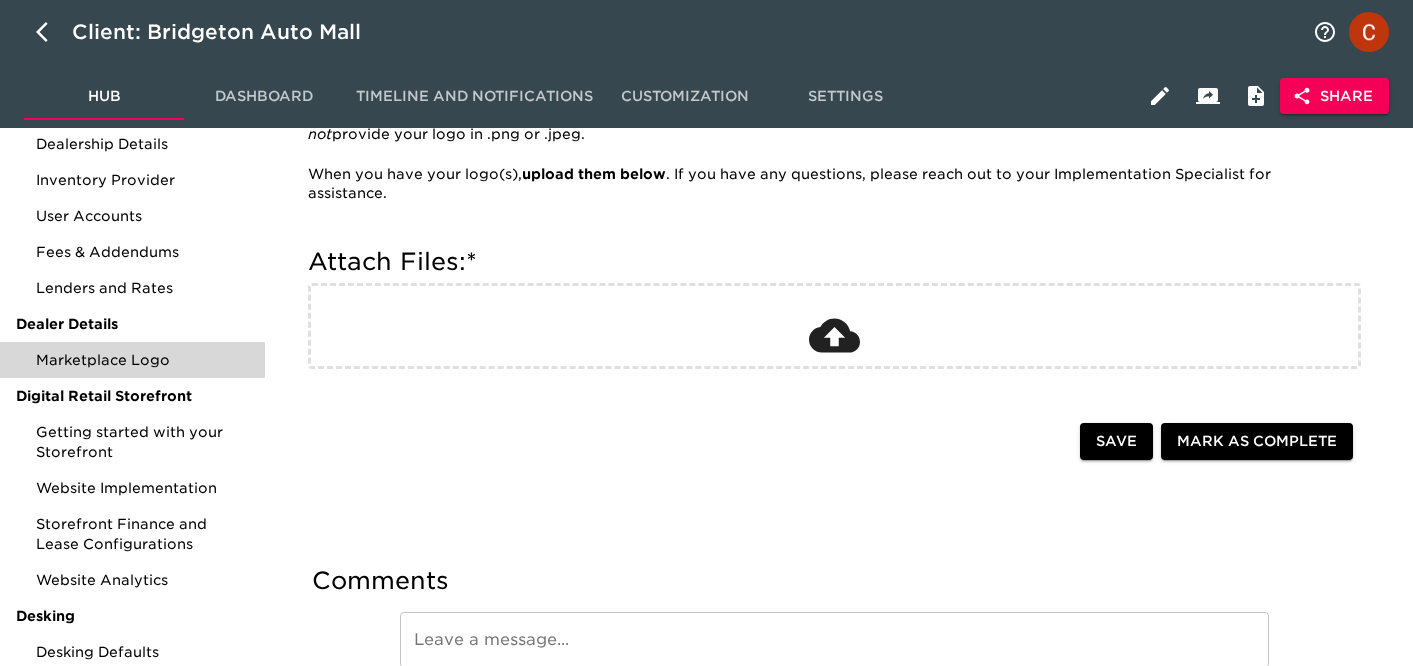 scroll, scrollTop: 212, scrollLeft: 0, axis: vertical 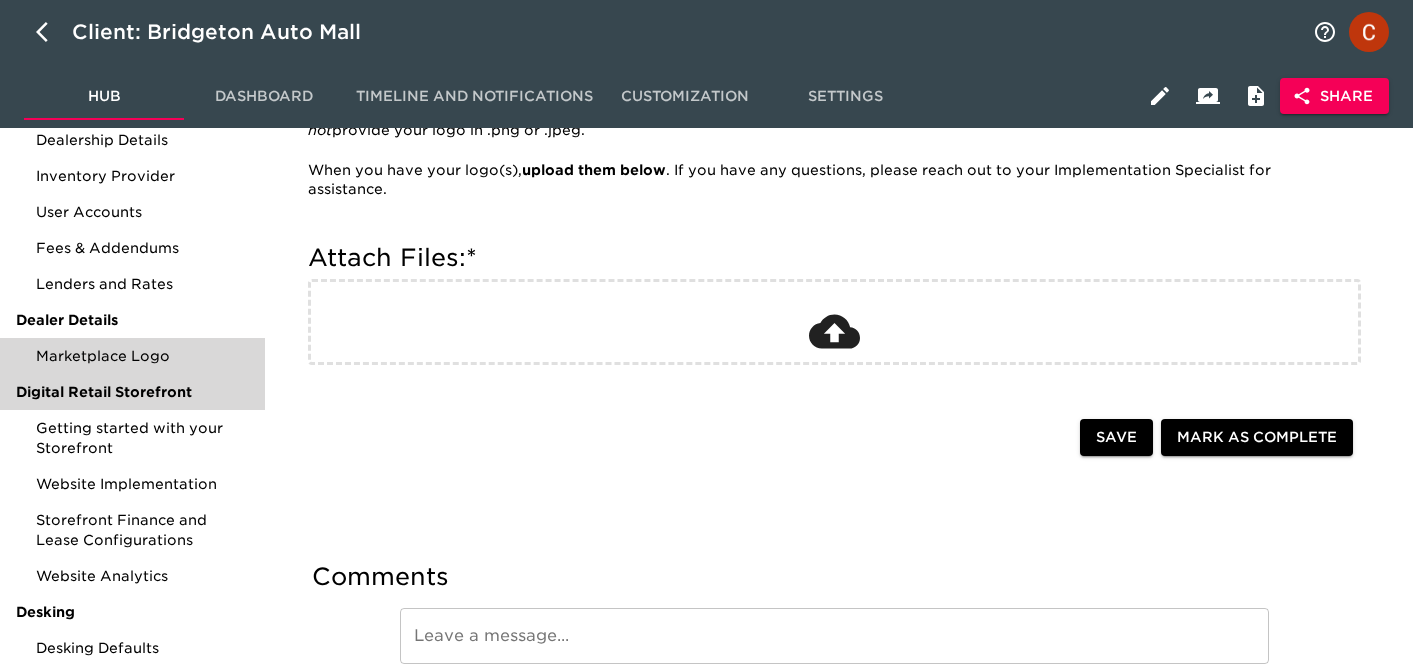 click on "Digital Retail Storefront" at bounding box center (132, 392) 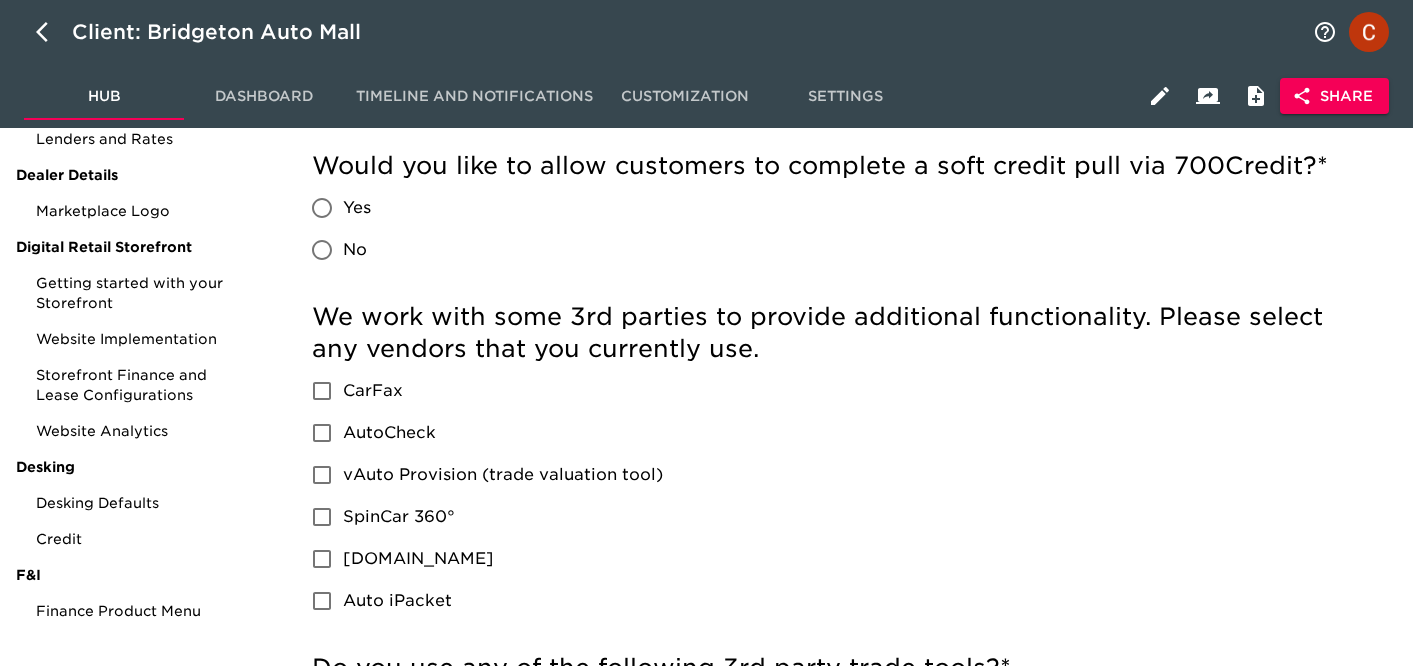 scroll, scrollTop: 352, scrollLeft: 0, axis: vertical 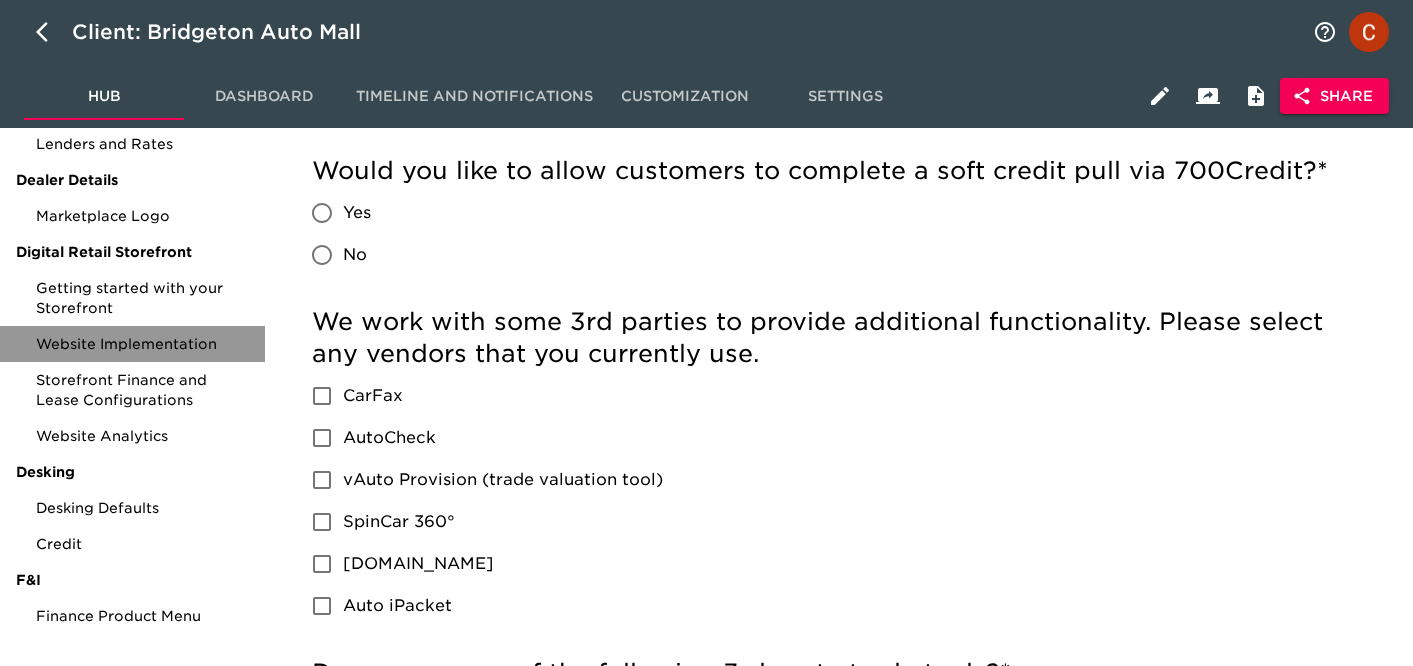 click on "Website Implementation" at bounding box center [142, 344] 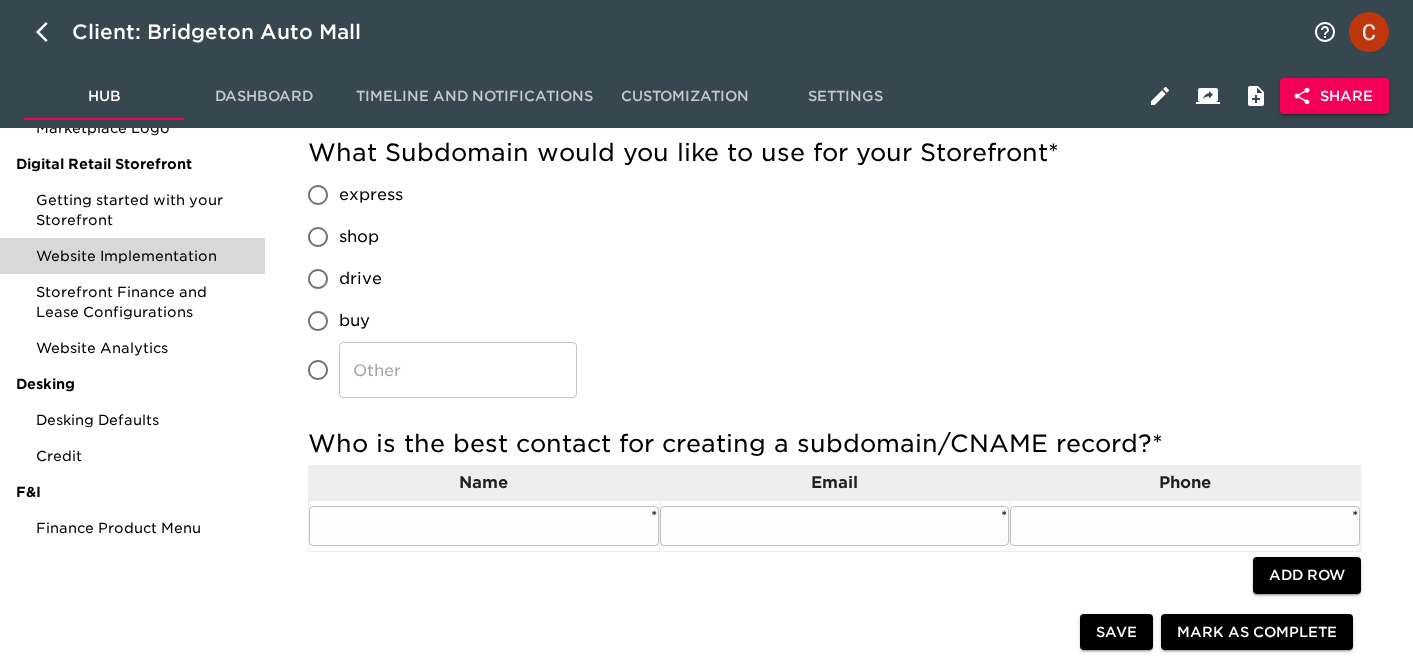 scroll, scrollTop: 443, scrollLeft: 0, axis: vertical 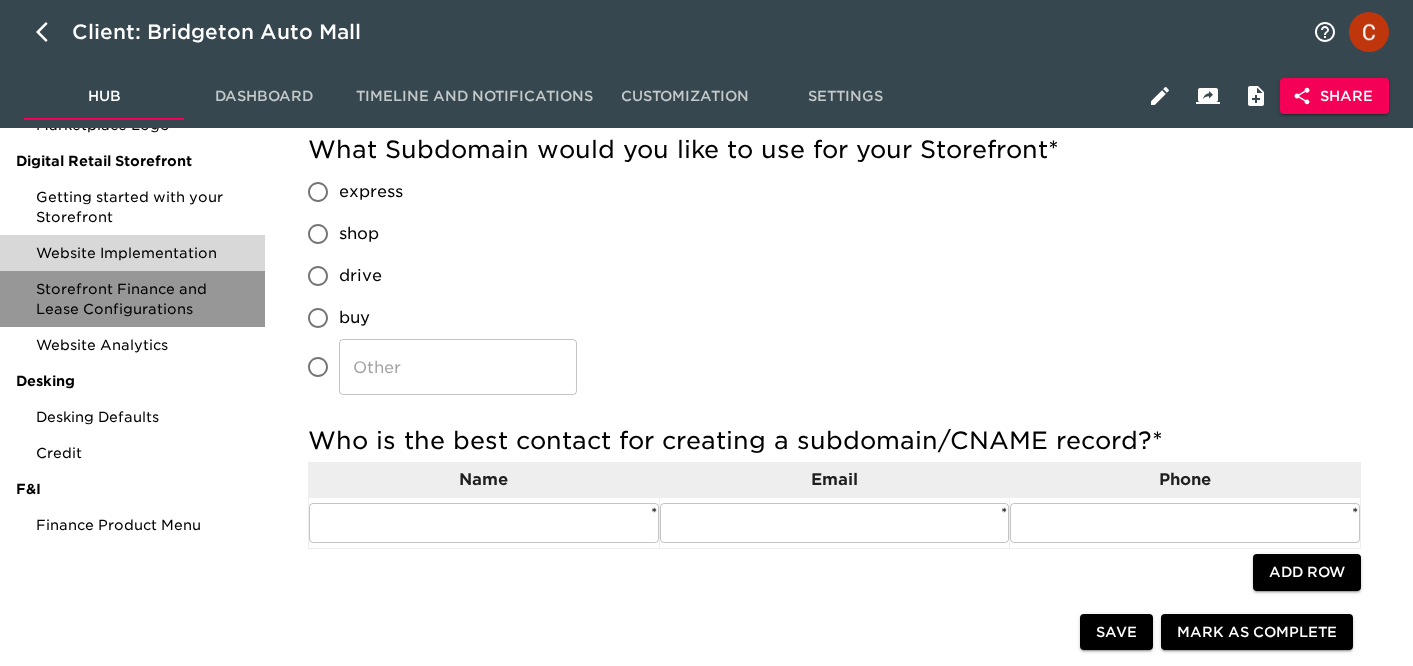 click on "Storefront Finance and Lease Configurations" at bounding box center (142, 299) 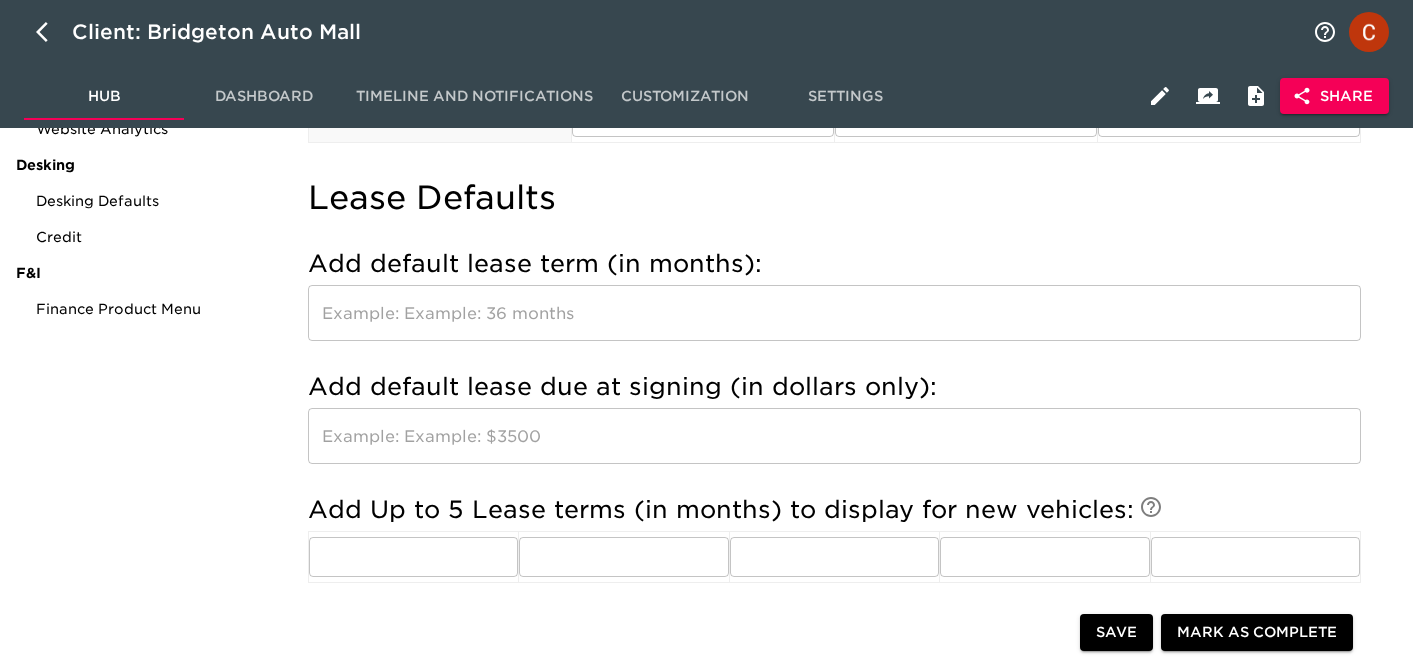 scroll, scrollTop: 556, scrollLeft: 0, axis: vertical 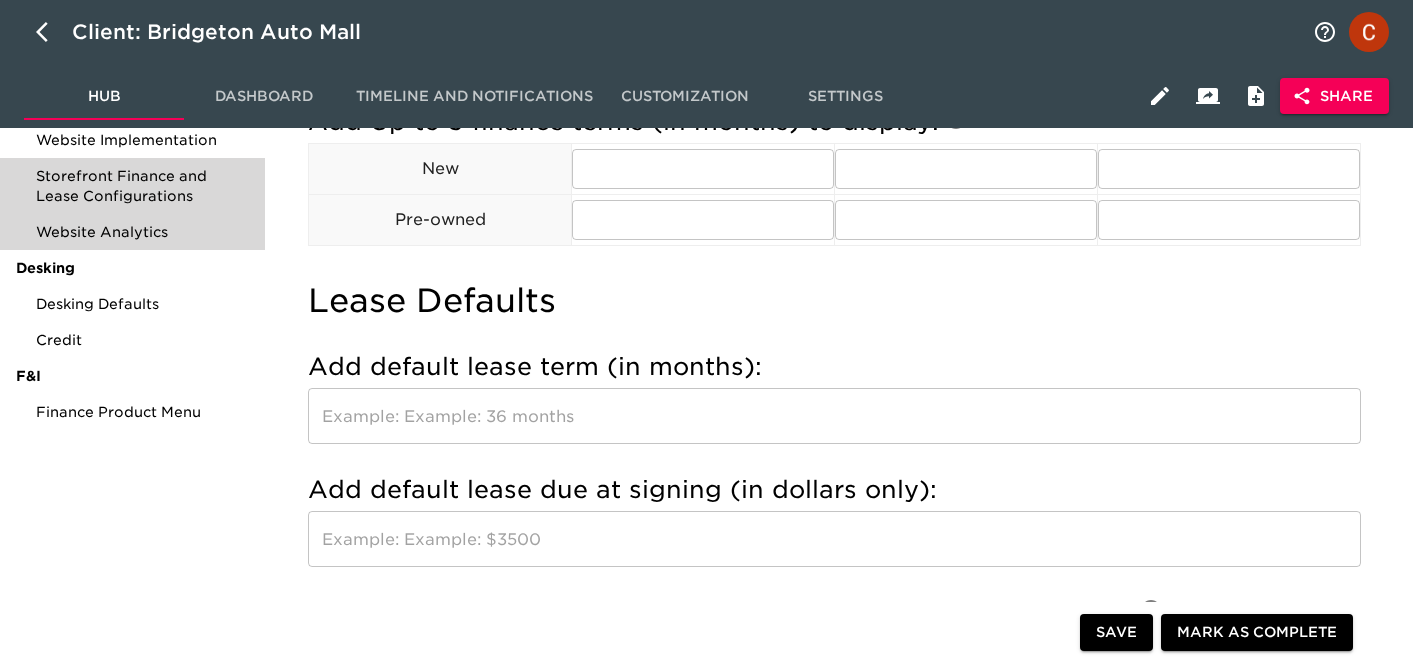click on "Website Analytics" at bounding box center (142, 232) 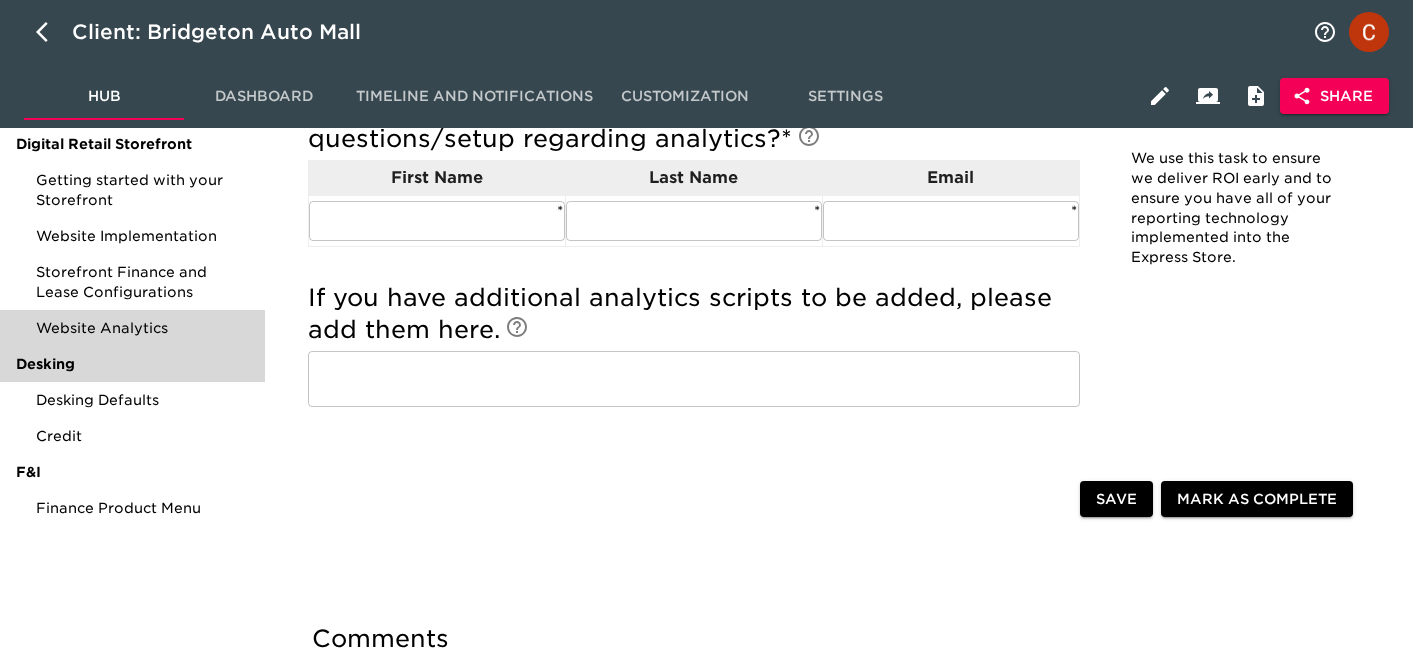 scroll, scrollTop: 461, scrollLeft: 0, axis: vertical 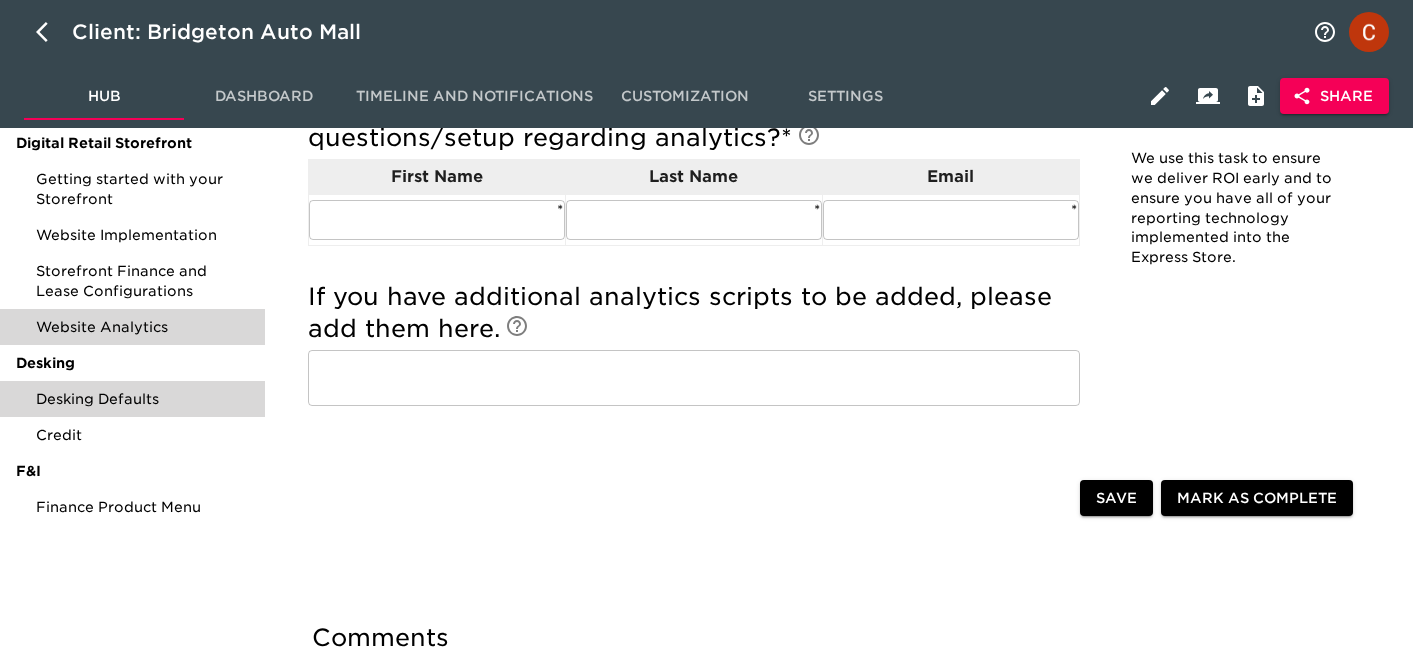 click on "Desking Defaults" at bounding box center (132, 399) 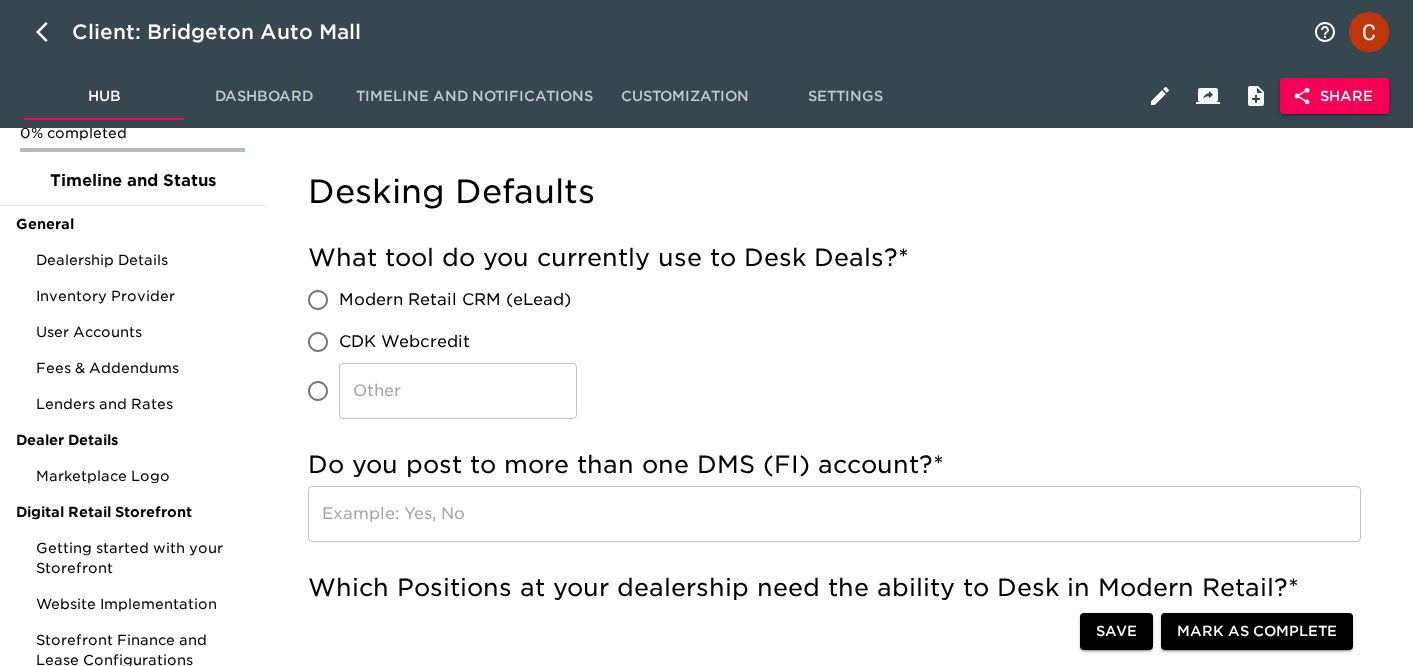 scroll, scrollTop: 116, scrollLeft: 0, axis: vertical 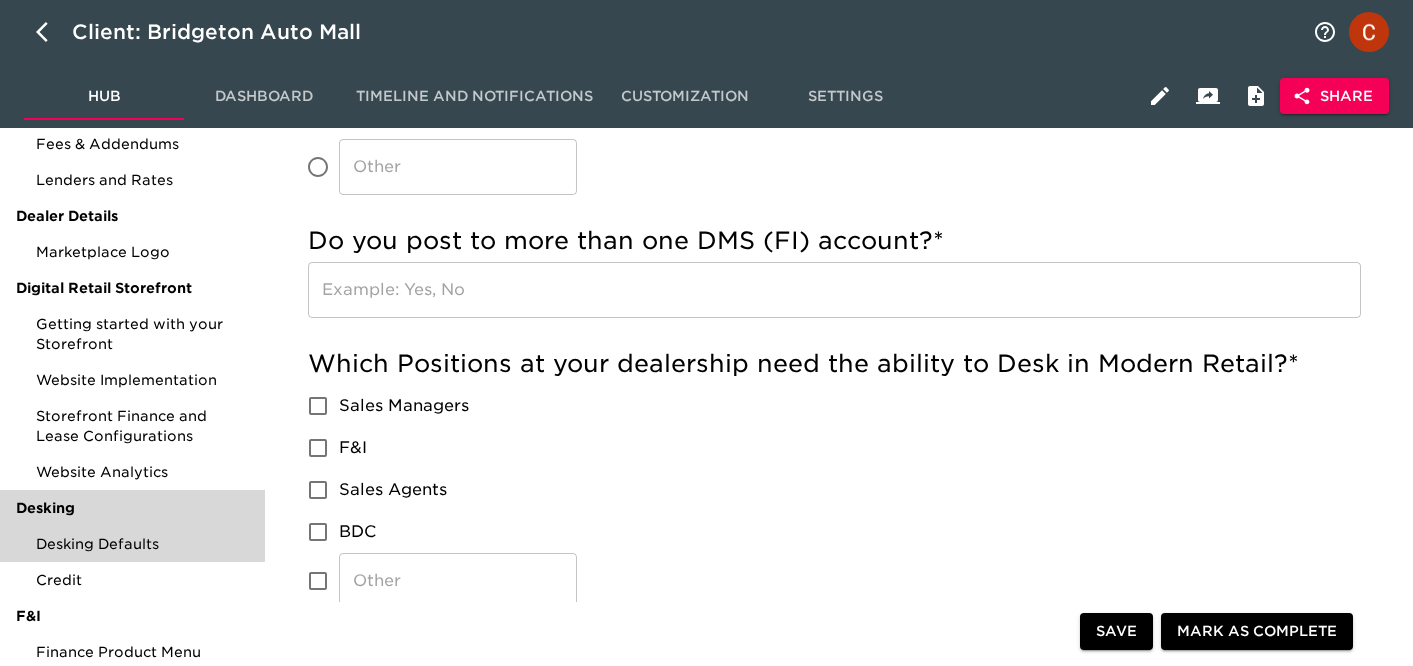 click on "Desking" at bounding box center (132, 508) 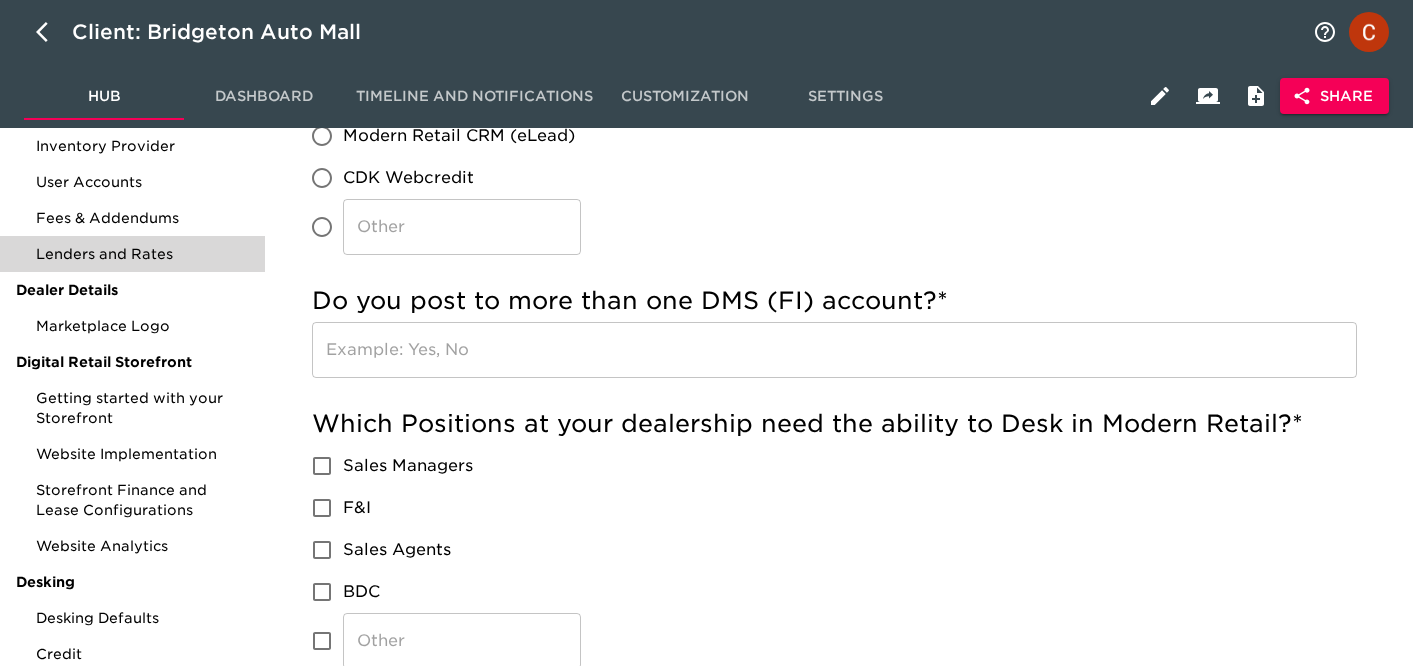 scroll, scrollTop: 277, scrollLeft: 0, axis: vertical 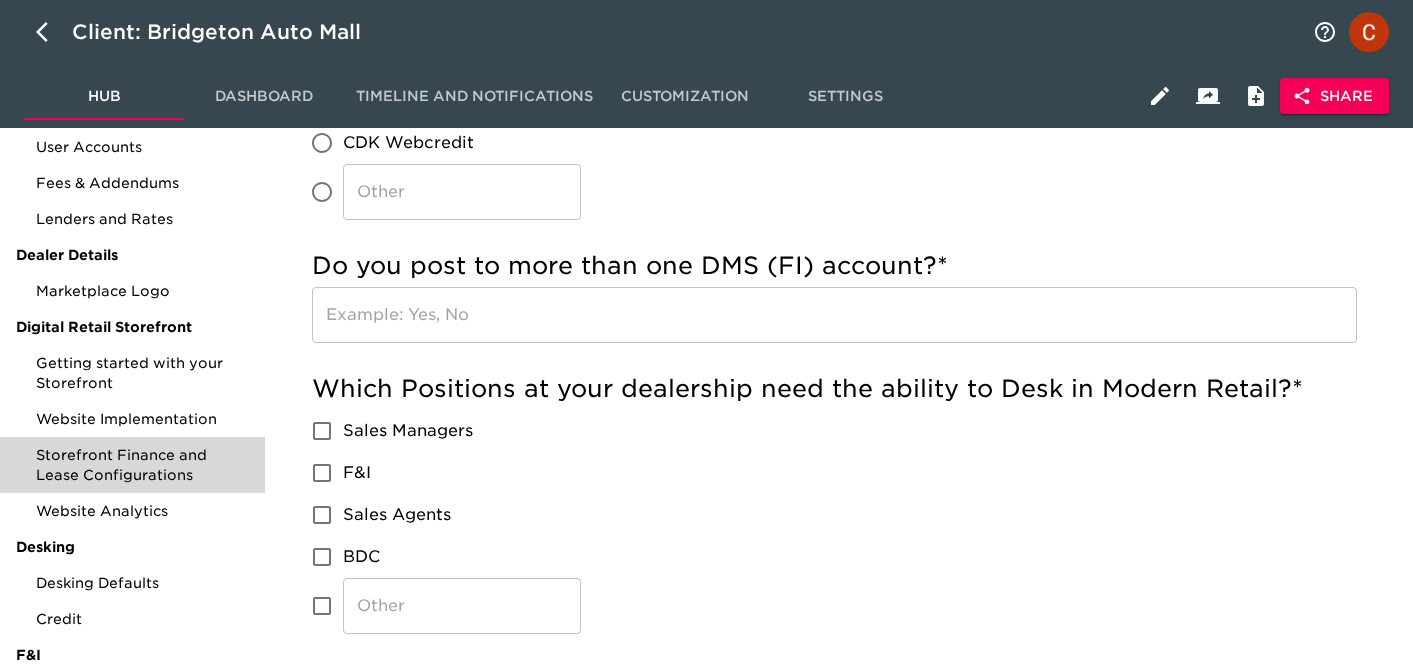 click on "Storefront Finance and Lease Configurations" at bounding box center (132, 465) 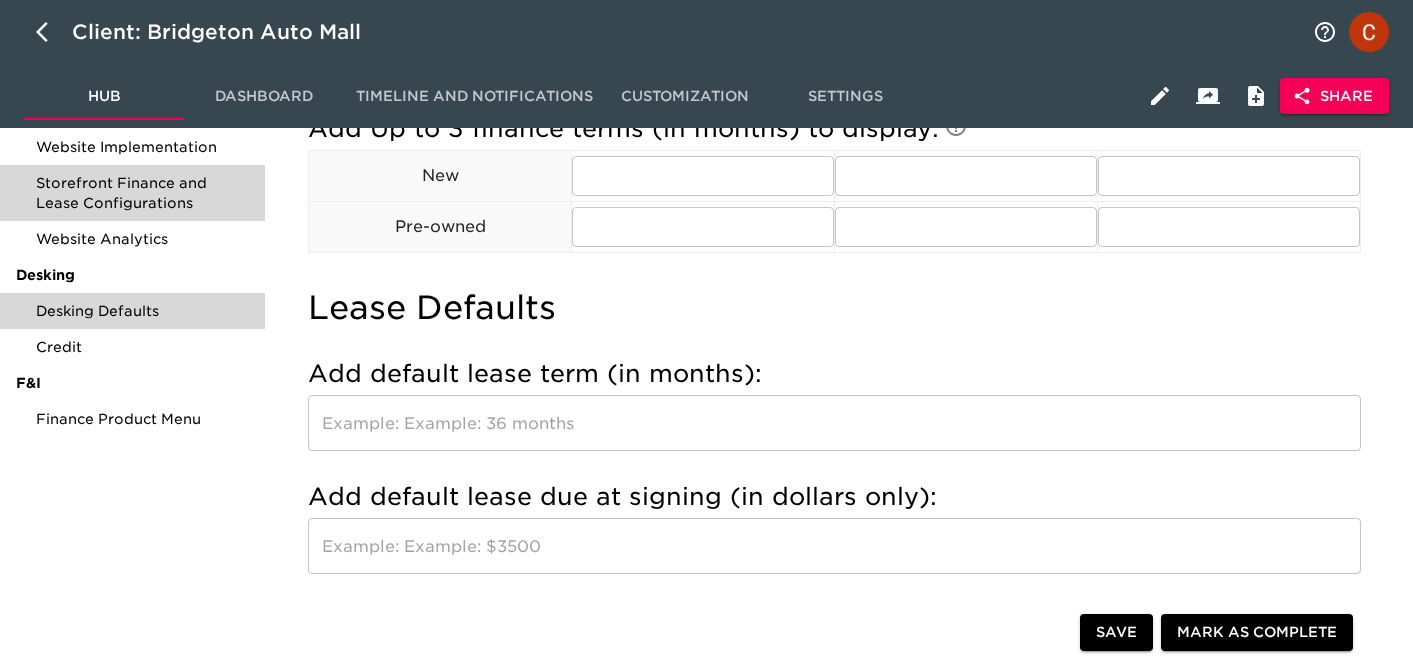 scroll, scrollTop: 570, scrollLeft: 0, axis: vertical 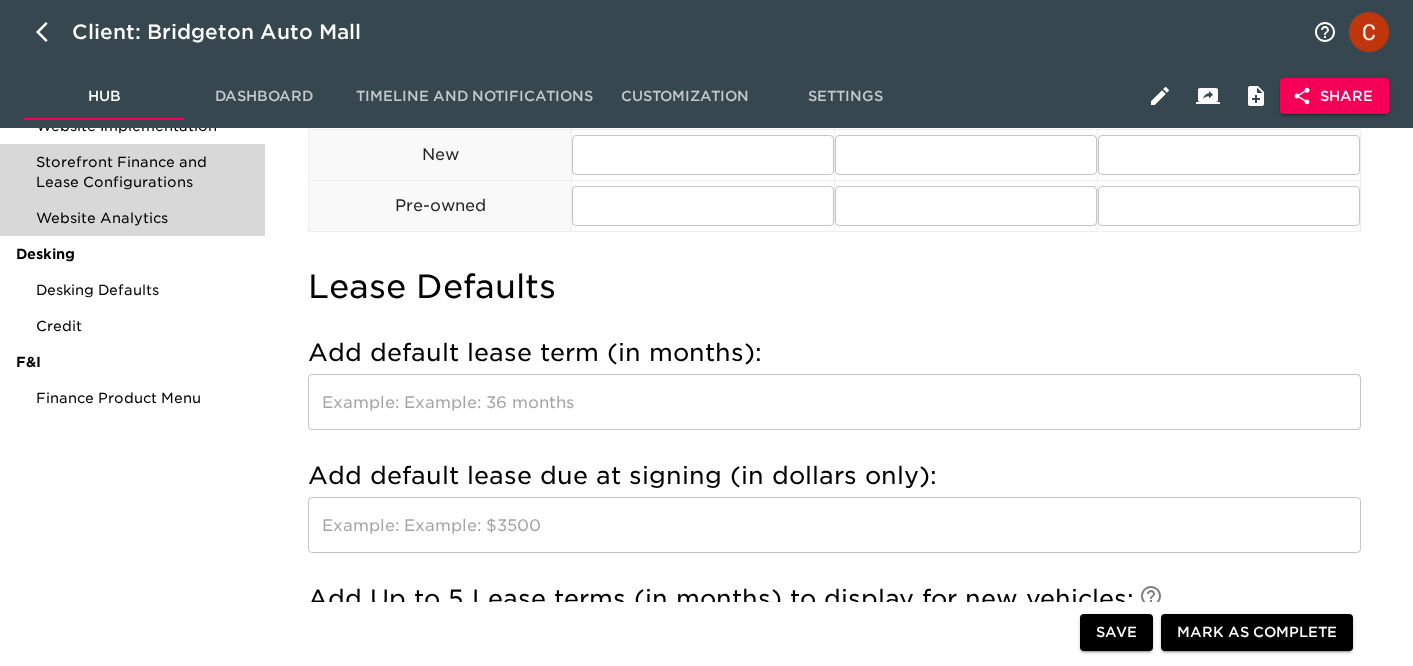click on "Website Analytics" at bounding box center (132, 218) 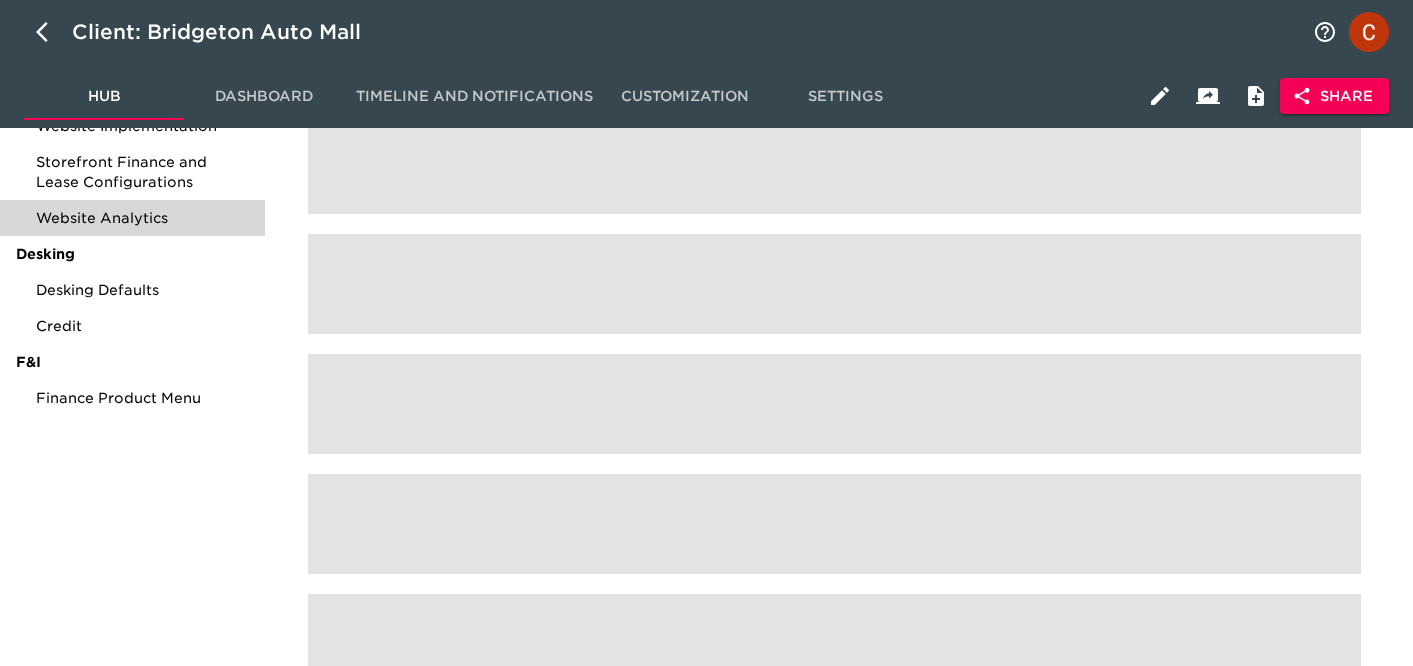 scroll, scrollTop: 0, scrollLeft: 0, axis: both 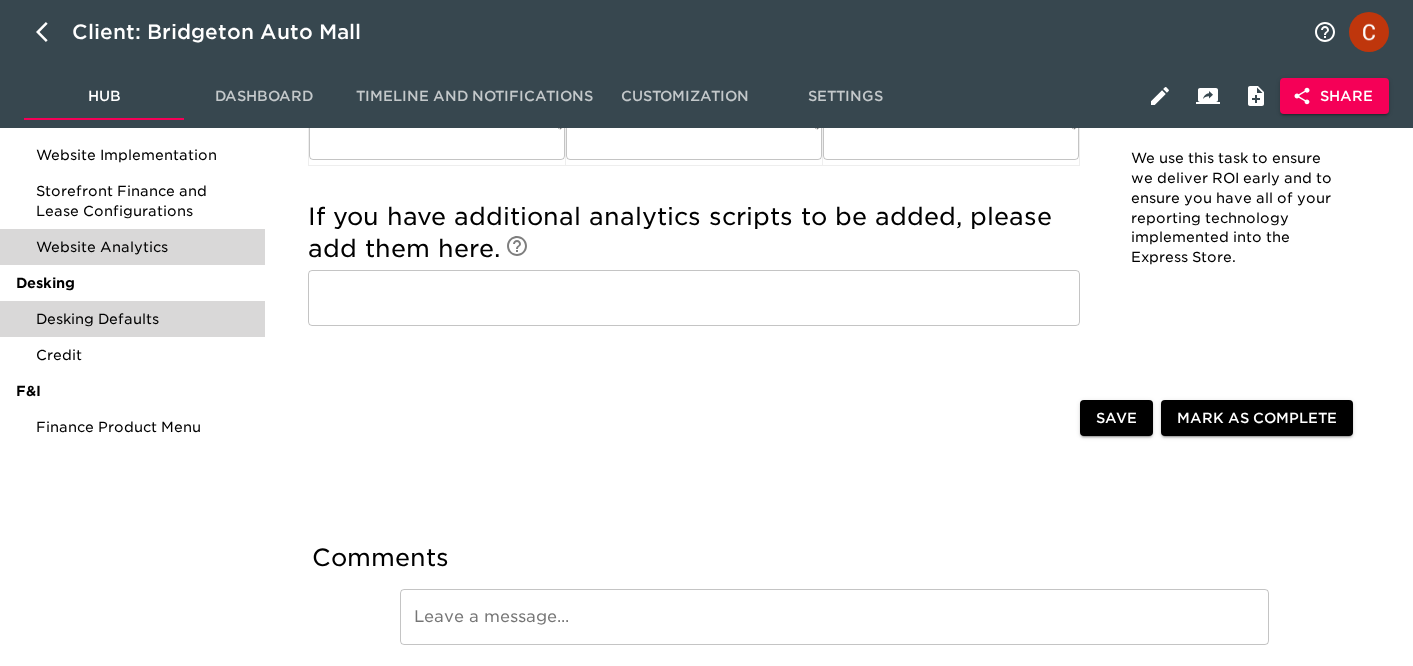 click on "Desking Defaults" at bounding box center [142, 319] 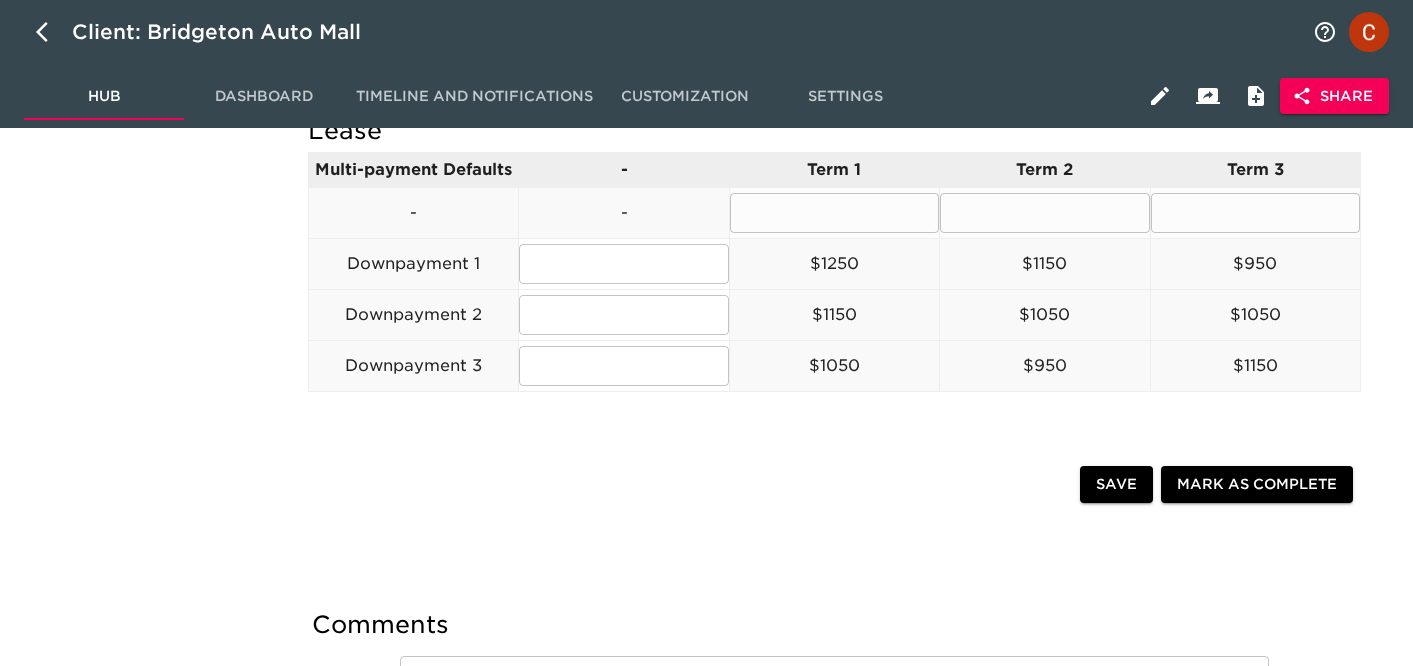 scroll, scrollTop: 1572, scrollLeft: 0, axis: vertical 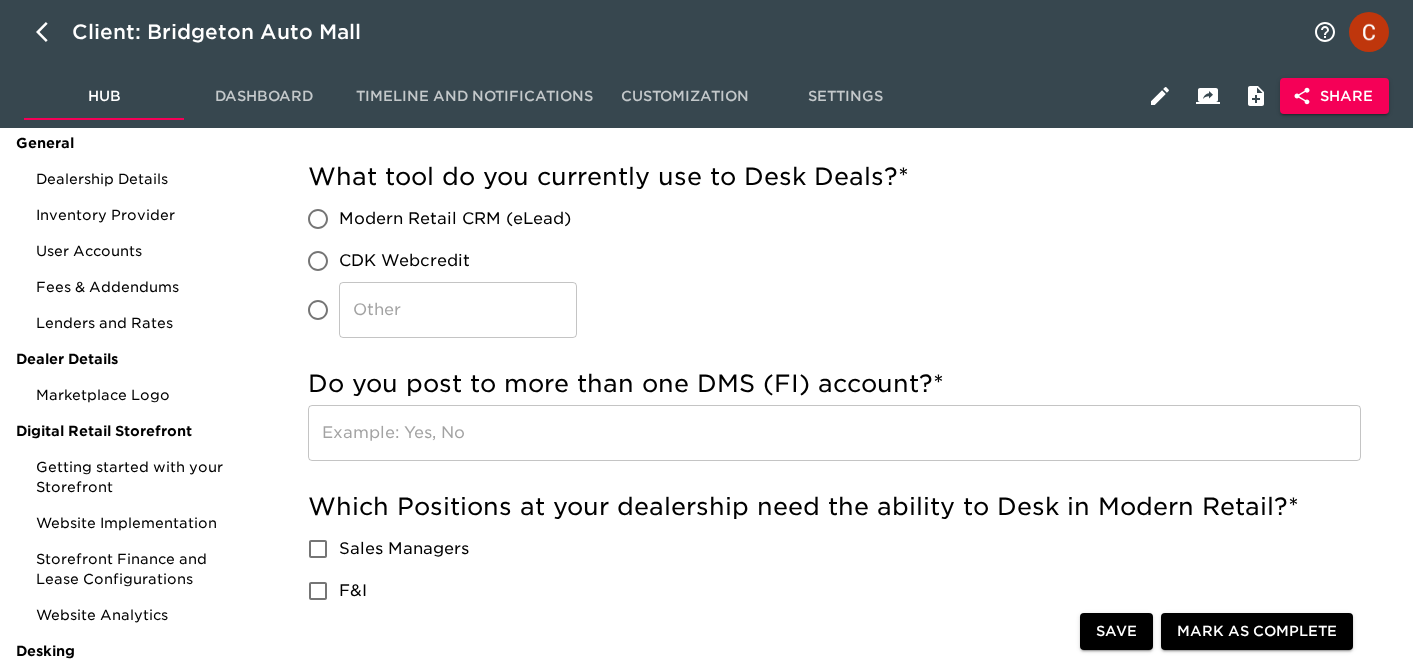 click on "​" at bounding box center (458, 310) 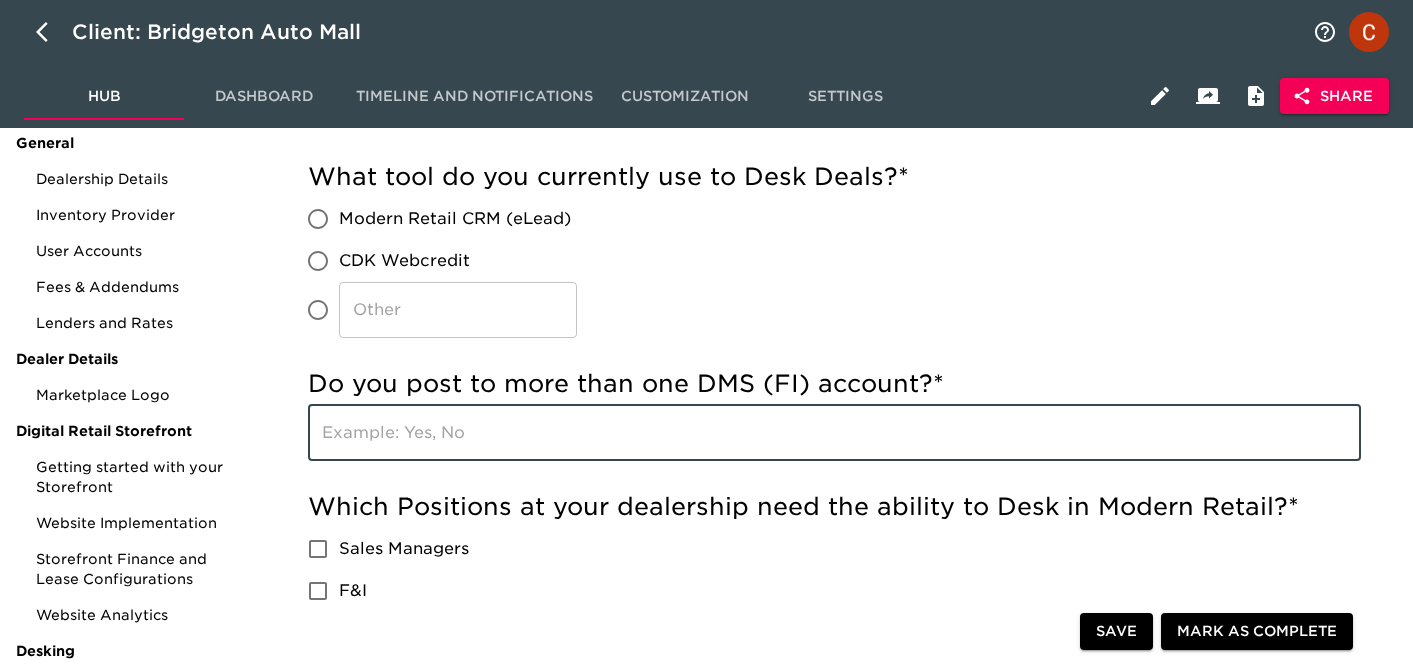 click at bounding box center [834, 433] 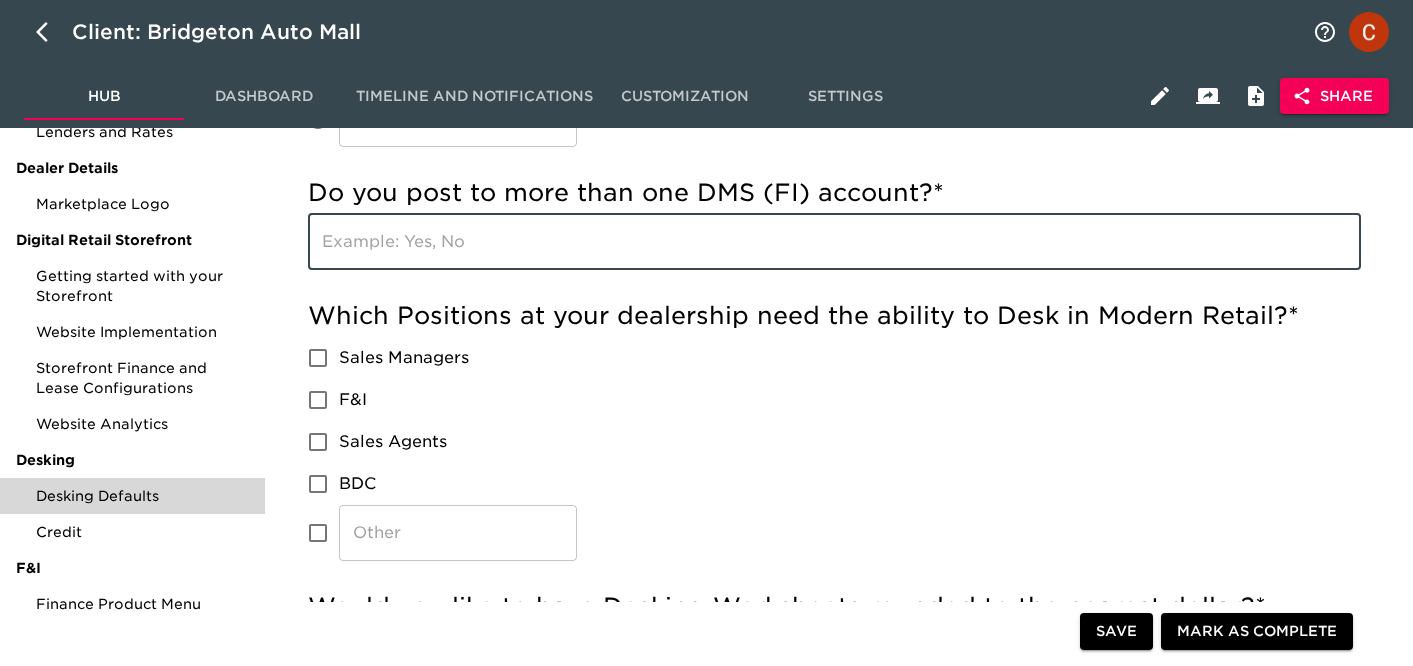 scroll, scrollTop: 365, scrollLeft: 0, axis: vertical 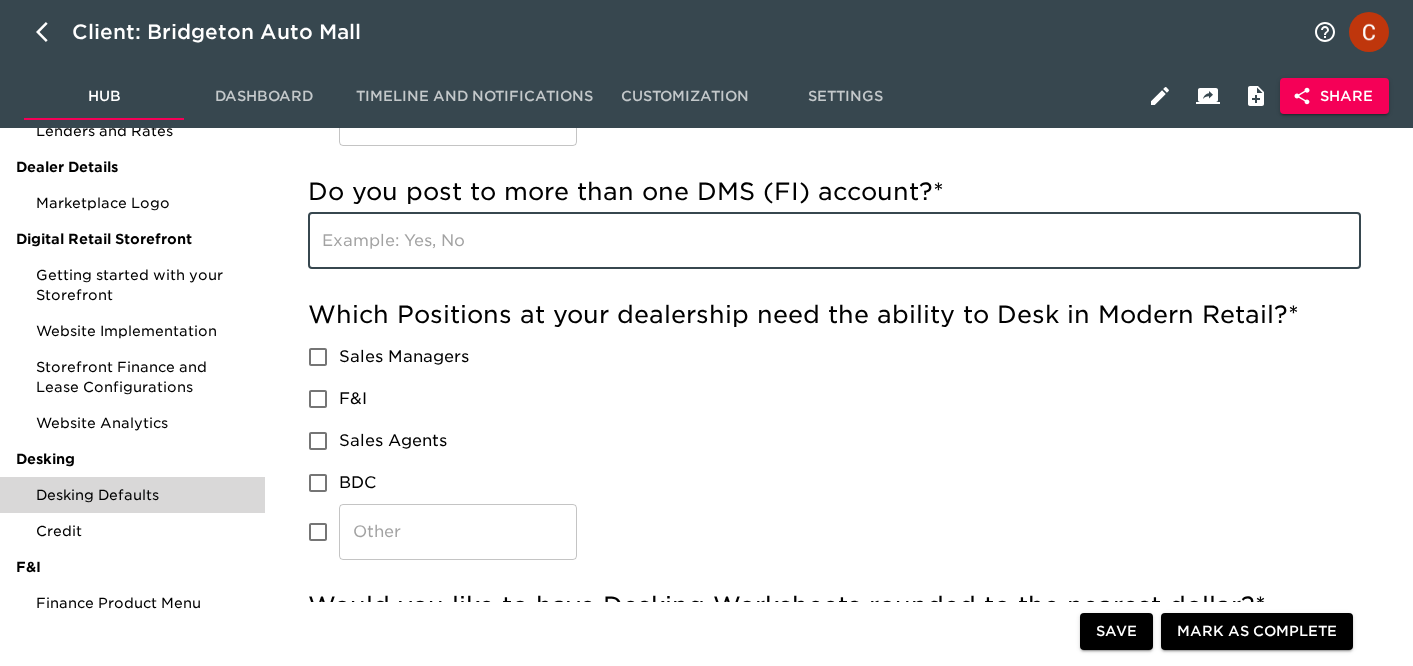 click at bounding box center [834, 241] 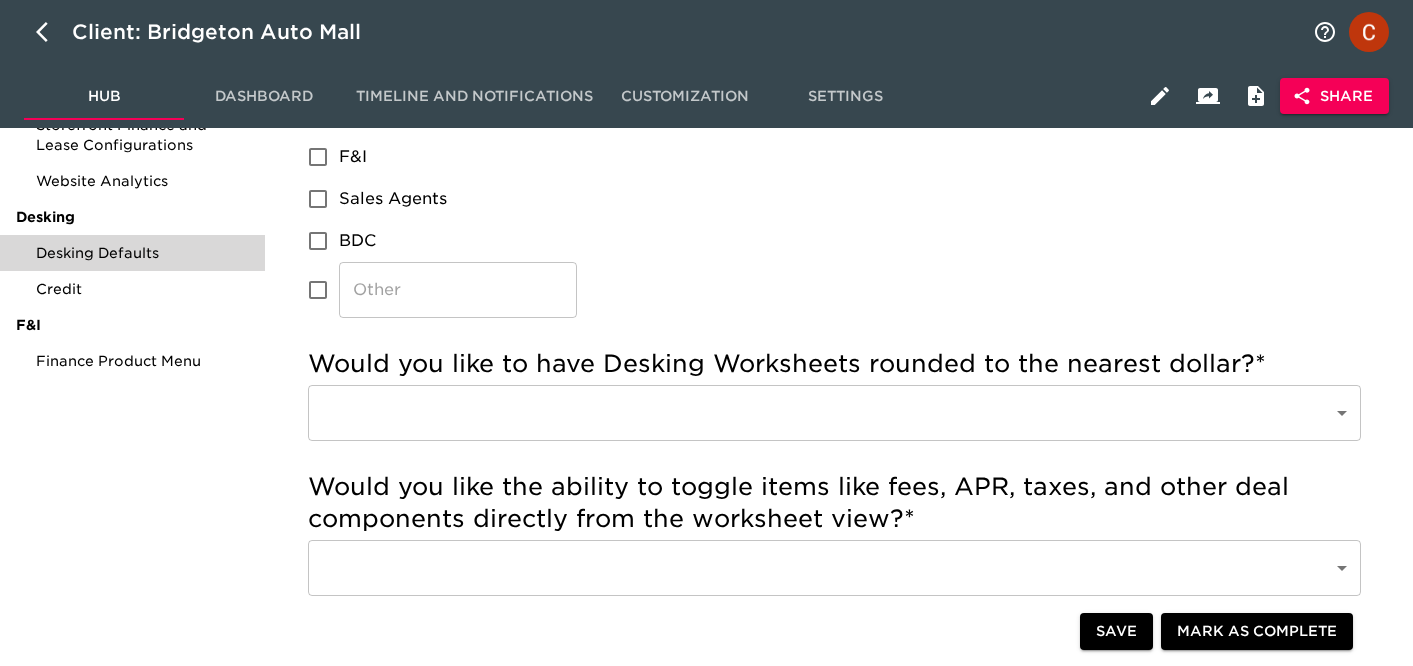 scroll, scrollTop: 610, scrollLeft: 0, axis: vertical 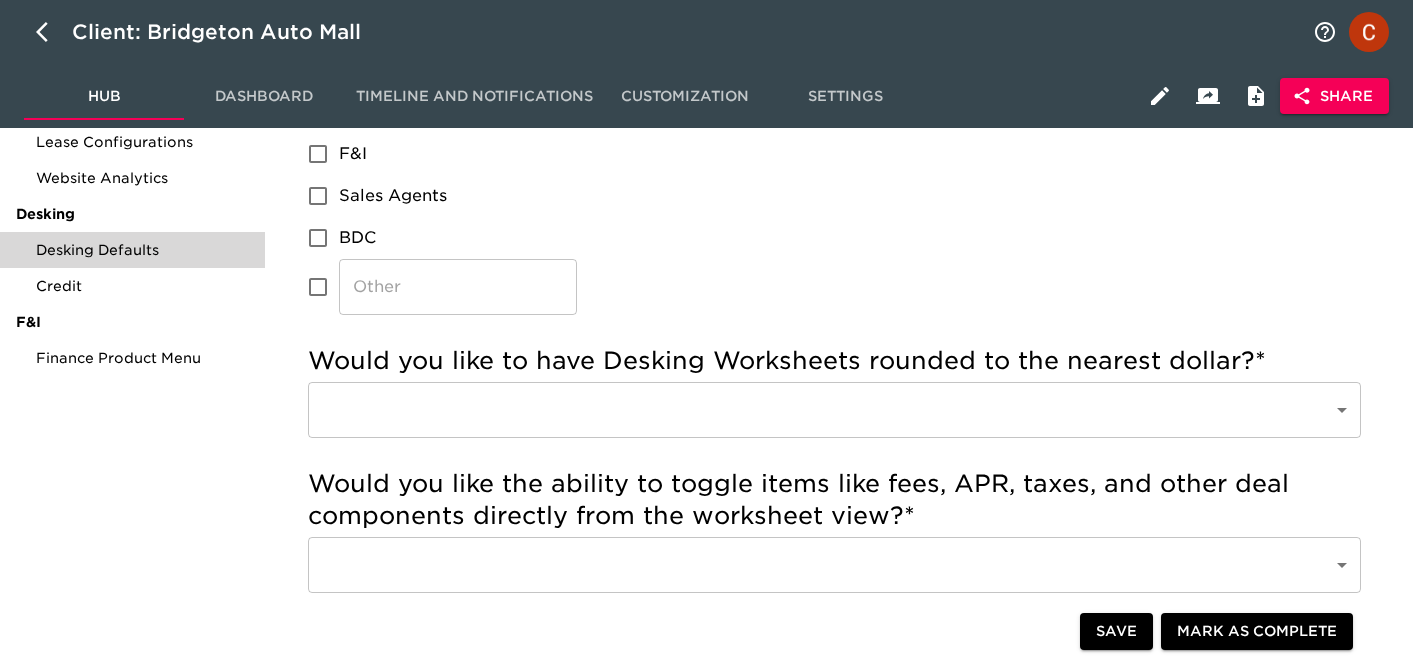 click on "Client:   Bridgeton Auto Mall Hub Dashboard Timeline and Notifications Customization Settings        Share    0% completed Timeline and Status General Dealership Details Inventory Provider User Accounts Fees & Addendums Lenders and Rates Dealer Details Marketplace Logo Digital Retail Storefront Getting started with your Storefront Website Implementation Storefront Finance and Lease Configurations Website Analytics Desking Desking Defaults Credit F&I Finance Product Menu Desking Defaults  Due [DATE] Desking Defaults What tool do you currently use to Desk Deals?  * Modern Retail CRM (eLead) CDK Webcredit ​ Do you post to more than one DMS (FI) account?  * ​ Which Positions at your dealership need the ability to Desk in Modern Retail? * Sales Managers F&I Sales Agents BDC ​ Would you like to have Desking Worksheets rounded to the nearest dollar? * ​ ​ Would you like the ability to toggle items like fees, APR, taxes, and other deal components directly from the worksheet view? * ​ ​ Finance - - -" at bounding box center [706, 585] 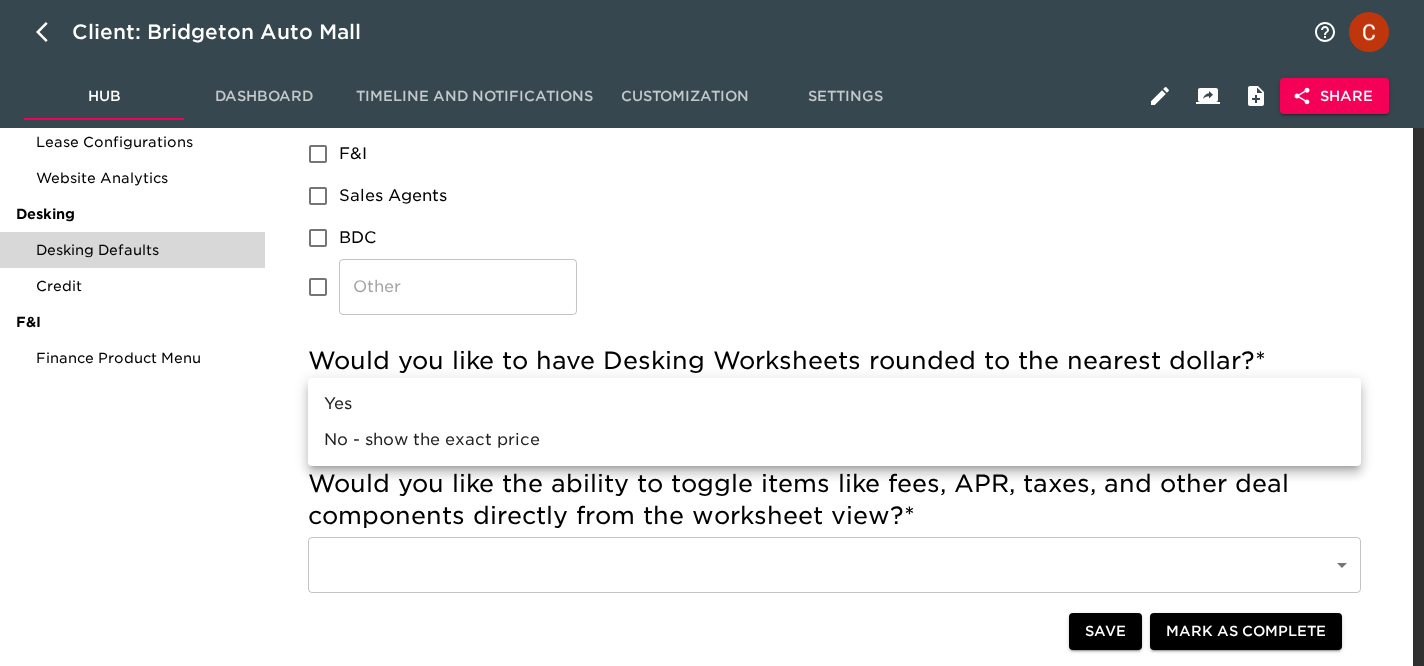 click at bounding box center [712, 333] 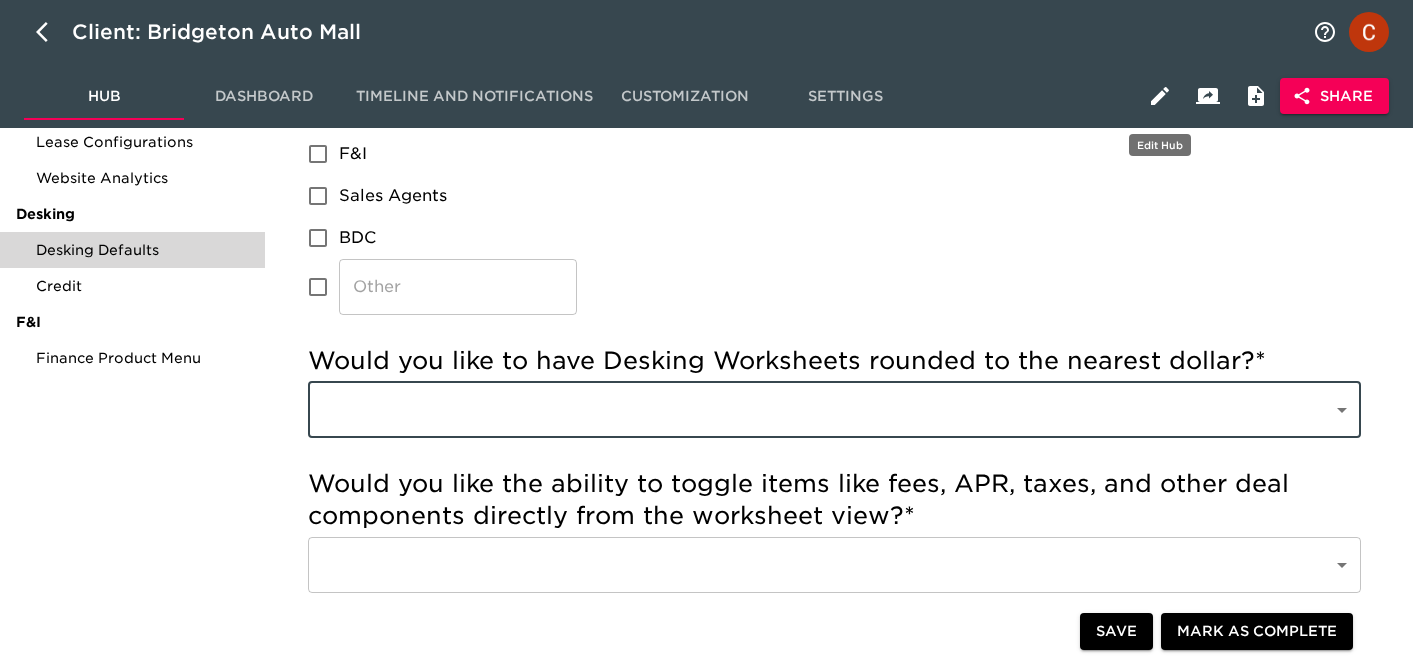 click 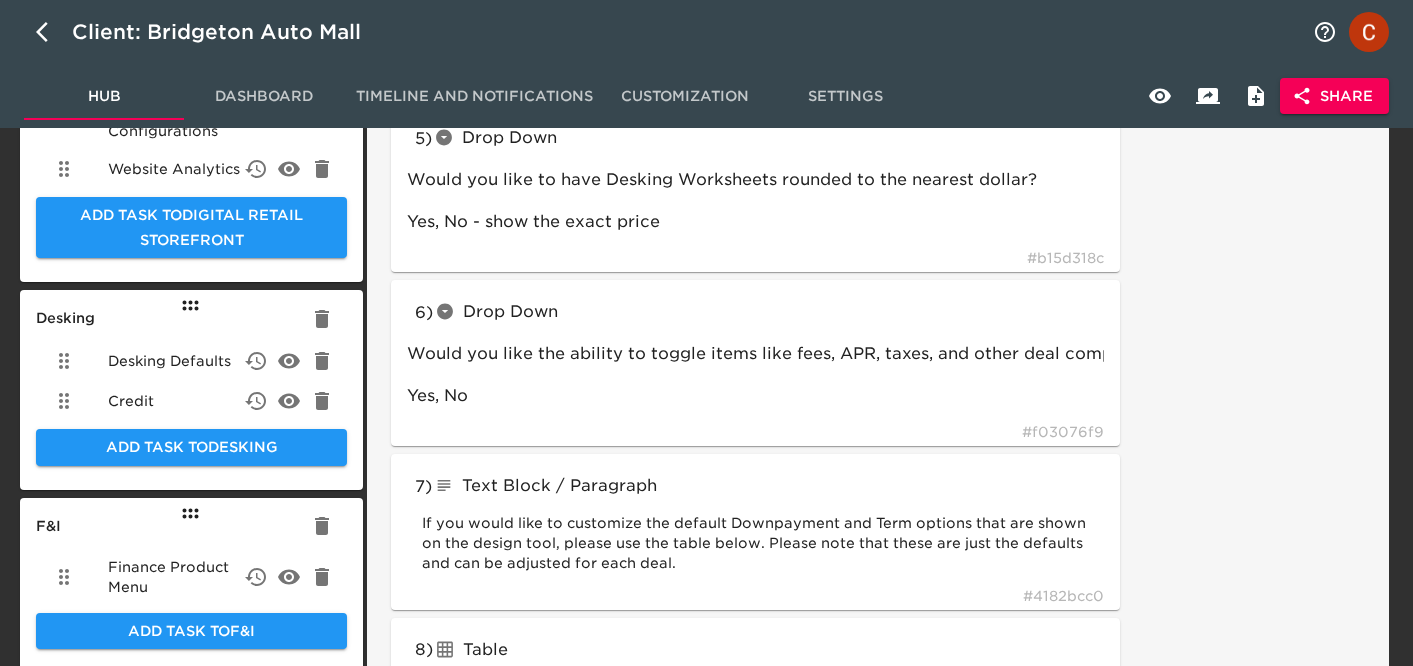 scroll, scrollTop: 872, scrollLeft: 0, axis: vertical 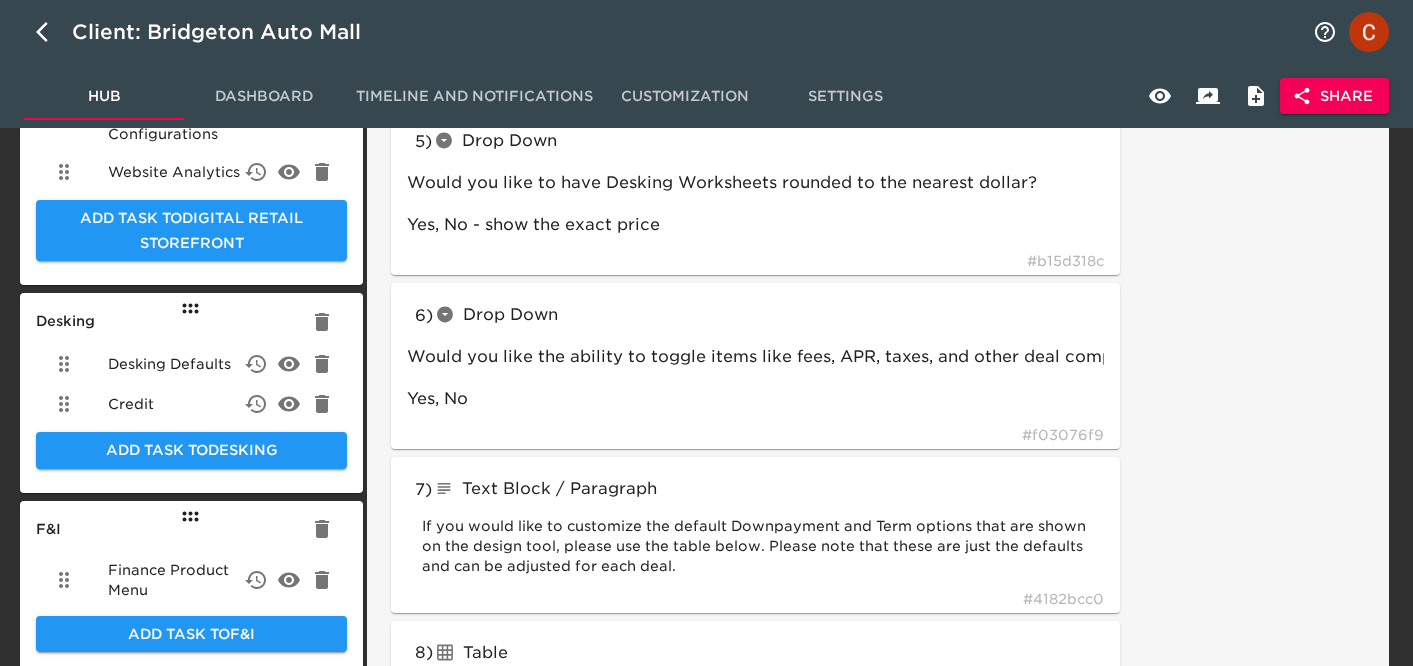 click on "Desking Defaults" at bounding box center [169, 364] 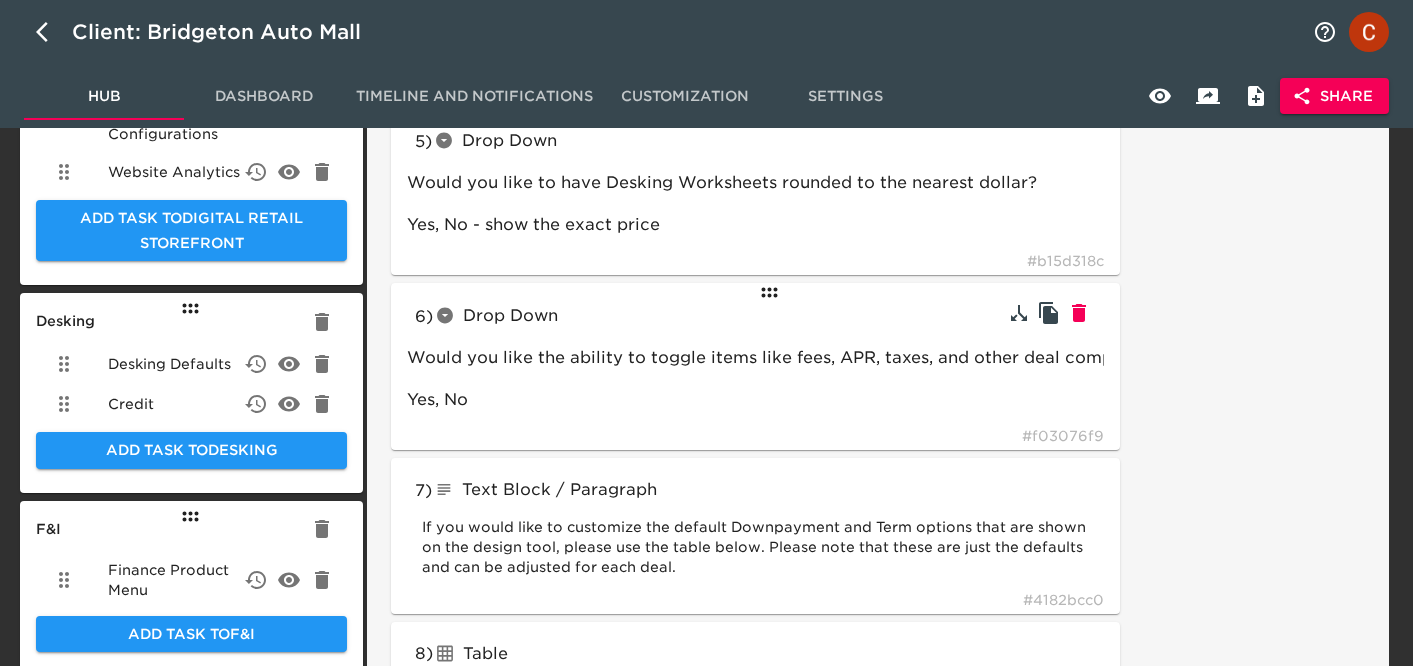 click on "Drop Down" at bounding box center (580, 316) 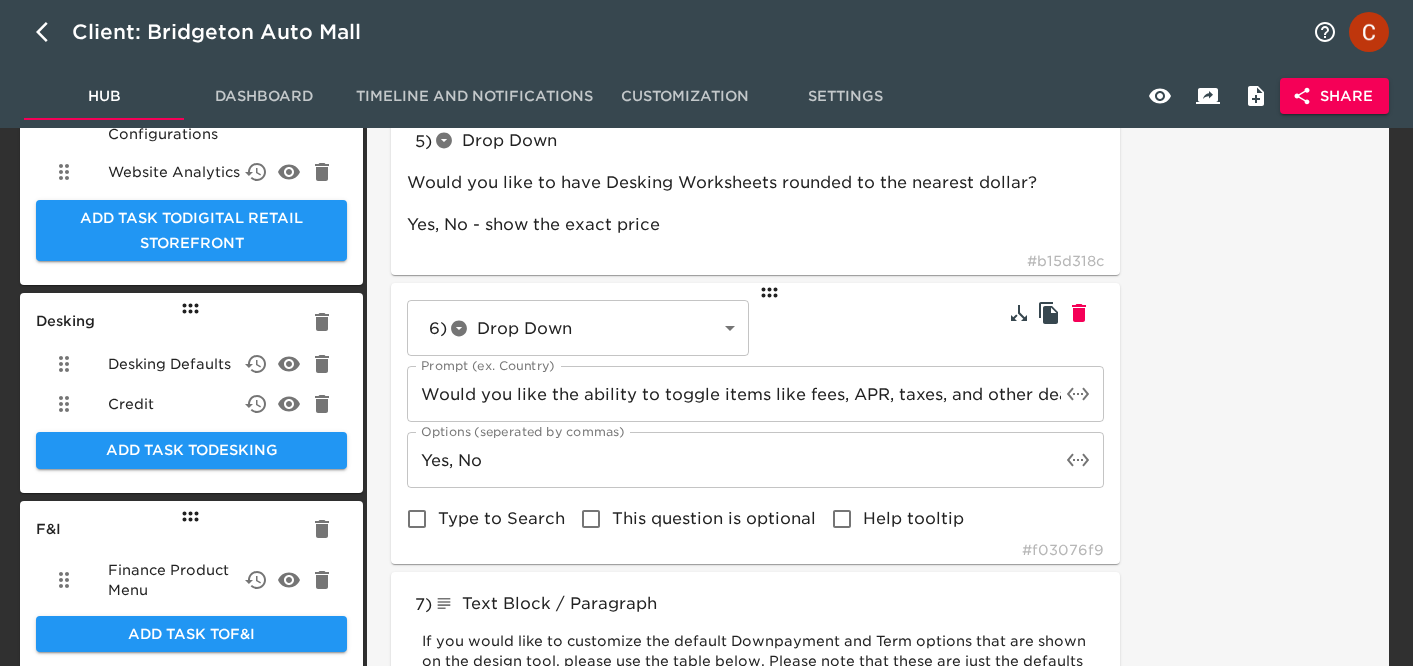 click on "Client:   Bridgeton Auto Mall Hub Dashboard Timeline and Notifications Customization Settings        Share    Sections General Dealership Details Inventory Provider User Accounts Fees & Addendums Lenders and Rates Add Task to  General Dealer Details Marketplace Logo Add Task to  Dealer Details Digital Retail Storefront Getting started with your Storefront Website Implementation Storefront Finance and Lease Configurations Website Analytics Add Task to  Digital Retail Storefront Desking Desking Defaults Credit Add Task to  Desking F&I Finance Product Menu Add Task to  F&I Add Section Form Actions Configuration   Task Title Desking Defaults Task Note:   1 )  Section Break lineBreak Desking Defaults #  ef7e3782   2 )  Multiple Choice radioButtons What tool do you currently use to Desk Deals? Modern Retail CRM (eLead), CDK Webcredit #  2f0d868b   3 )  Text Input textInput Do you post to more than one DMS (FI) account? Yes, No #  20b6120c   4 )  Checkboxes checkboxes Sales Managers, F&I, Sales Agents, BDC #" at bounding box center (706, 95) 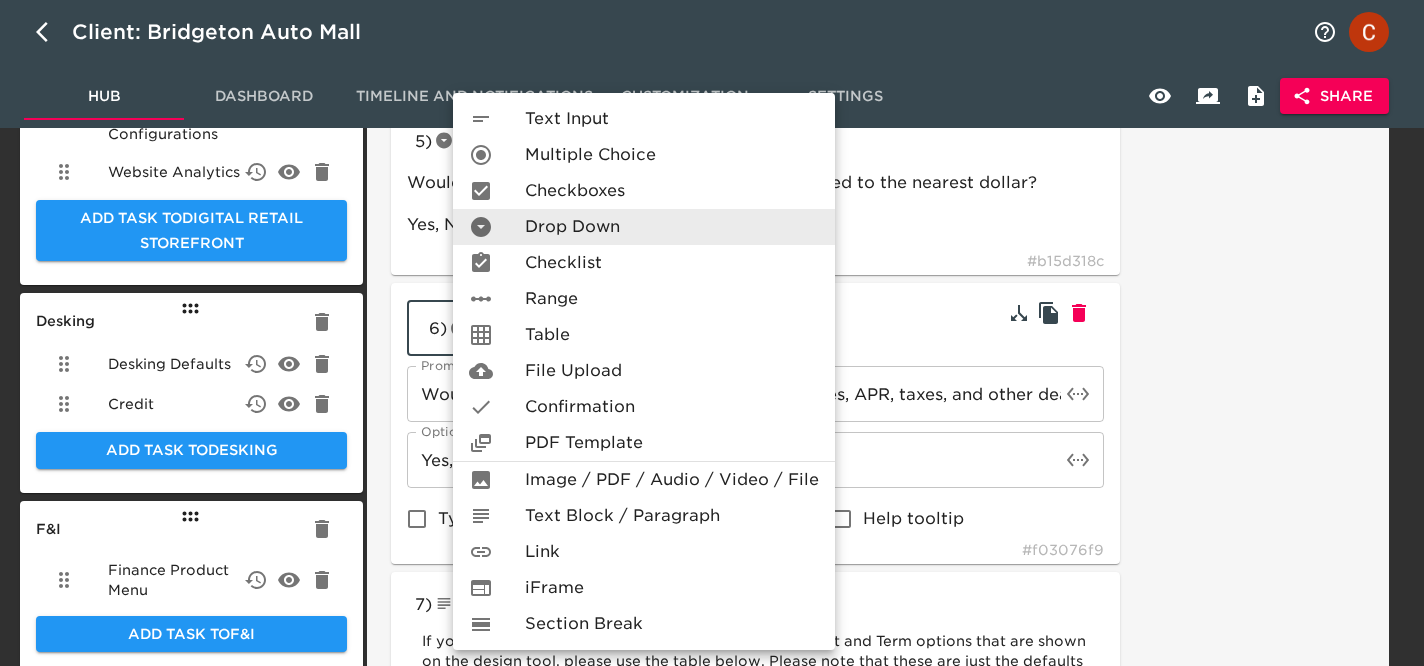 click on "Checklist" at bounding box center [563, 263] 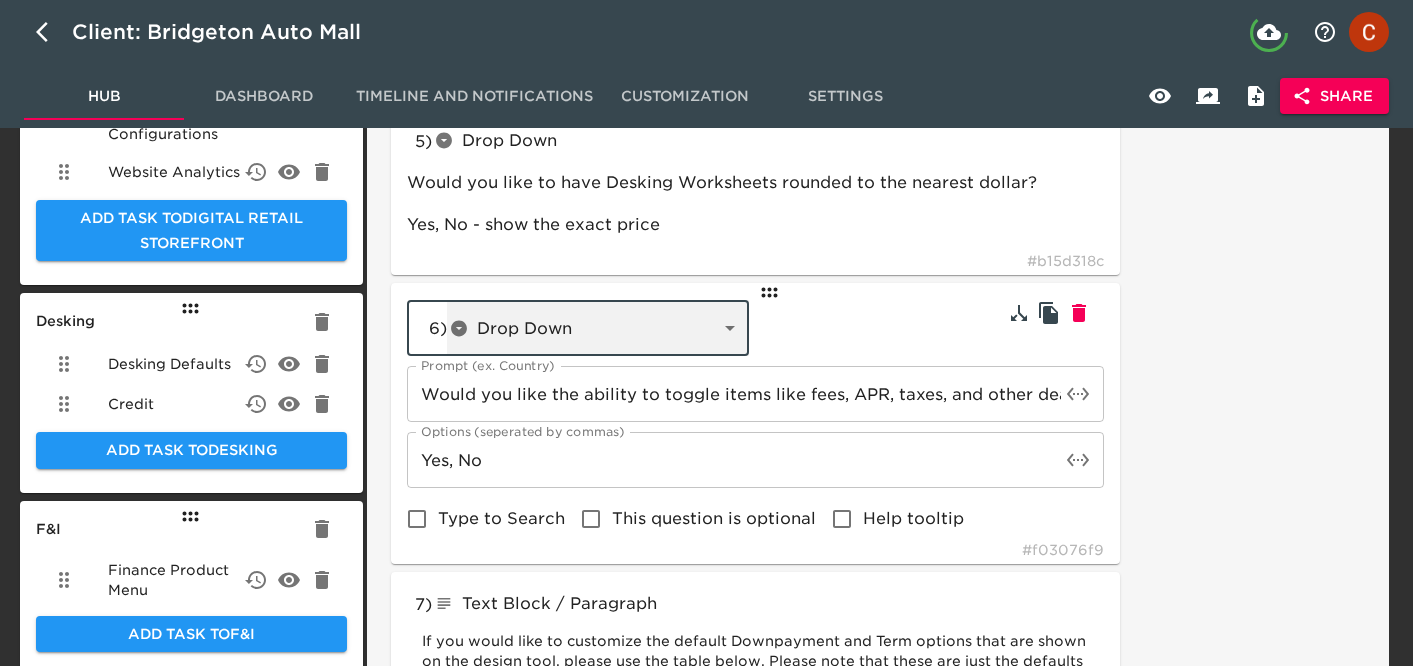 type on "checklist" 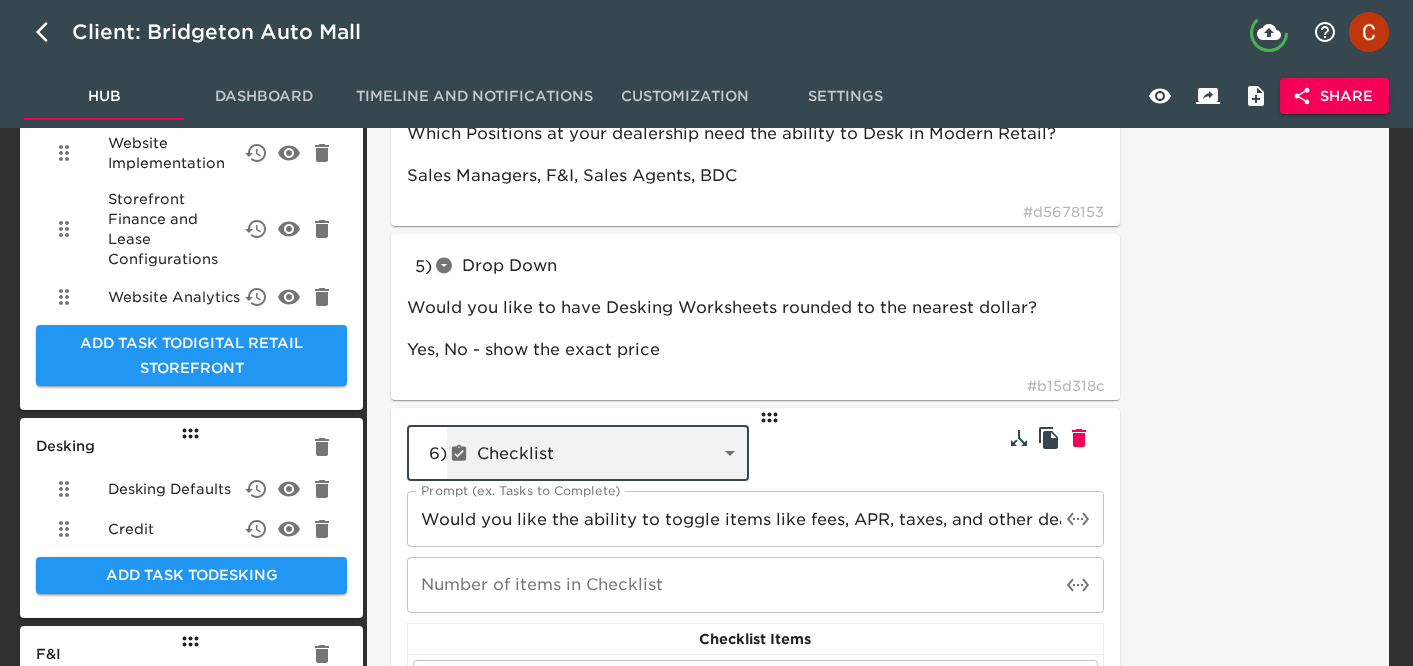 scroll, scrollTop: 676, scrollLeft: 0, axis: vertical 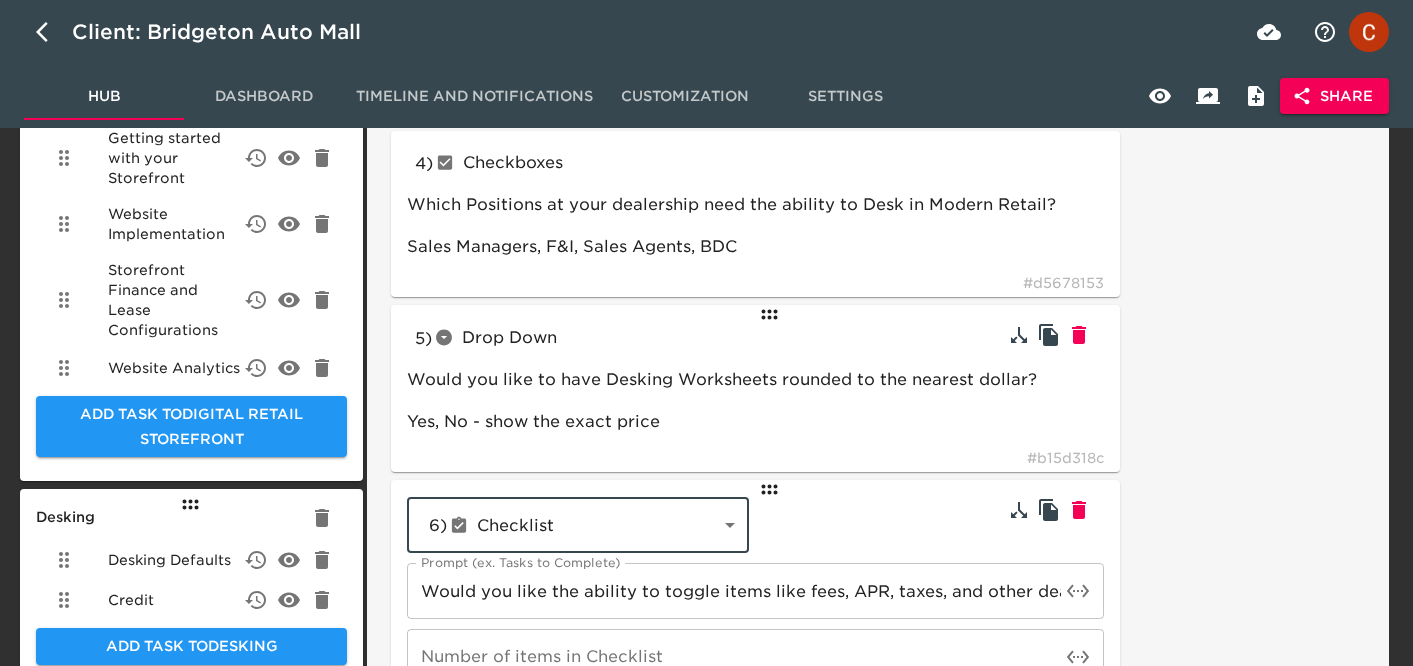 click on "Drop Down" at bounding box center (579, 338) 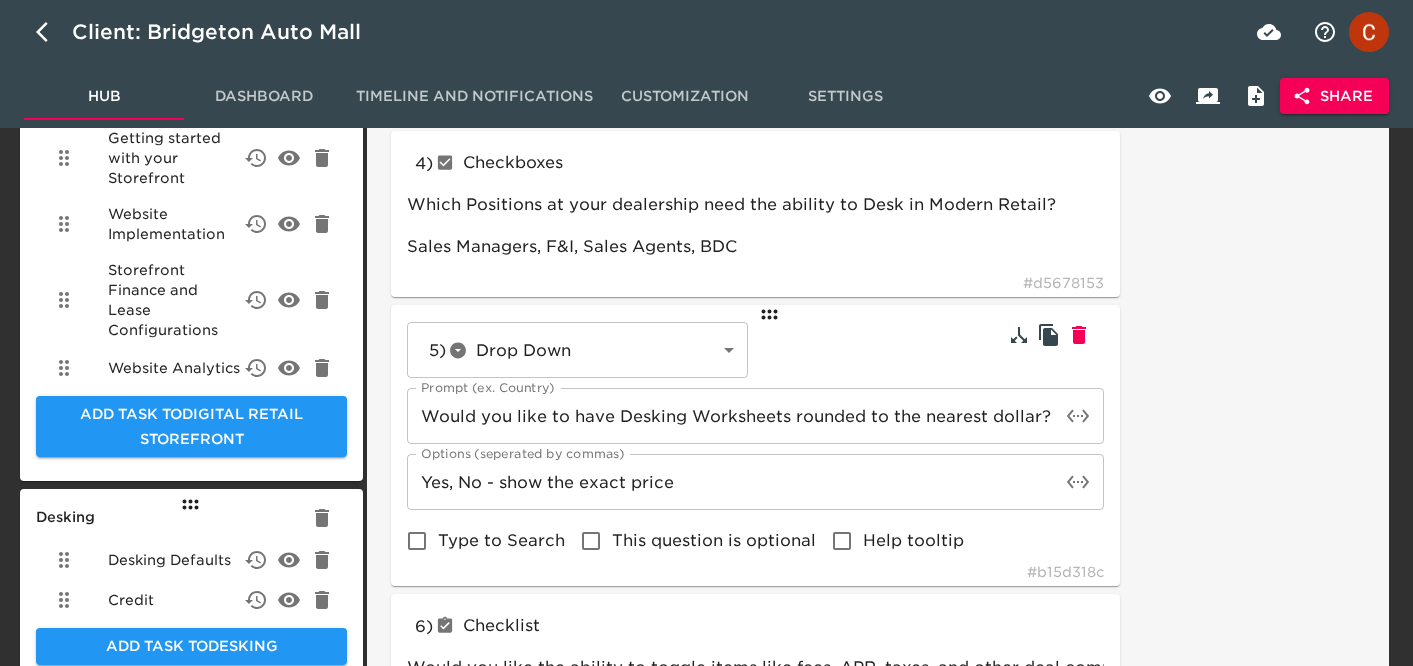 click on "Client:   Bridgeton Auto Mall Hub Dashboard Timeline and Notifications Customization Settings        Share    Sections General Dealership Details Inventory Provider User Accounts Fees & Addendums Lenders and Rates Add Task to  General Dealer Details Marketplace Logo Add Task to  Dealer Details Digital Retail Storefront Getting started with your Storefront Website Implementation Storefront Finance and Lease Configurations Website Analytics Add Task to  Digital Retail Storefront Desking Desking Defaults Credit Add Task to  Desking F&I Finance Product Menu Add Task to  F&I Add Section Form Actions Configuration   Task Title Desking Defaults Task Note:   1 )  Section Break lineBreak Desking Defaults #  ef7e3782   2 )  Multiple Choice radioButtons What tool do you currently use to Desk Deals? Modern Retail CRM (eLead), CDK Webcredit #  2f0d868b   3 )  Text Input textInput Do you post to more than one DMS (FI) account? Yes, No #  20b6120c   4 )  Checkboxes checkboxes Sales Managers, F&I, Sales Agents, BDC #" at bounding box center [706, 270] 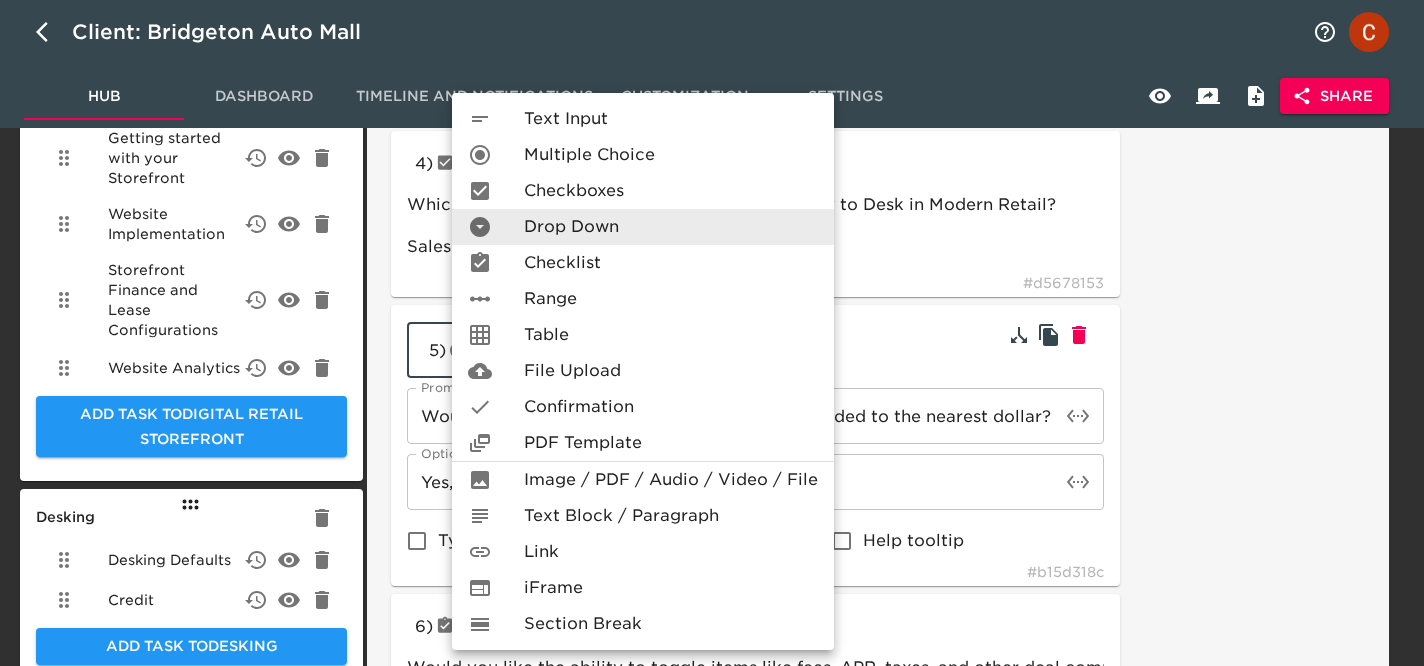 click on "Checkboxes" at bounding box center [574, 191] 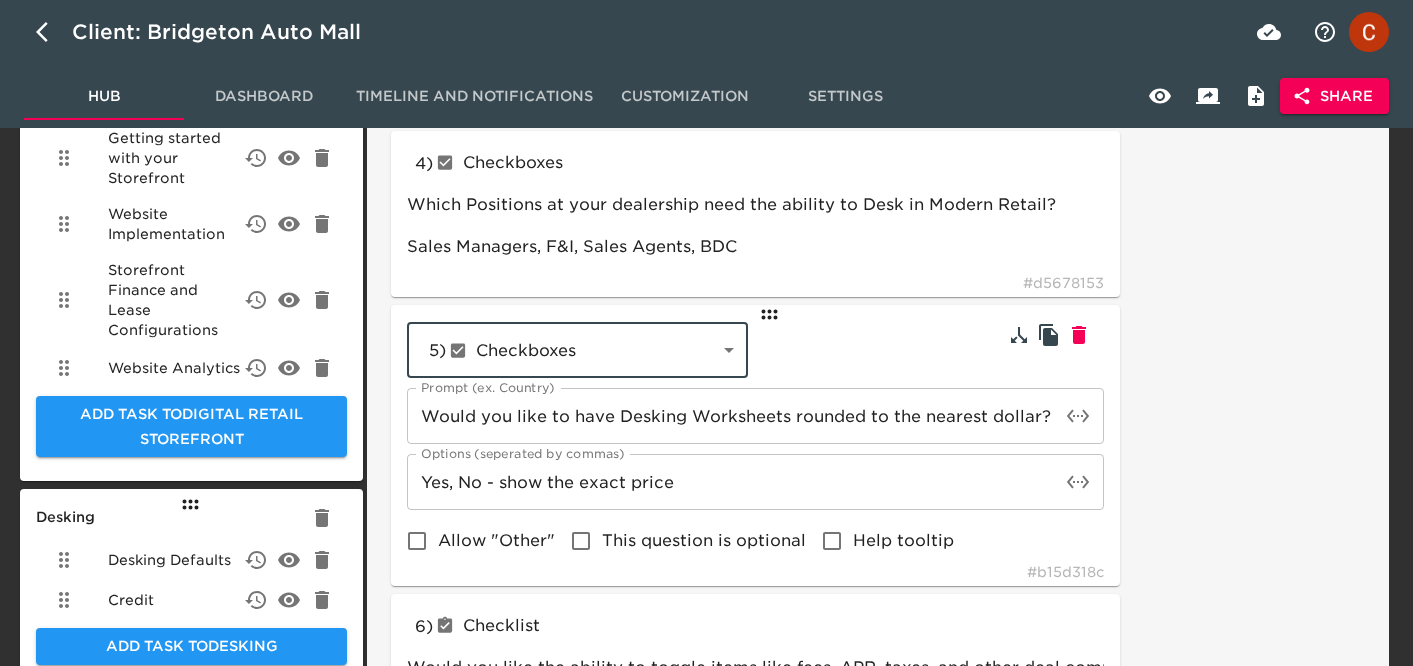 click on "Client:   Bridgeton Auto Mall Hub Dashboard Timeline and Notifications Customization Settings        Share    Sections General Dealership Details Inventory Provider User Accounts Fees & Addendums Lenders and Rates Add Task to  General Dealer Details Marketplace Logo Add Task to  Dealer Details Digital Retail Storefront Getting started with your Storefront Website Implementation Storefront Finance and Lease Configurations Website Analytics Add Task to  Digital Retail Storefront Desking Desking Defaults Credit Add Task to  Desking F&I Finance Product Menu Add Task to  F&I Add Section Form Actions Configuration   Task Title Desking Defaults Task Note:   1 )  Section Break lineBreak Desking Defaults #  ef7e3782   2 )  Multiple Choice radioButtons What tool do you currently use to Desk Deals? Modern Retail CRM (eLead), CDK Webcredit #  2f0d868b   3 )  Text Input textInput Do you post to more than one DMS (FI) account? Yes, No #  20b6120c   4 )  Checkboxes checkboxes Sales Managers, F&I, Sales Agents, BDC #" at bounding box center (706, 270) 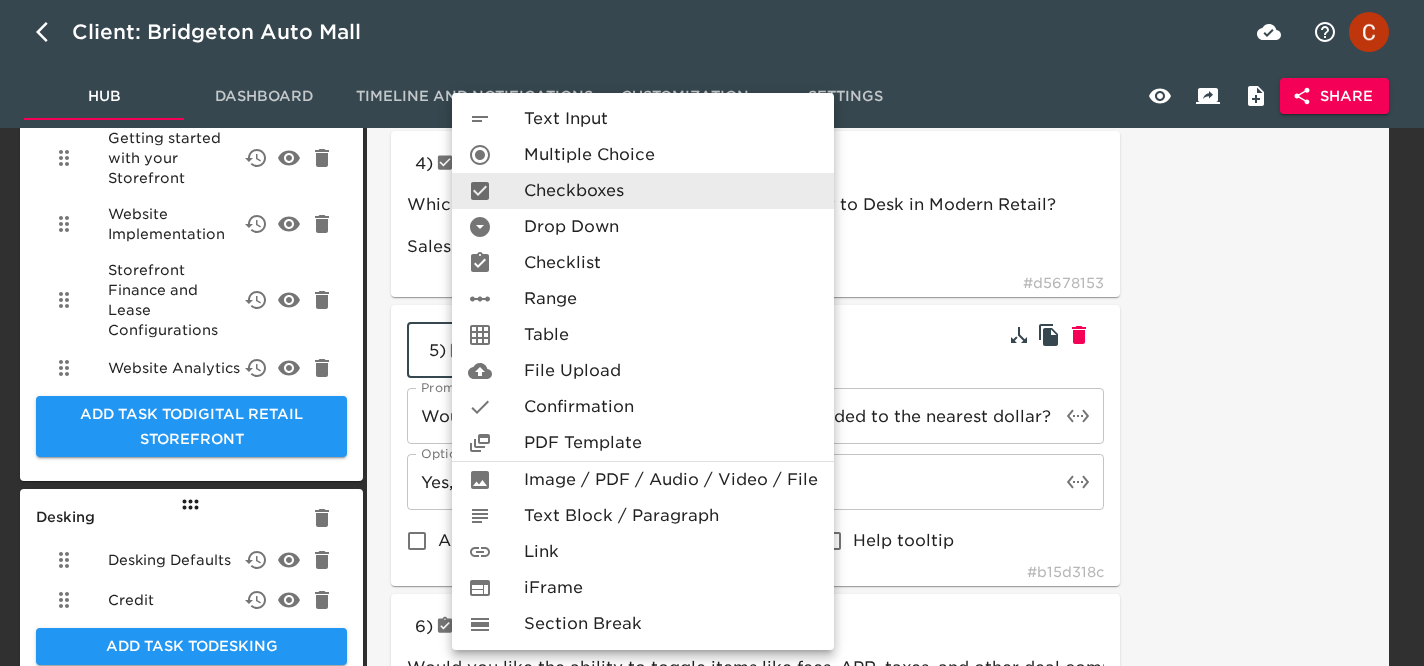 click on "Multiple Choice" at bounding box center (589, 155) 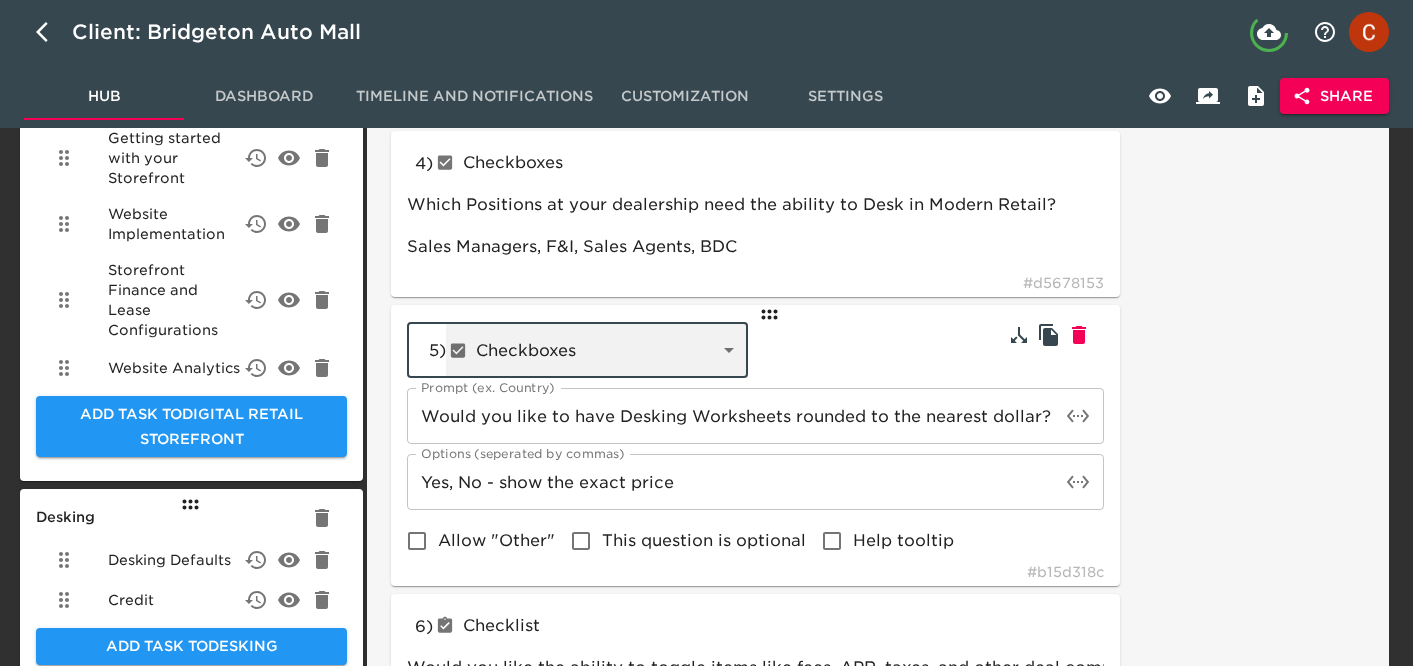 type on "radioButtons" 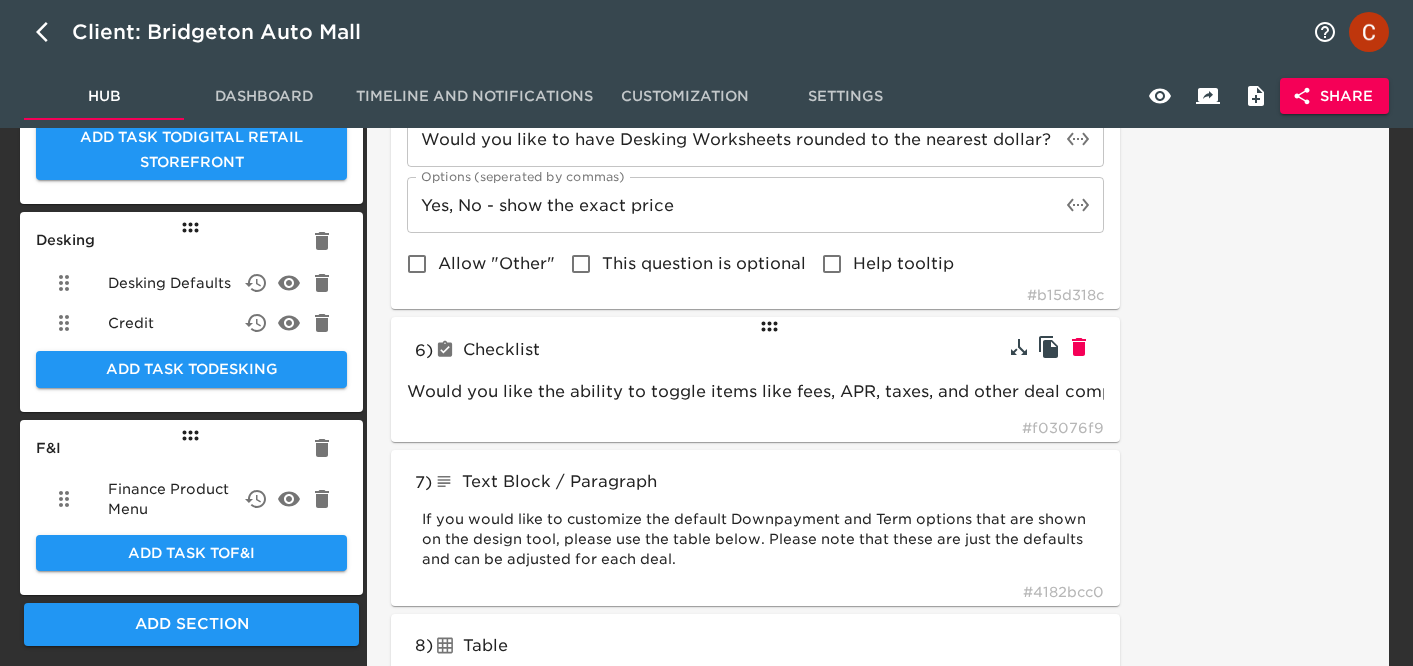 scroll, scrollTop: 948, scrollLeft: 0, axis: vertical 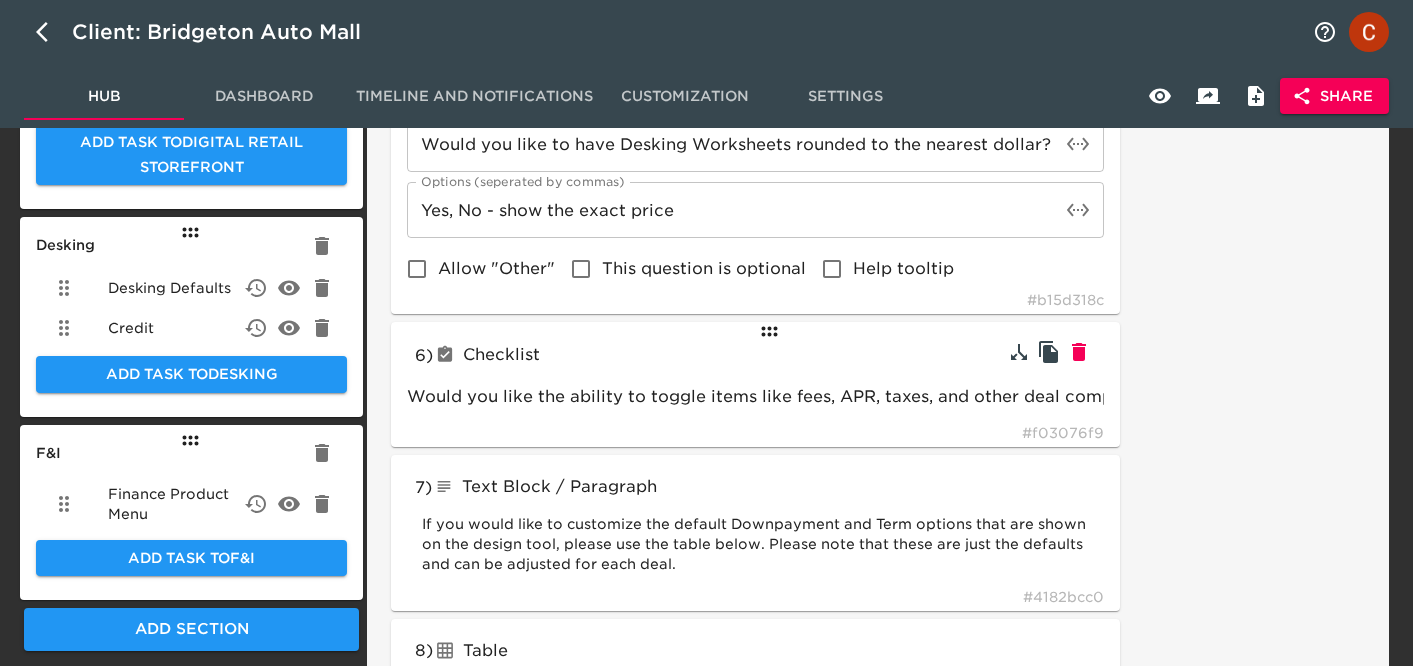 click on "Checklist" at bounding box center [580, 355] 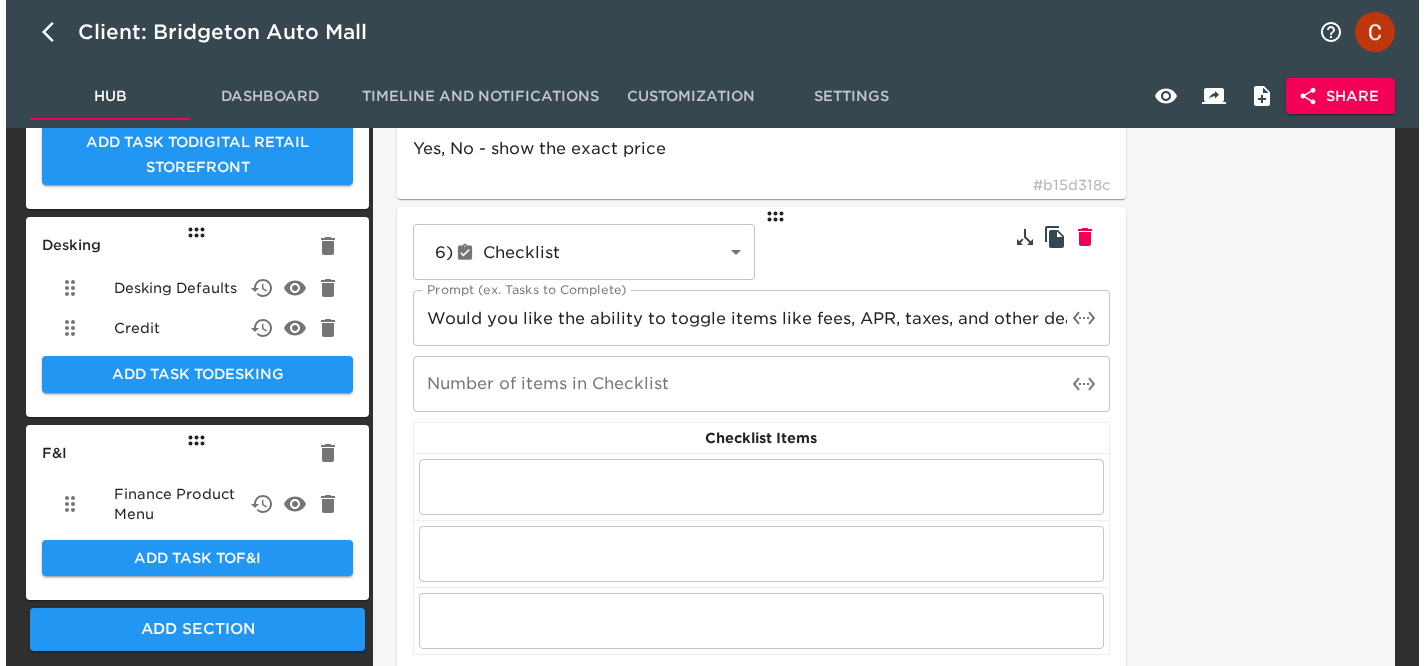 click on "Client:   Bridgeton Auto Mall Hub Dashboard Timeline and Notifications Customization Settings        Share    Sections General Dealership Details Inventory Provider User Accounts Fees & Addendums Lenders and Rates Add Task to  General Dealer Details Marketplace Logo Add Task to  Dealer Details Digital Retail Storefront Getting started with your Storefront Website Implementation Storefront Finance and Lease Configurations Website Analytics Add Task to  Digital Retail Storefront Desking Desking Defaults Credit Add Task to  Desking F&I Finance Product Menu Add Task to  F&I Add Section Form Actions Configuration   Task Title Desking Defaults Task Note:   1 )  Section Break lineBreak Desking Defaults #  ef7e3782   2 )  Multiple Choice radioButtons What tool do you currently use to Desk Deals? Modern Retail CRM (eLead), CDK Webcredit #  2f0d868b   3 )  Text Input textInput Do you post to more than one DMS (FI) account? Yes, No #  20b6120c   4 )  Checkboxes checkboxes Sales Managers, F&I, Sales Agents, BDC #" at bounding box center [706, 135] 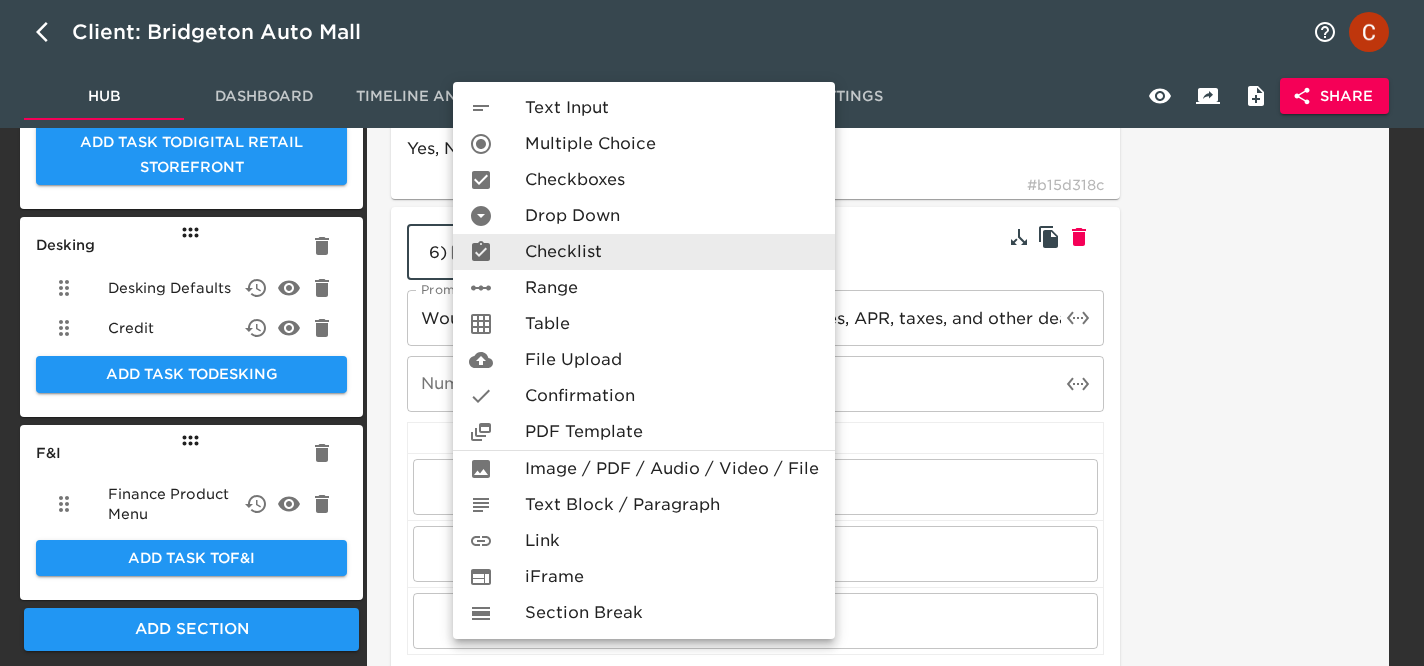 click at bounding box center [712, 333] 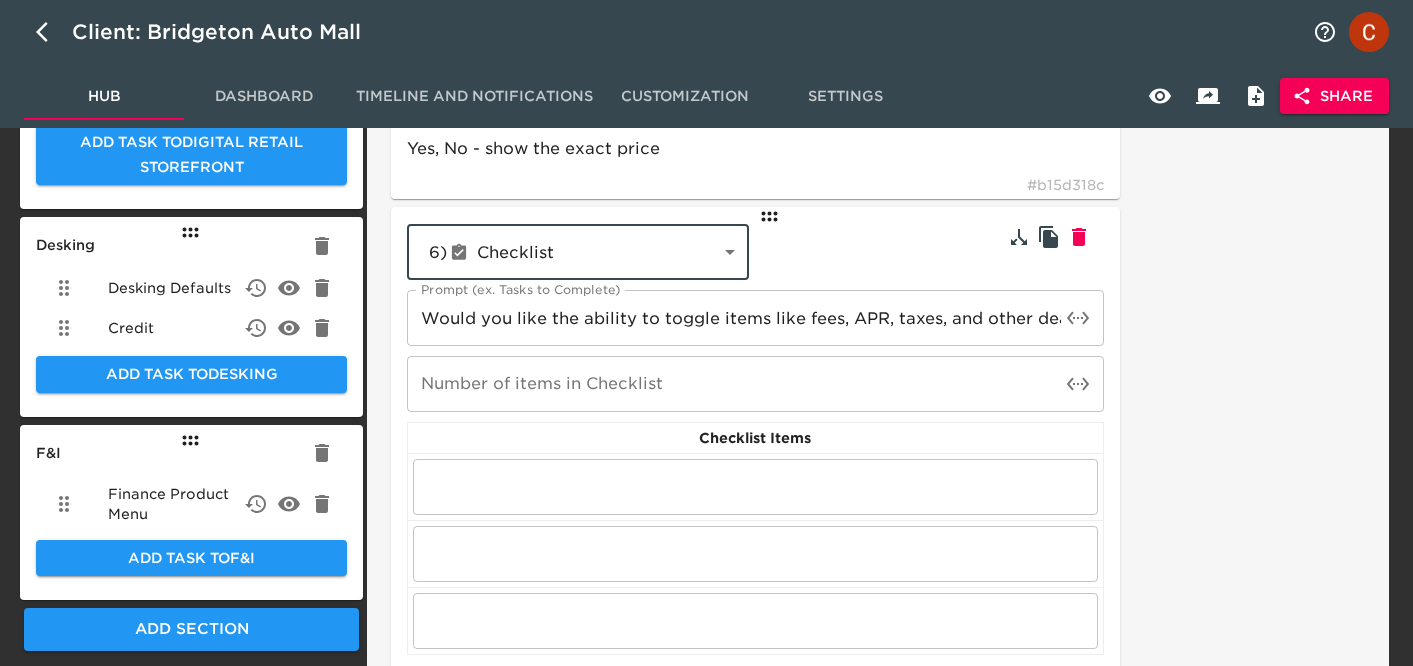 click on "Would you like the ability to toggle items like fees, APR, taxes, and other deal components directly from the worksheet view?" at bounding box center (733, 318) 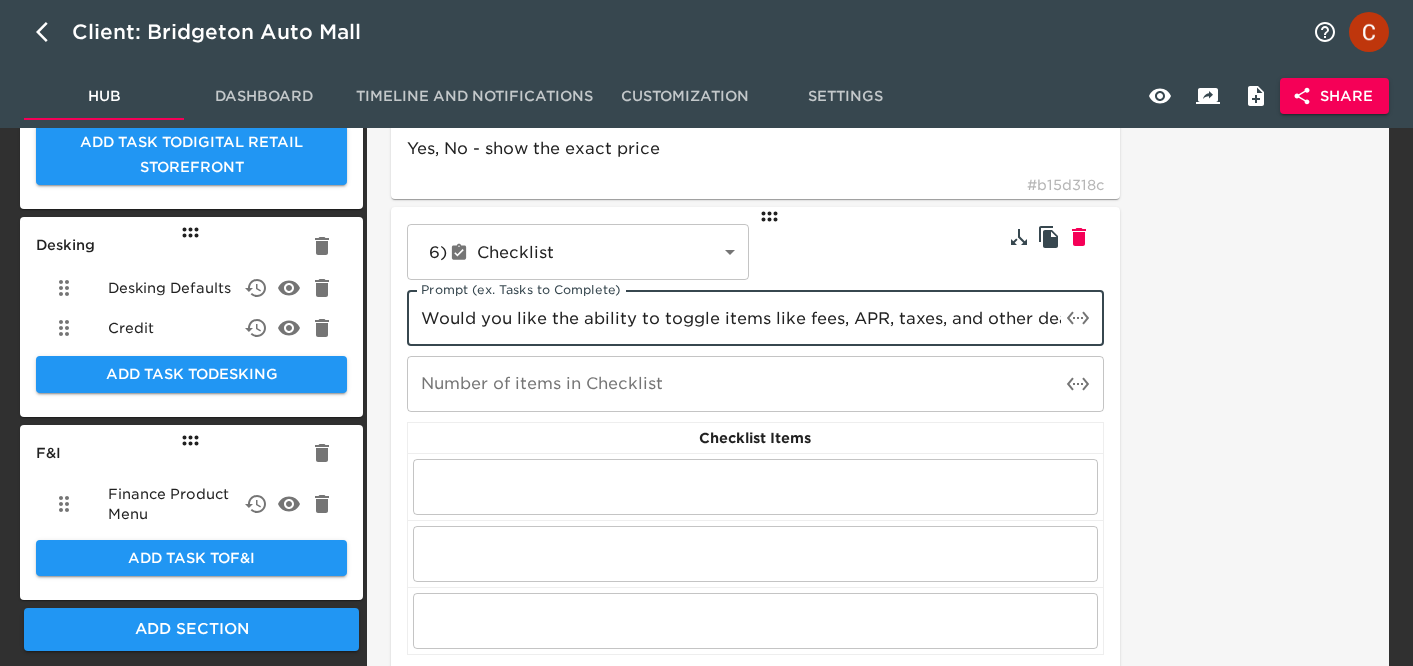 click on "Client:   Bridgeton Auto Mall Hub Dashboard Timeline and Notifications Customization Settings        Share    Sections General Dealership Details Inventory Provider User Accounts Fees & Addendums Lenders and Rates Add Task to  General Dealer Details Marketplace Logo Add Task to  Dealer Details Digital Retail Storefront Getting started with your Storefront Website Implementation Storefront Finance and Lease Configurations Website Analytics Add Task to  Digital Retail Storefront Desking Desking Defaults Credit Add Task to  Desking F&I Finance Product Menu Add Task to  F&I Add Section Form Actions Configuration   Task Title Desking Defaults Task Note:   1 )  Section Break lineBreak Desking Defaults #  ef7e3782   2 )  Multiple Choice radioButtons What tool do you currently use to Desk Deals? Modern Retail CRM (eLead), CDK Webcredit #  2f0d868b   3 )  Text Input textInput Do you post to more than one DMS (FI) account? Yes, No #  20b6120c   4 )  Checkboxes checkboxes Sales Managers, F&I, Sales Agents, BDC #" at bounding box center [706, 135] 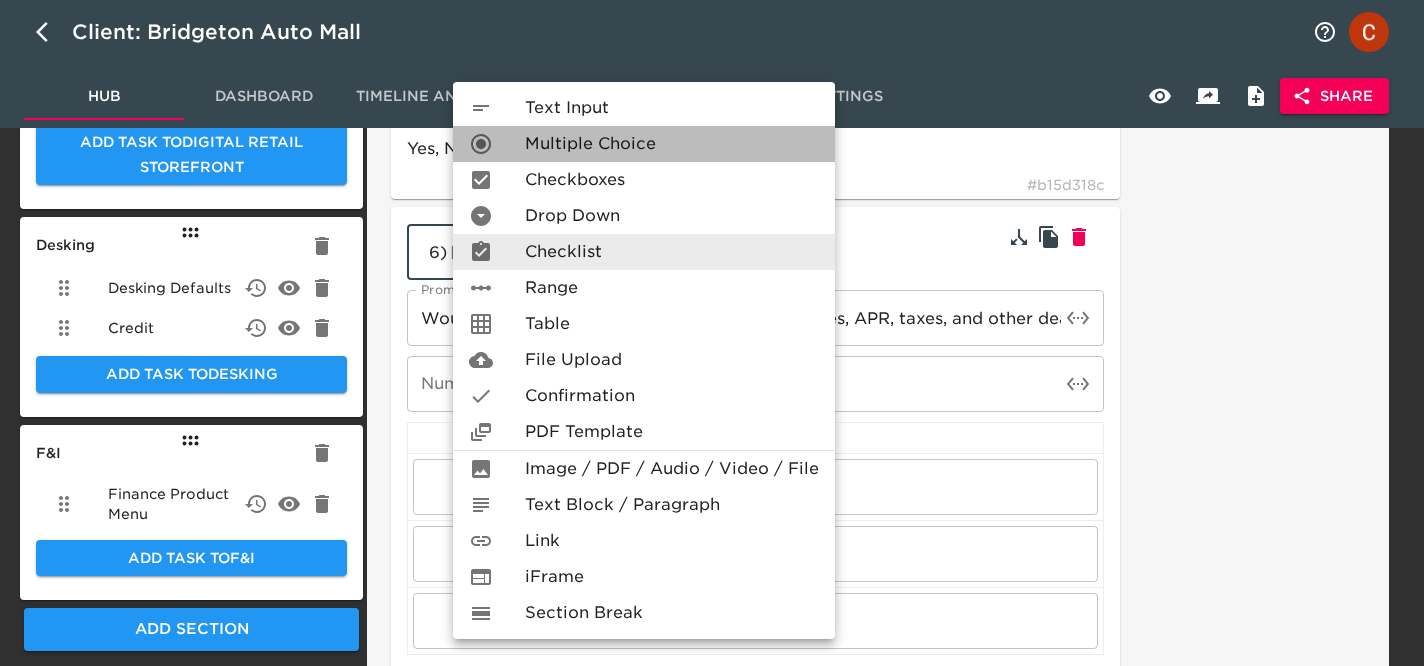 click on "Multiple Choice" at bounding box center (590, 144) 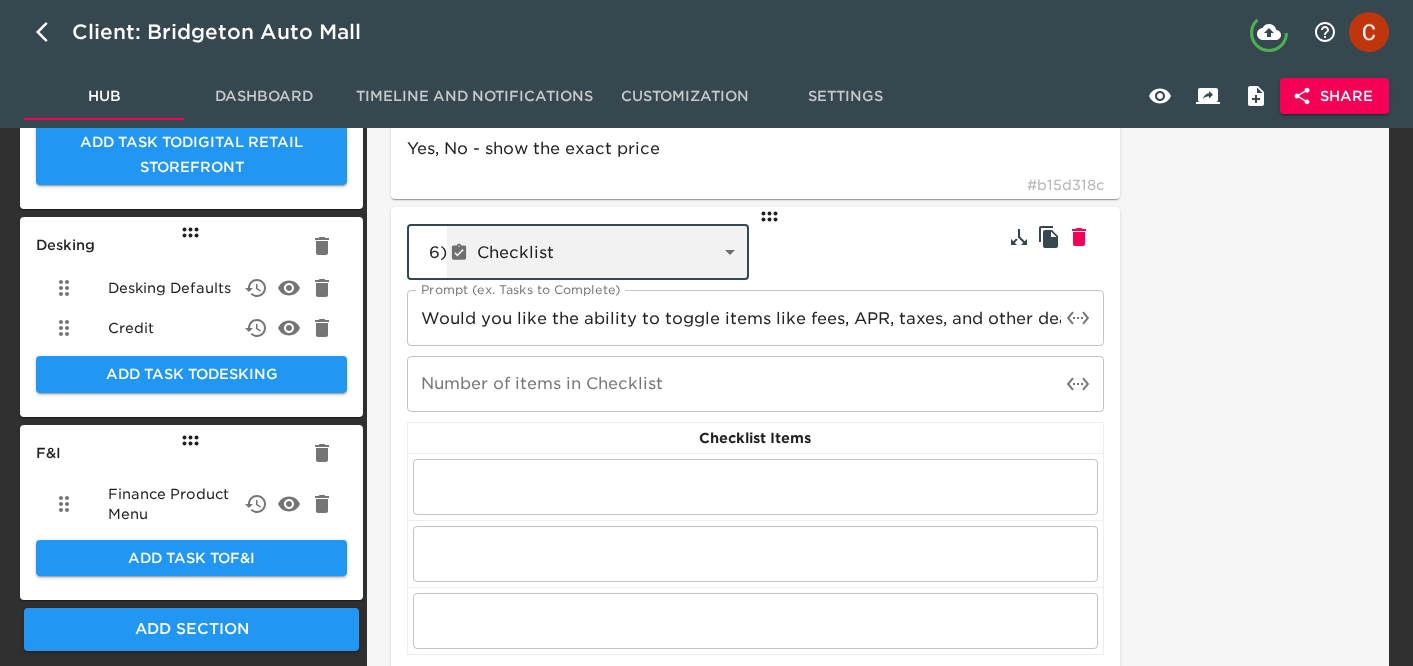 type on "radioButtons" 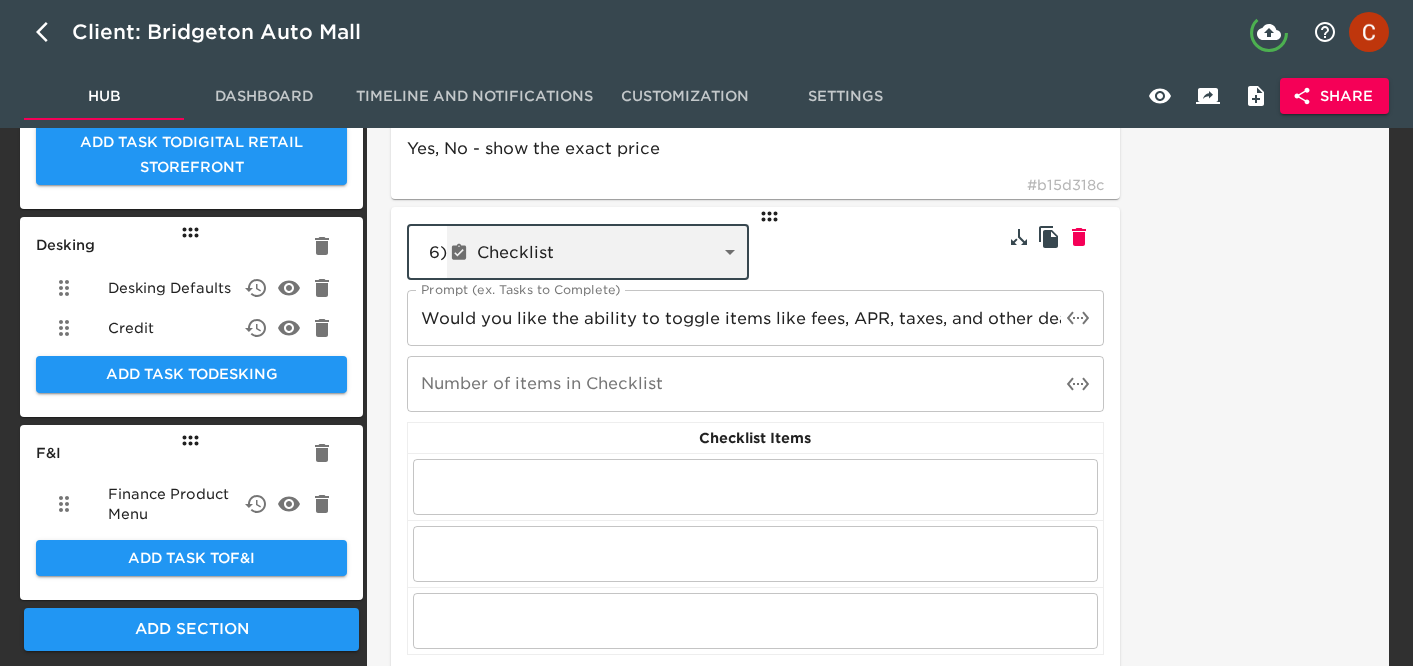 type on "Yes, No" 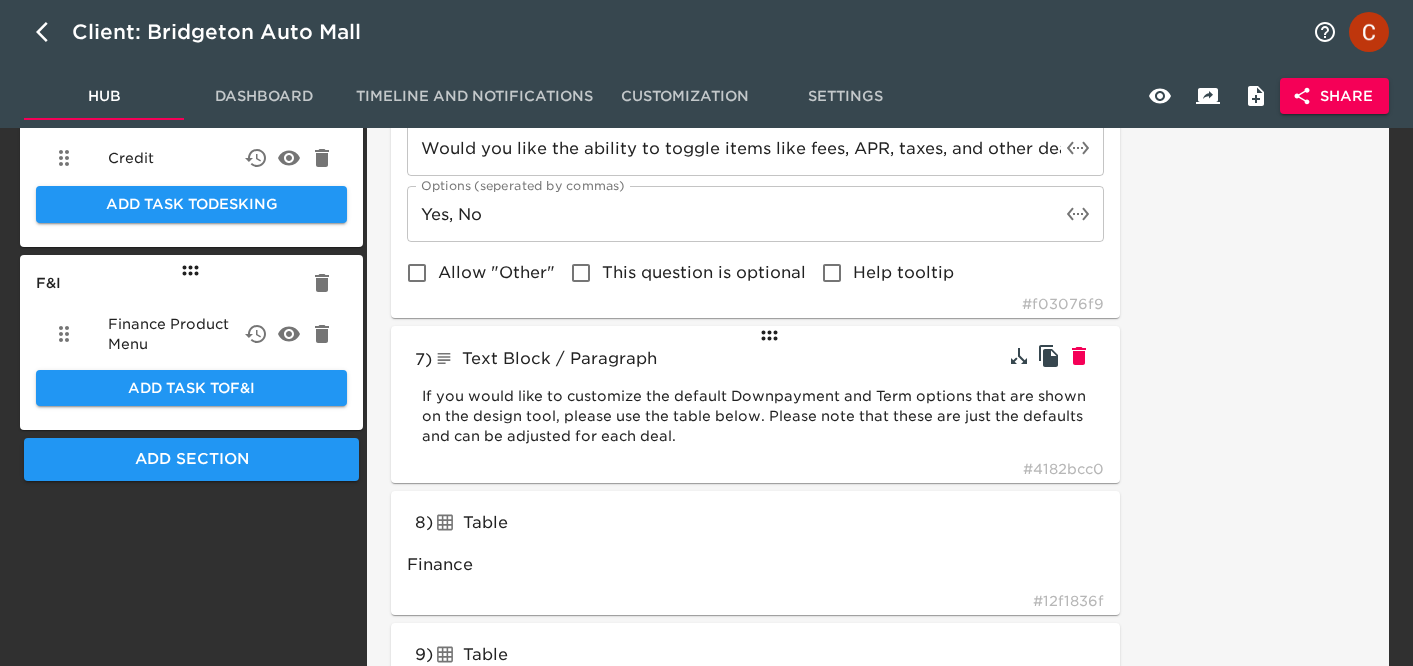 scroll, scrollTop: 1120, scrollLeft: 0, axis: vertical 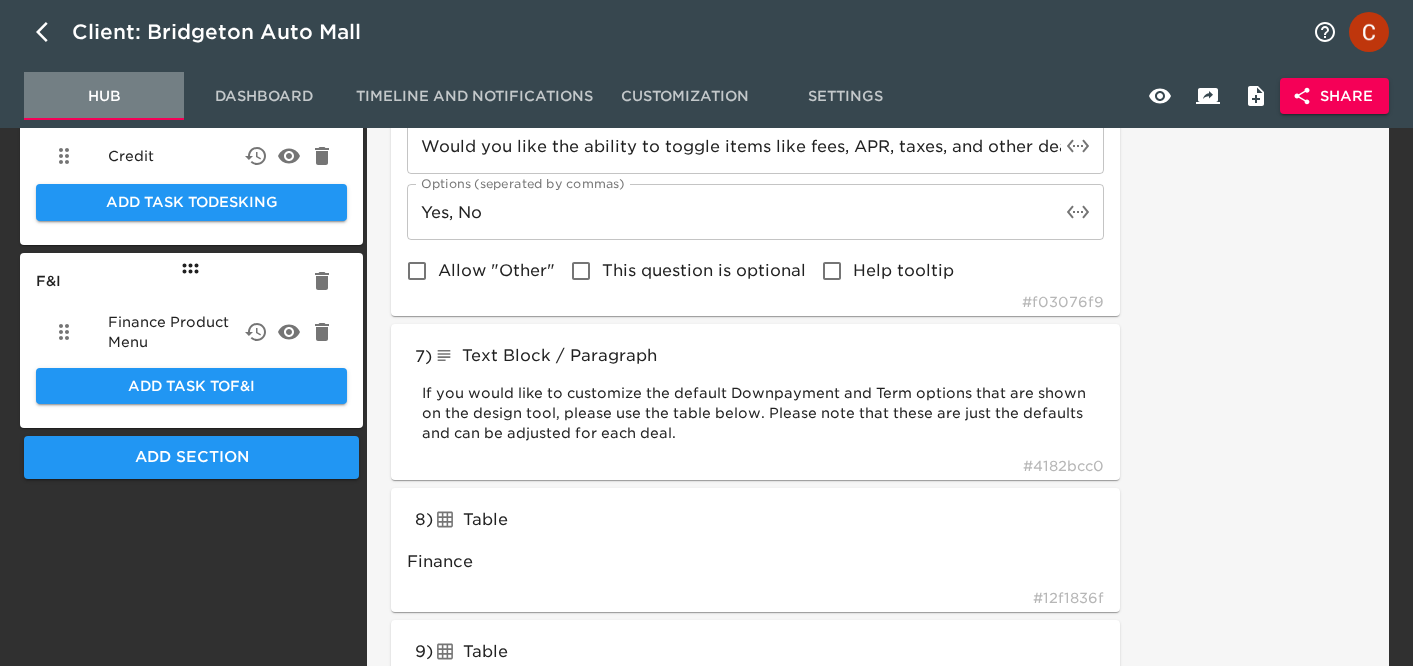 click on "Hub" at bounding box center [104, 96] 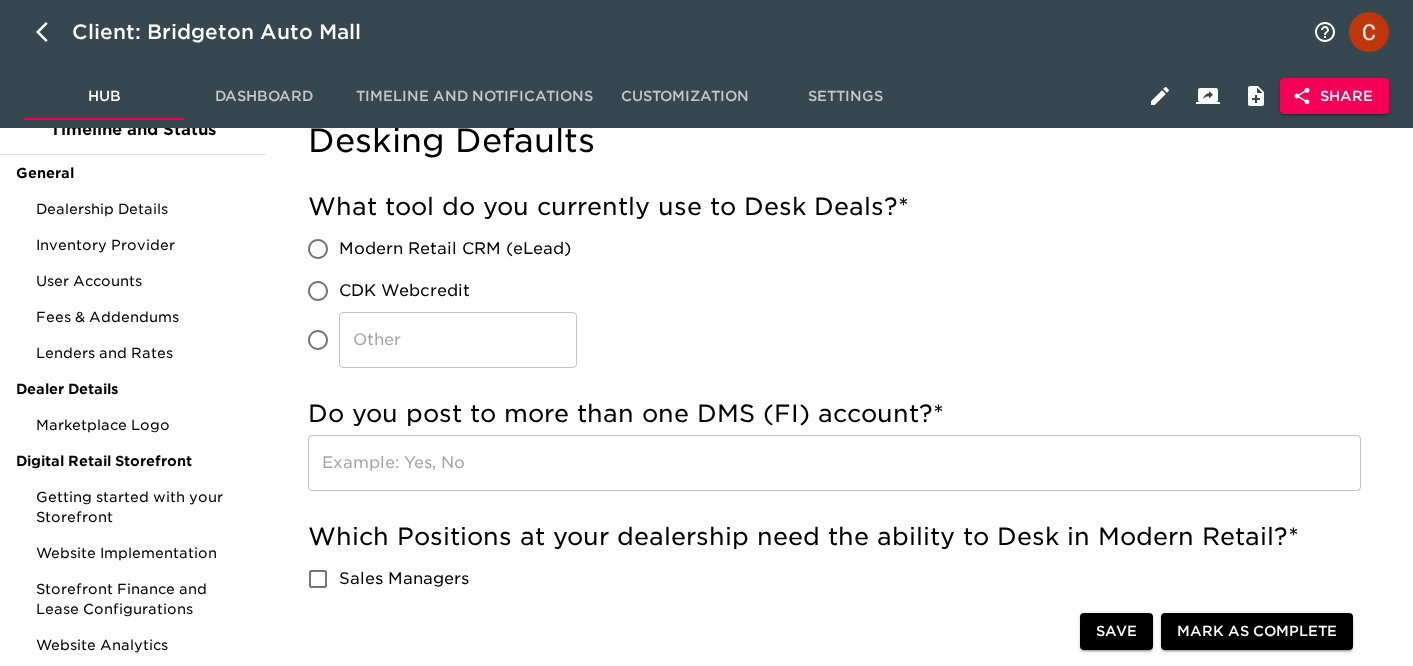 scroll, scrollTop: 85, scrollLeft: 0, axis: vertical 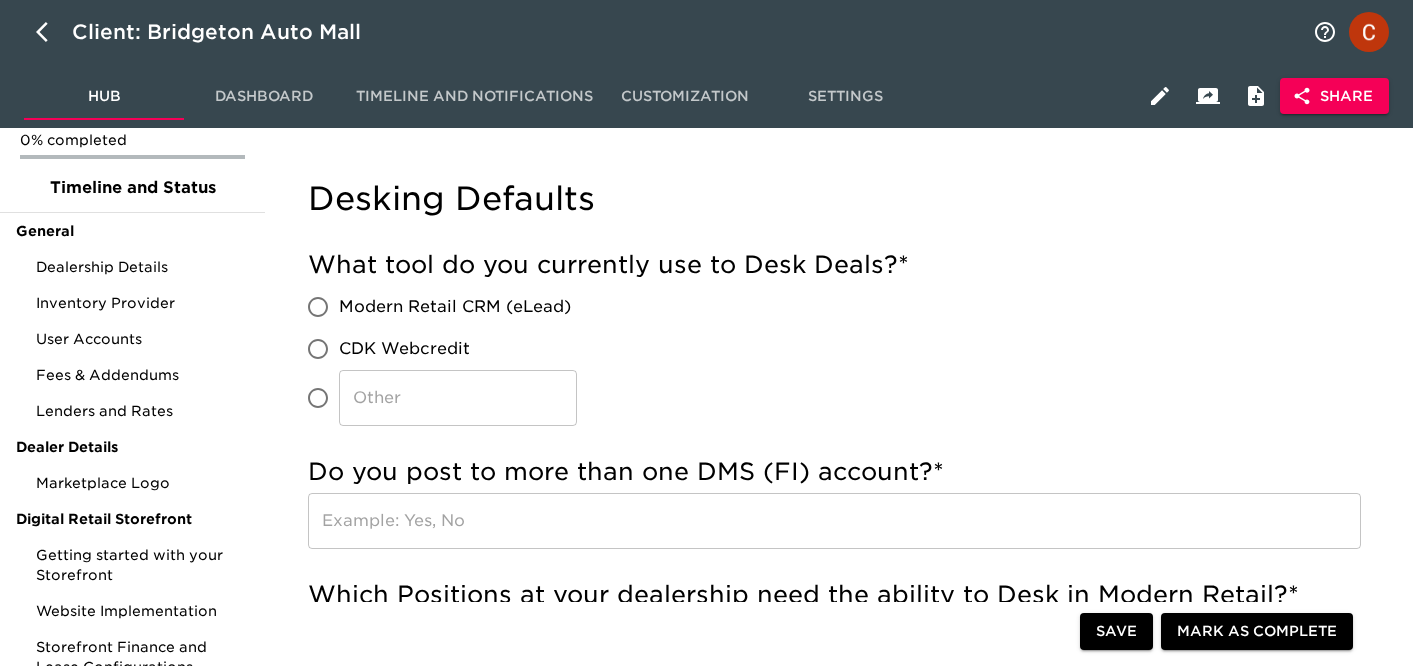 click at bounding box center [834, 521] 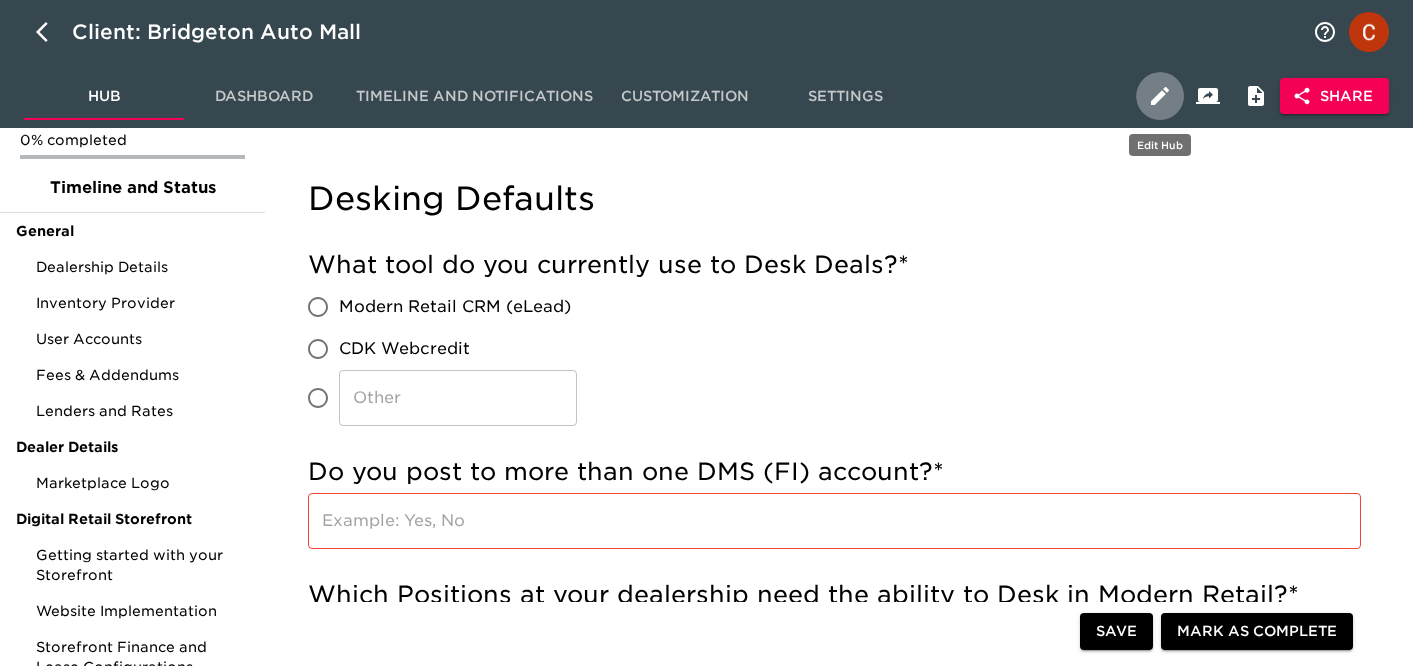 click 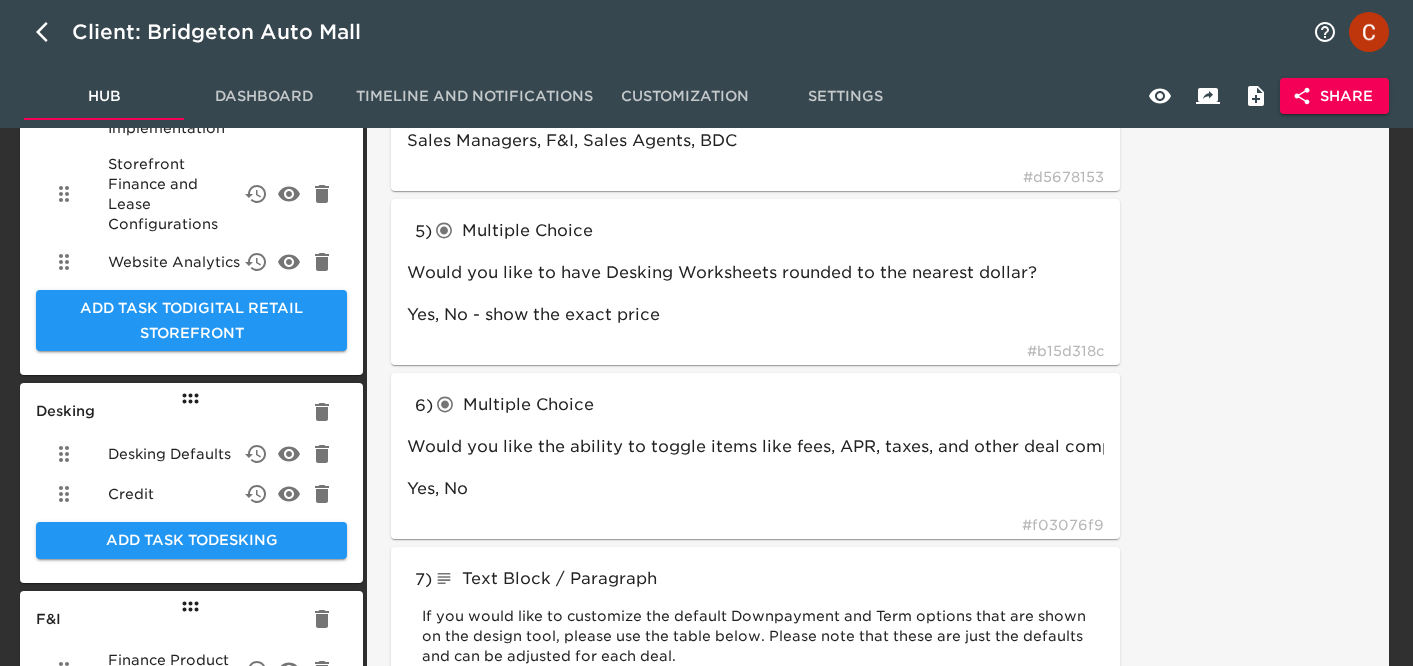 scroll, scrollTop: 787, scrollLeft: 0, axis: vertical 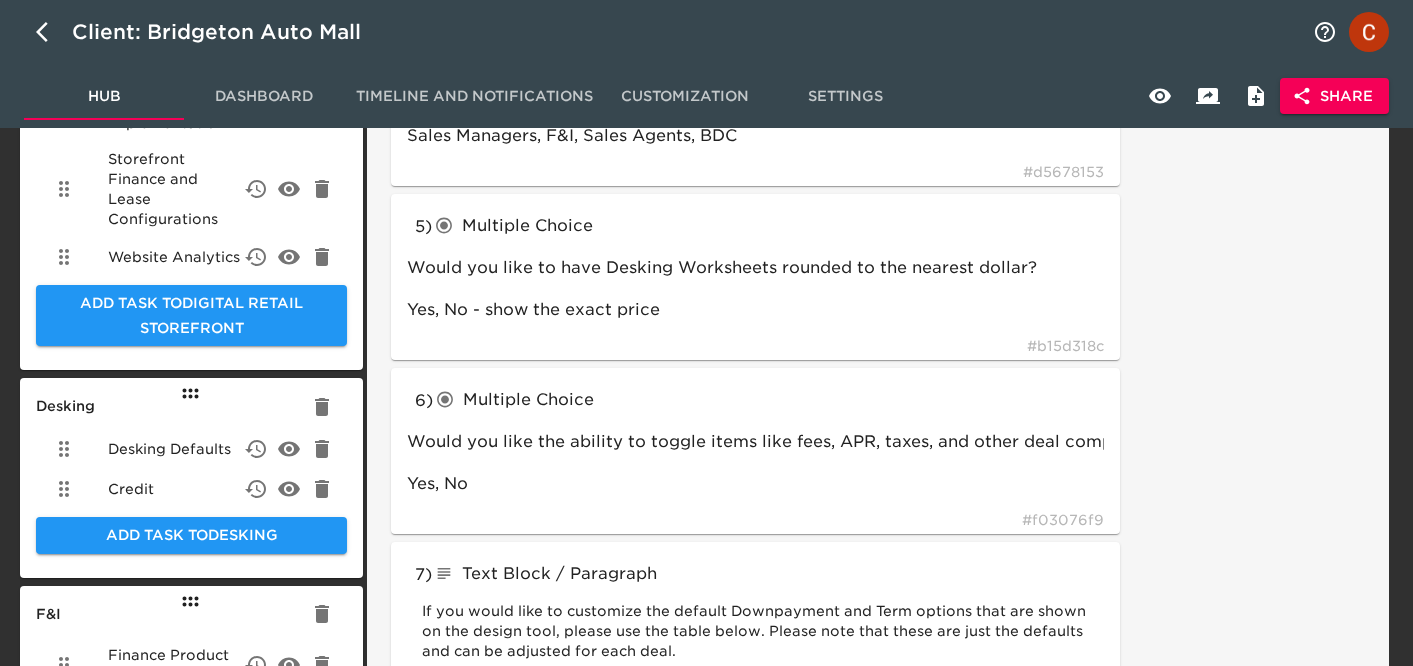 click on "Desking Defaults" at bounding box center (169, 449) 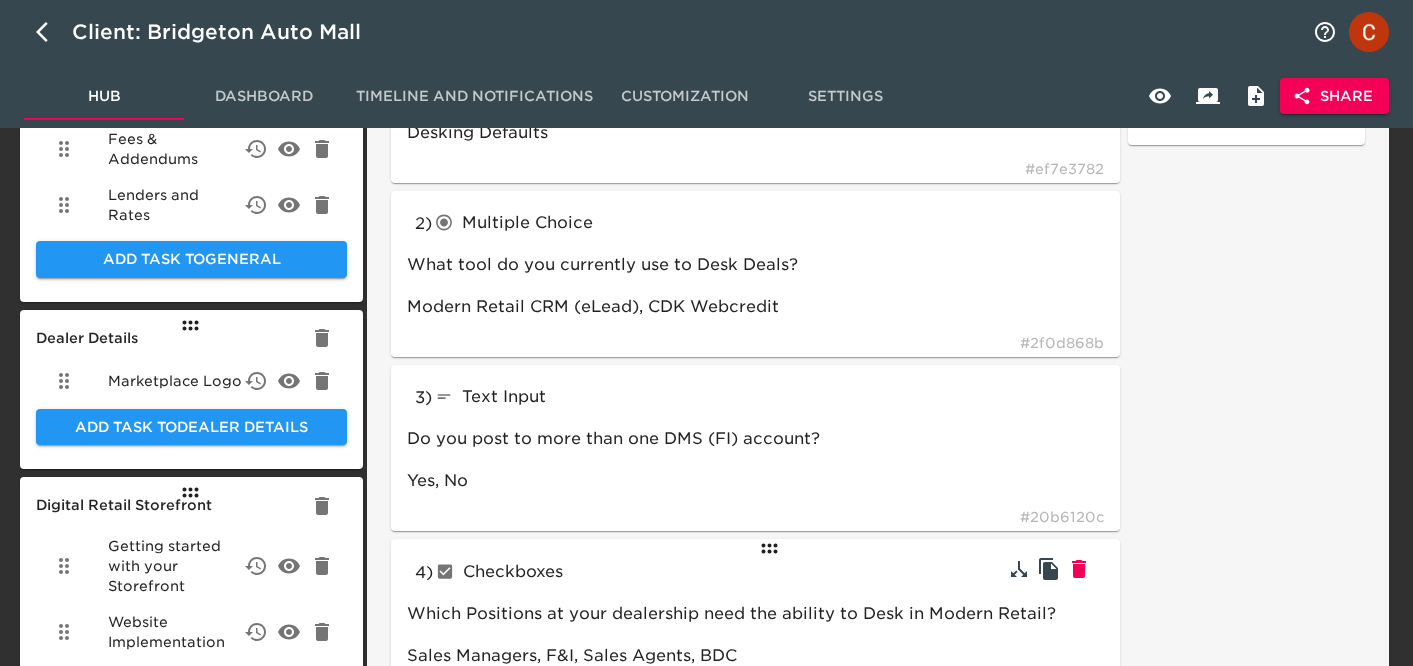 scroll, scrollTop: 264, scrollLeft: 0, axis: vertical 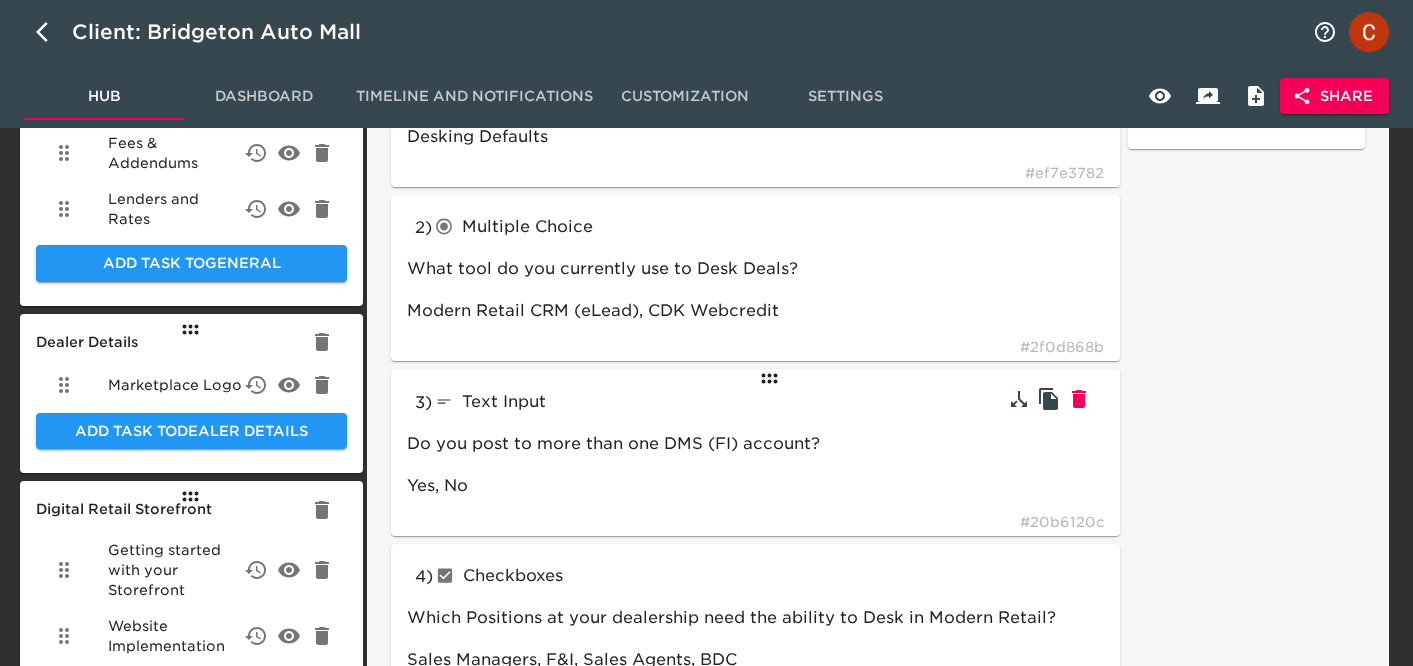 click on "Text Input" at bounding box center [579, 402] 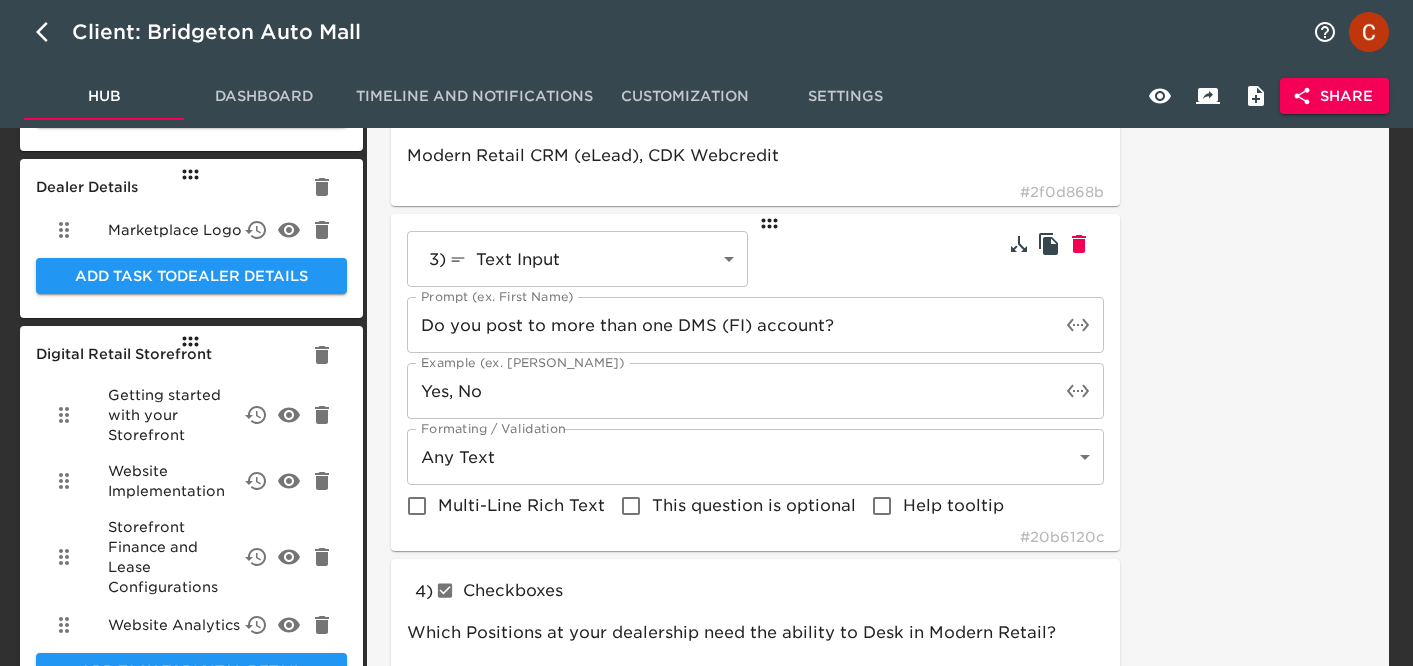 scroll, scrollTop: 428, scrollLeft: 0, axis: vertical 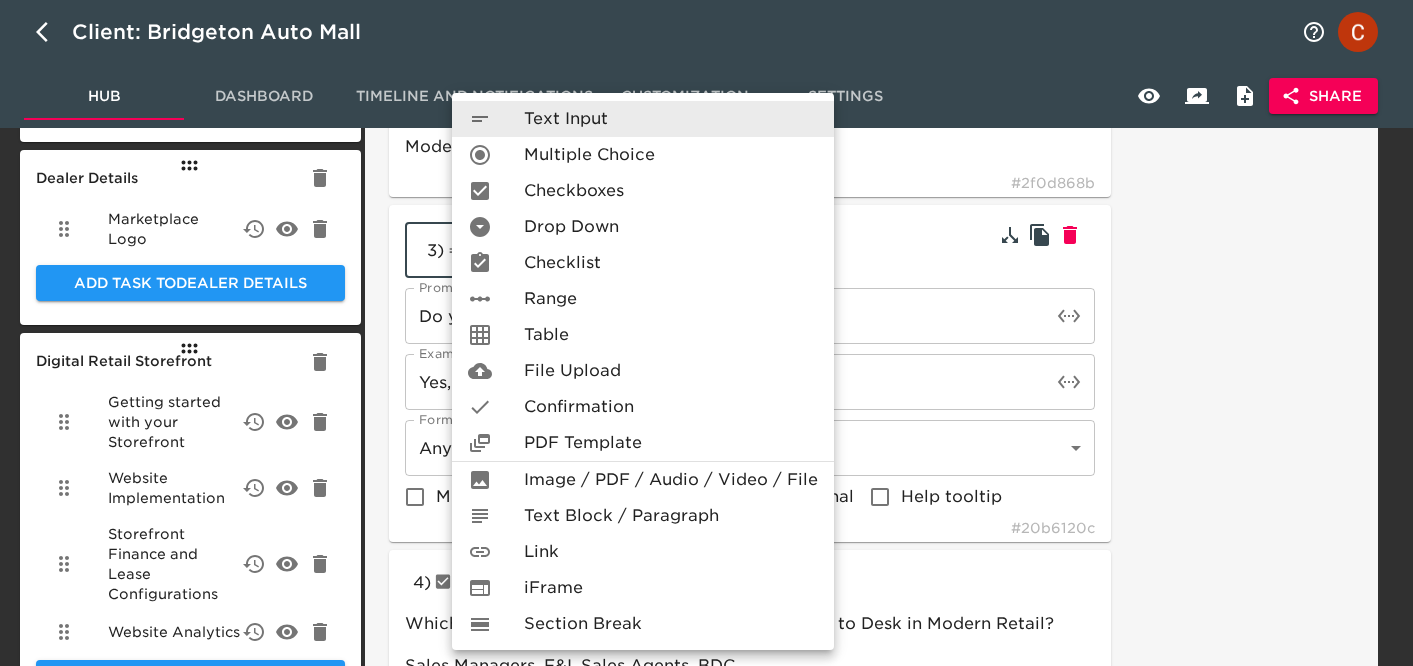 click on "Client:   Bridgeton Auto Mall Hub Dashboard Timeline and Notifications Customization Settings        Share    Sections General Dealership Details Inventory Provider User Accounts Fees & Addendums Lenders and Rates Add Task to  General Dealer Details Marketplace Logo Add Task to  Dealer Details Digital Retail Storefront Getting started with your Storefront Website Implementation Storefront Finance and Lease Configurations Website Analytics Add Task to  Digital Retail Storefront Desking Desking Defaults Credit Add Task to  Desking F&I Finance Product Menu Add Task to  F&I Add Section Form Actions Configuration   Task Title Desking Defaults Task Note:   1 )  Section Break lineBreak Desking Defaults #  ef7e3782   2 )  Multiple Choice radioButtons What tool do you currently use to Desk Deals? Modern Retail CRM (eLead), CDK Webcredit #  2f0d868b   3 )  Text Input textInput ​ Prompt (ex. First Name) Do you post to more than one DMS (FI) account? Prompt (ex. First Name) Example (ex. [PERSON_NAME]) Yes, No Any Text #" at bounding box center (706, 567) 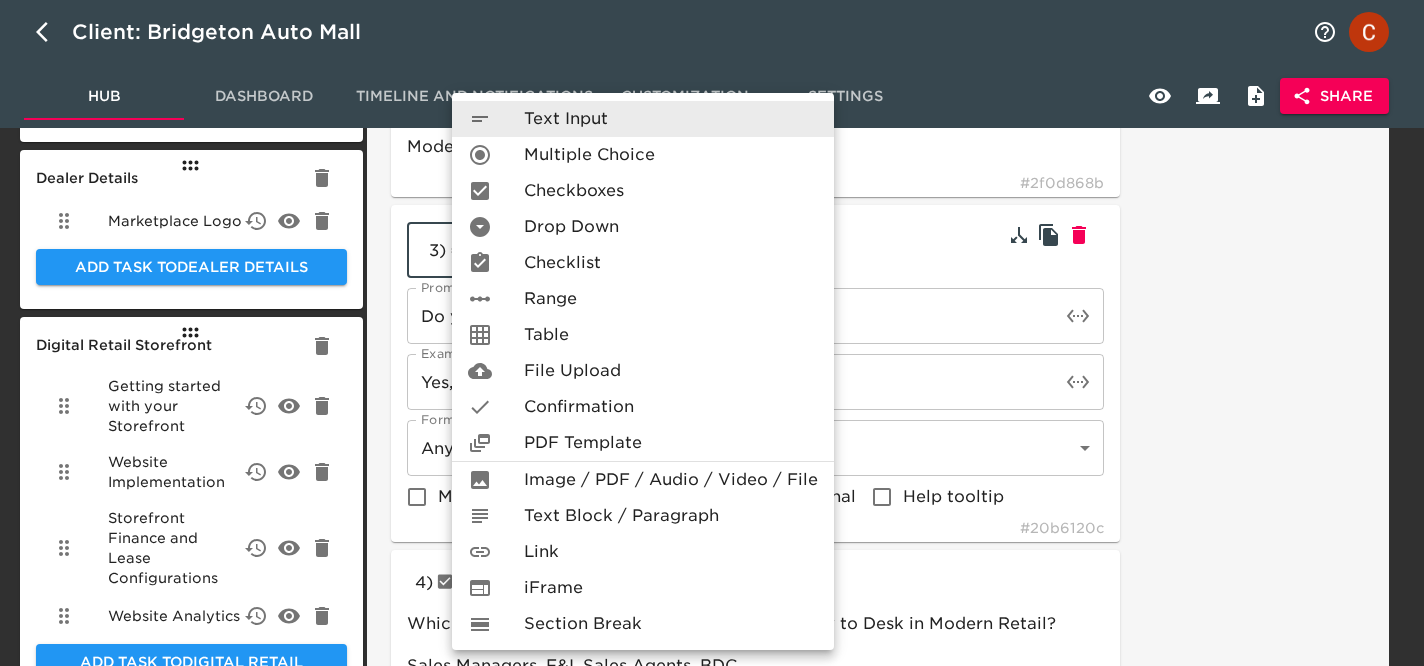 click on "Multiple Choice" at bounding box center [589, 155] 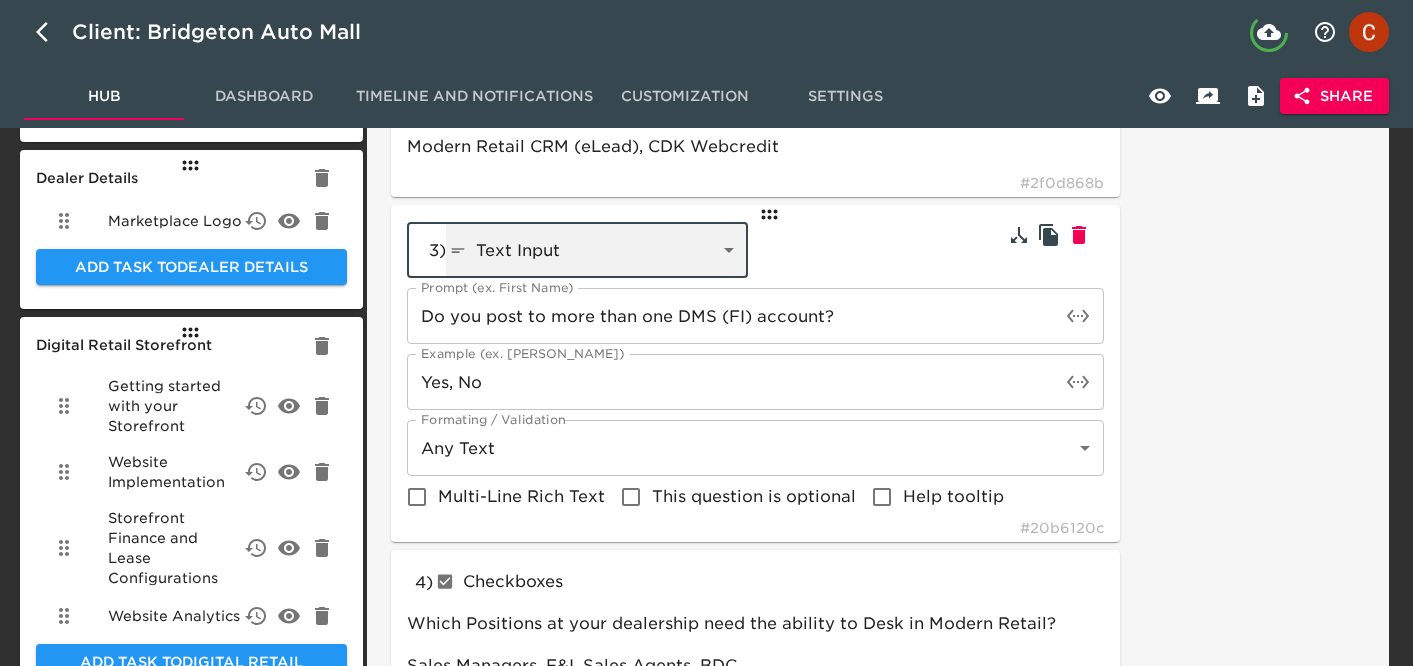 type on "radioButtons" 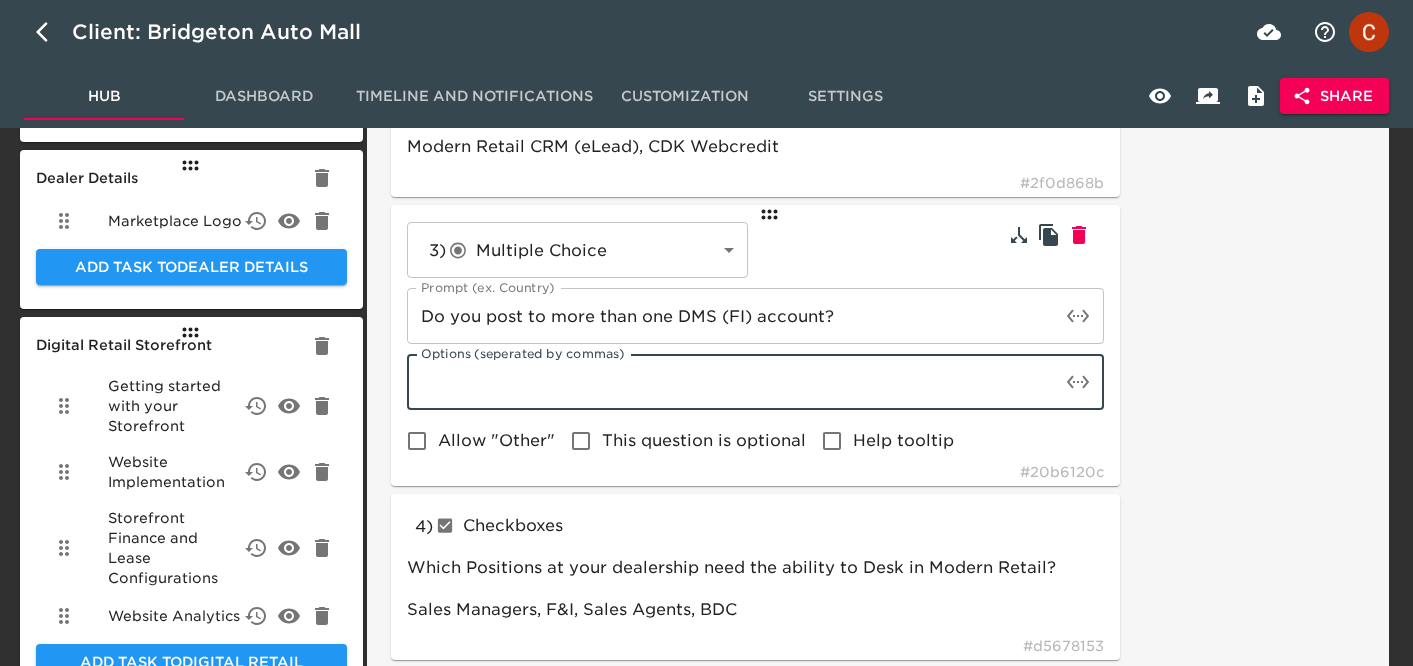 click at bounding box center (733, 382) 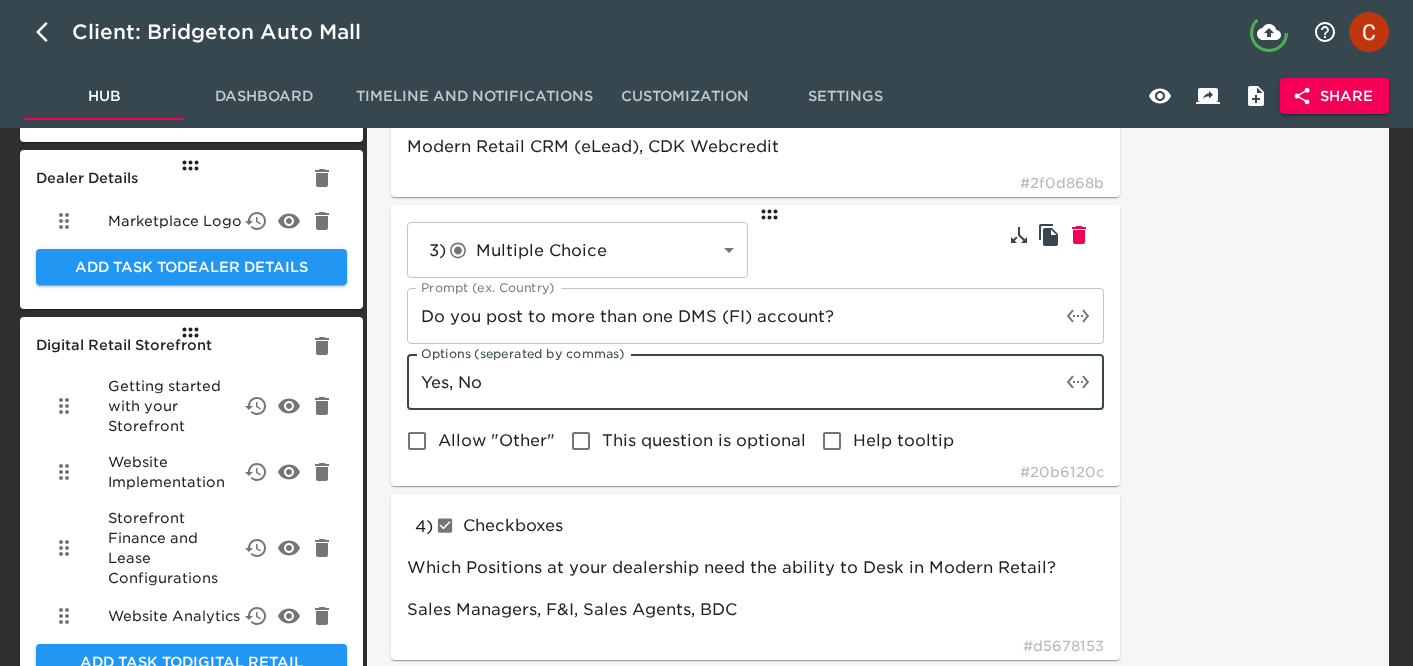 type on "Yes, No" 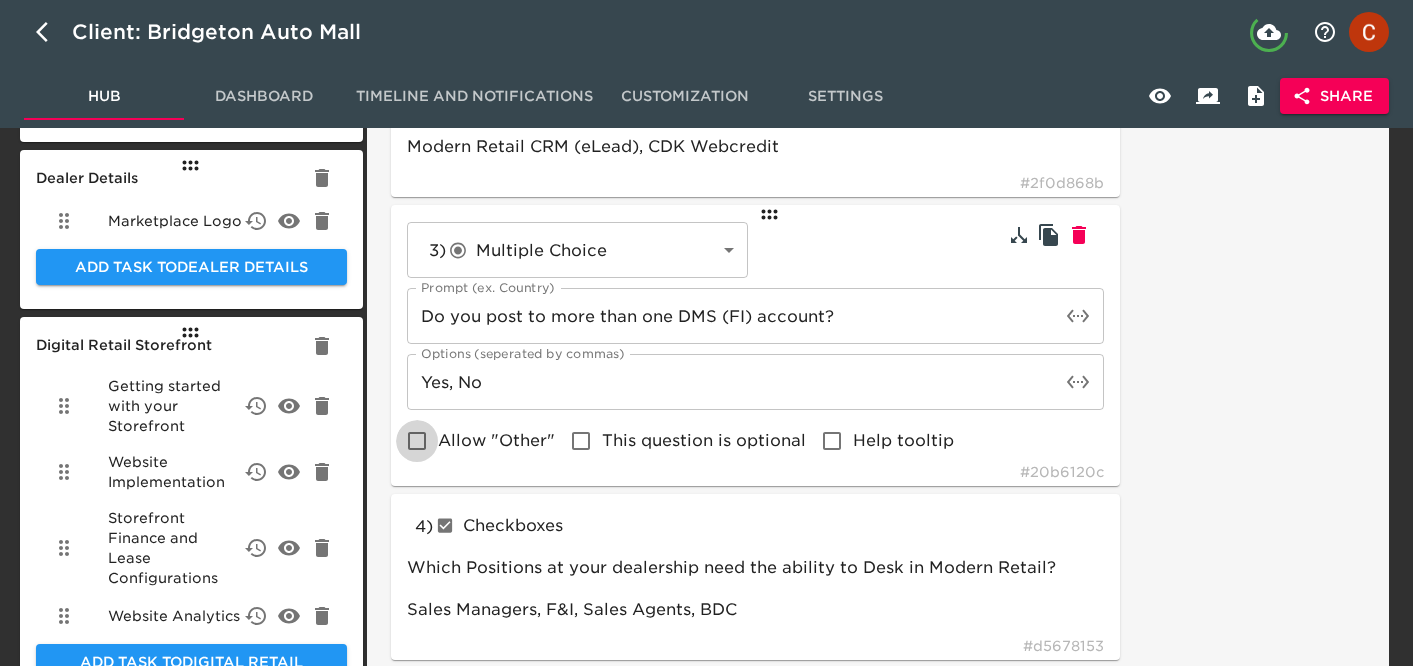 click on "Allow "Other"" at bounding box center [417, 441] 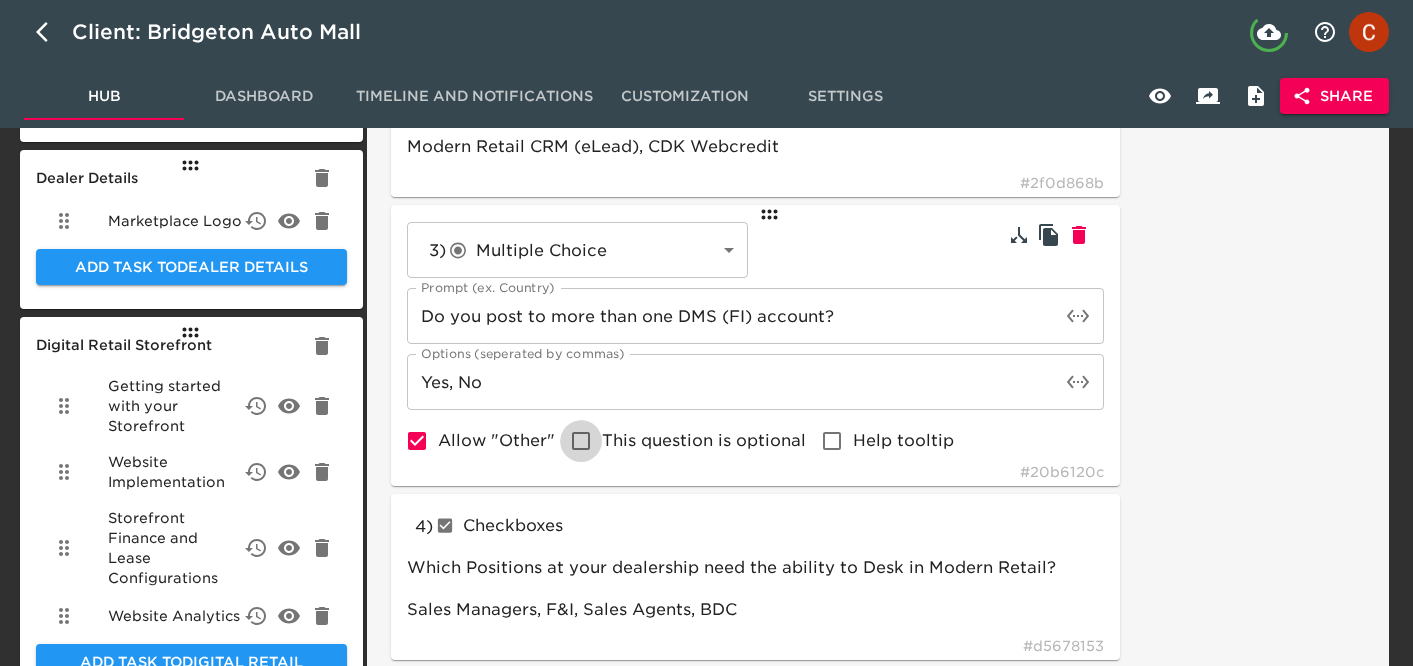 click on "This question is optional" at bounding box center [581, 441] 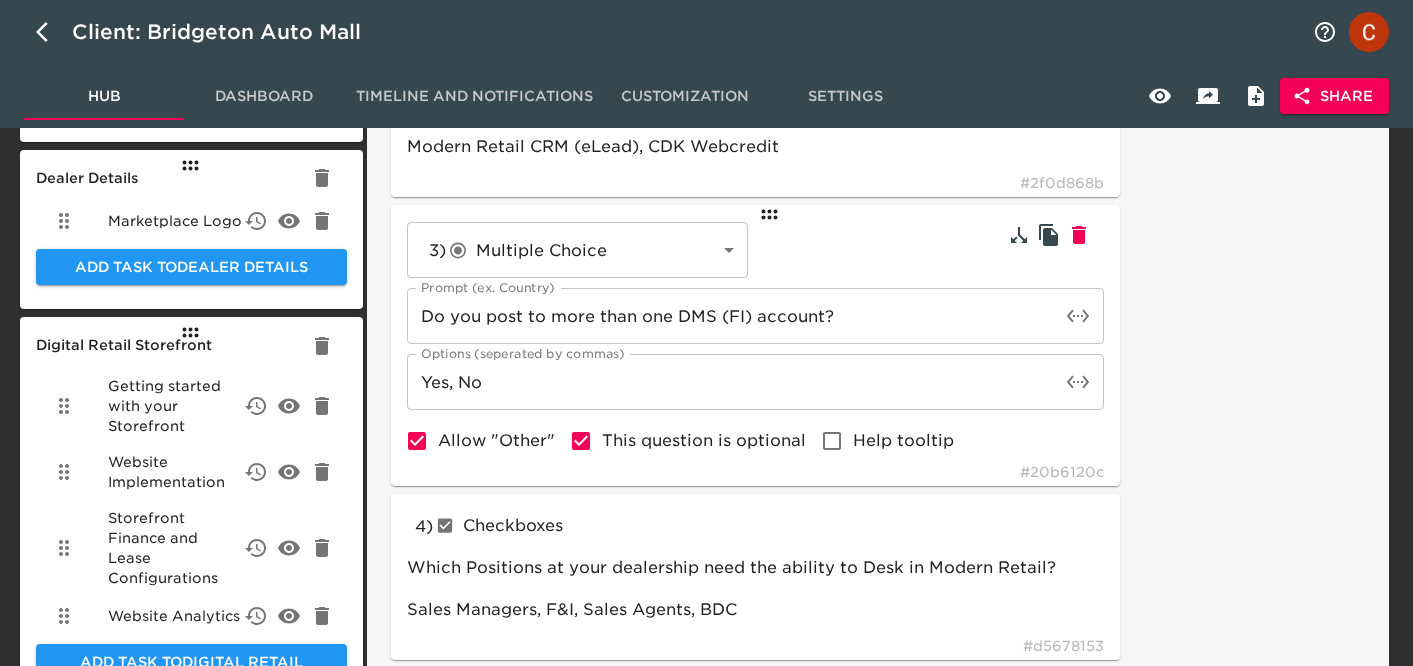 click on "Task Note:" at bounding box center (1246, 696) 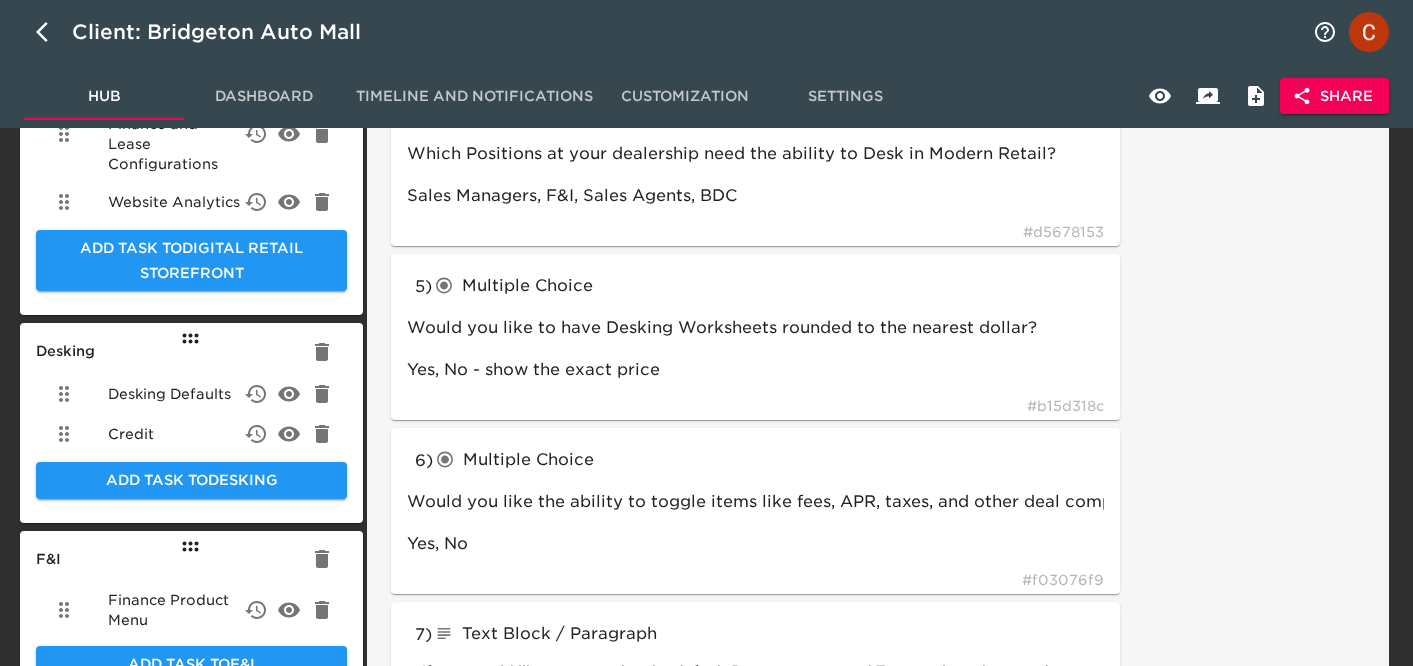 scroll, scrollTop: 889, scrollLeft: 0, axis: vertical 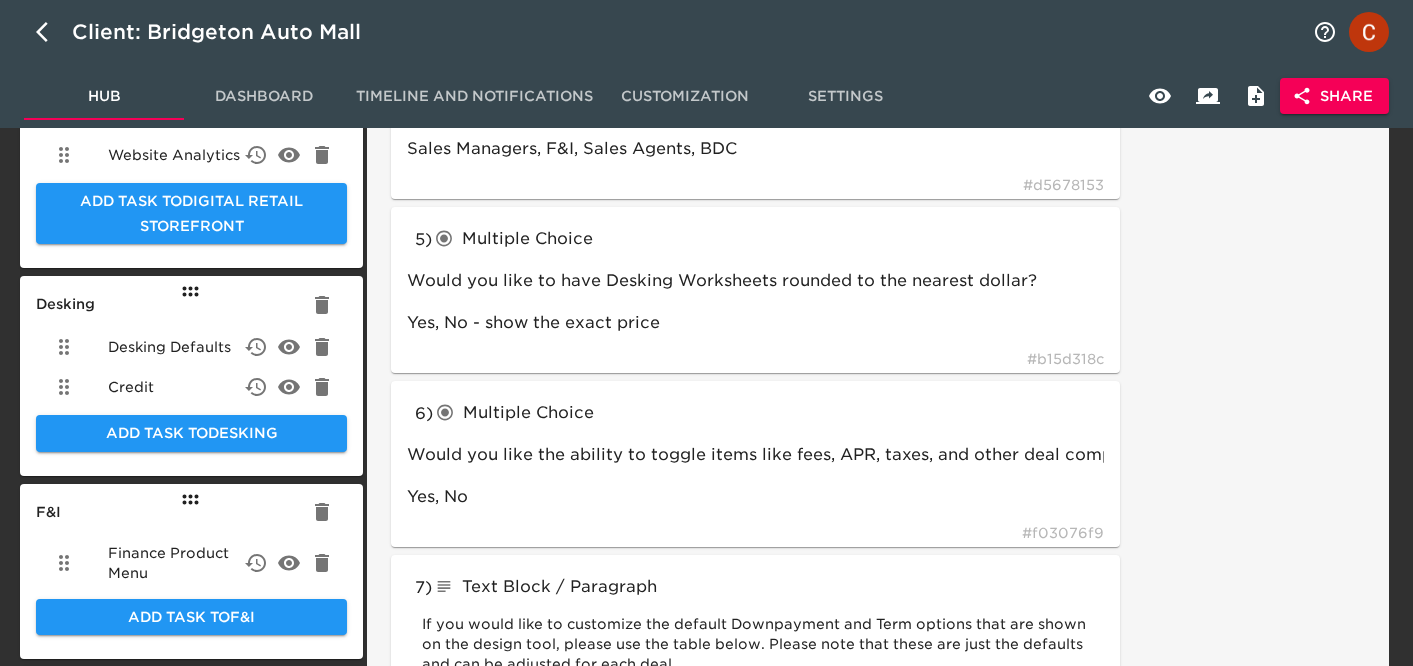 click on "Desking Defaults Credit" at bounding box center (191, 367) 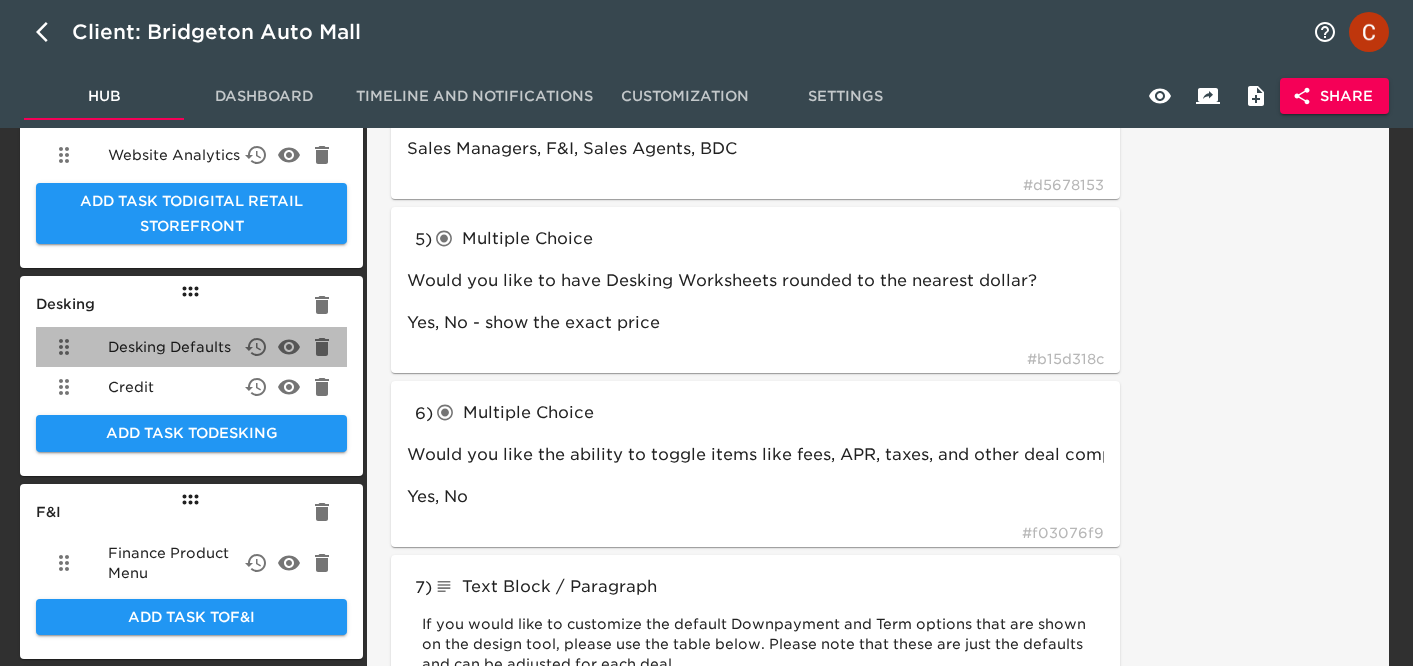 click on "Desking Defaults" at bounding box center [169, 347] 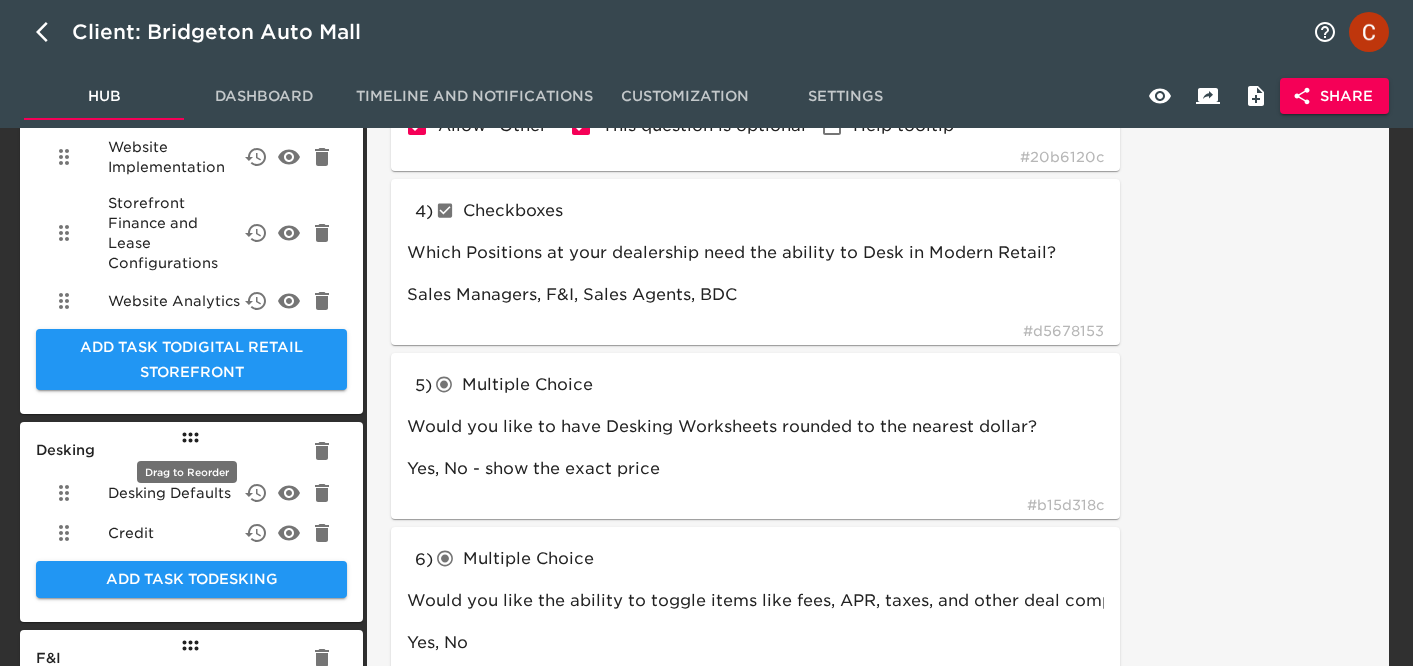 scroll, scrollTop: 723, scrollLeft: 0, axis: vertical 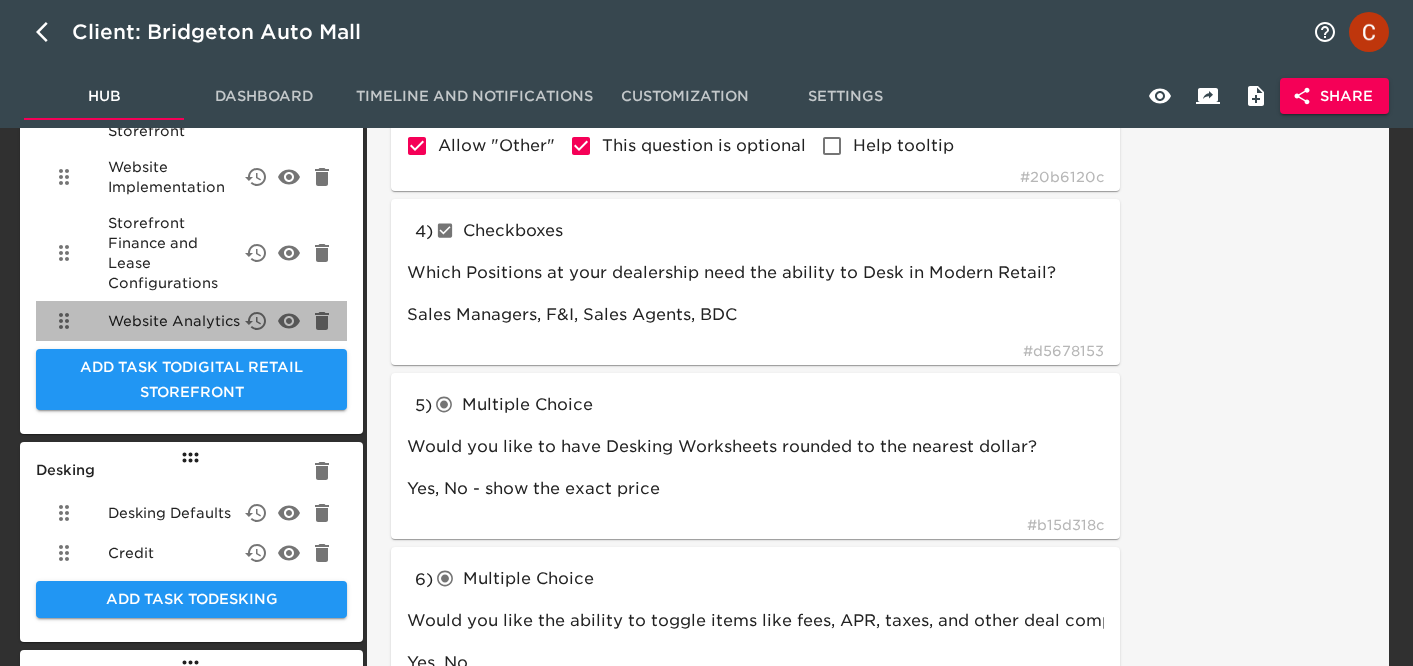 click on "Website Analytics" at bounding box center (174, 321) 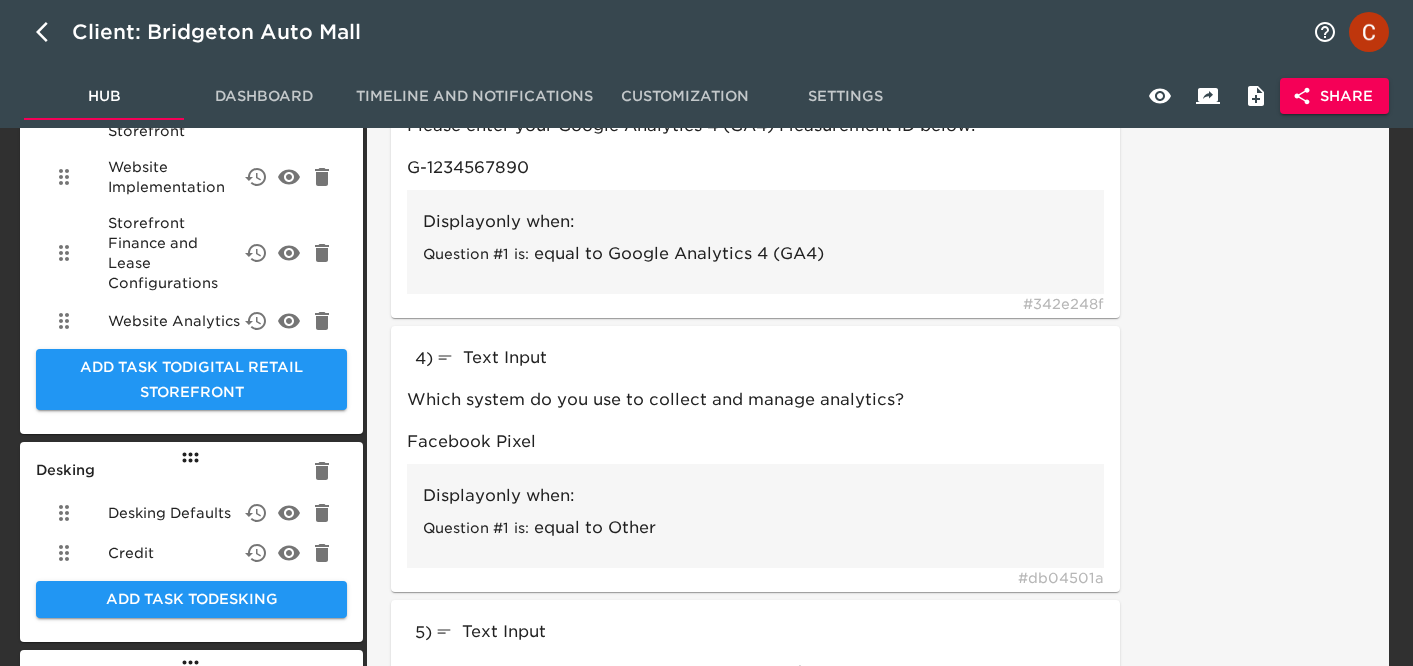 click on "Storefront Finance and Lease Configurations" at bounding box center [175, 253] 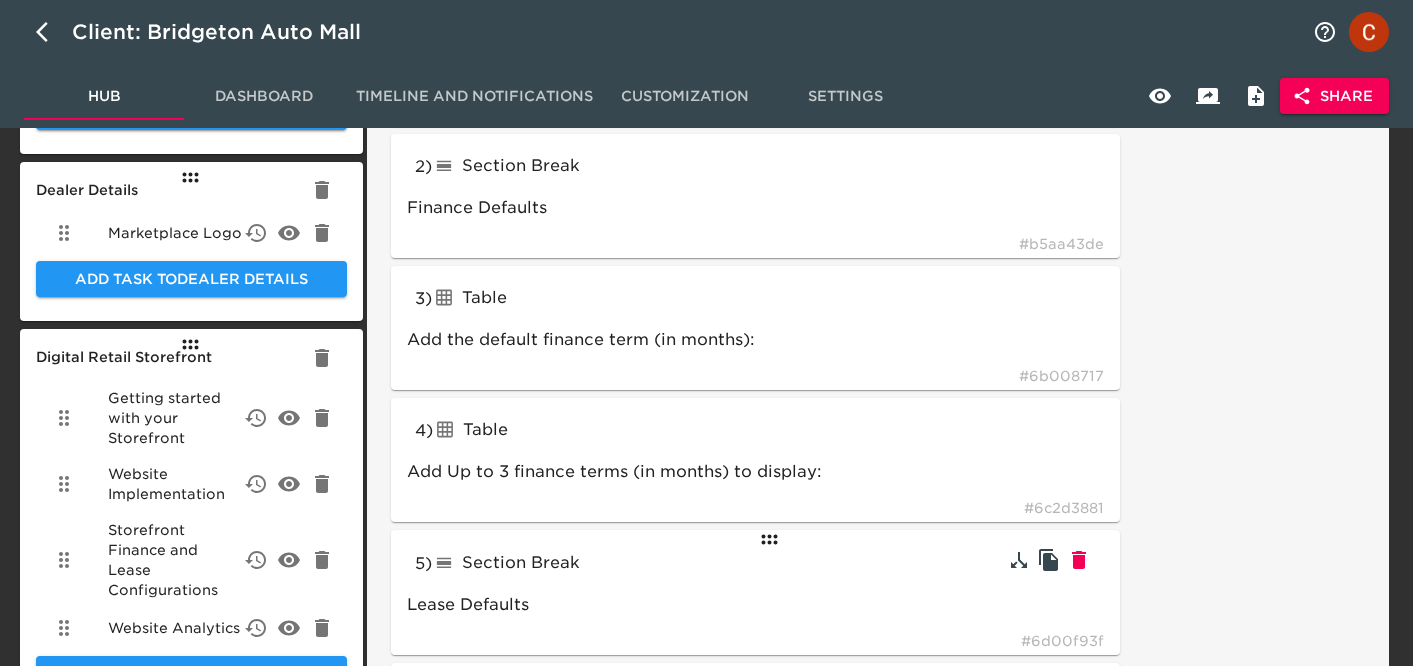 scroll, scrollTop: 512, scrollLeft: 0, axis: vertical 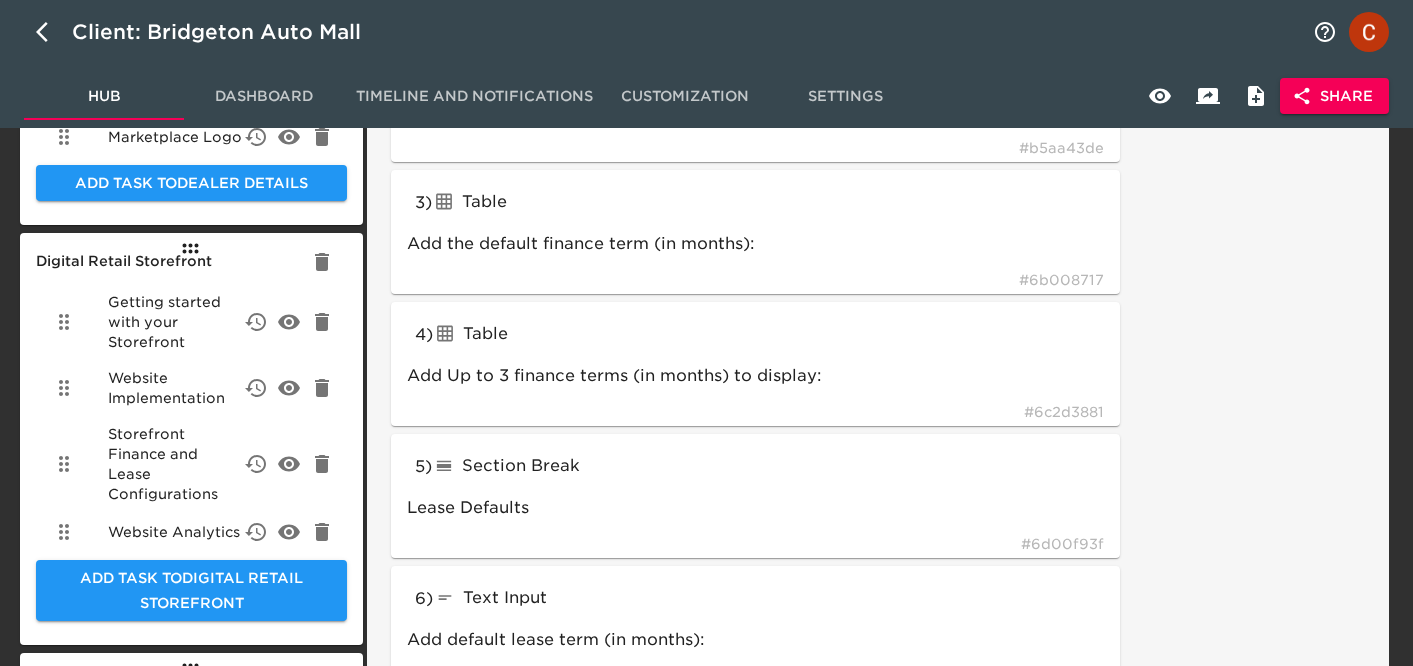 click on "Website Implementation" at bounding box center [175, 388] 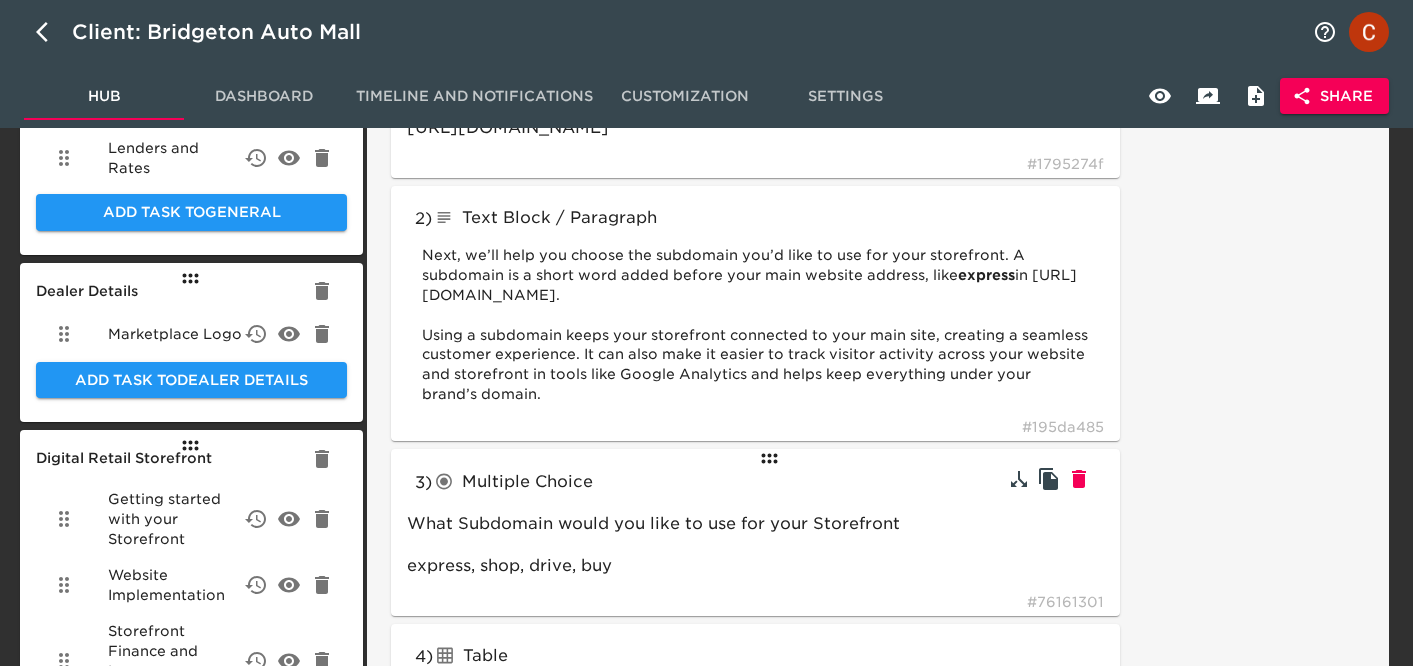 scroll, scrollTop: 316, scrollLeft: 0, axis: vertical 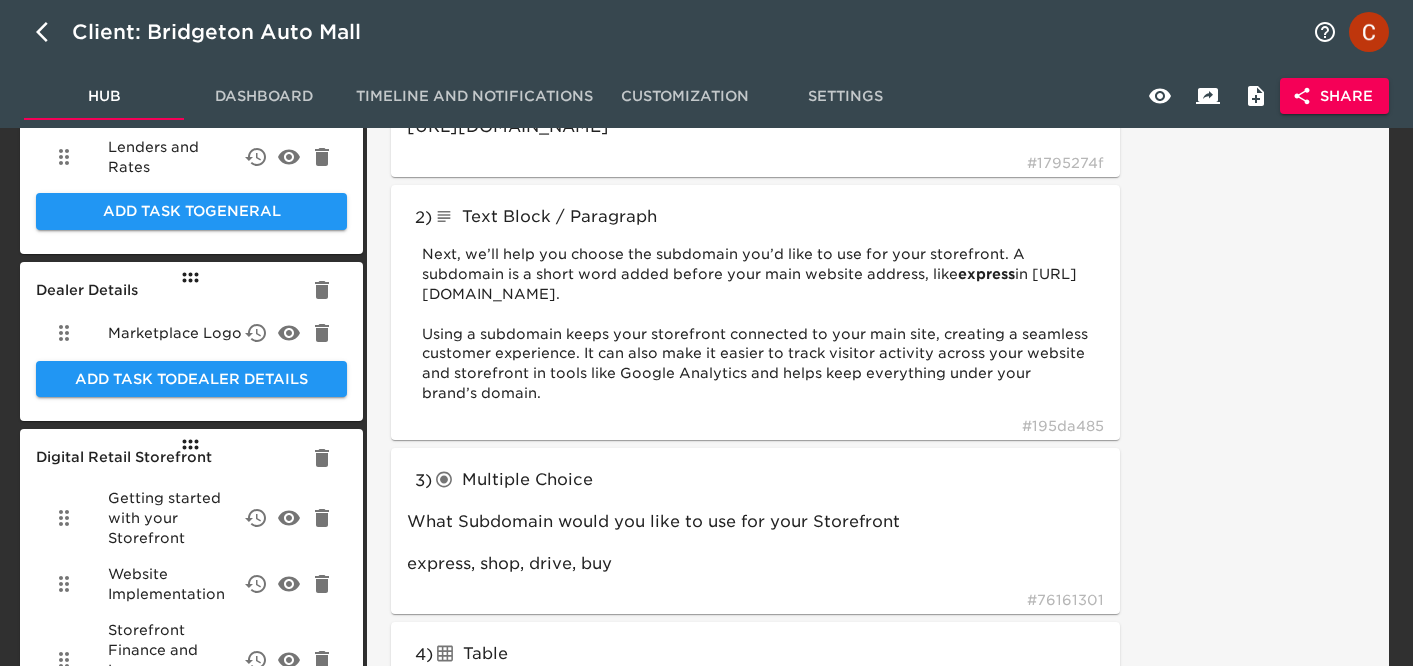 click on "Getting started with your Storefront" at bounding box center (175, 518) 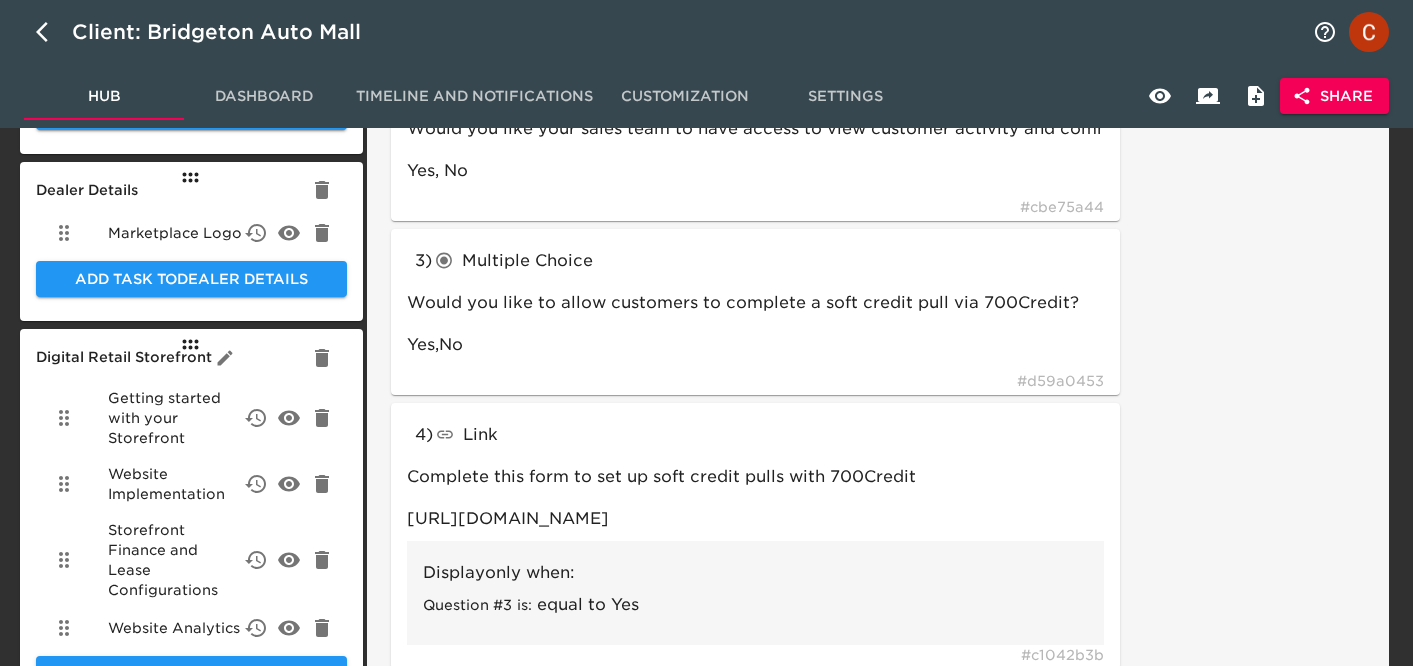 scroll, scrollTop: 197, scrollLeft: 0, axis: vertical 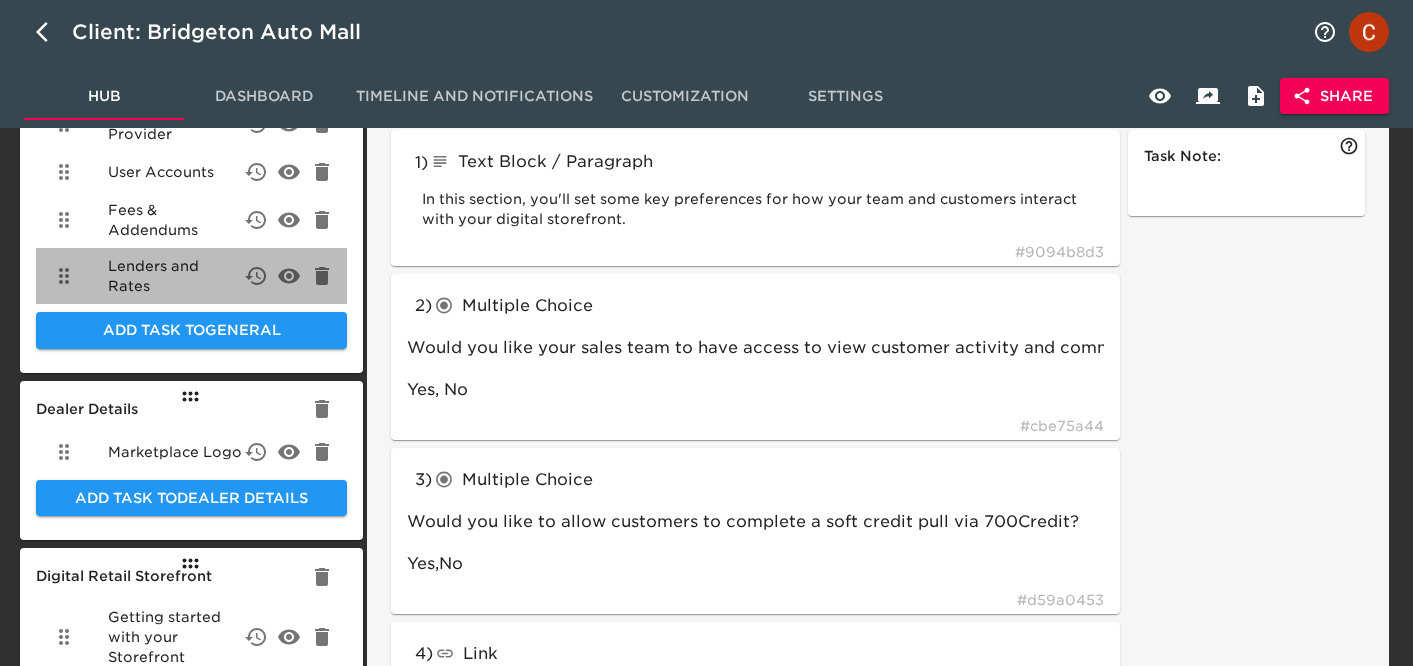 click on "Lenders and Rates" at bounding box center [175, 276] 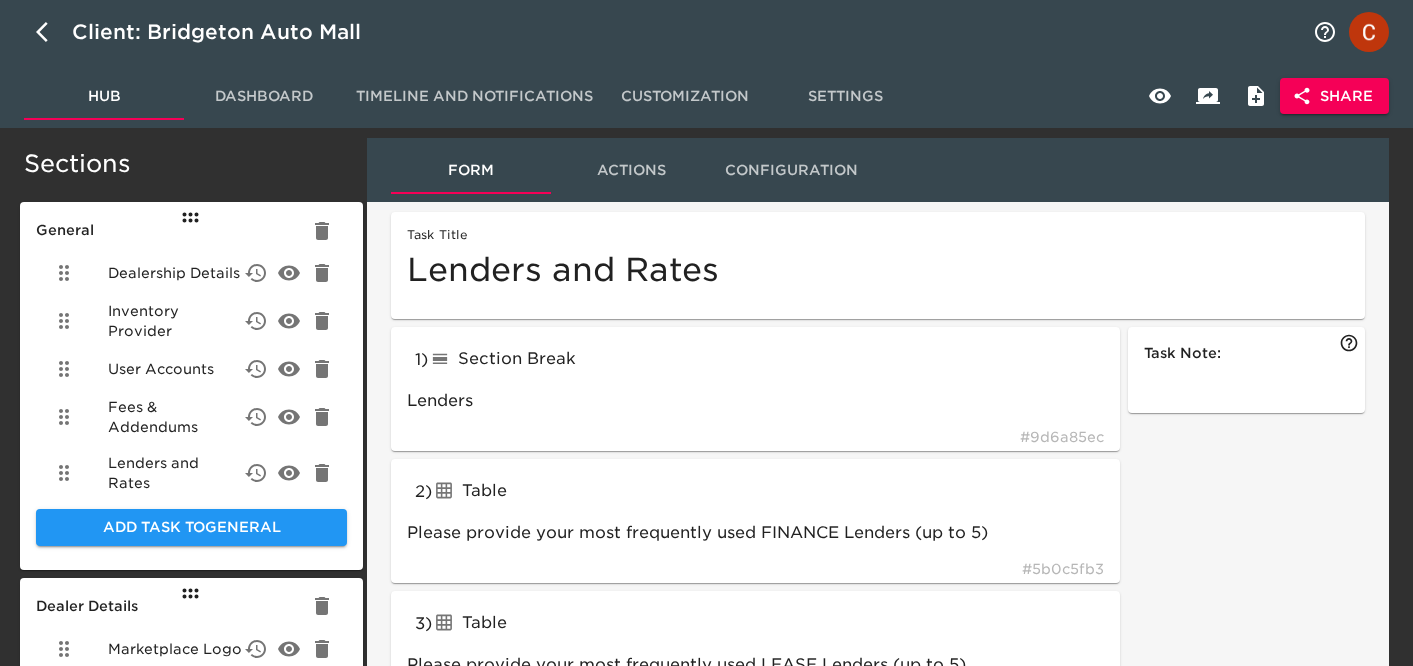 scroll, scrollTop: 0, scrollLeft: 0, axis: both 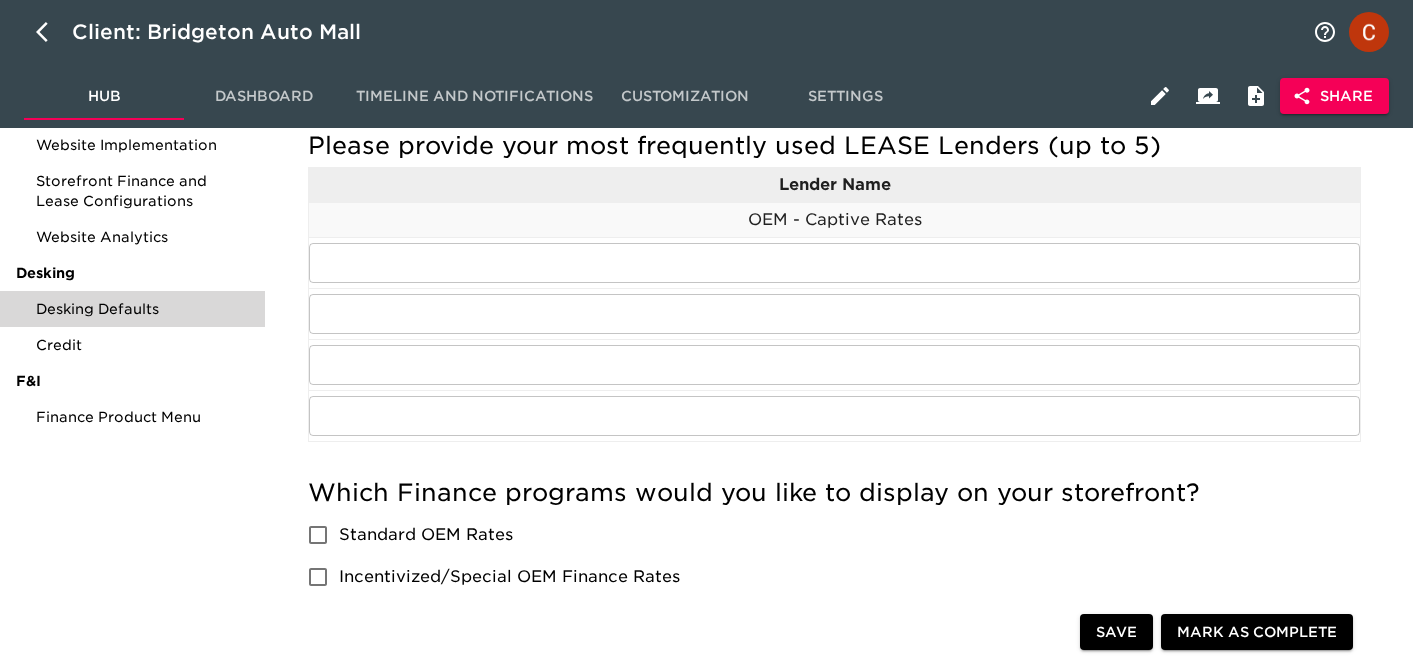 click on "Desking Defaults" at bounding box center [142, 309] 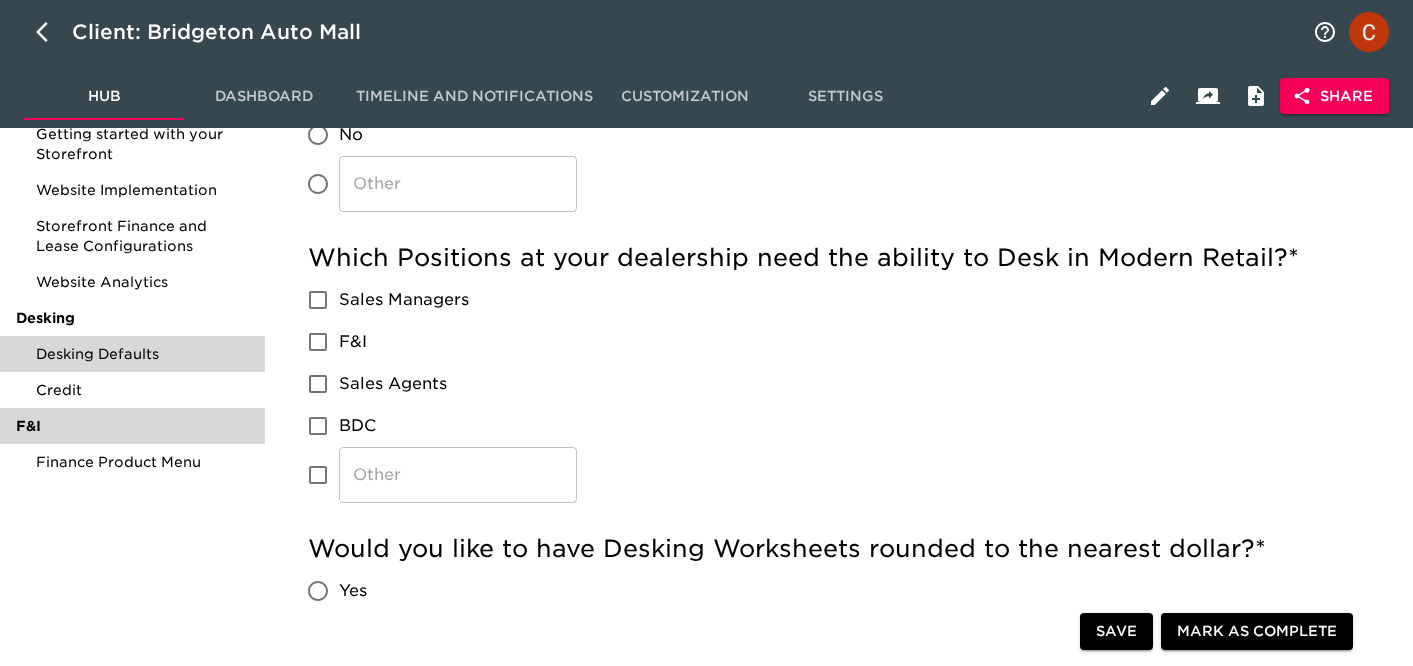 scroll, scrollTop: 503, scrollLeft: 0, axis: vertical 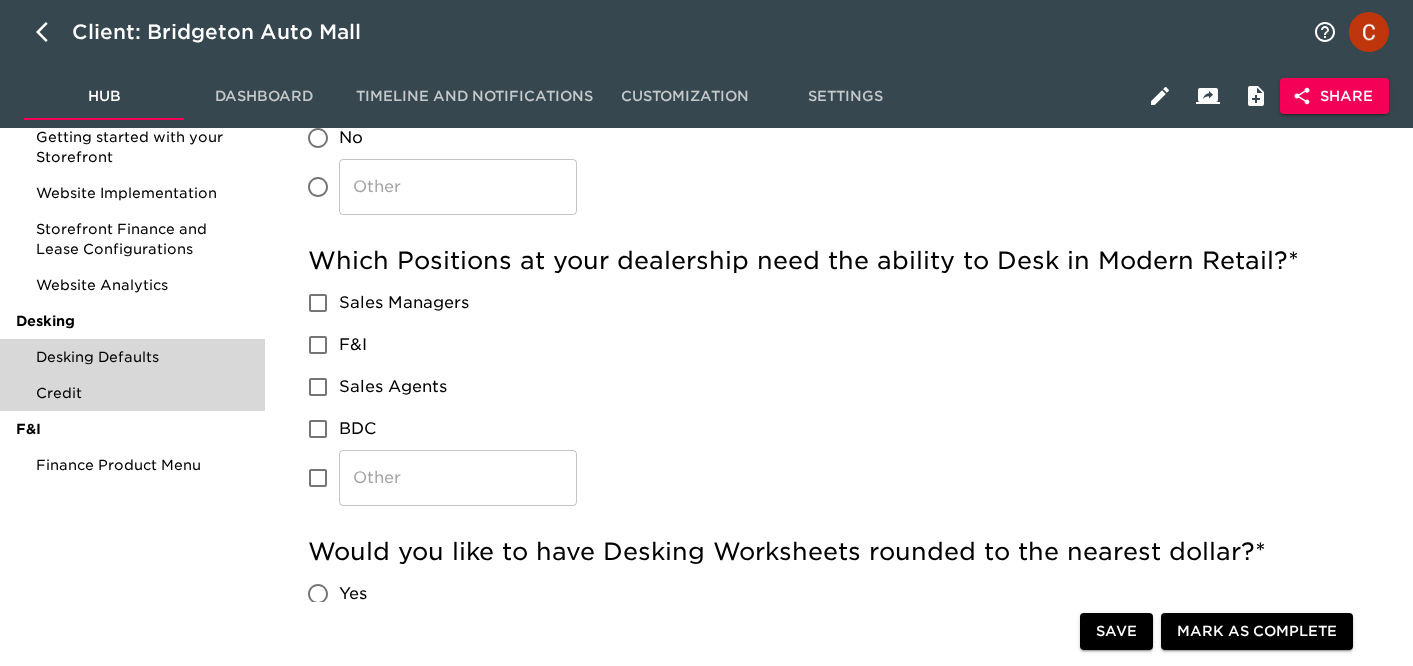click on "Credit" at bounding box center [132, 393] 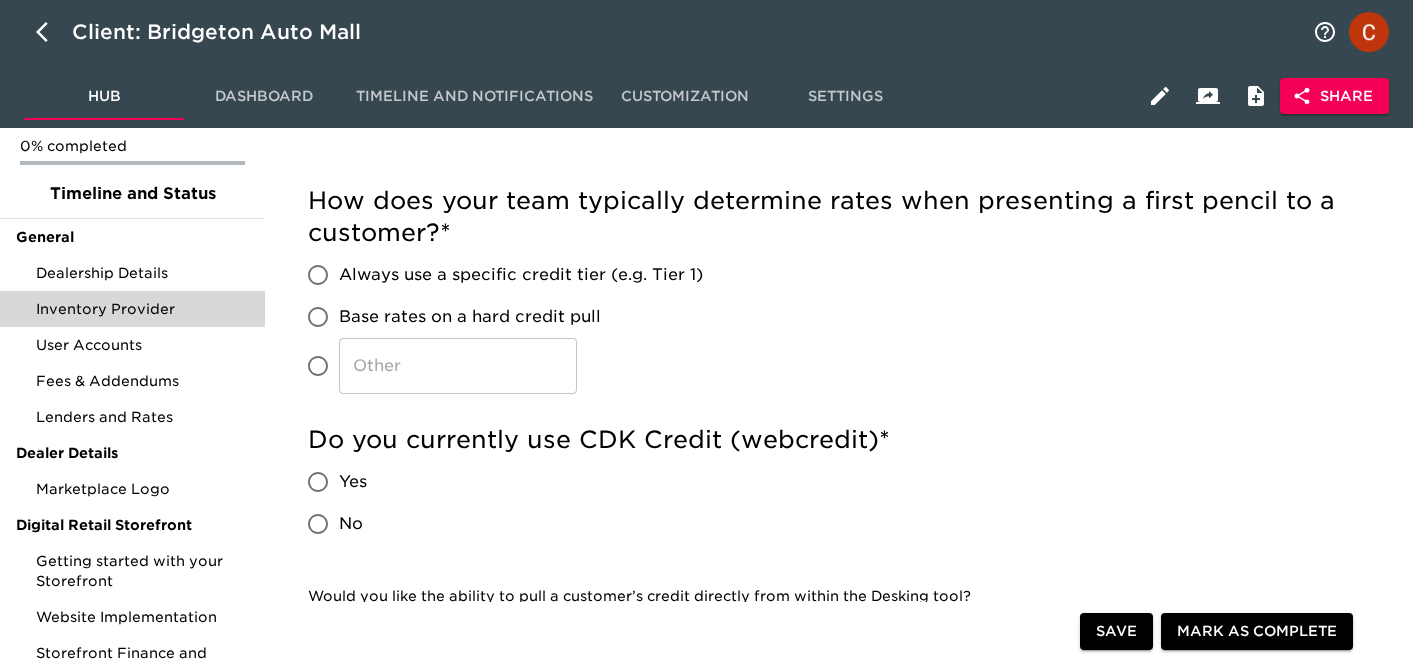 scroll, scrollTop: 78, scrollLeft: 0, axis: vertical 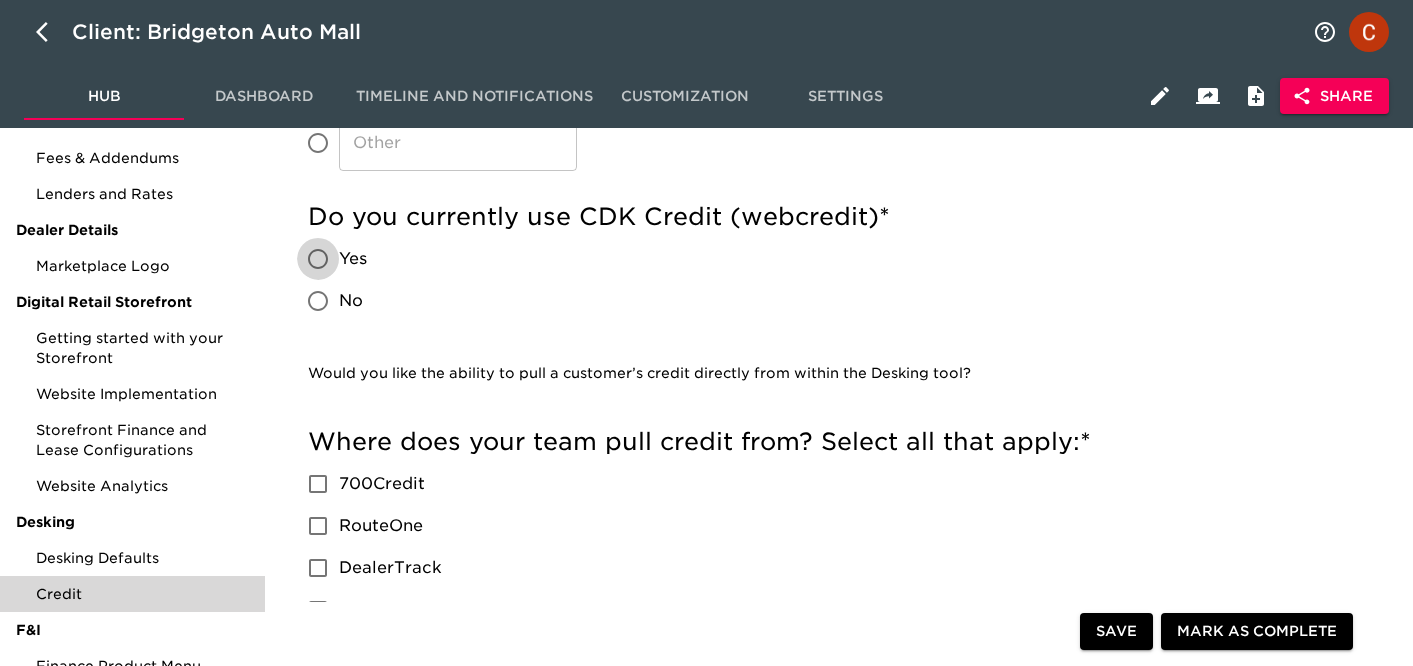 click on "Yes" at bounding box center (318, 259) 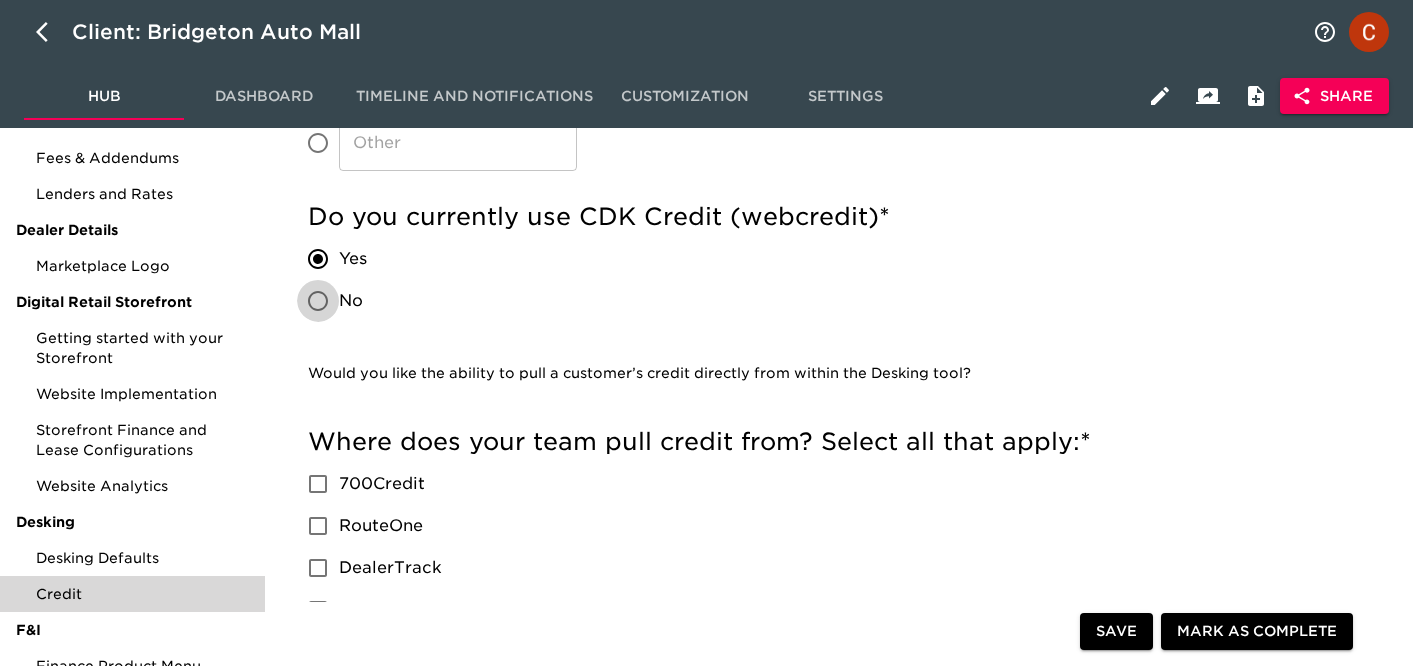 click on "No" at bounding box center (318, 301) 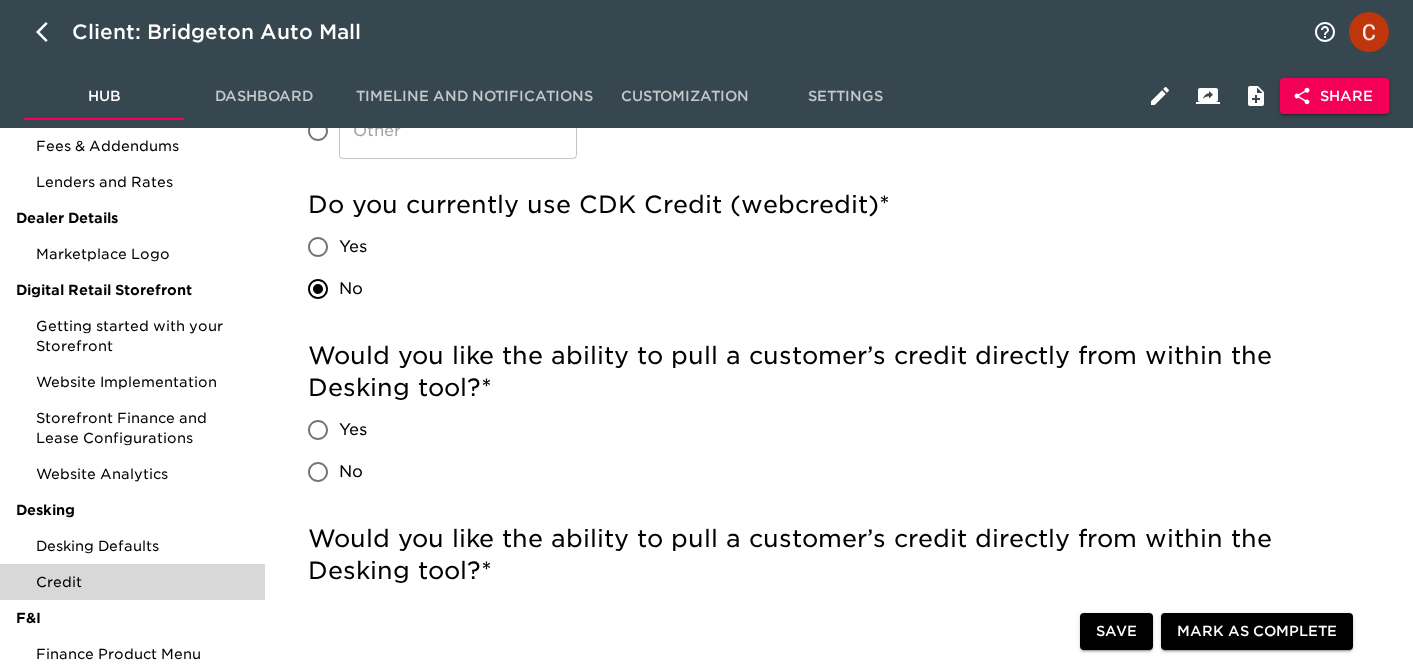 scroll, scrollTop: 292, scrollLeft: 0, axis: vertical 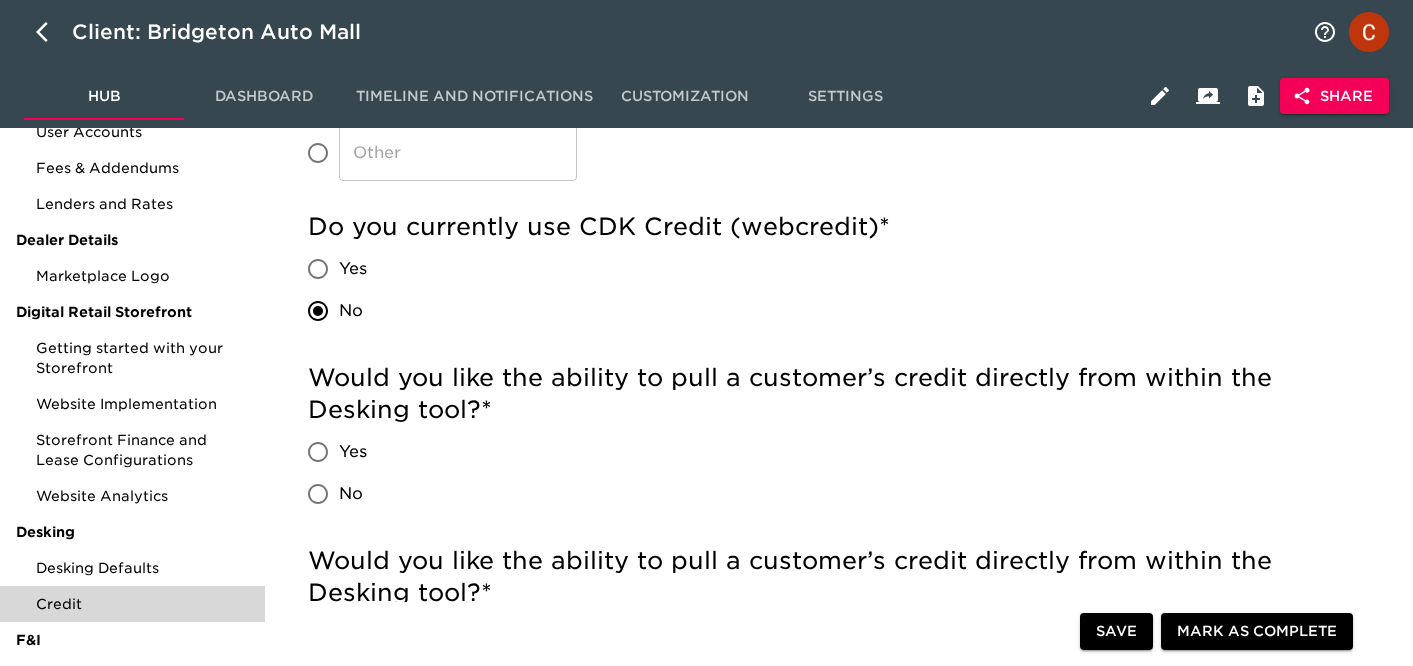 click on "Yes" at bounding box center (318, 269) 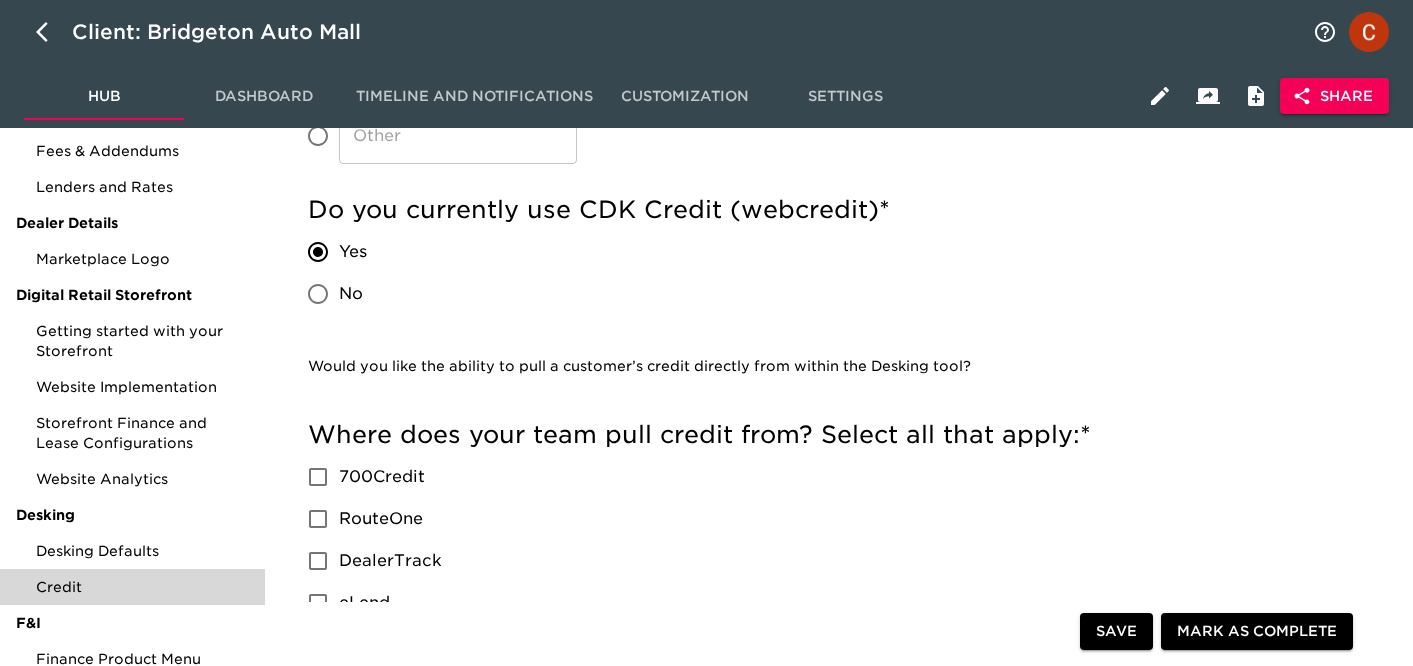 scroll, scrollTop: 311, scrollLeft: 0, axis: vertical 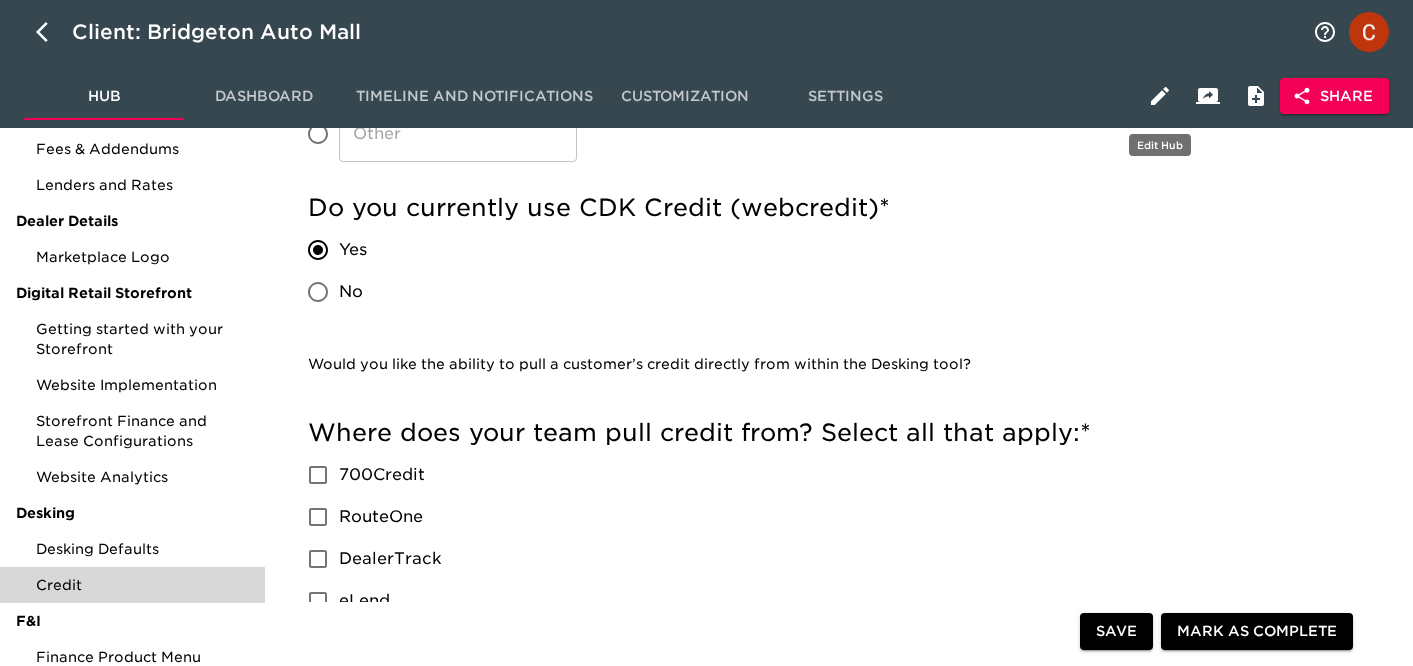 click 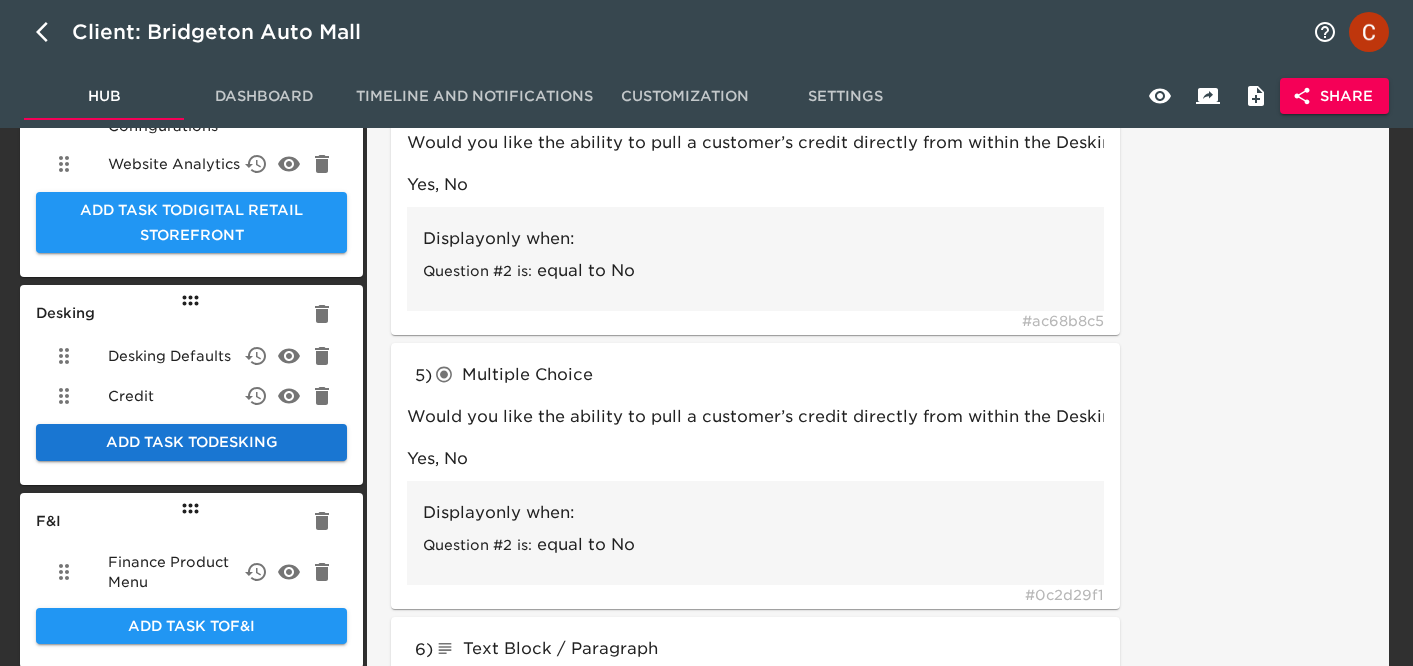 scroll, scrollTop: 884, scrollLeft: 0, axis: vertical 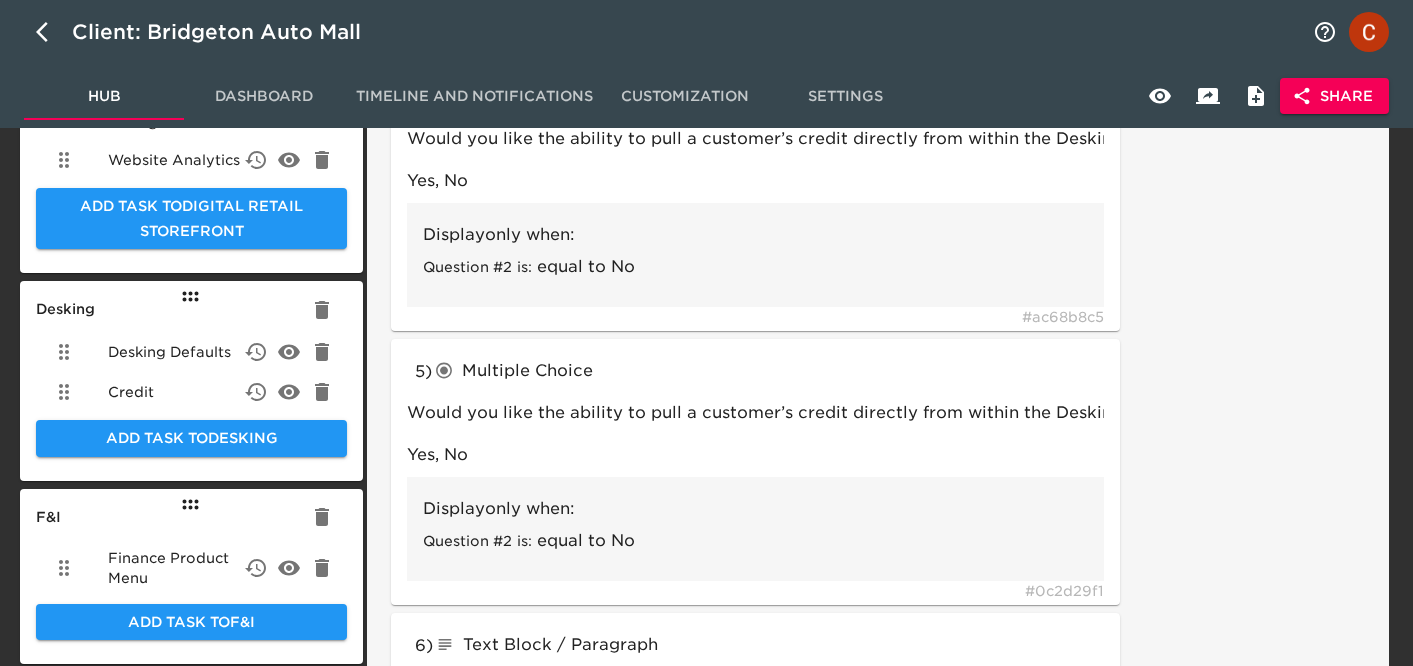 click on "Credit" at bounding box center (131, 392) 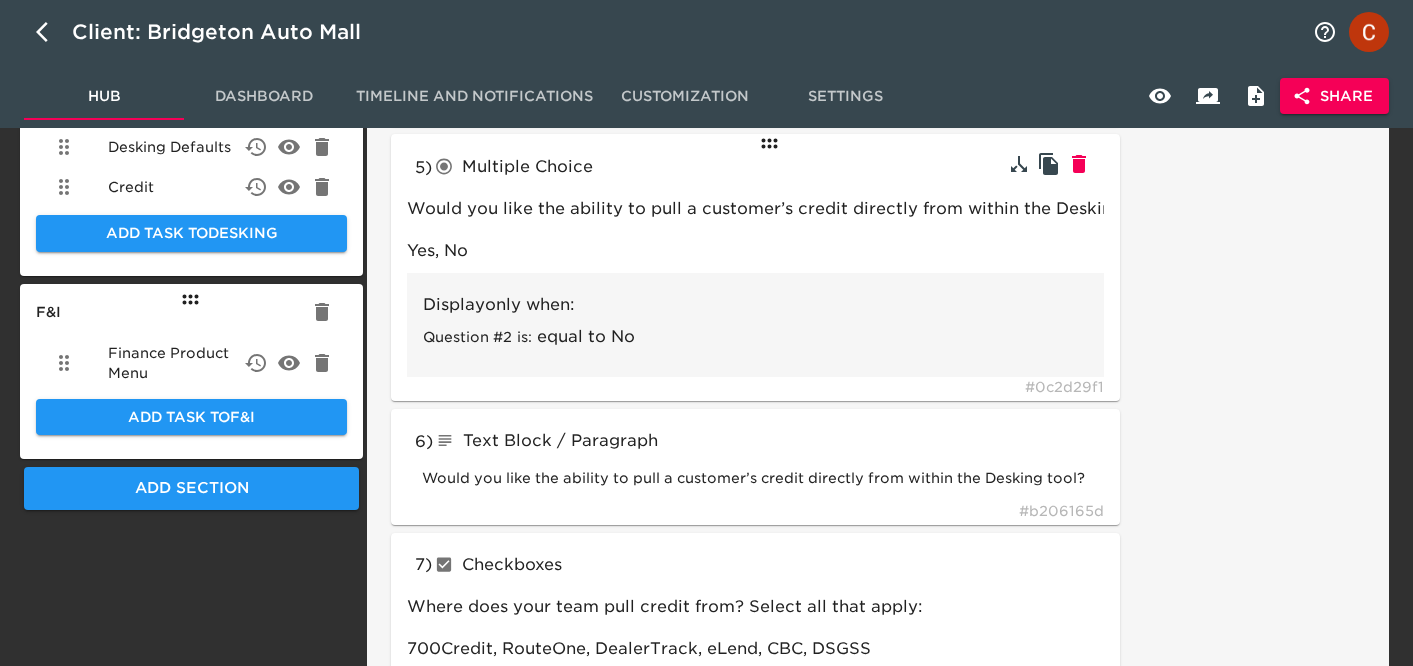 scroll, scrollTop: 1093, scrollLeft: 0, axis: vertical 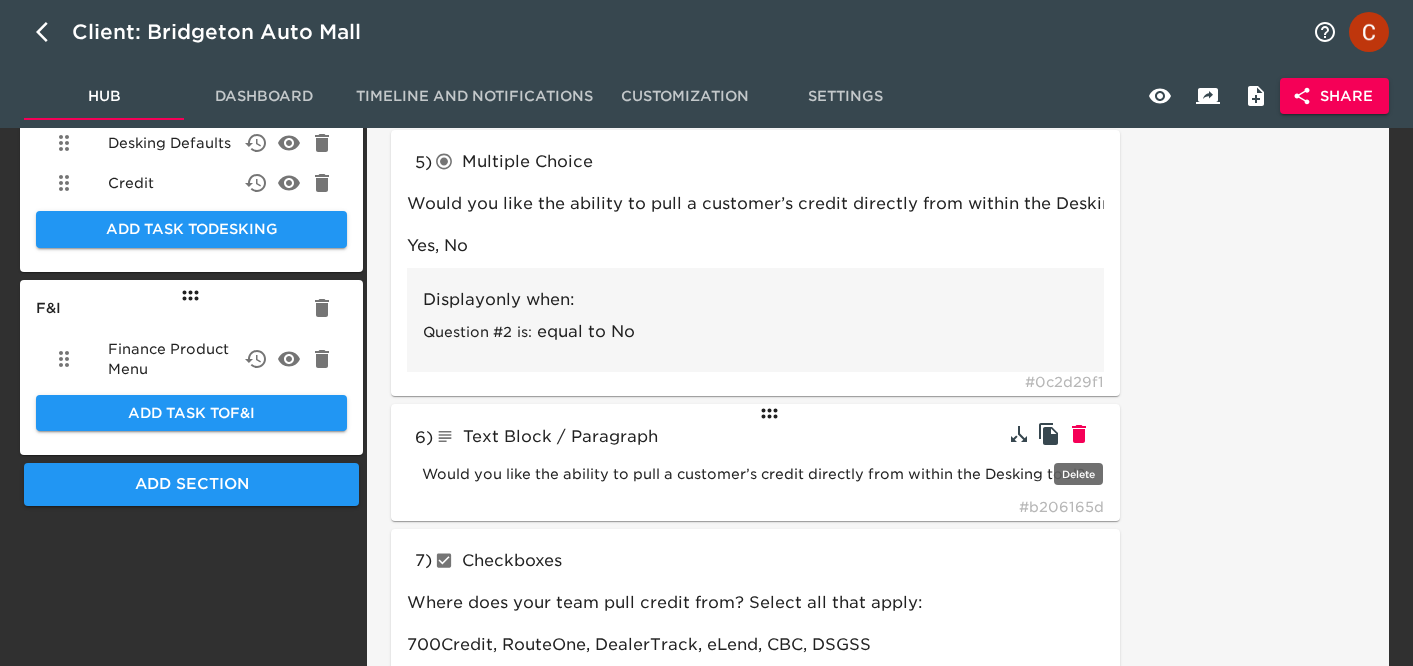 click 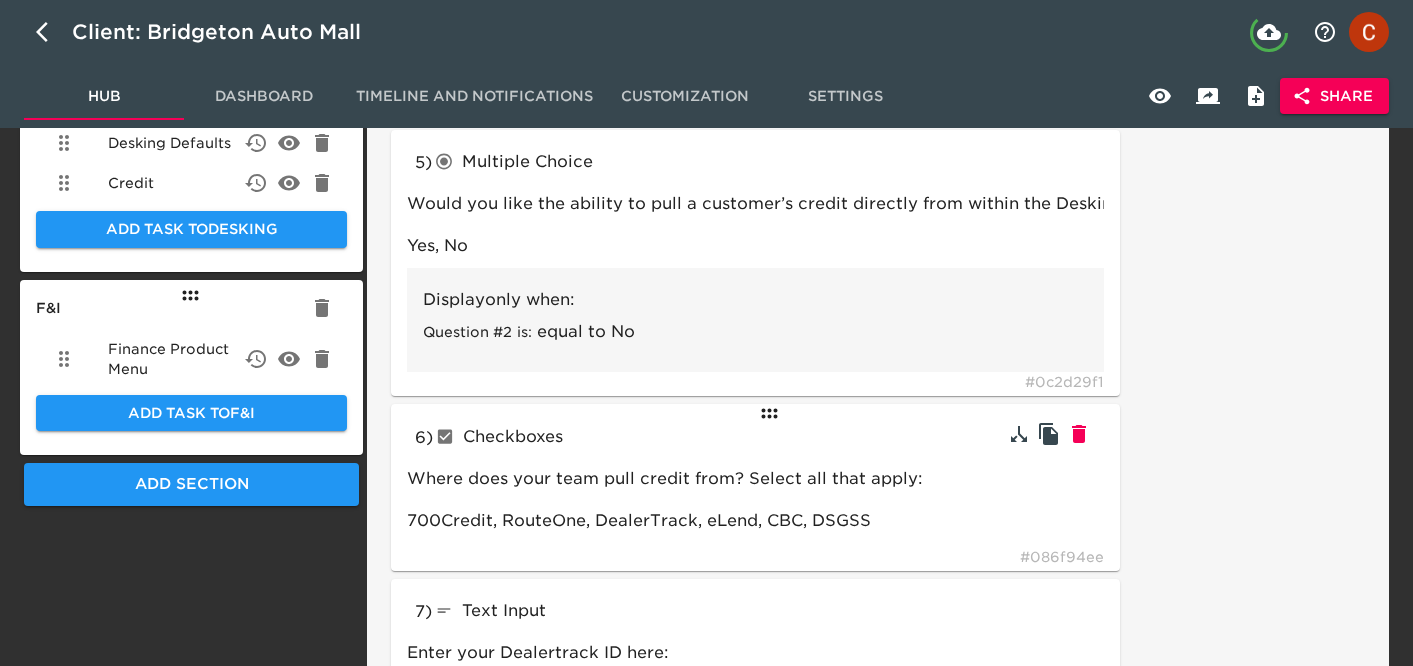type on "checkboxes" 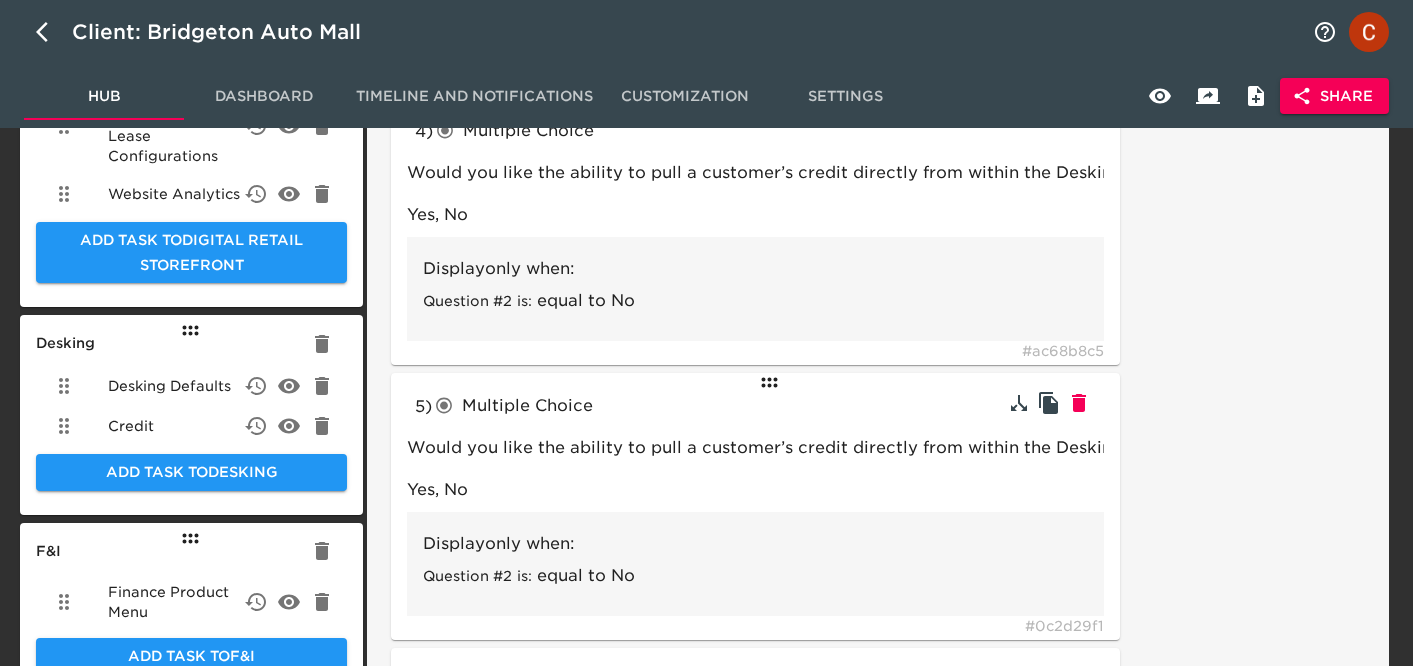 scroll, scrollTop: 842, scrollLeft: 0, axis: vertical 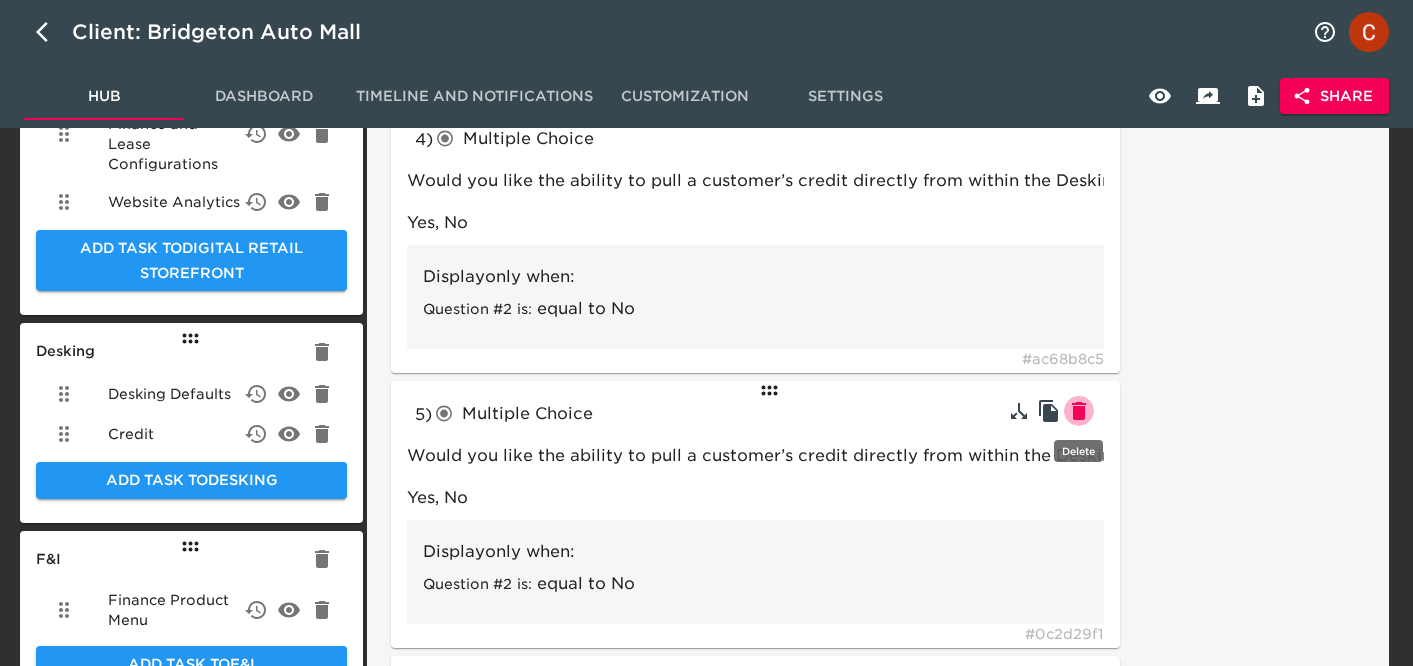 click 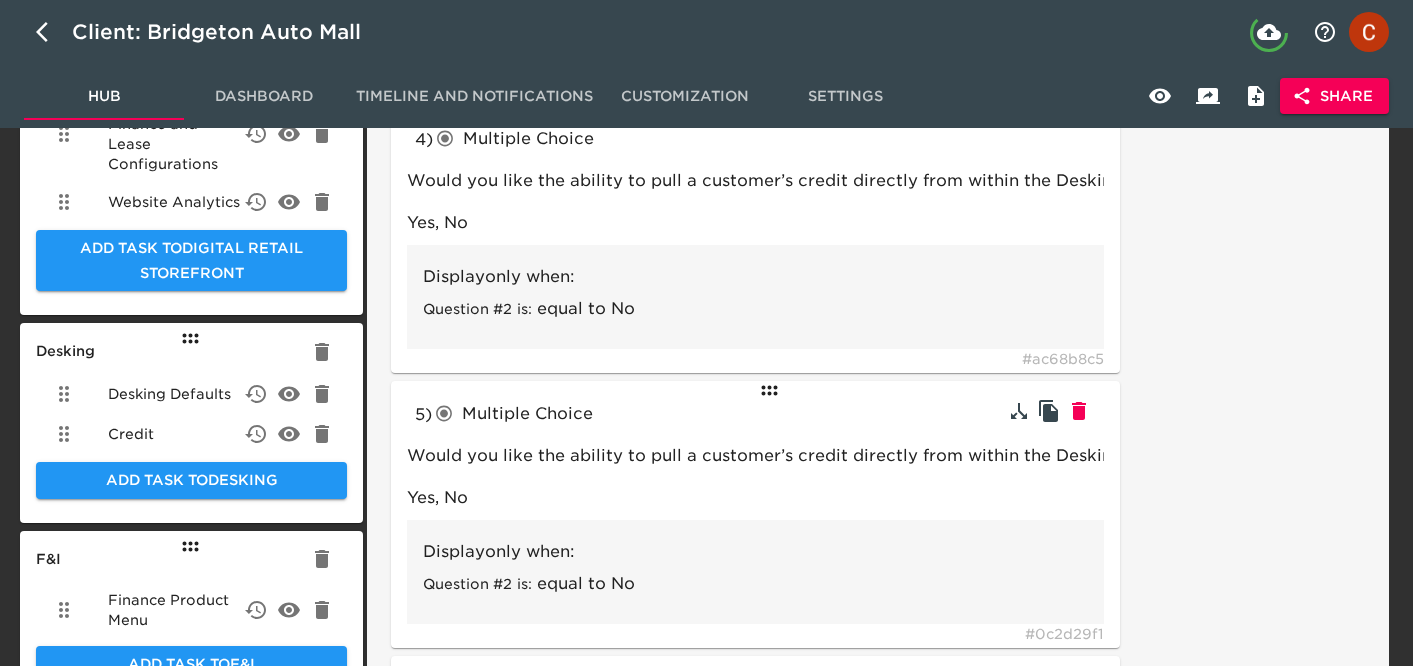 type on "checkboxes" 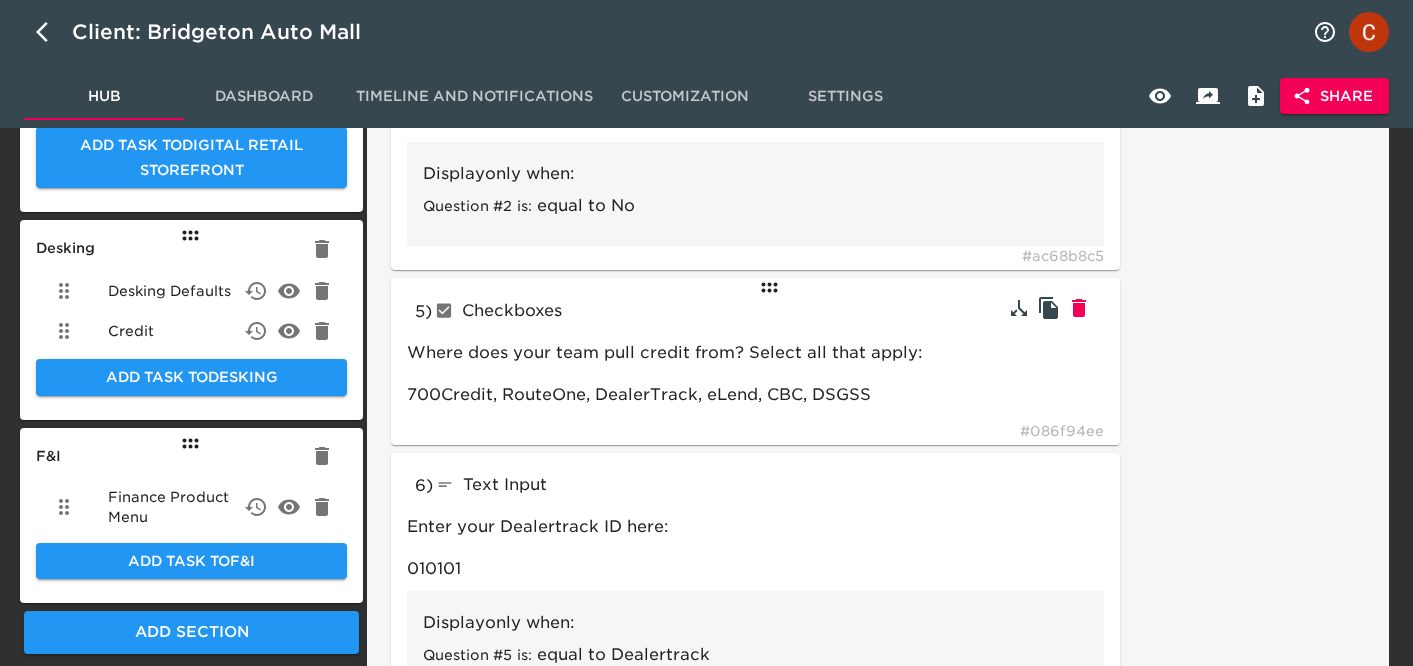 scroll, scrollTop: 944, scrollLeft: 0, axis: vertical 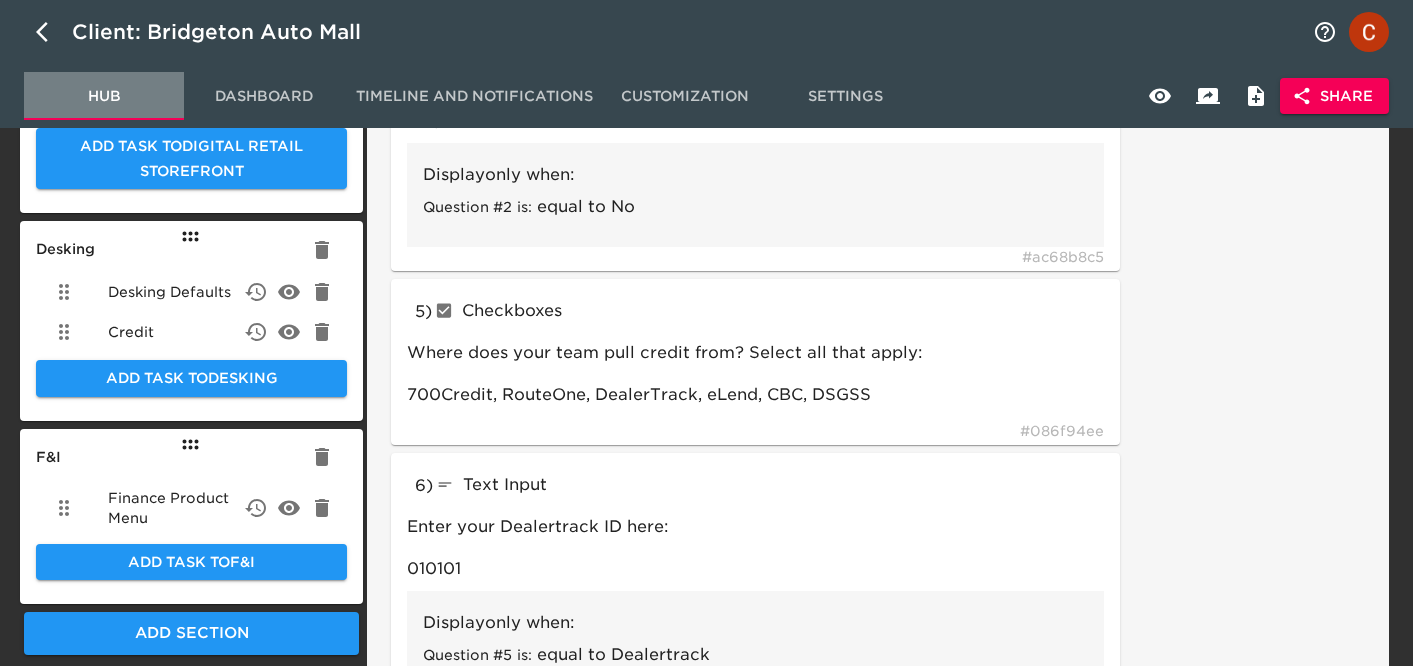 click on "Hub" at bounding box center (104, 96) 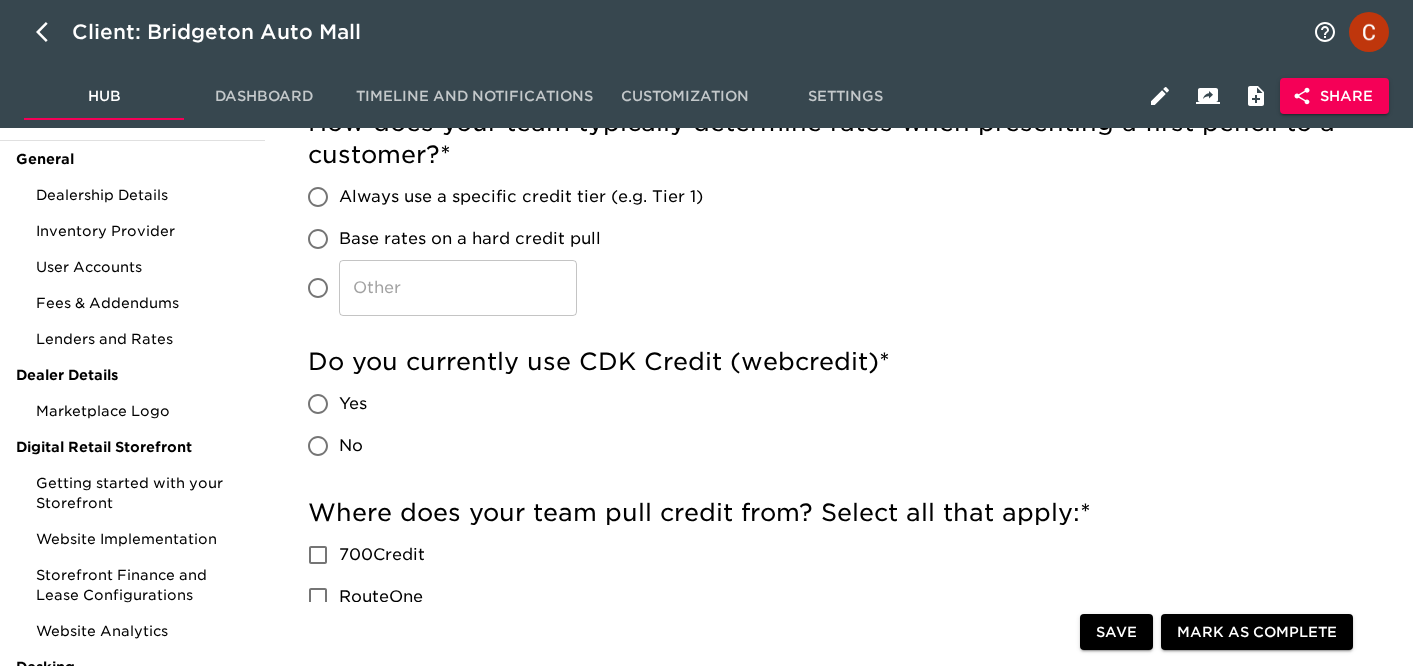 scroll, scrollTop: 119, scrollLeft: 0, axis: vertical 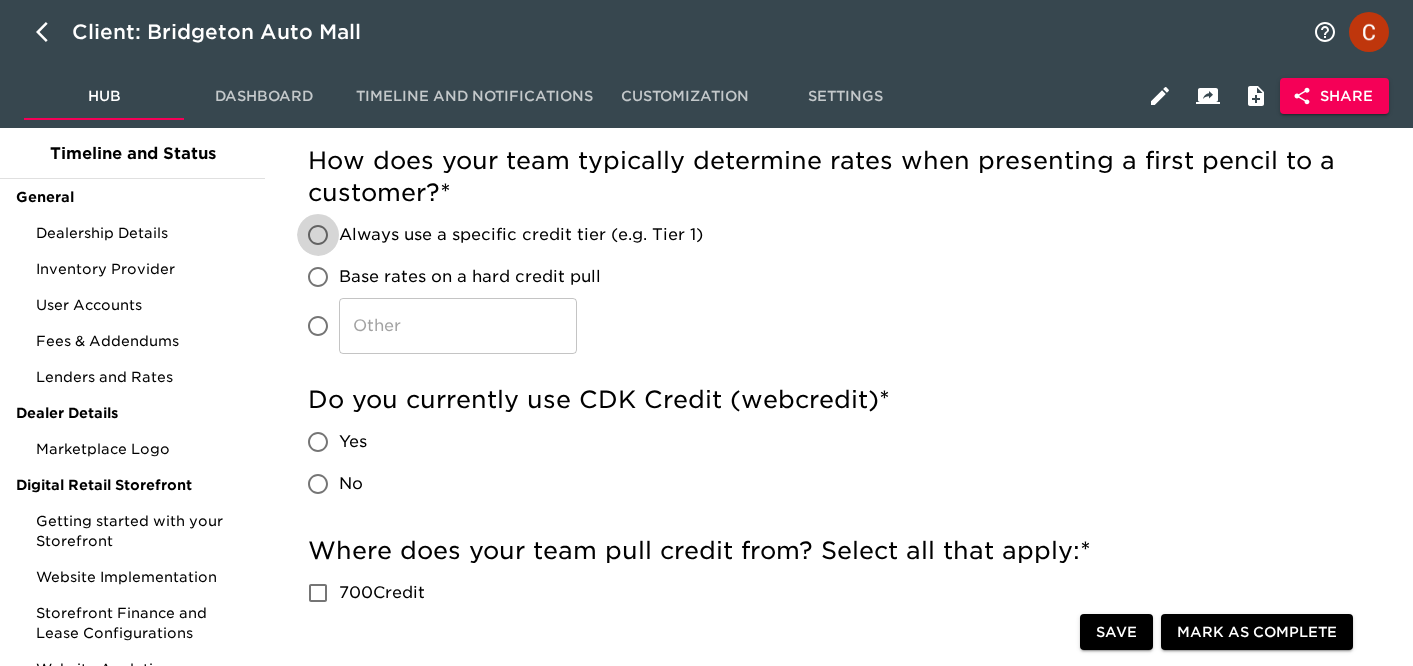 click on "Always use a specific credit tier (e.g. Tier 1)" at bounding box center [318, 235] 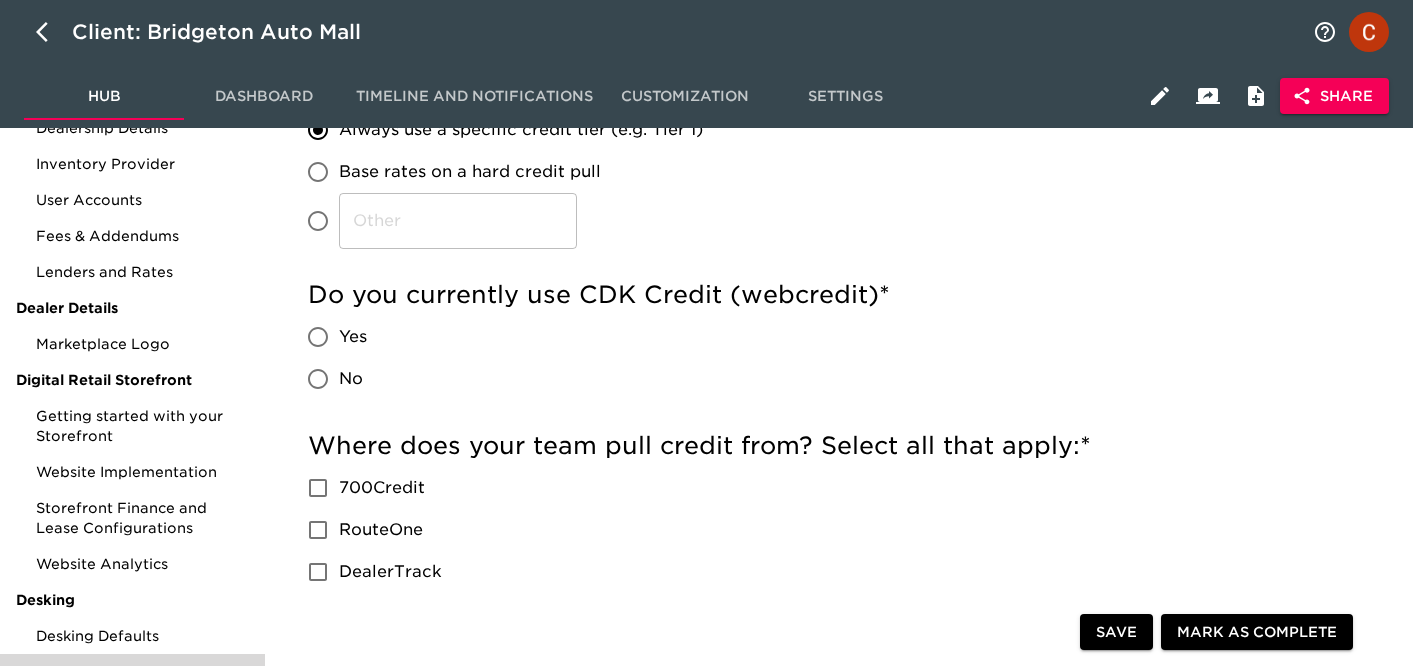 scroll, scrollTop: 226, scrollLeft: 0, axis: vertical 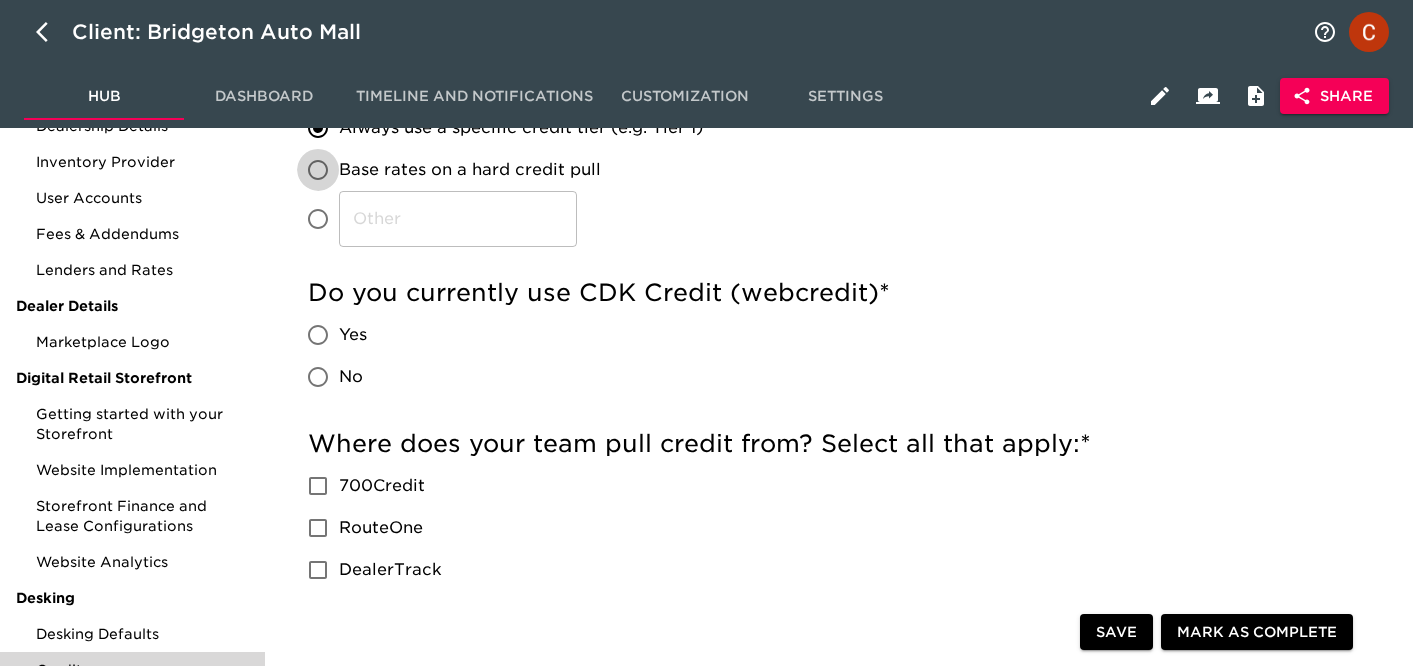 click on "Base rates on a hard credit pull" at bounding box center [318, 170] 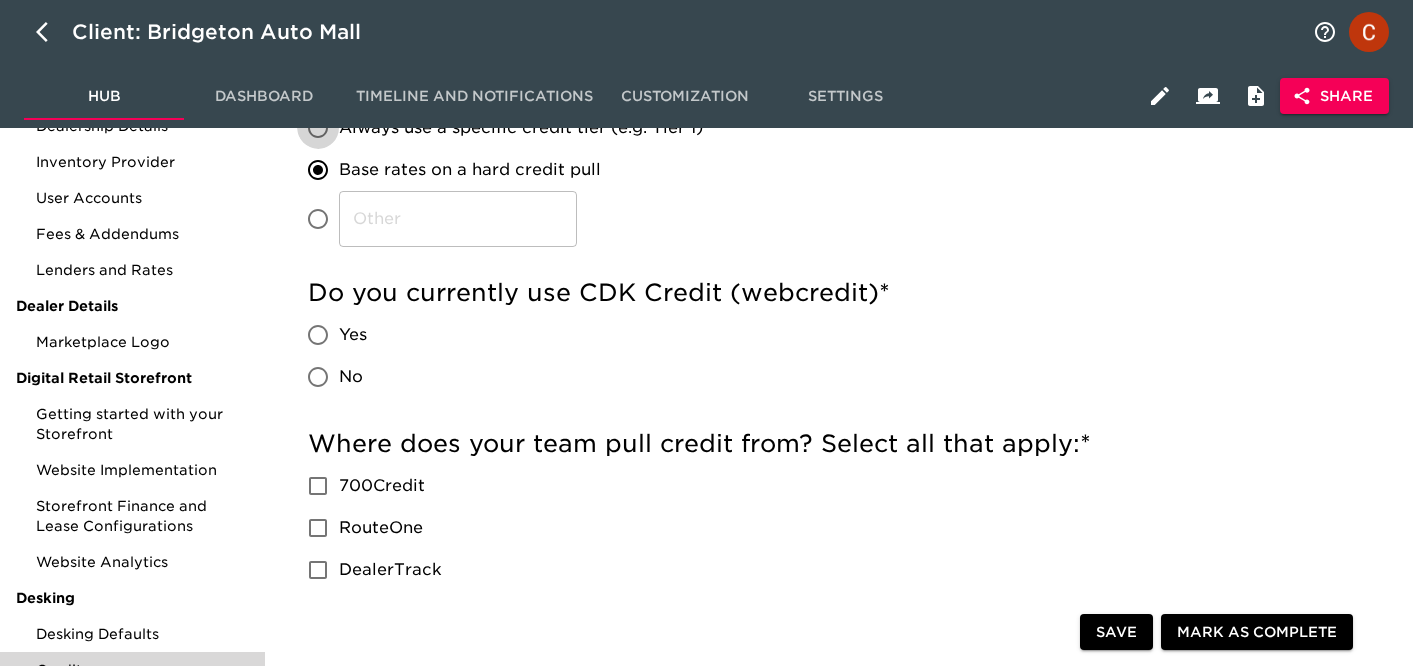 click on "Always use a specific credit tier (e.g. Tier 1)" at bounding box center [318, 128] 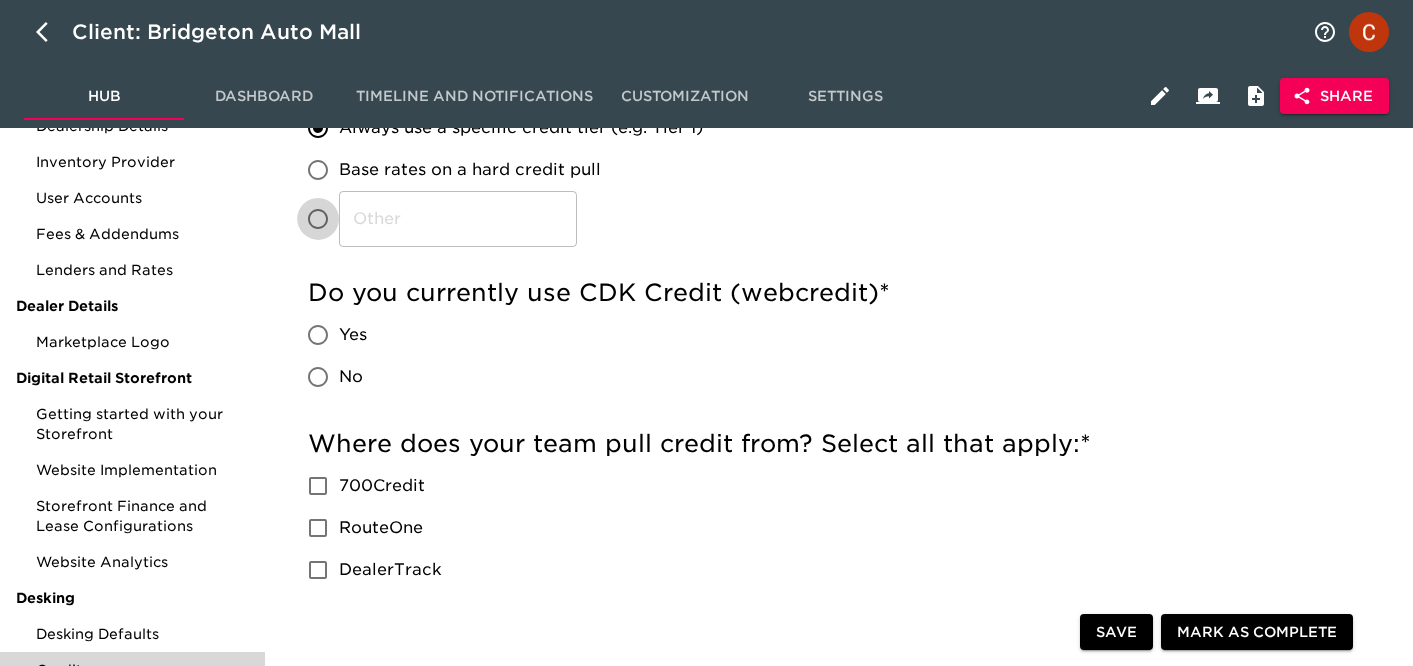 click on "​" at bounding box center (318, 219) 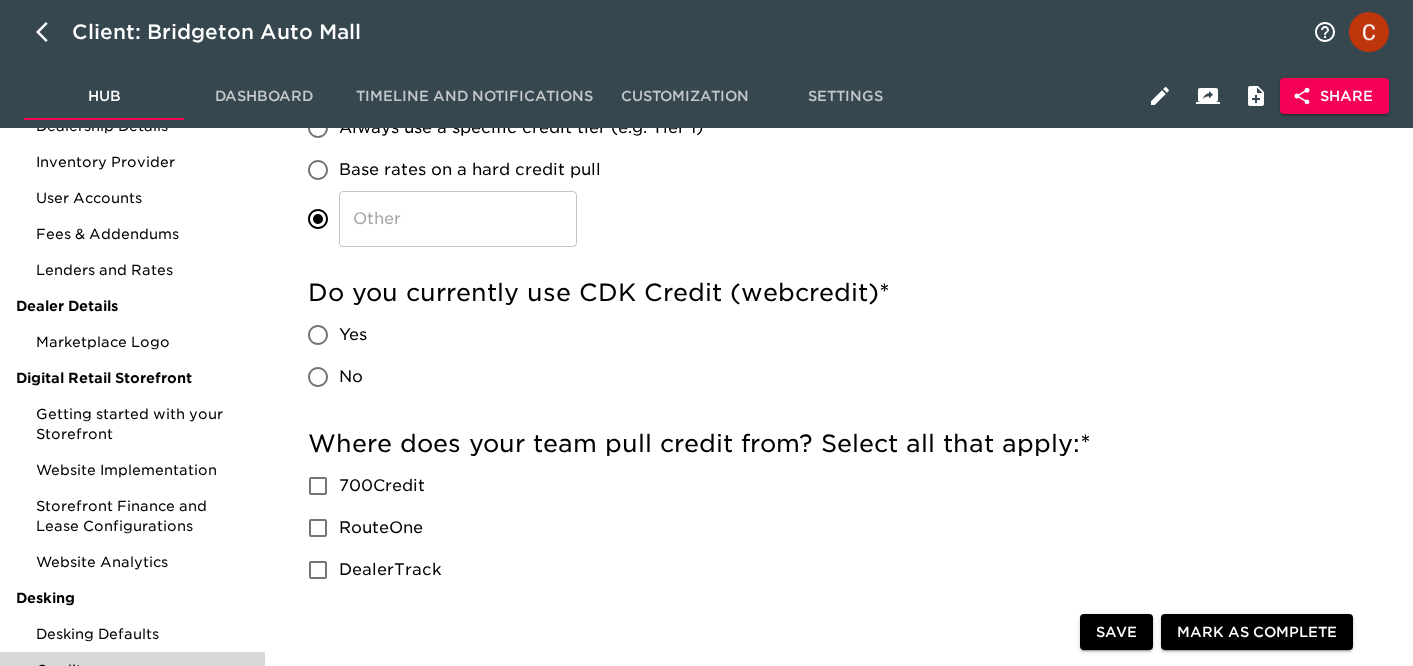 click on "Always use a specific credit tier (e.g. Tier 1)" at bounding box center [318, 128] 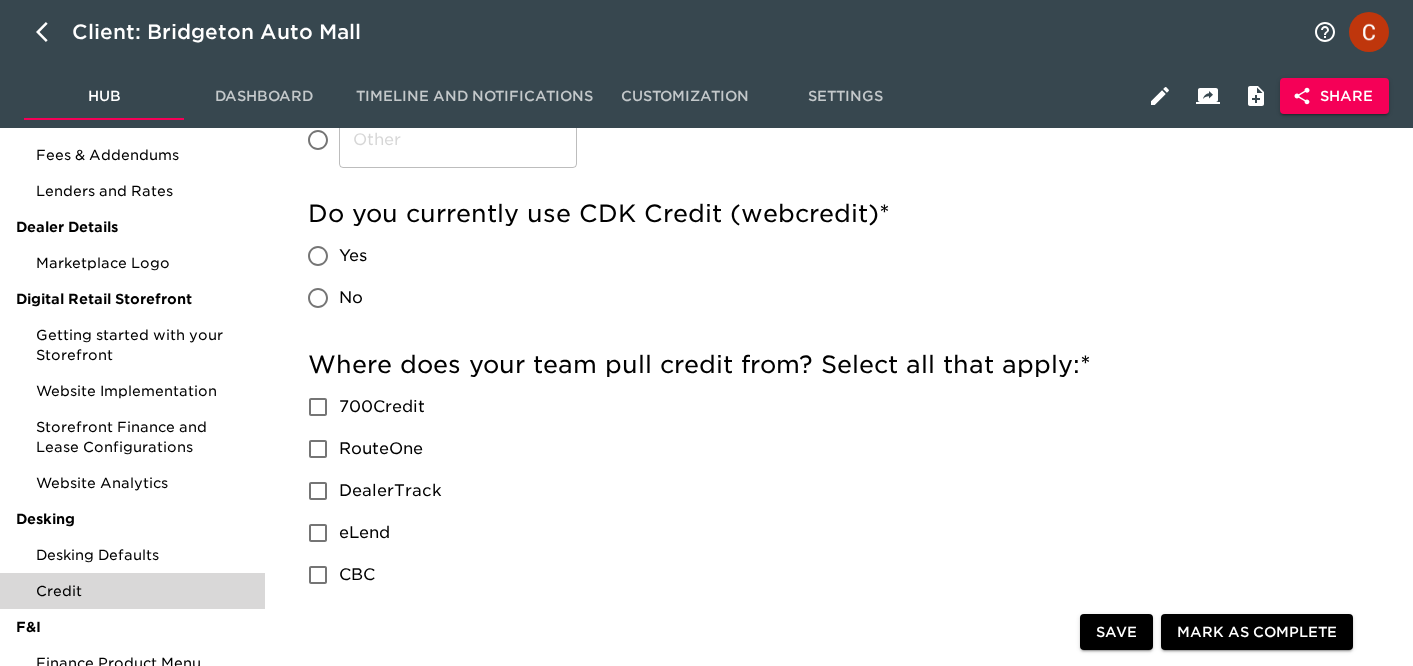 scroll, scrollTop: 308, scrollLeft: 0, axis: vertical 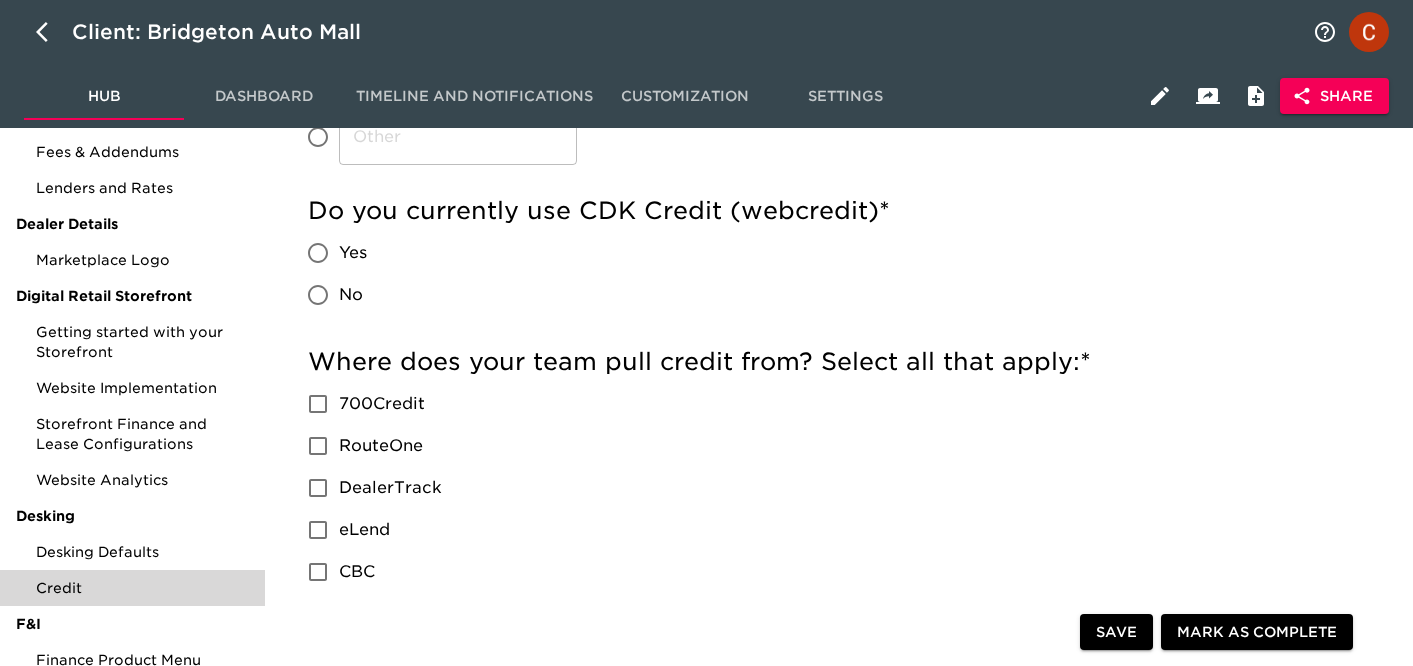 click on "Yes" at bounding box center [318, 253] 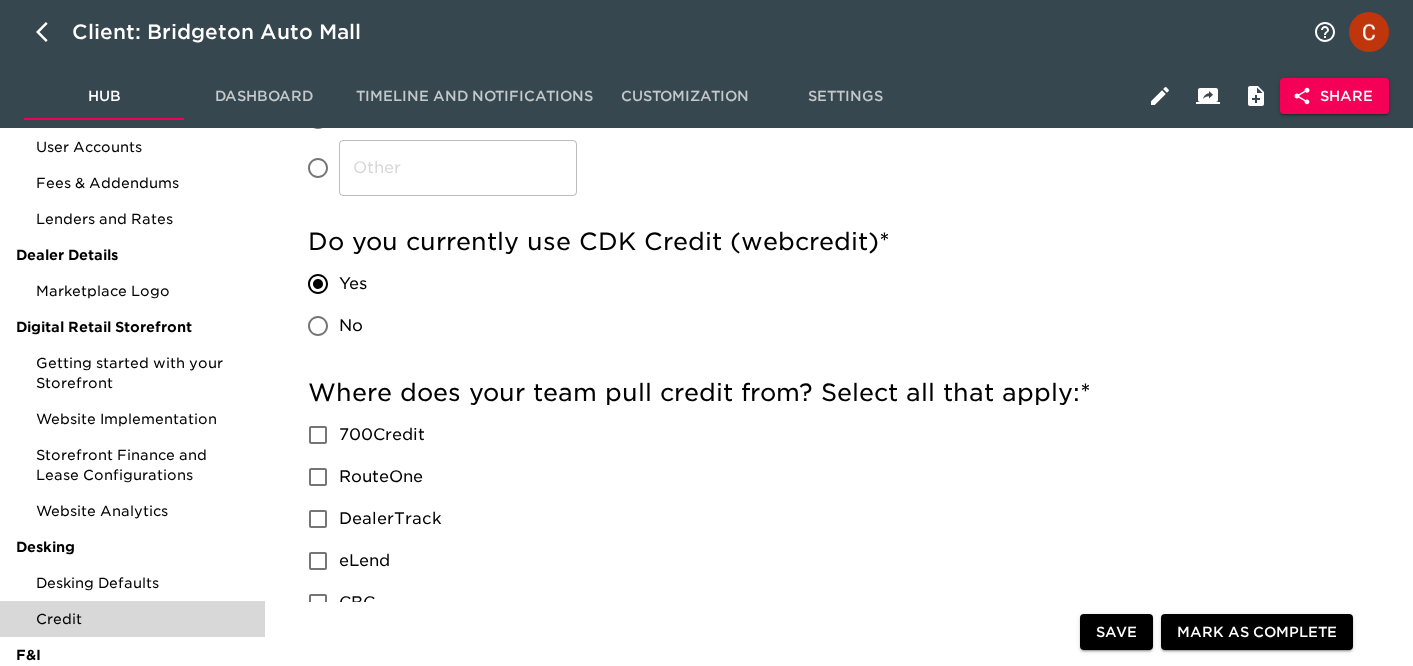 scroll, scrollTop: 263, scrollLeft: 0, axis: vertical 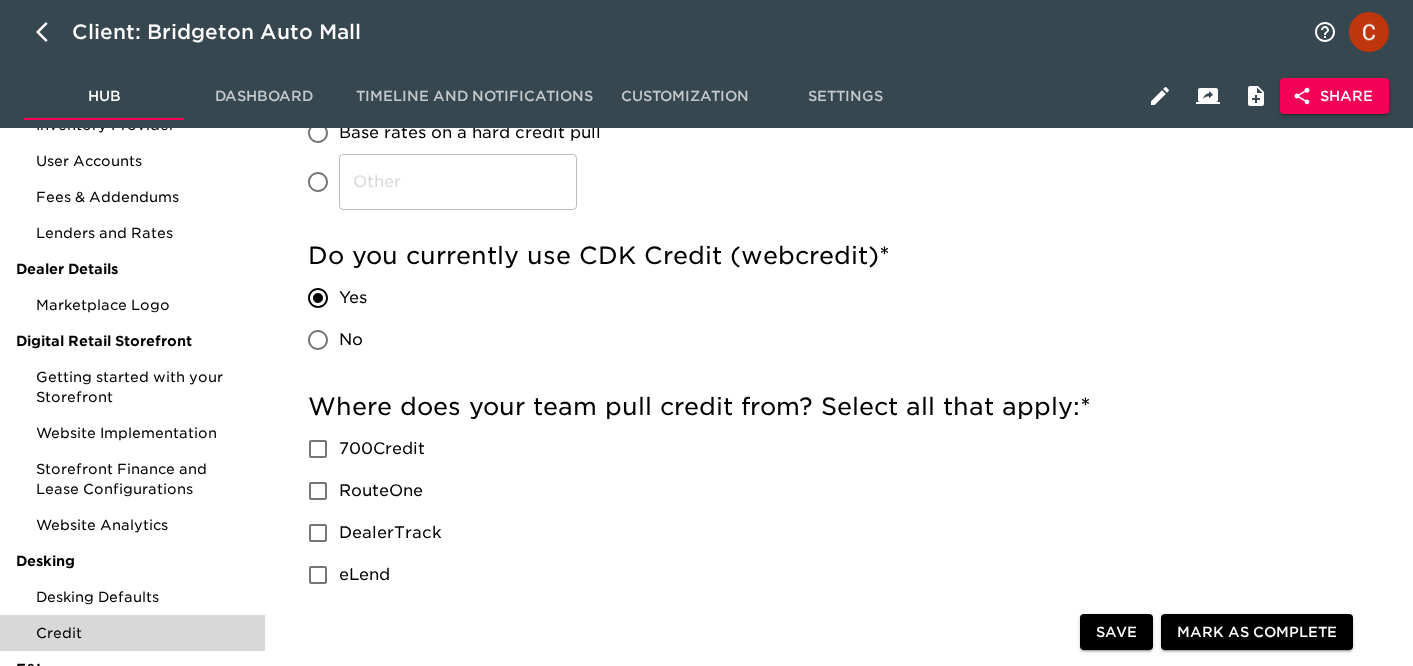 click on "No" at bounding box center [318, 340] 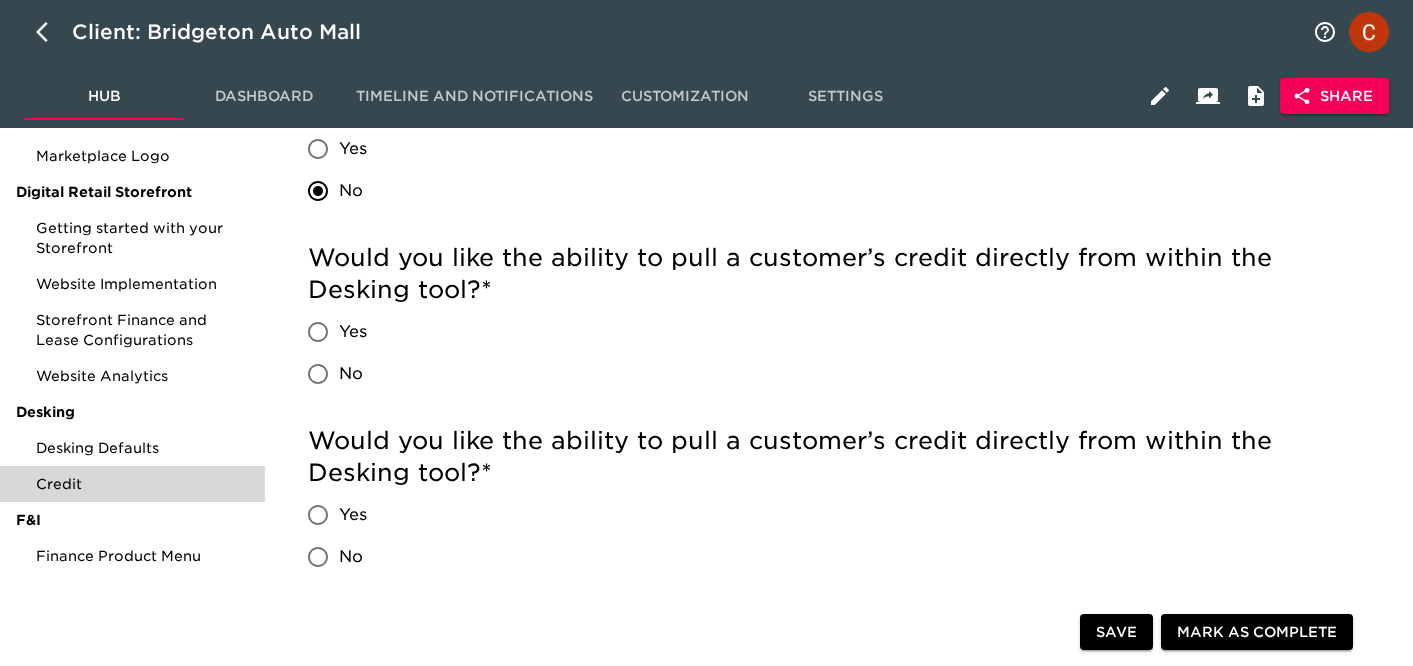 scroll, scrollTop: 409, scrollLeft: 0, axis: vertical 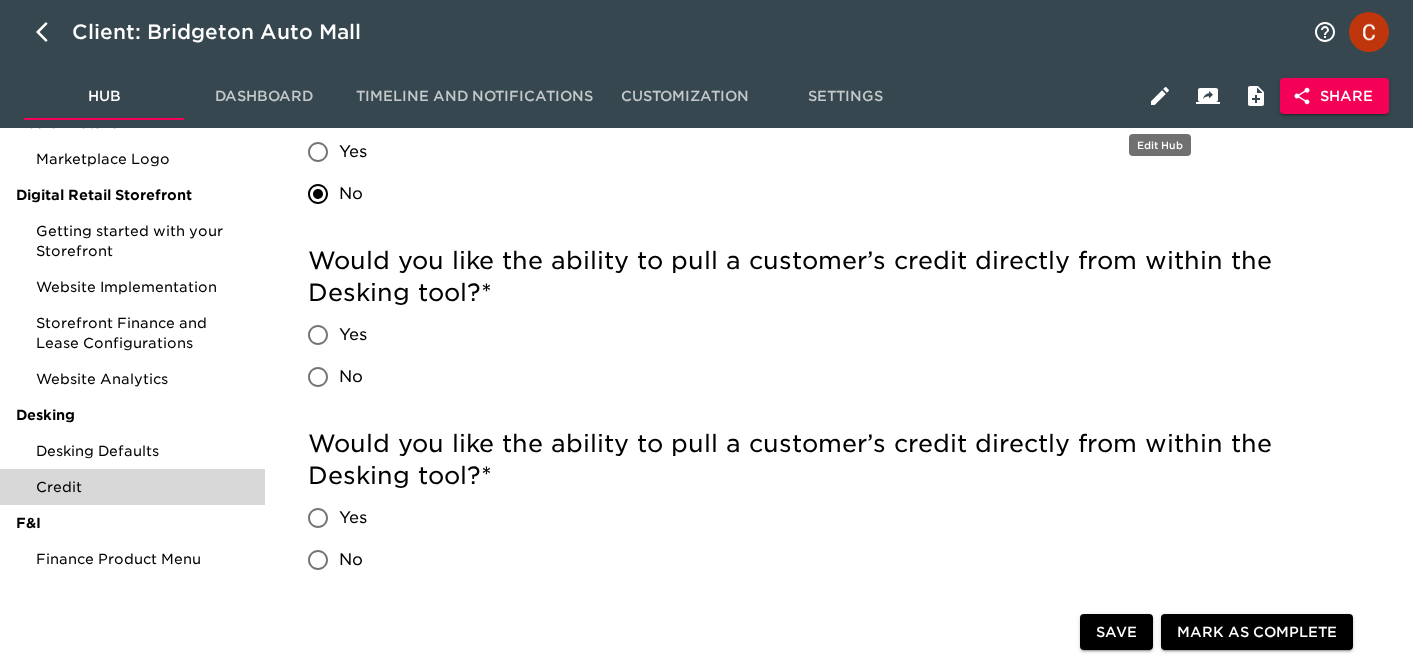 click 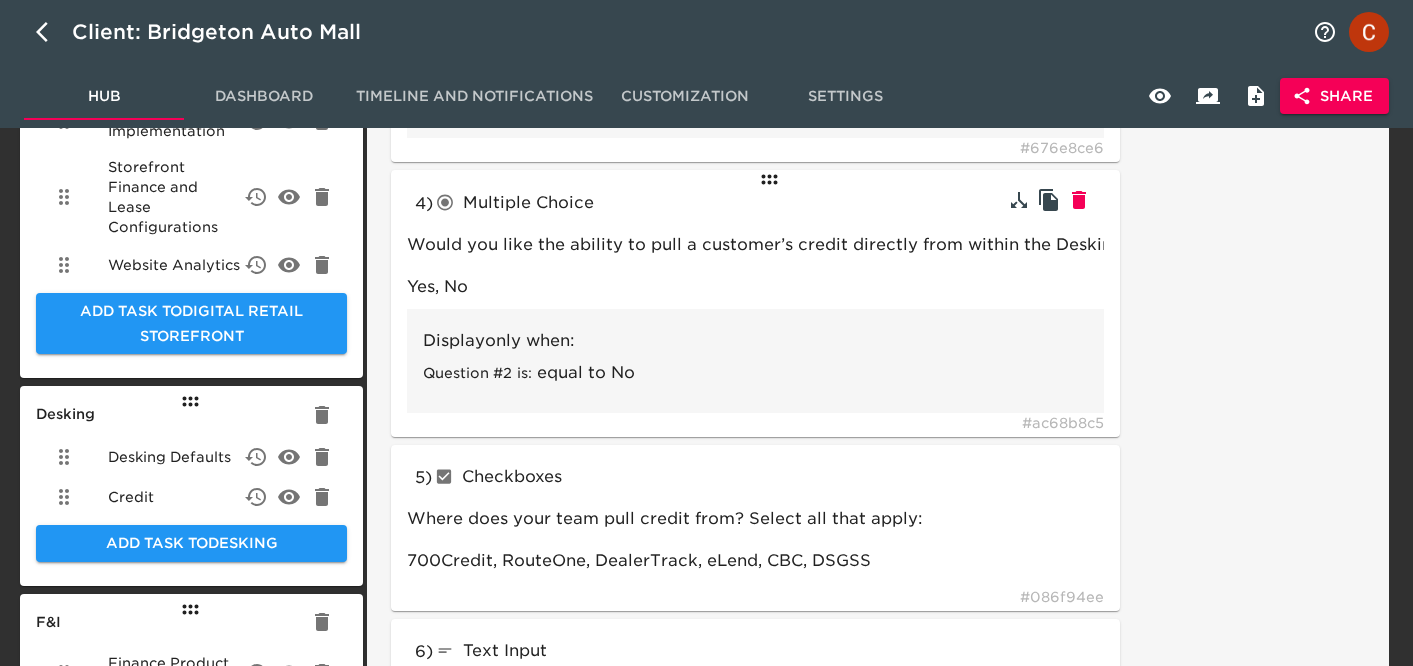 scroll, scrollTop: 782, scrollLeft: 0, axis: vertical 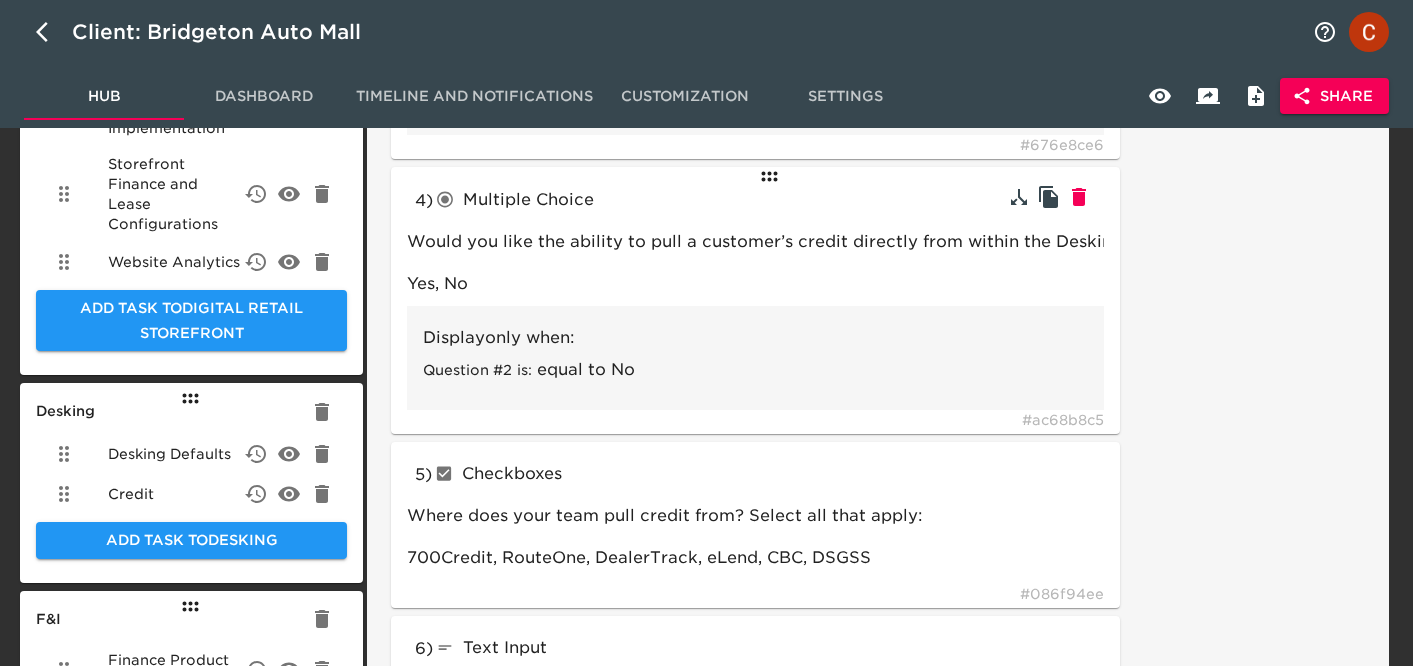 click on "No" at bounding box center (841, 370) 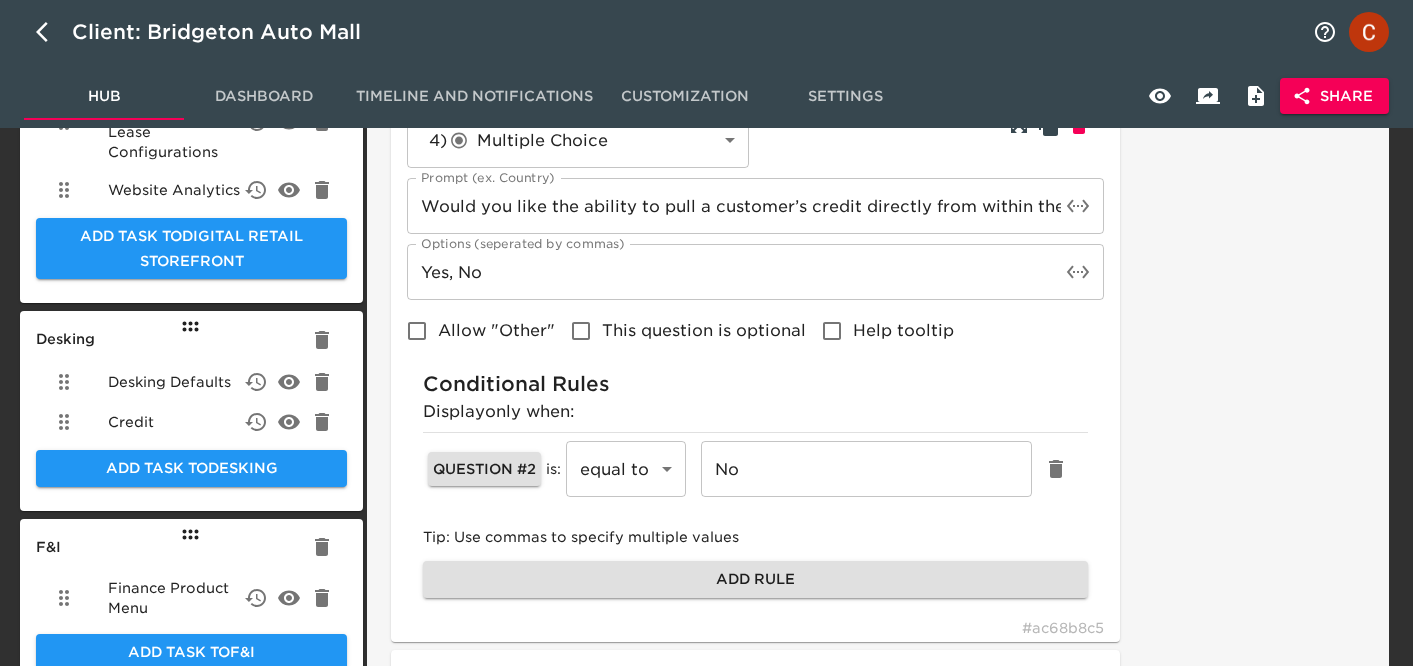 scroll, scrollTop: 861, scrollLeft: 0, axis: vertical 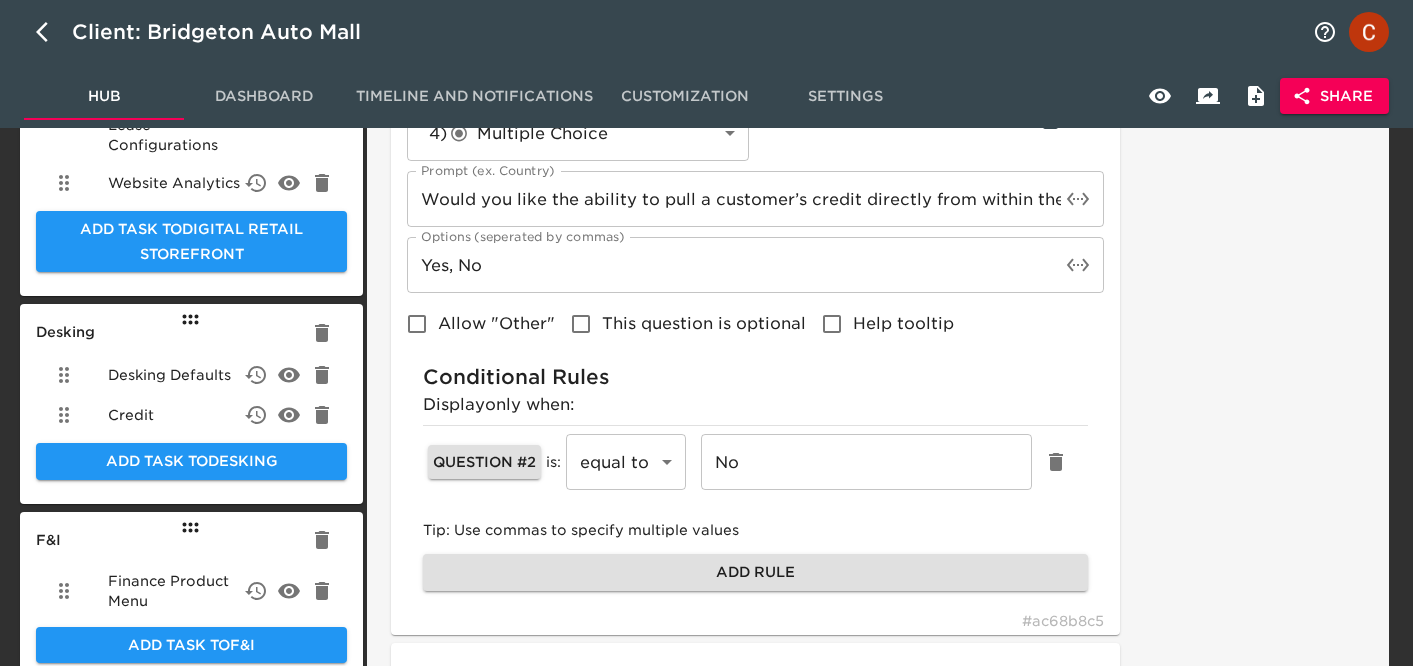 click on "No" at bounding box center (866, 462) 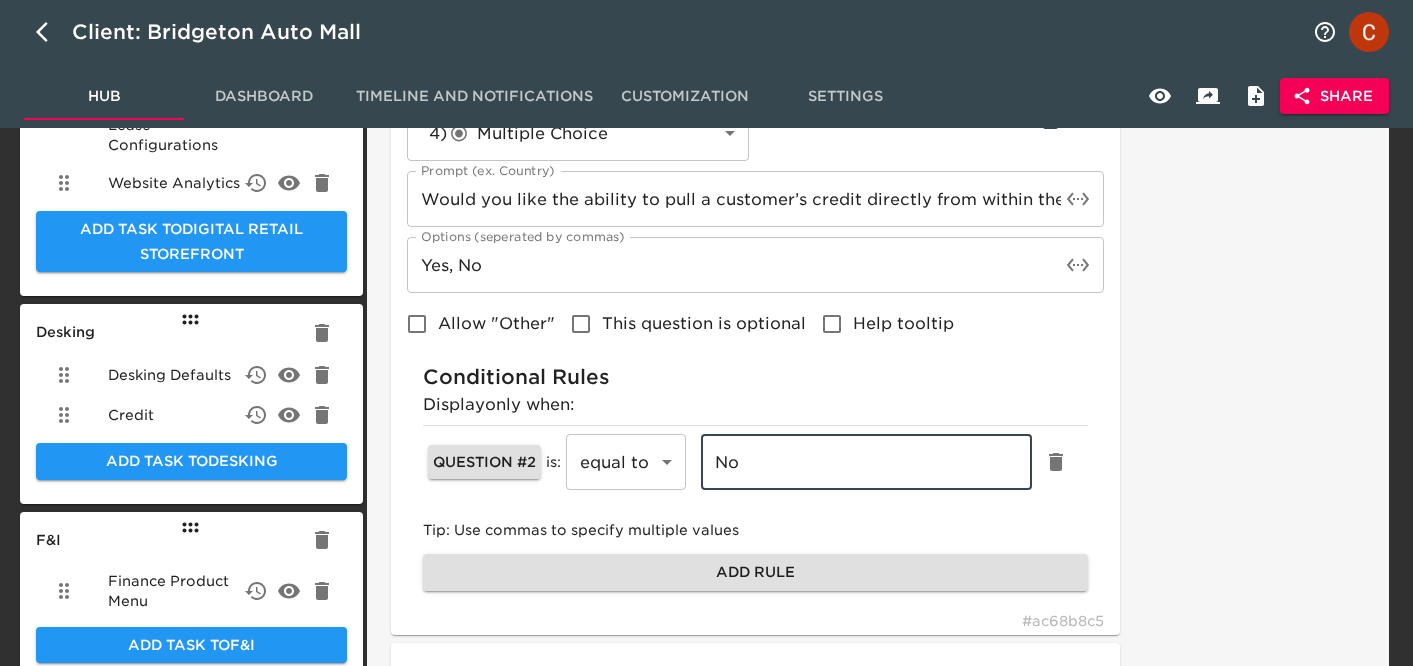 click on "No" at bounding box center (866, 462) 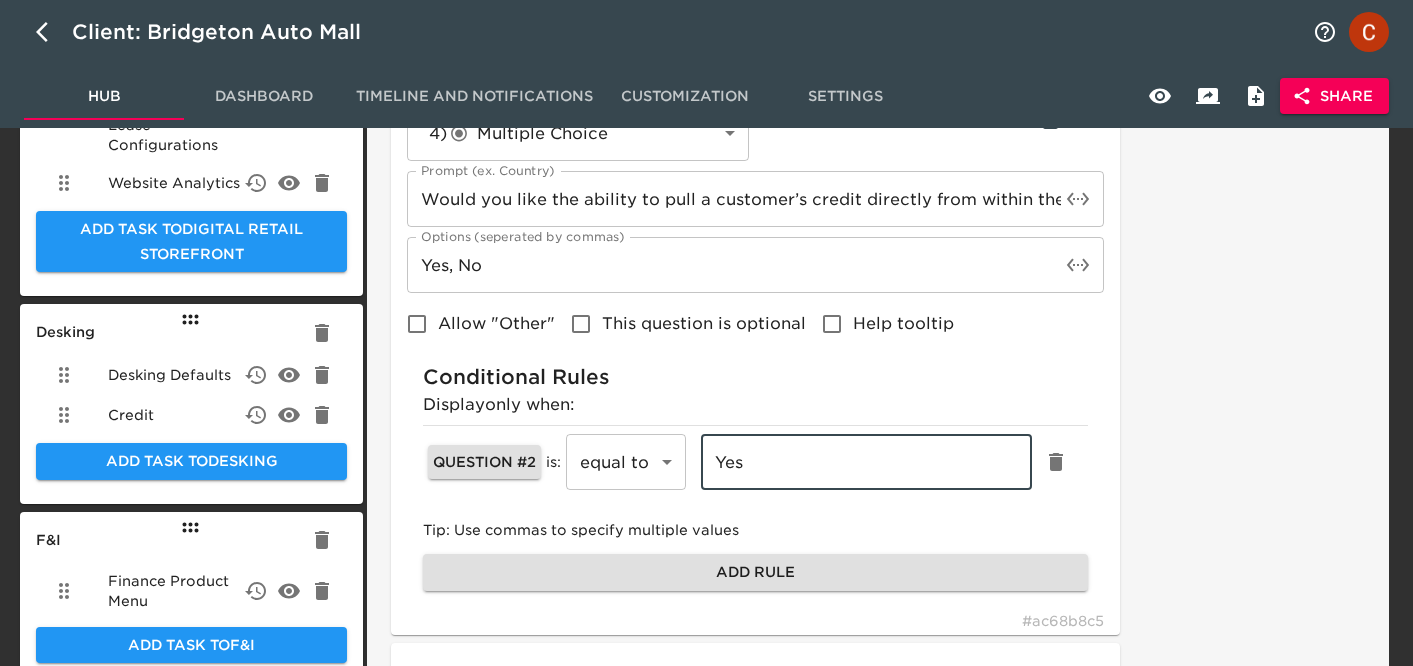 type on "Yes" 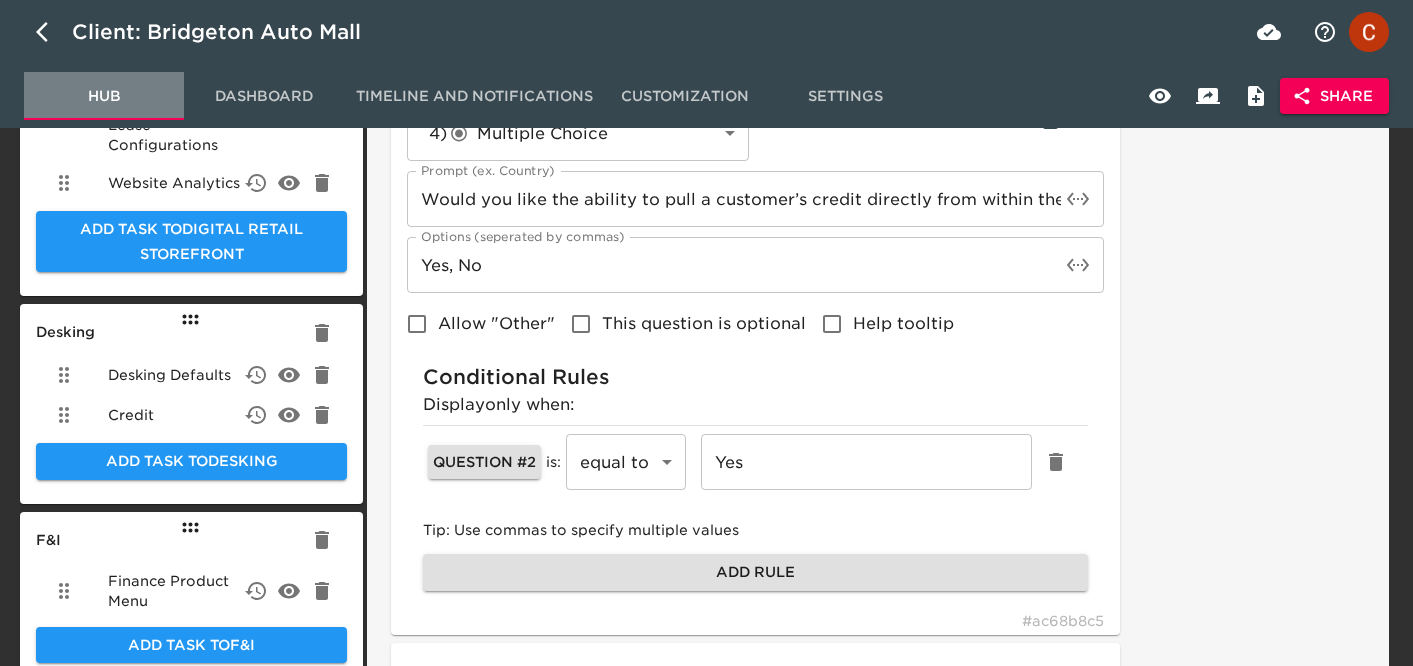 click on "Hub" at bounding box center [104, 96] 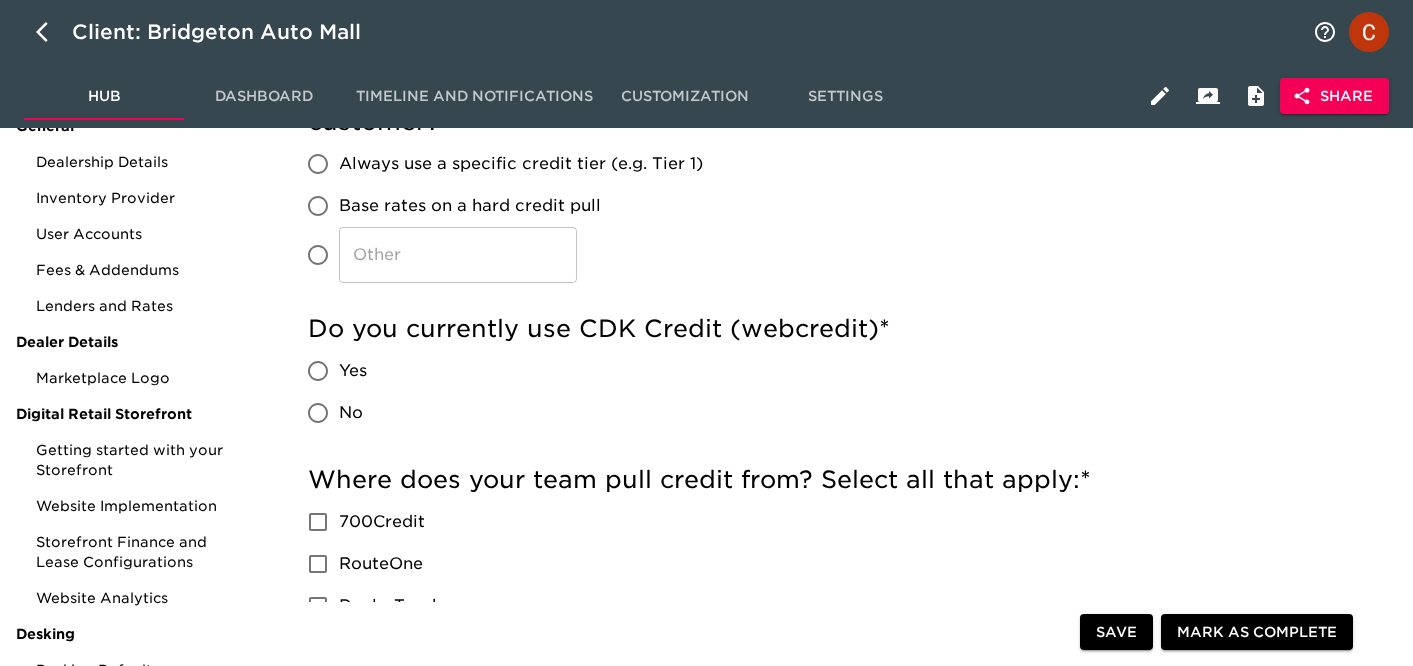 scroll, scrollTop: 186, scrollLeft: 0, axis: vertical 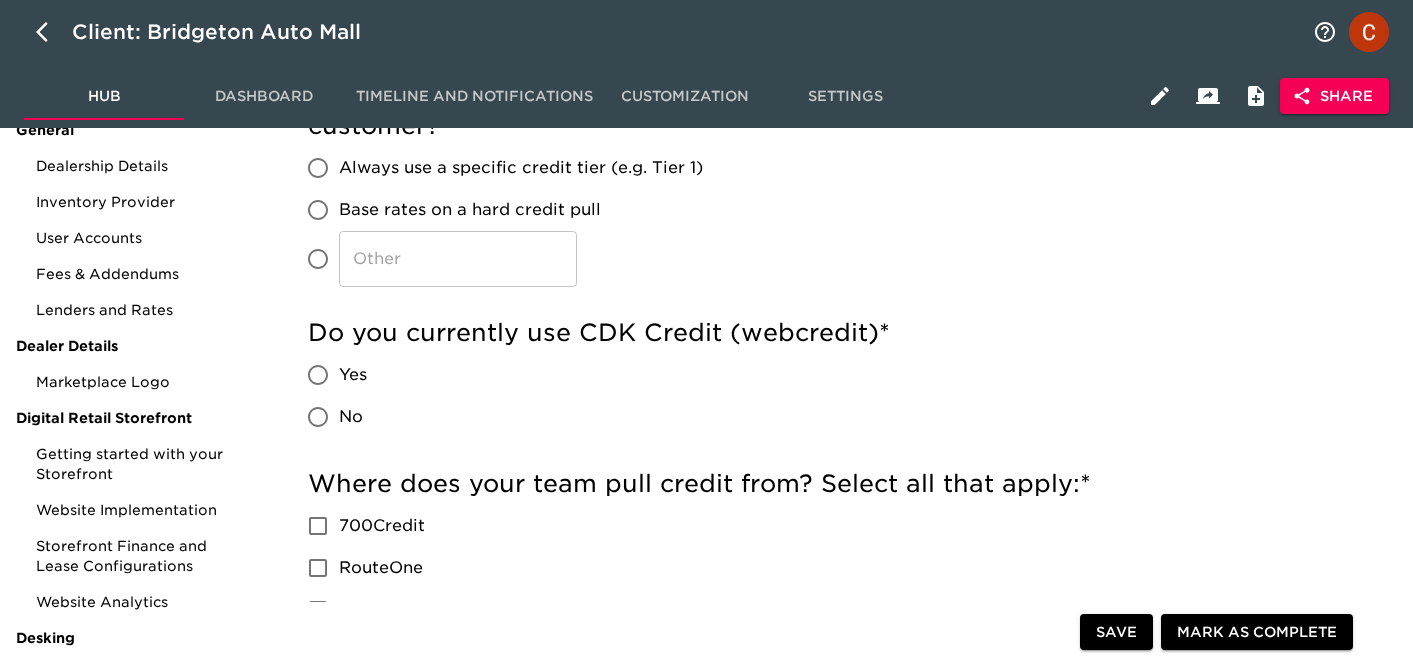click on "Yes" at bounding box center (318, 375) 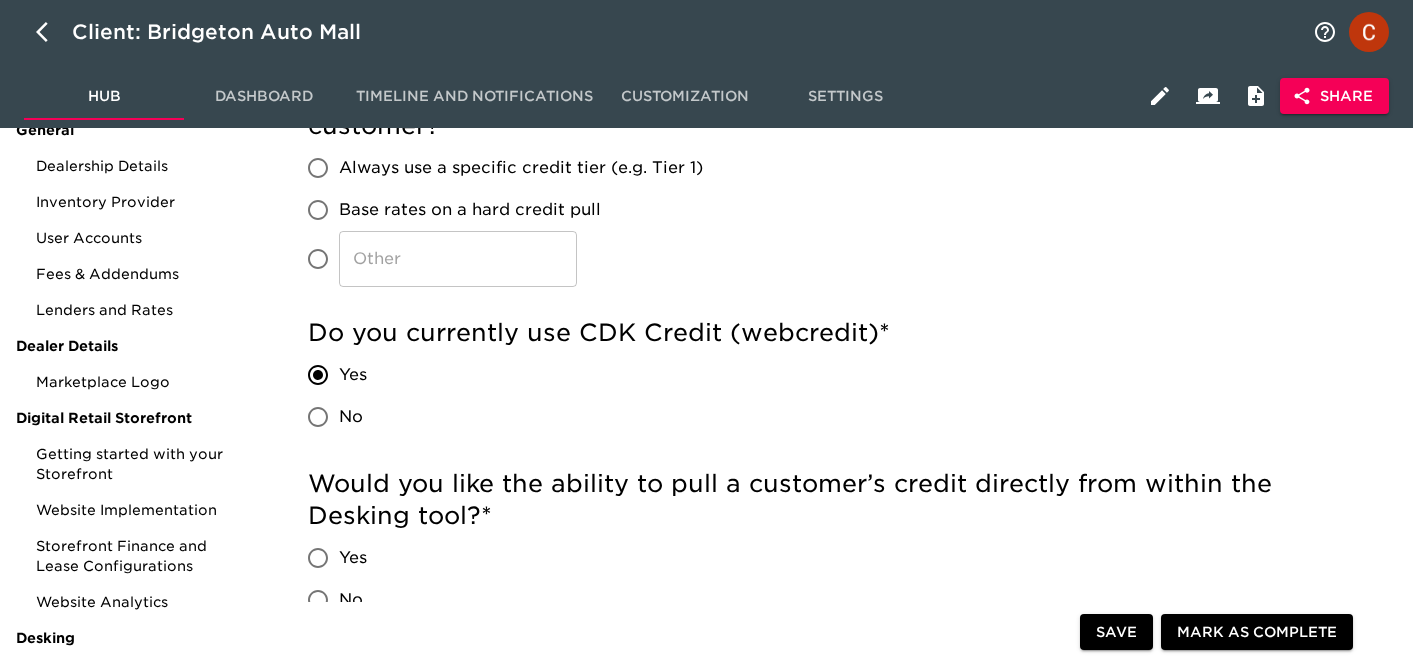 click on "No" at bounding box center [318, 417] 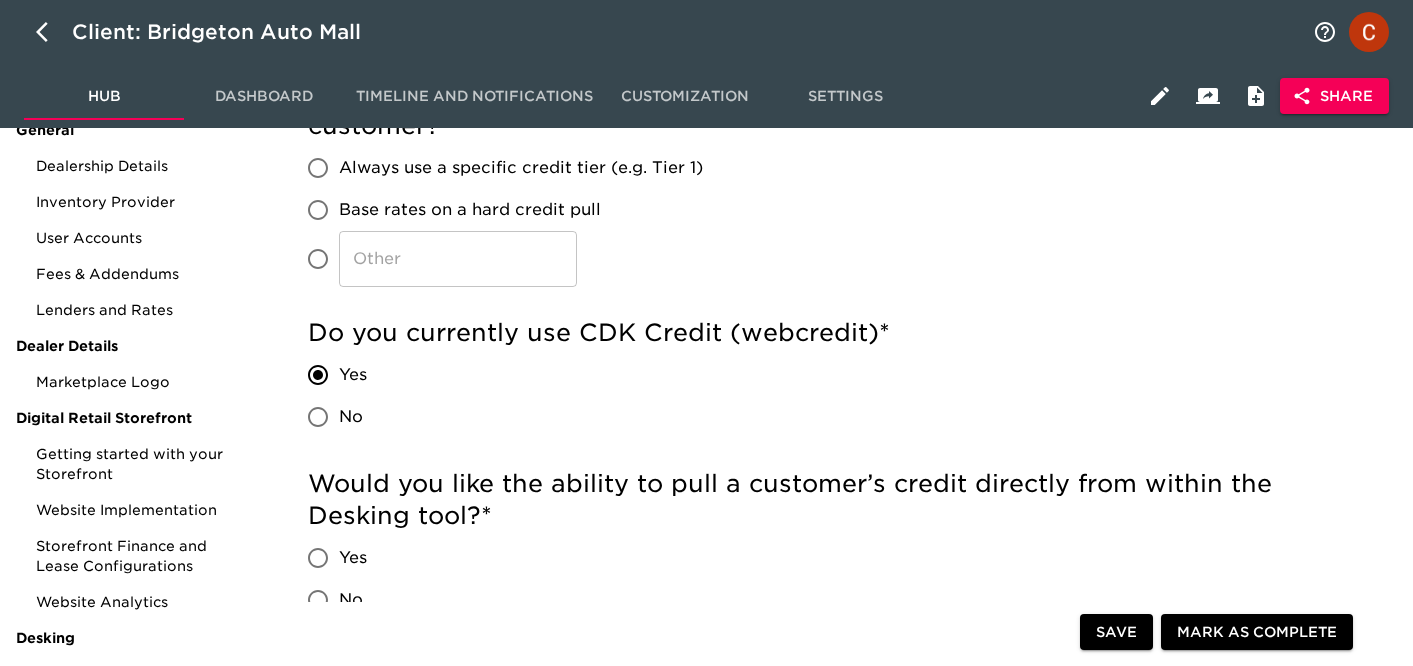 radio on "true" 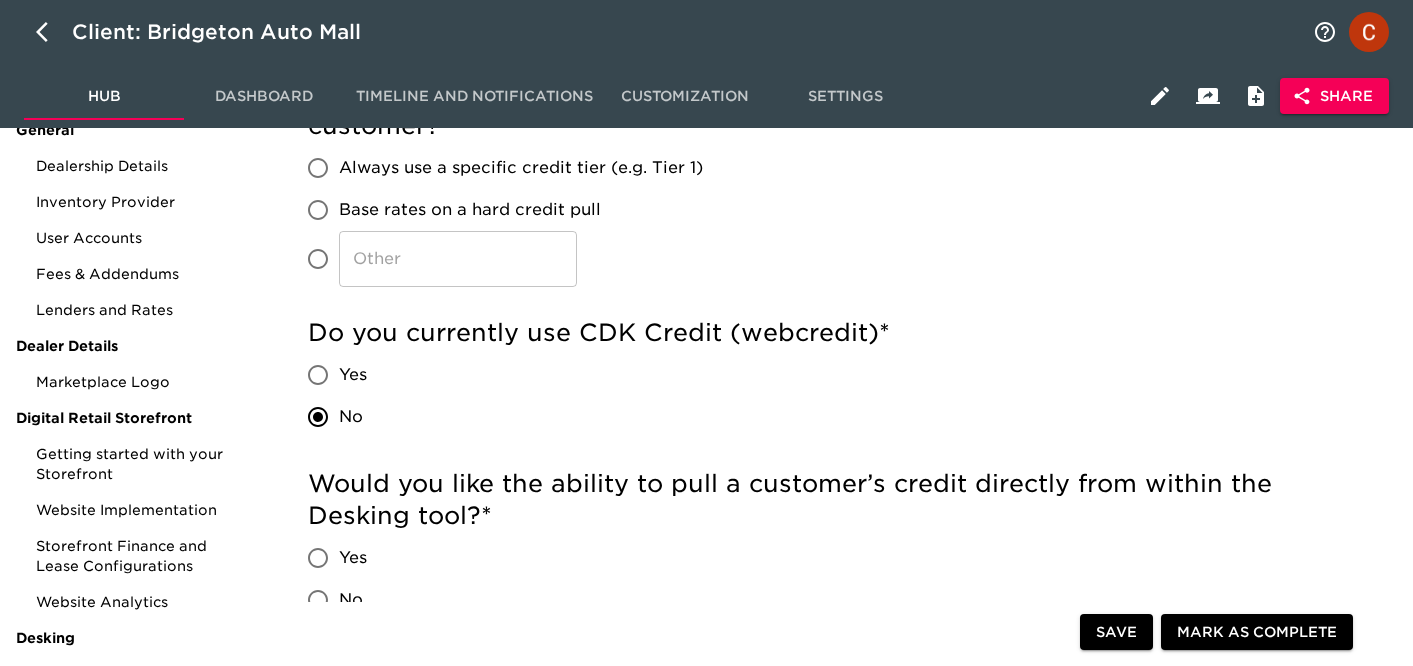click on "Yes" at bounding box center [318, 375] 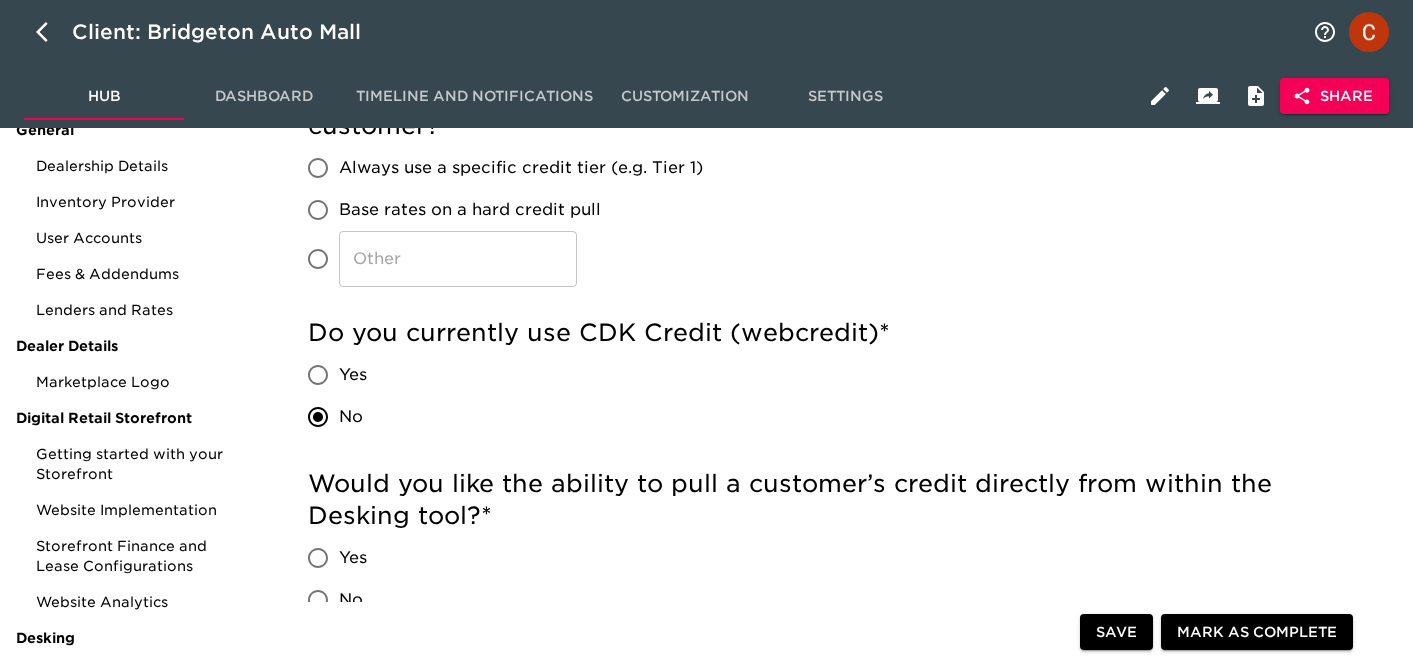 radio on "true" 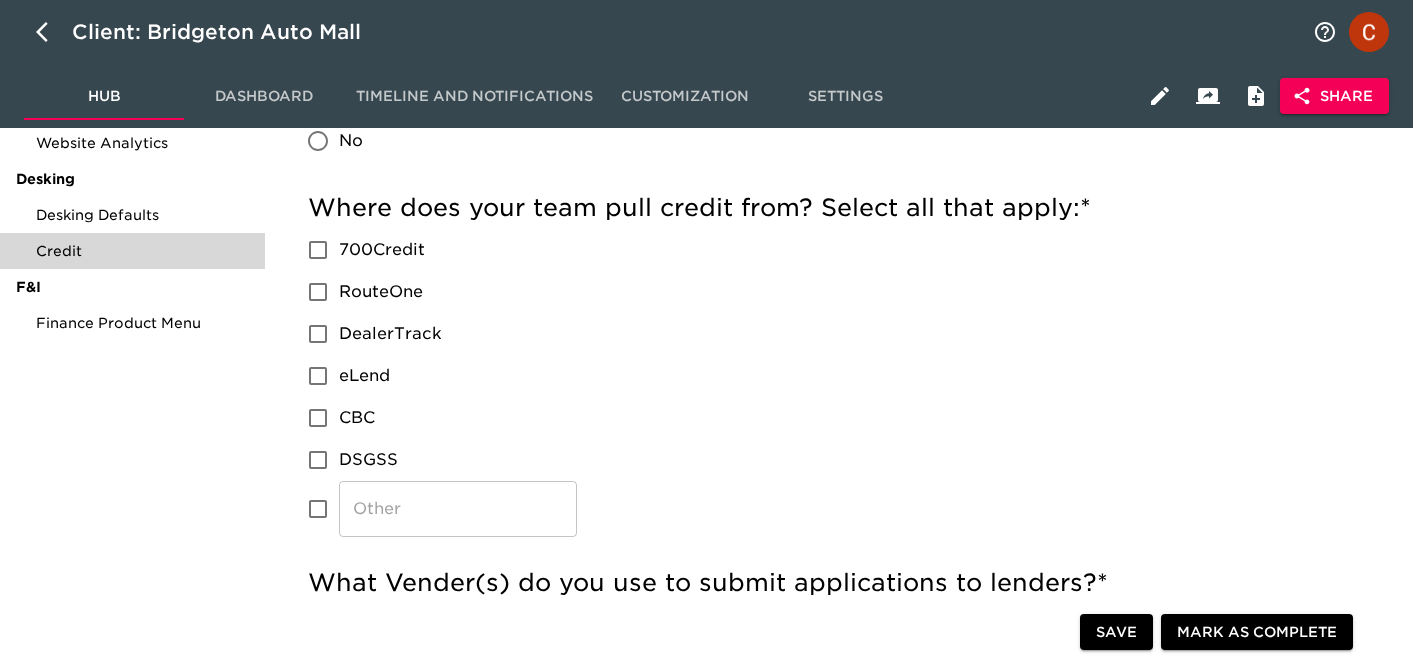 scroll, scrollTop: 629, scrollLeft: 0, axis: vertical 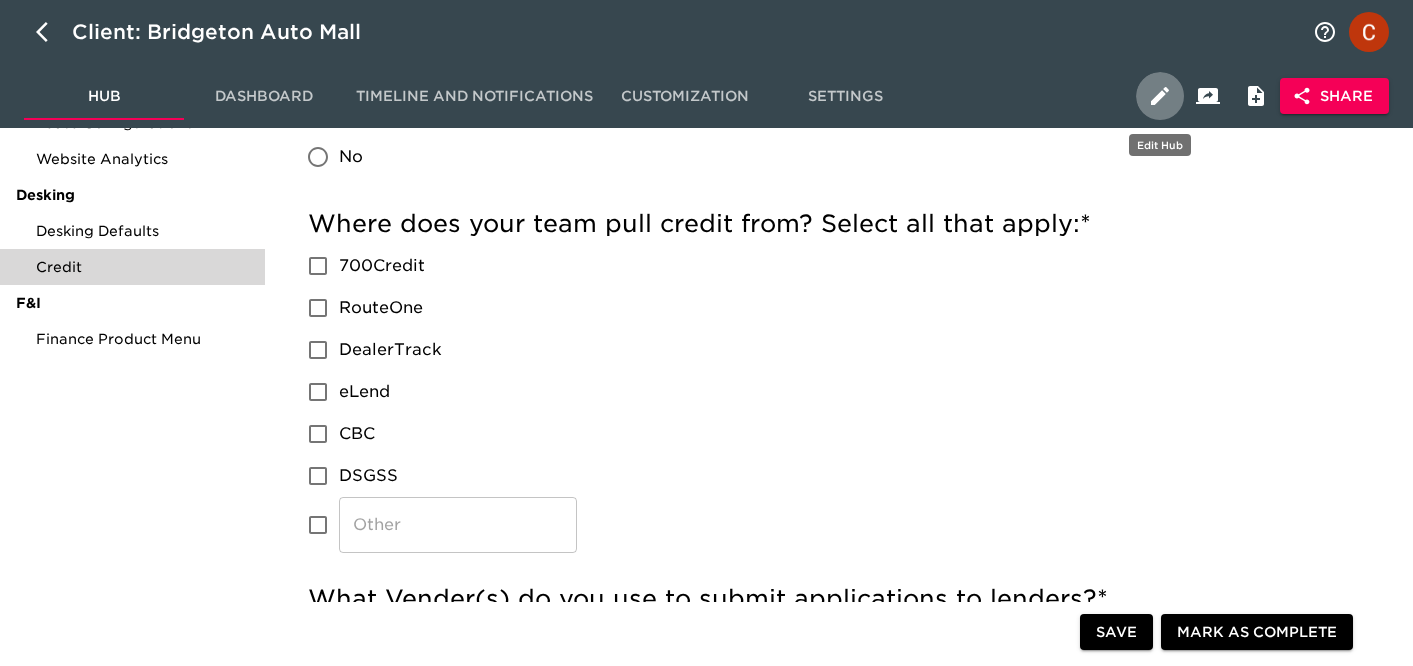 click at bounding box center [1160, 96] 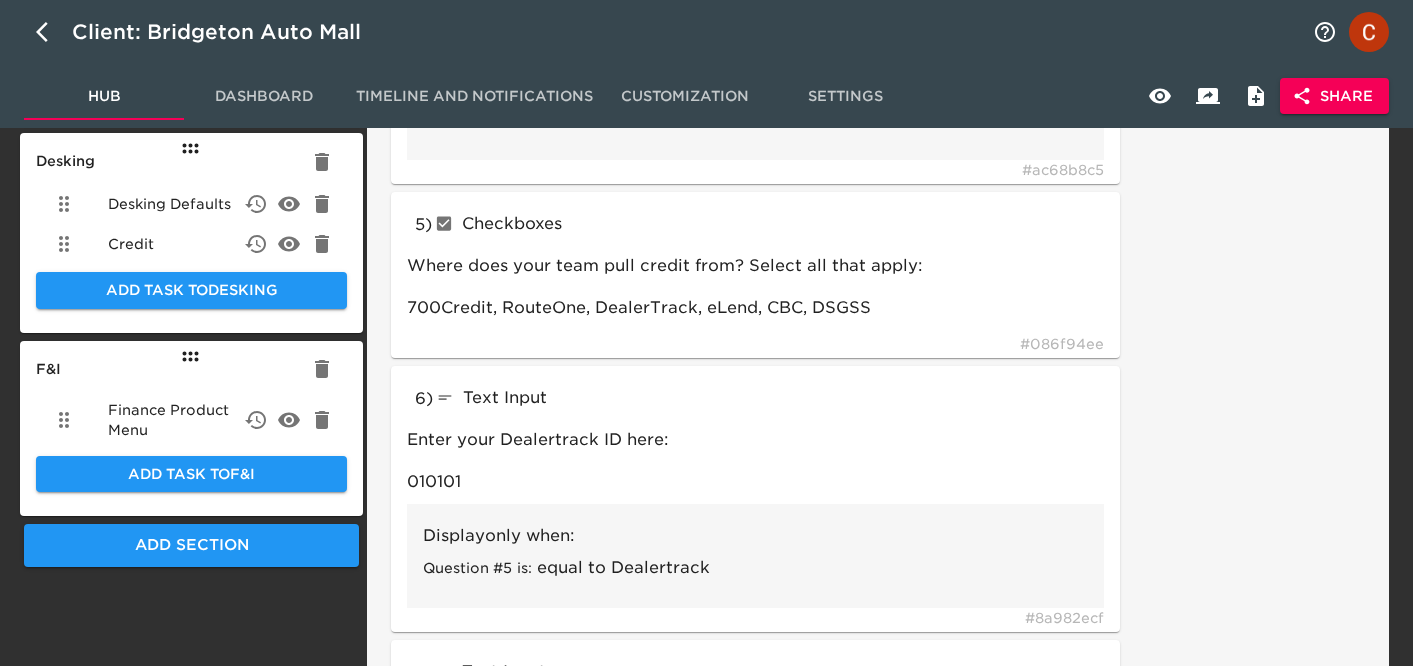 scroll, scrollTop: 1033, scrollLeft: 0, axis: vertical 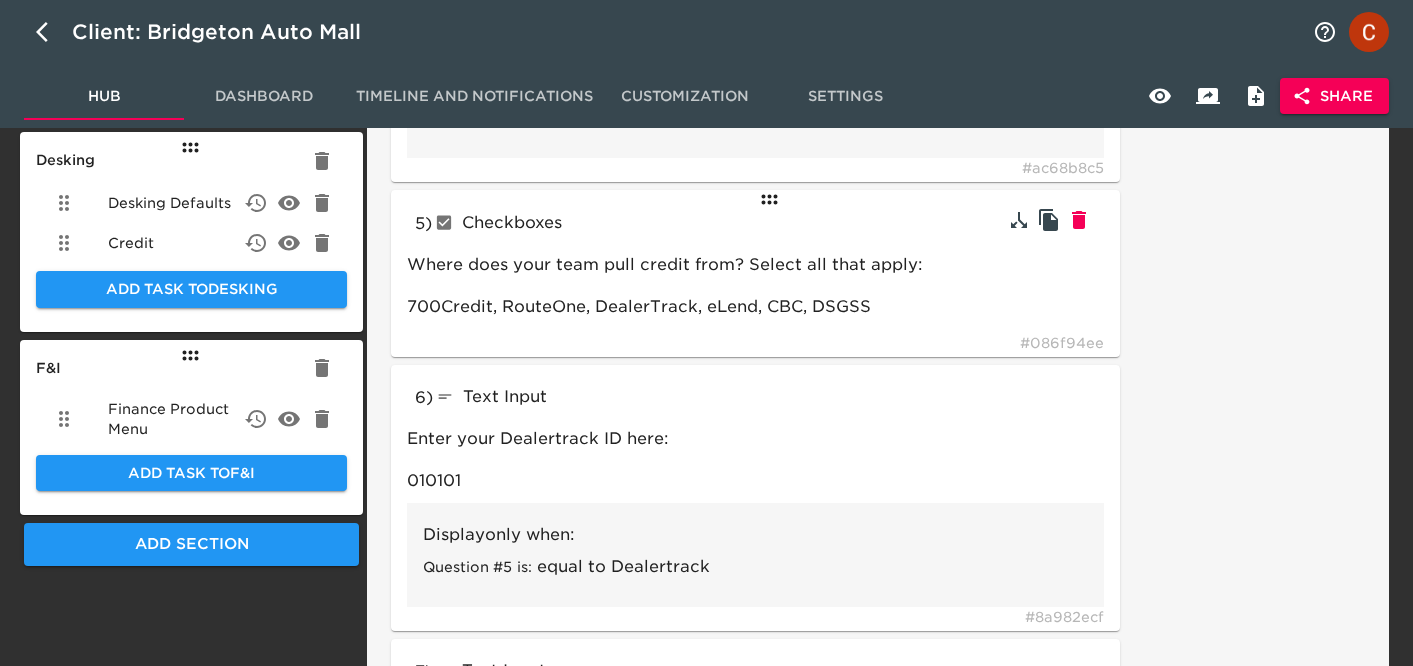click on "Checkboxes" at bounding box center (579, 223) 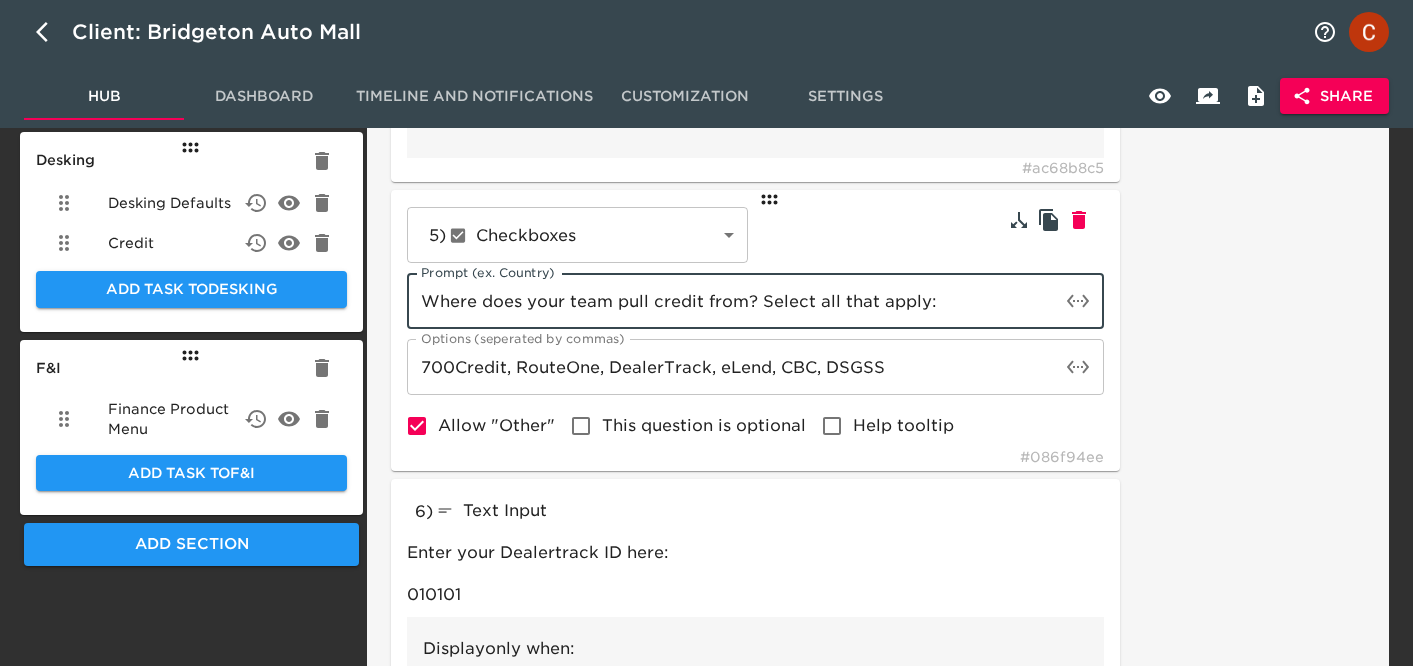 drag, startPoint x: 749, startPoint y: 294, endPoint x: 412, endPoint y: 295, distance: 337.0015 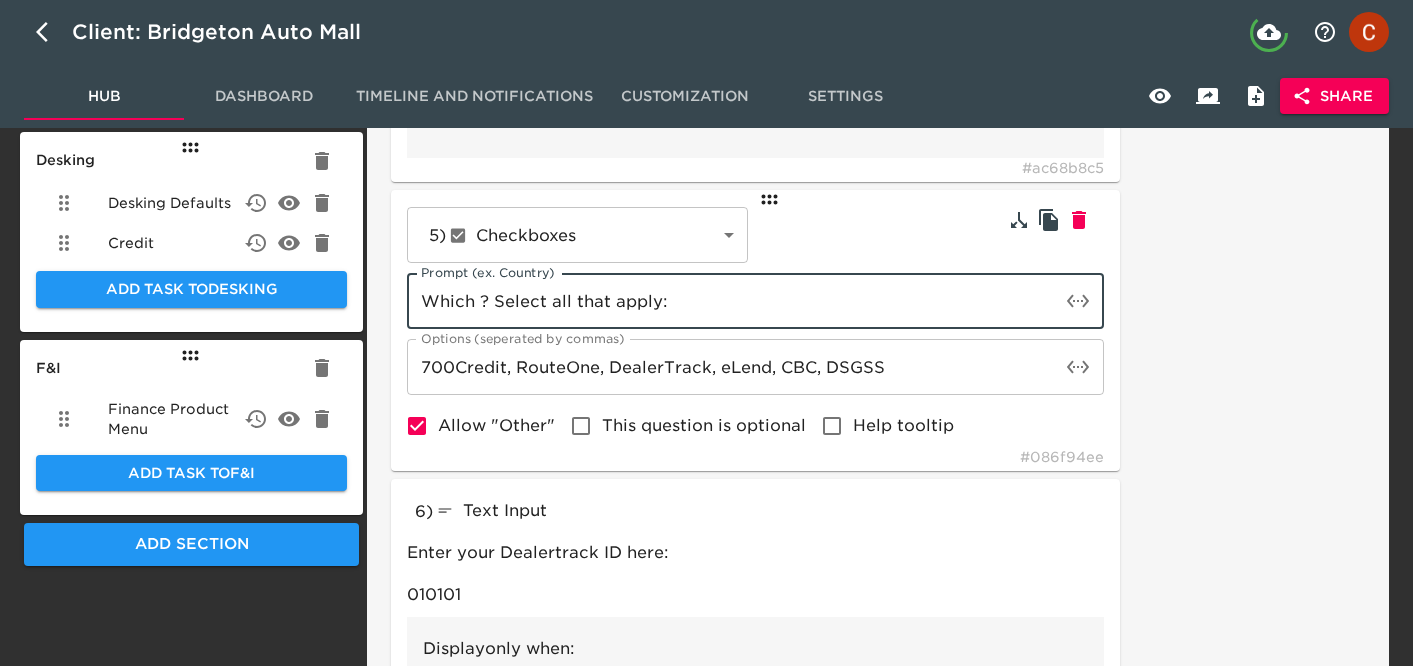 click on "Which ? Select all that apply:" at bounding box center (733, 301) 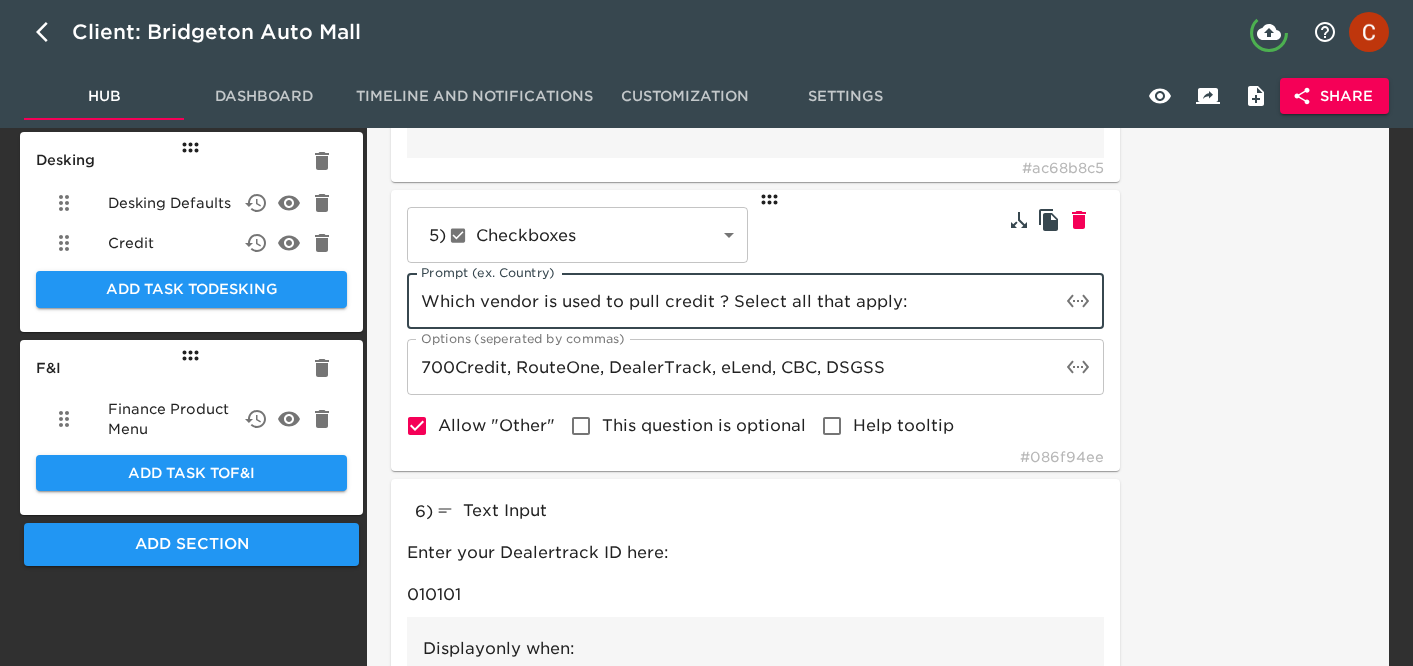 type on "Which vendor is used to pull credit ? Select all that apply:" 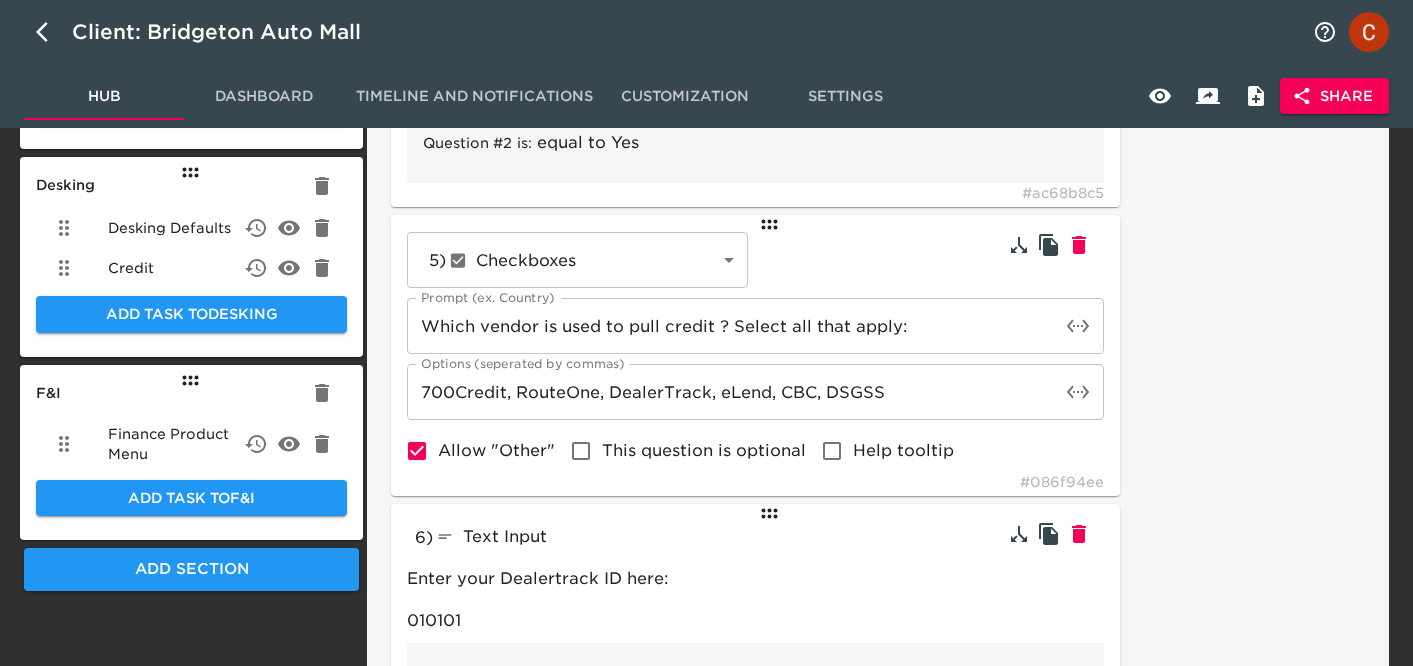 scroll, scrollTop: 967, scrollLeft: 0, axis: vertical 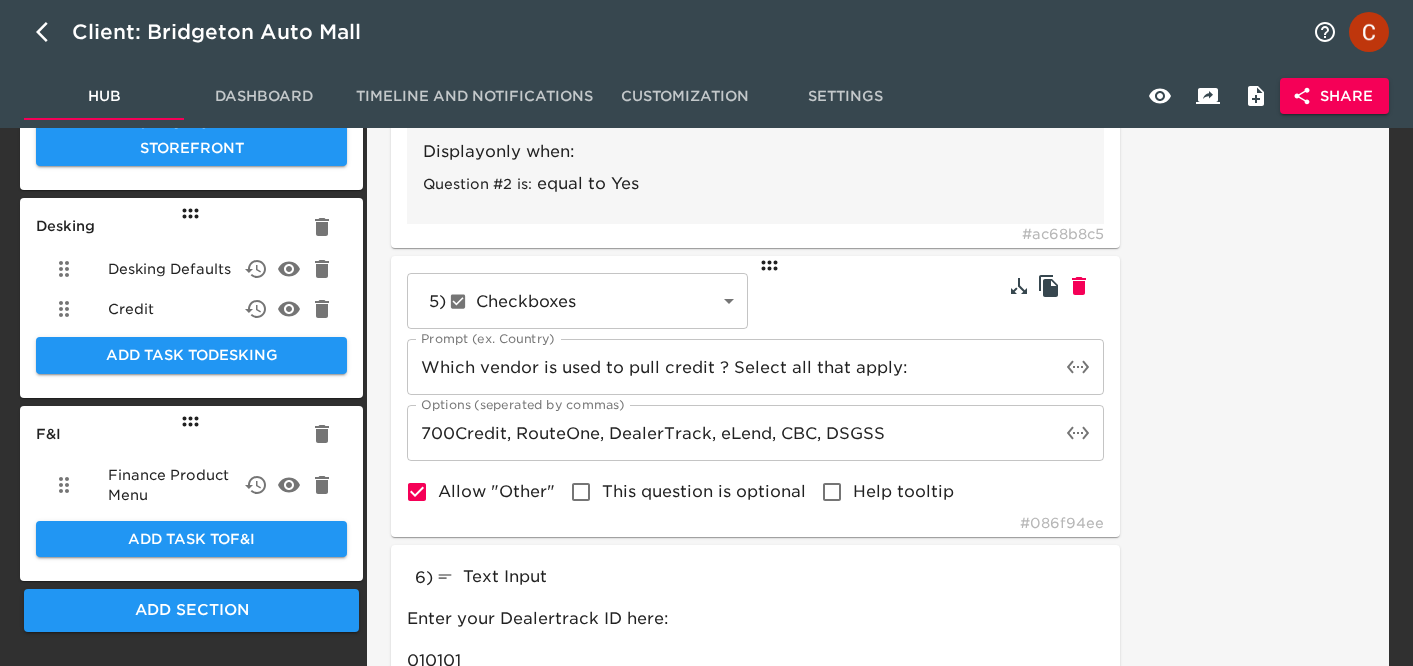 click on "Hub" at bounding box center (104, 96) 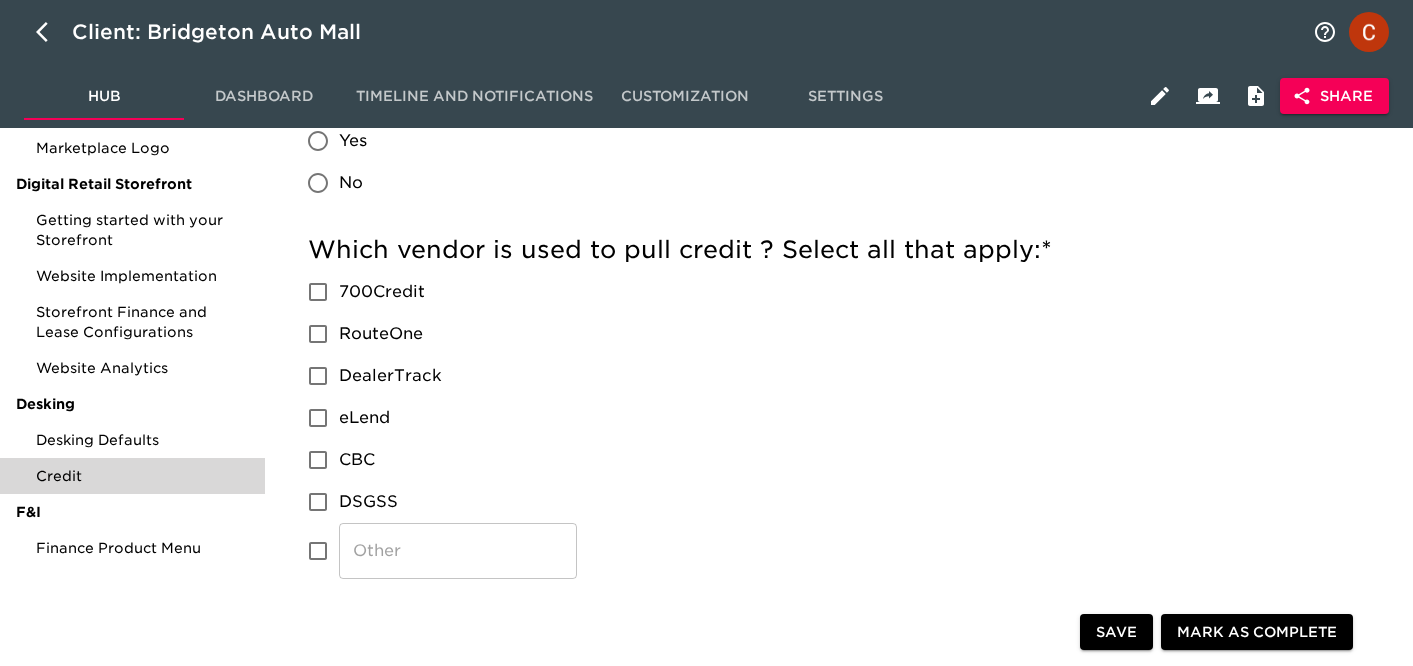 scroll, scrollTop: 440, scrollLeft: 0, axis: vertical 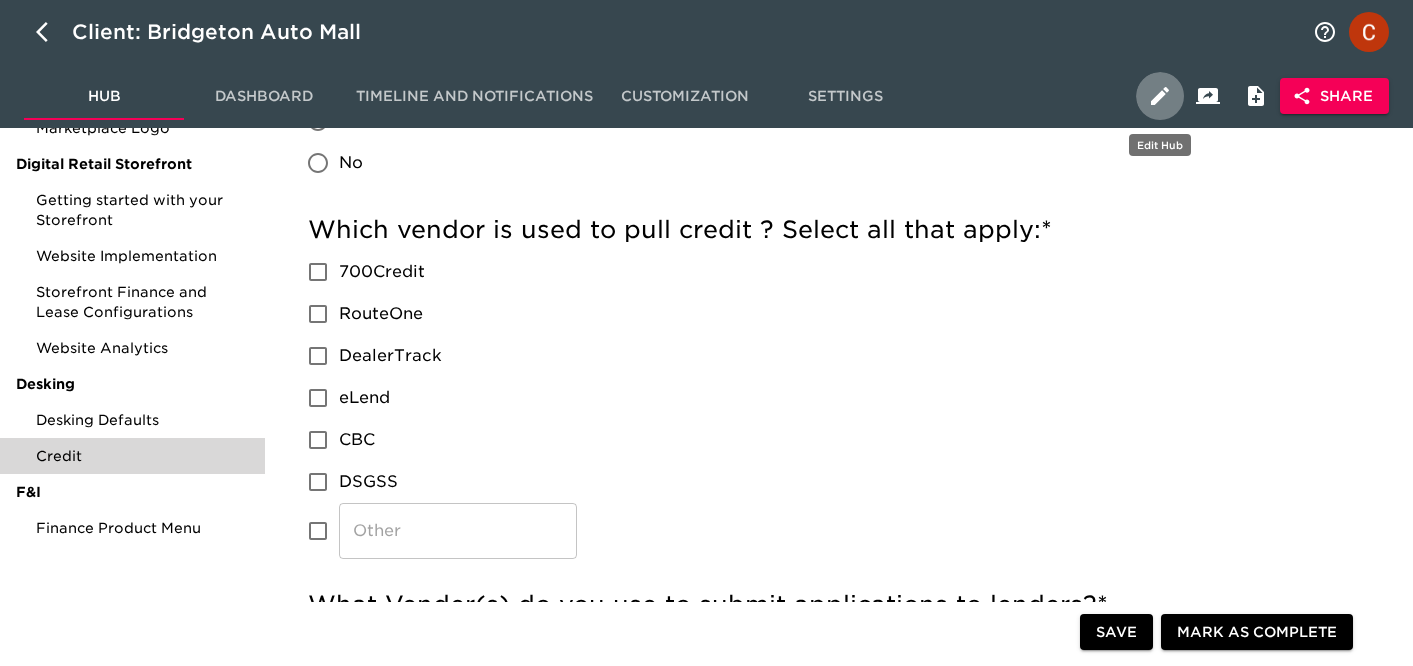 click at bounding box center (1160, 96) 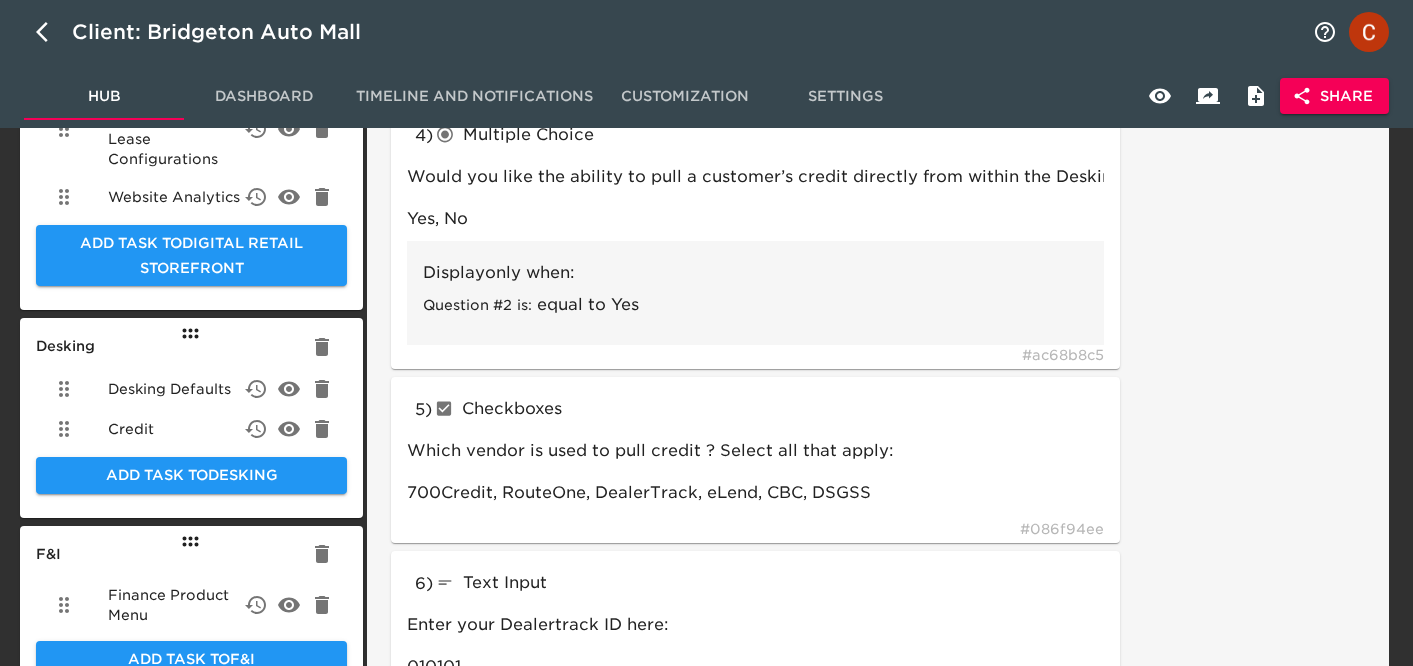 scroll, scrollTop: 849, scrollLeft: 0, axis: vertical 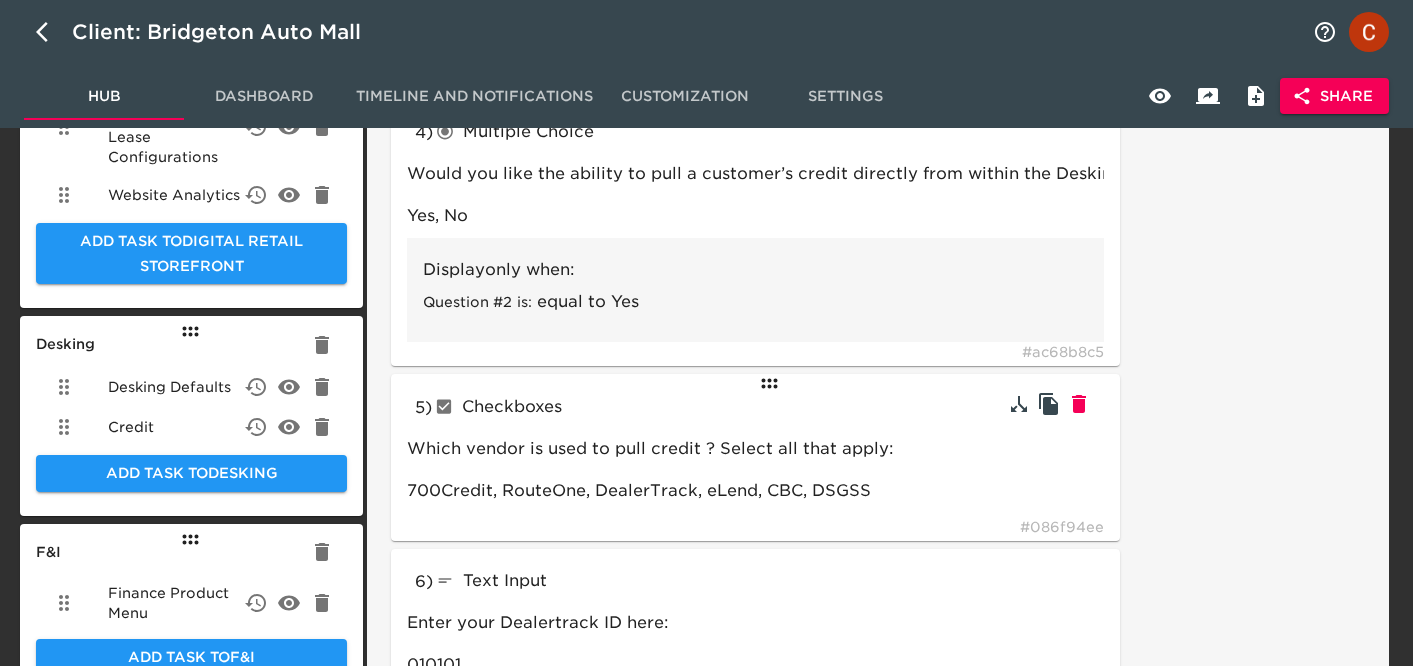 click on "5 )  Checkboxes checkboxes Which vendor is used to pull credit ? Select all that apply: 700Credit, RouteOne, DealerTrack, eLend, CBC, DSGSS #  086f94ee" at bounding box center (755, 457) 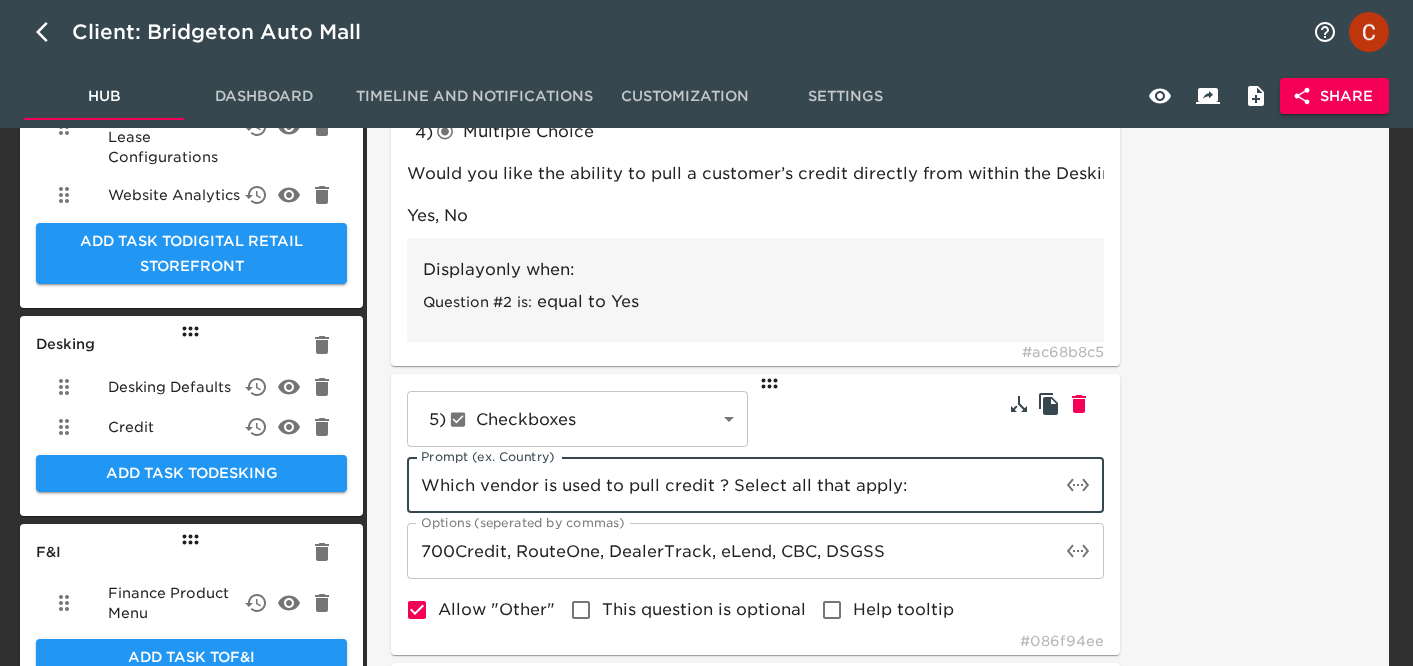 click on "Which vendor is used to pull credit ? Select all that apply:" at bounding box center [733, 485] 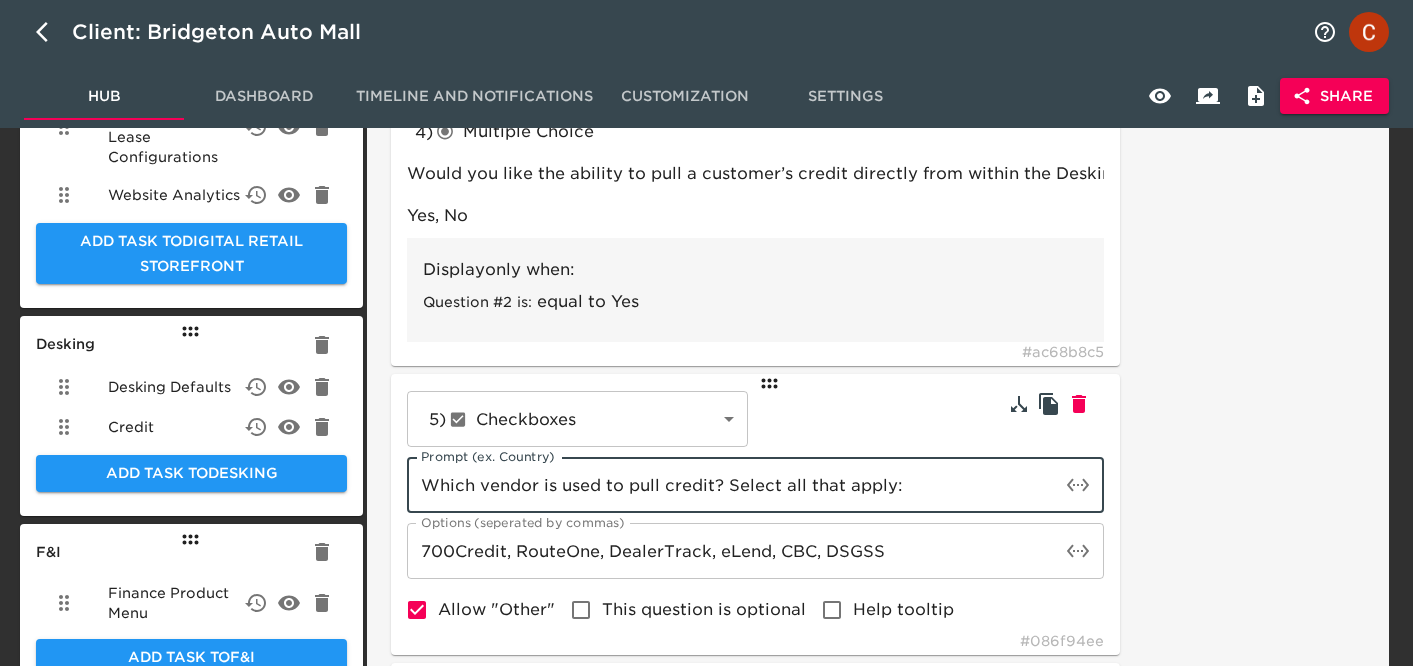 type on "Which vendor is used to pull credit? Select all that apply:" 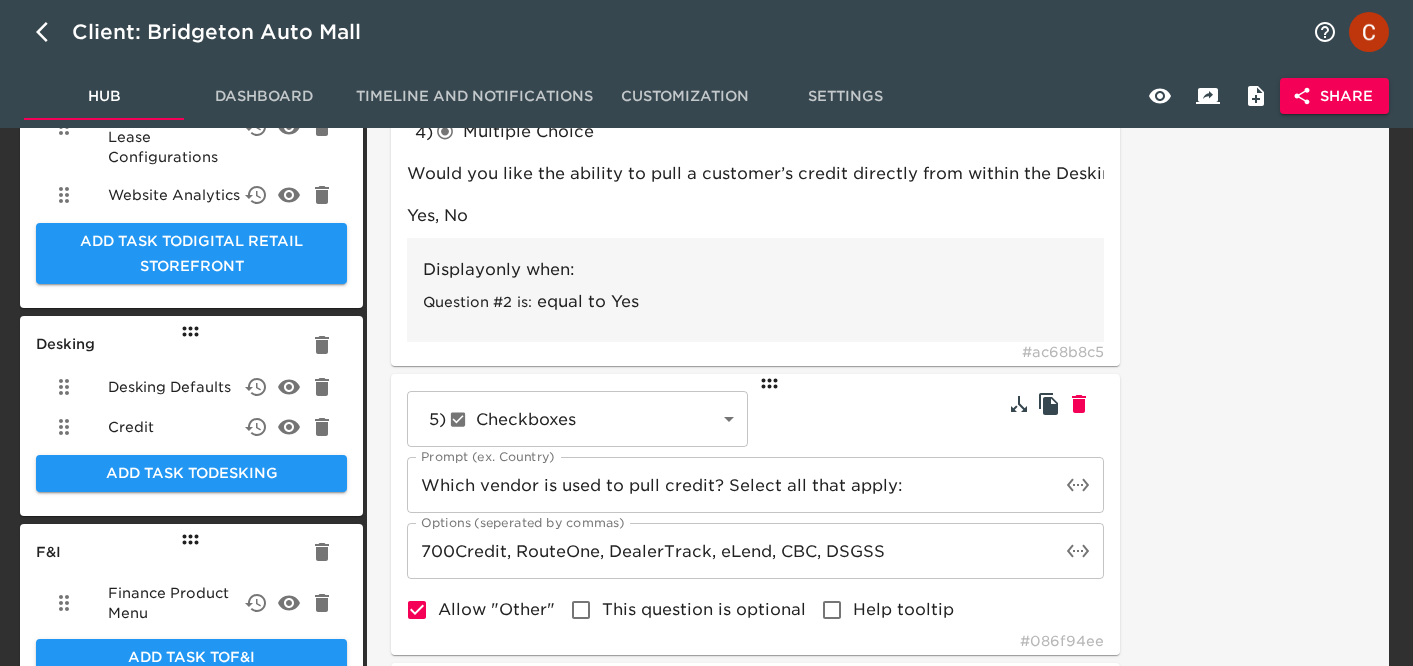 click on "Task Note:" at bounding box center [1246, 1086] 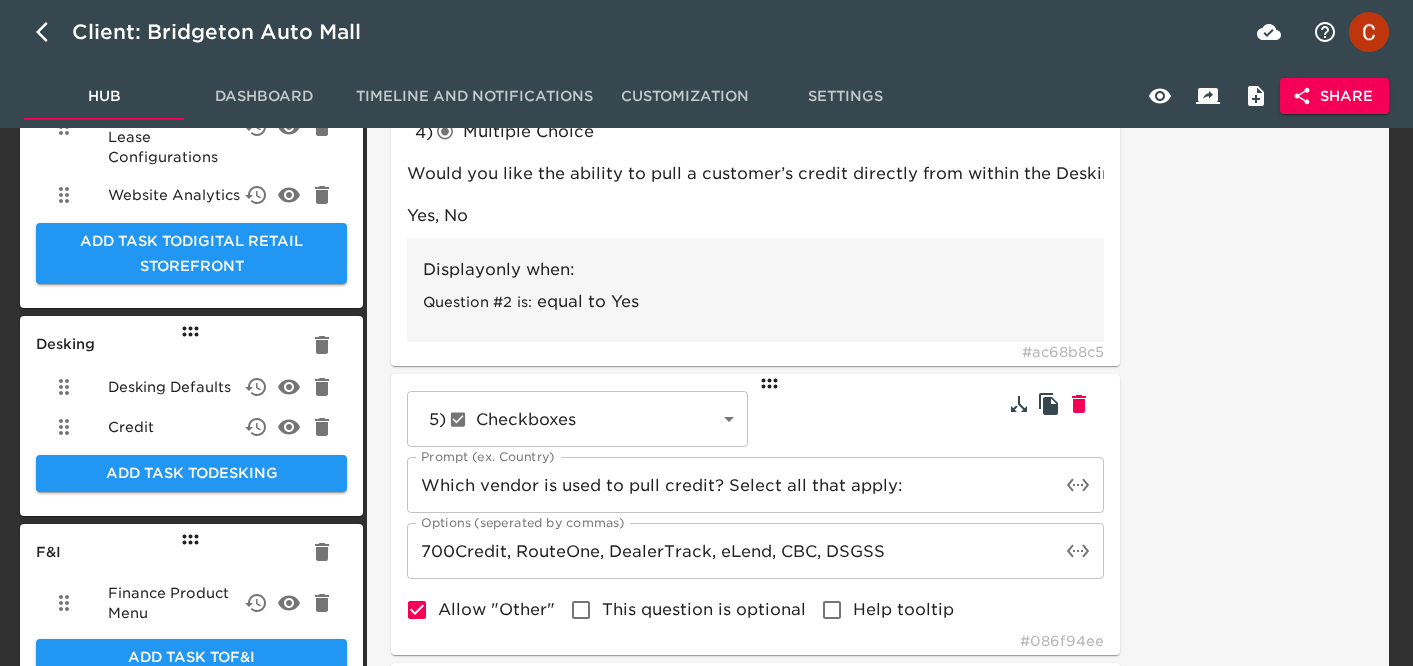 click on "Which vendor is used to pull credit? Select all that apply:" at bounding box center [733, 485] 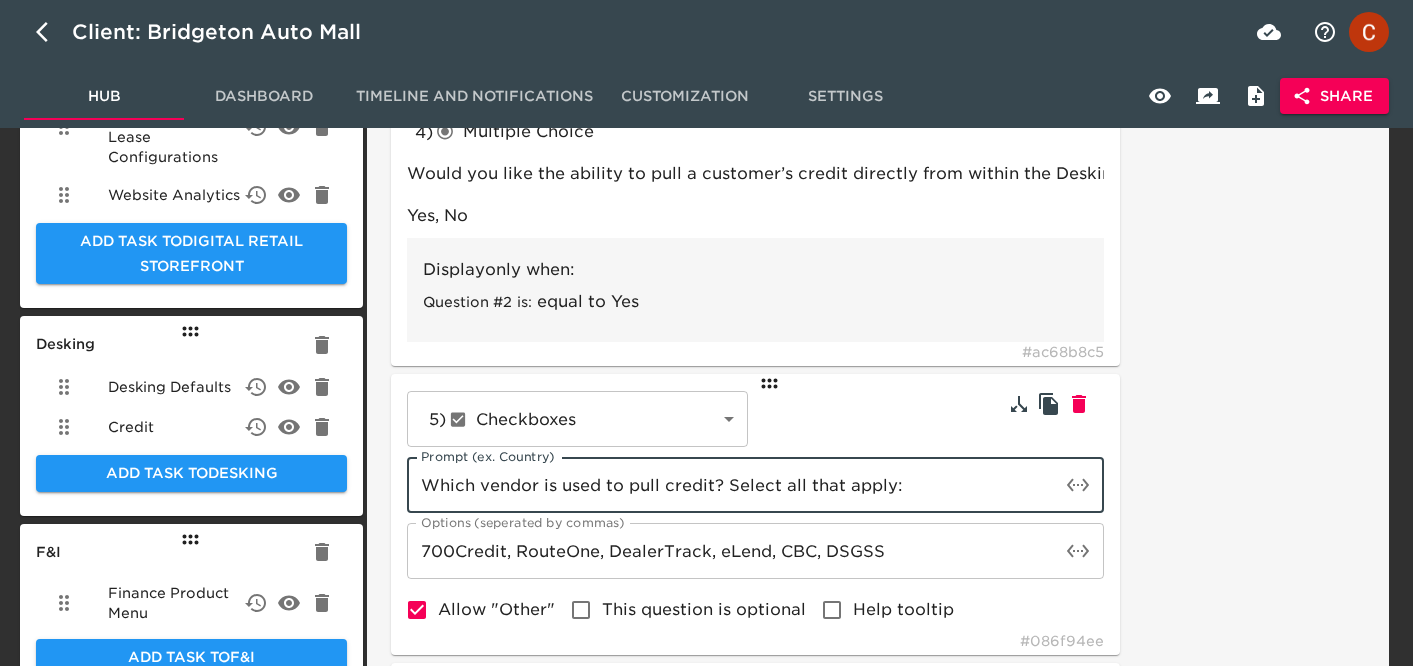 click on "Which vendor is used to pull credit? Select all that apply:" at bounding box center [733, 485] 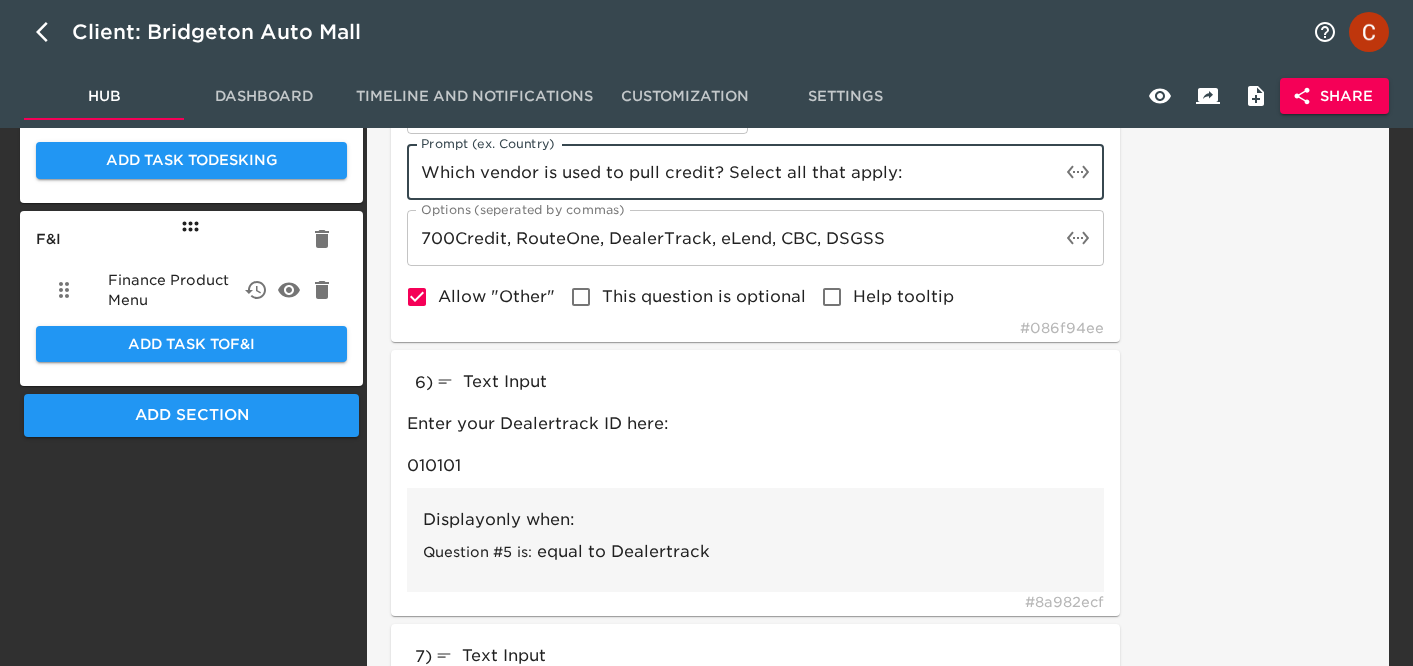 scroll, scrollTop: 1181, scrollLeft: 0, axis: vertical 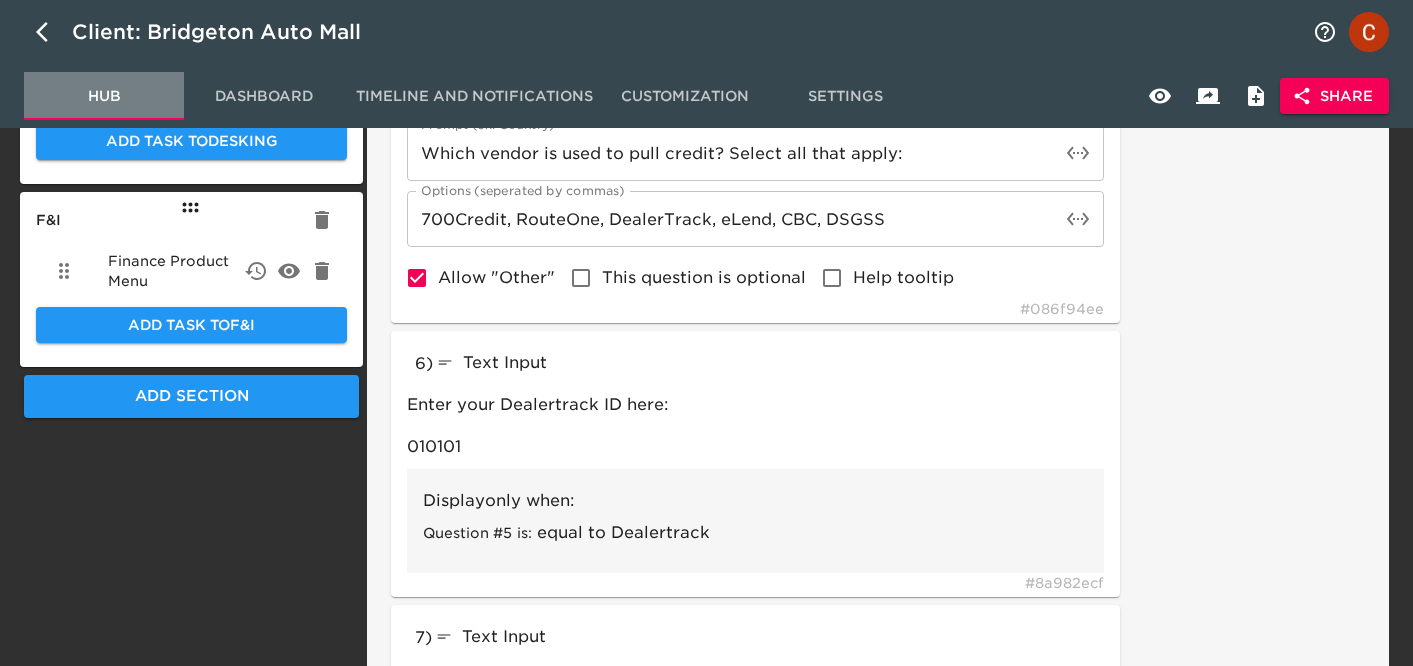 click on "Hub" at bounding box center [104, 96] 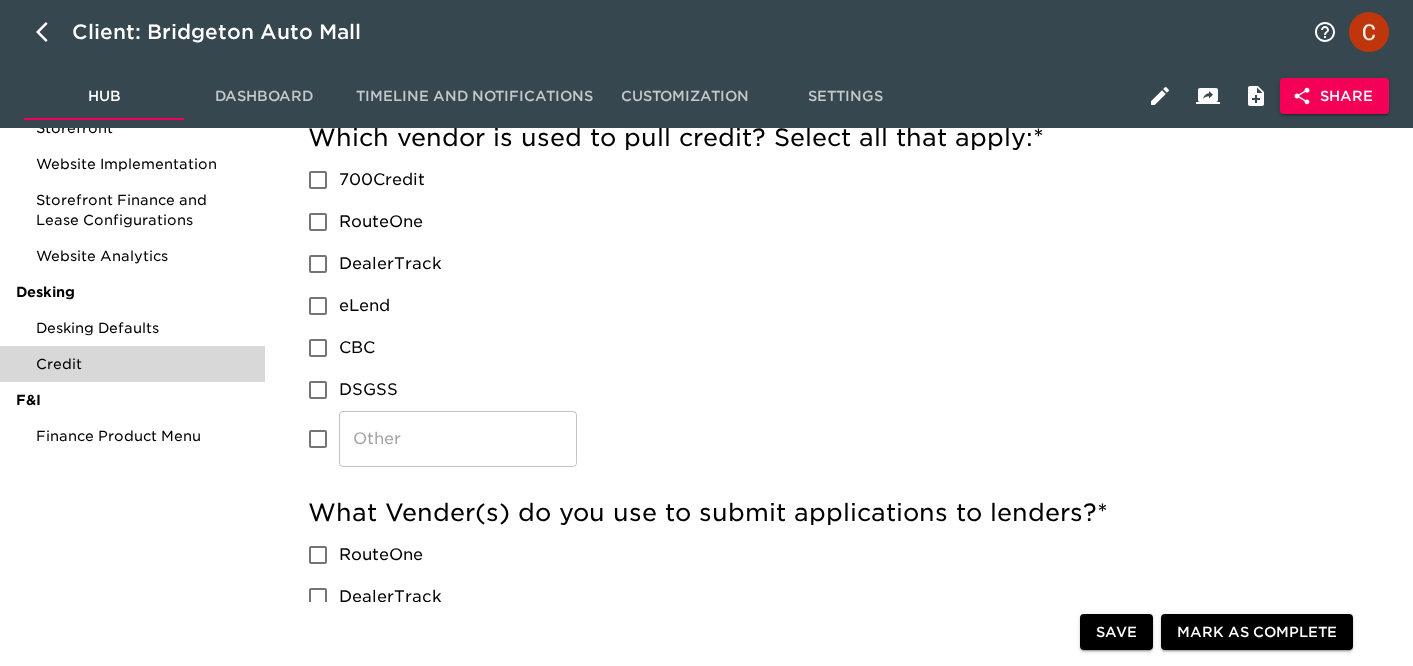 scroll, scrollTop: 480, scrollLeft: 0, axis: vertical 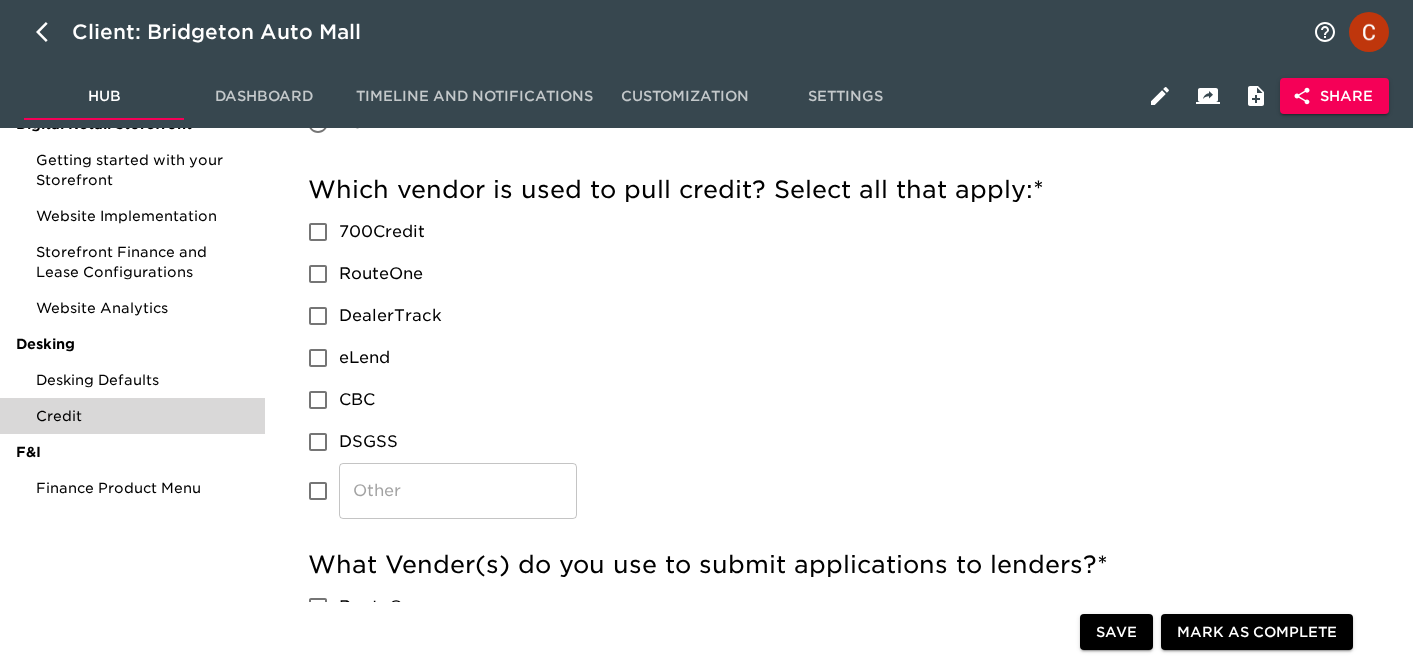 click on "700Credit" at bounding box center (318, 232) 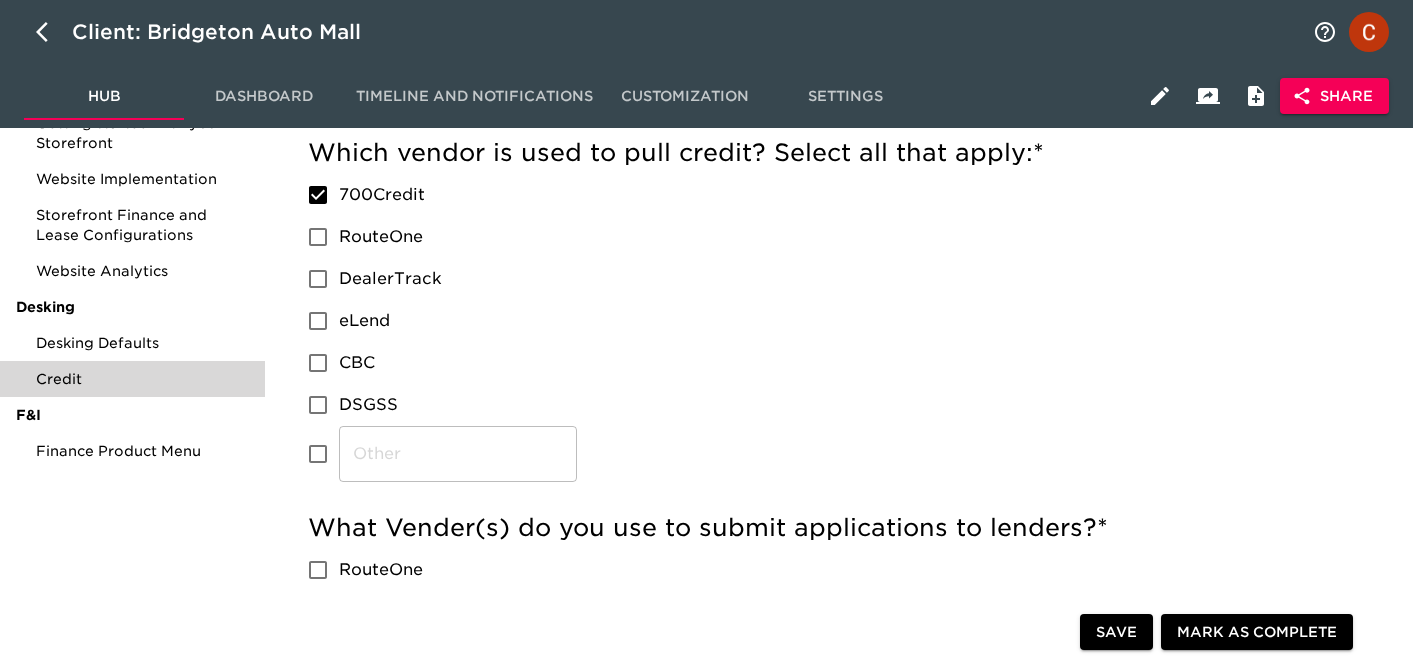 scroll, scrollTop: 482, scrollLeft: 0, axis: vertical 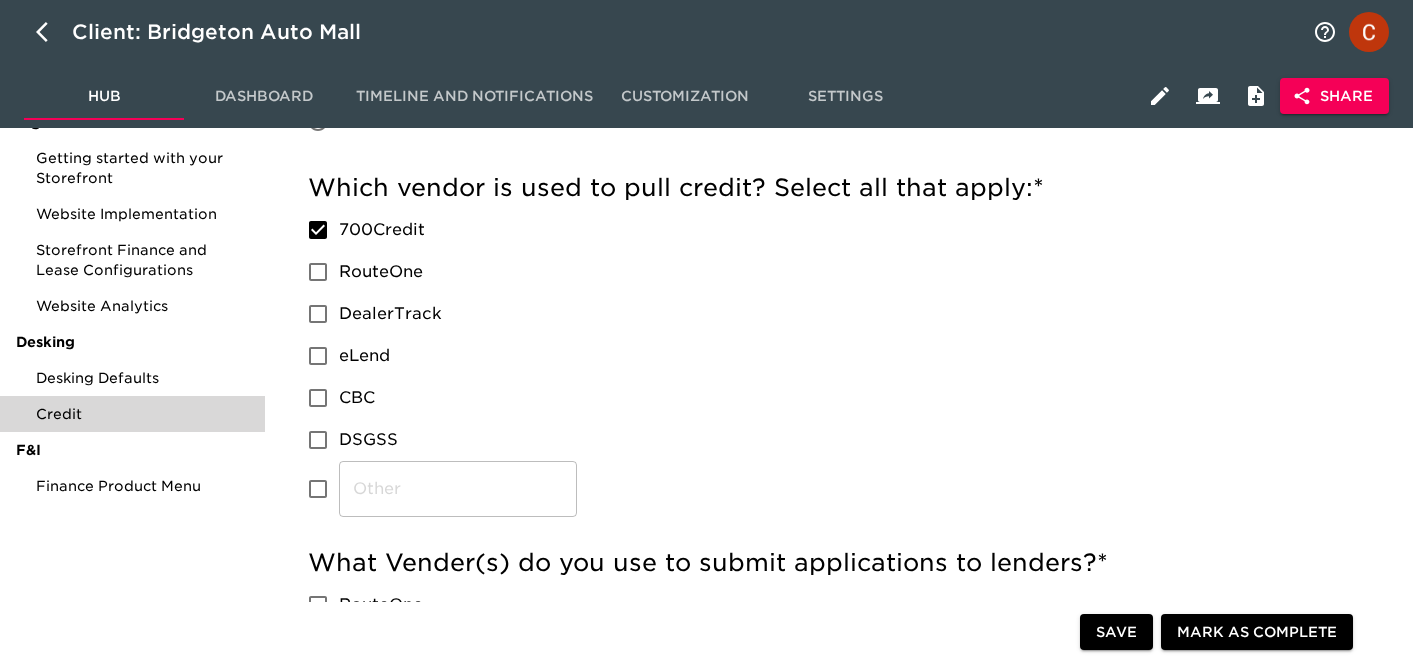 click on "RouteOne" at bounding box center [318, 272] 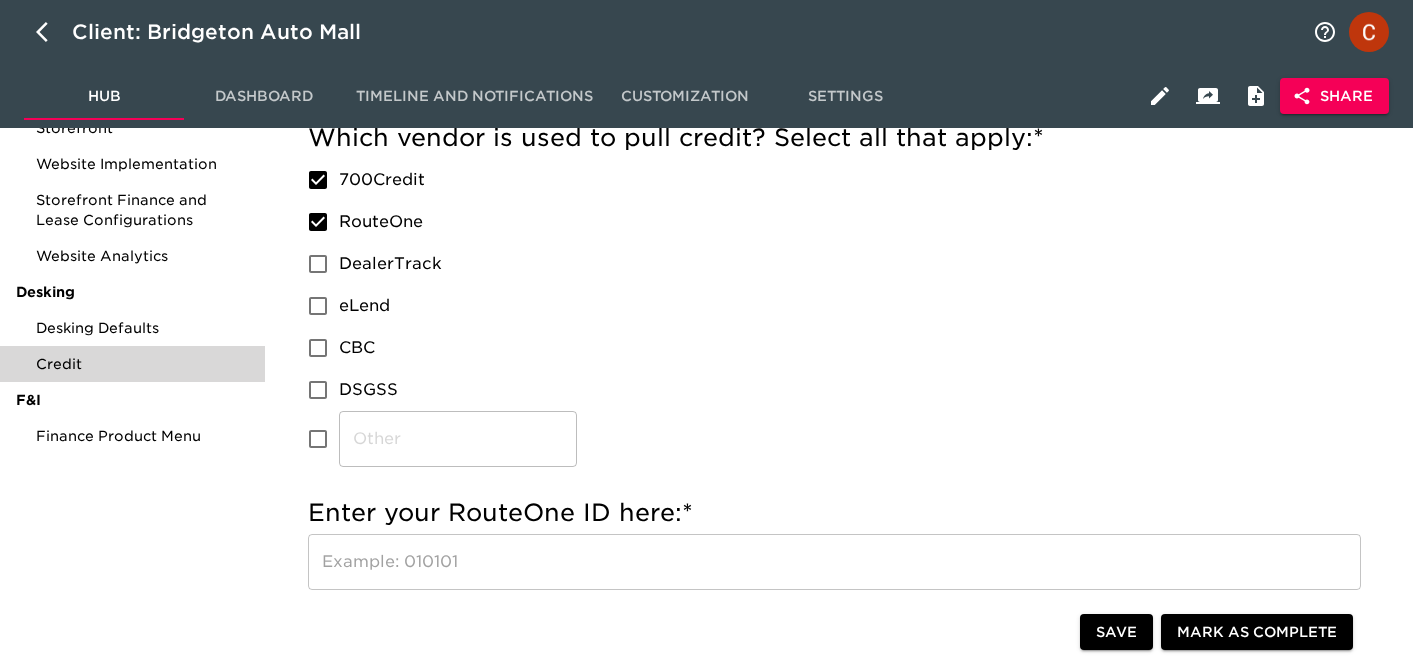 scroll, scrollTop: 531, scrollLeft: 0, axis: vertical 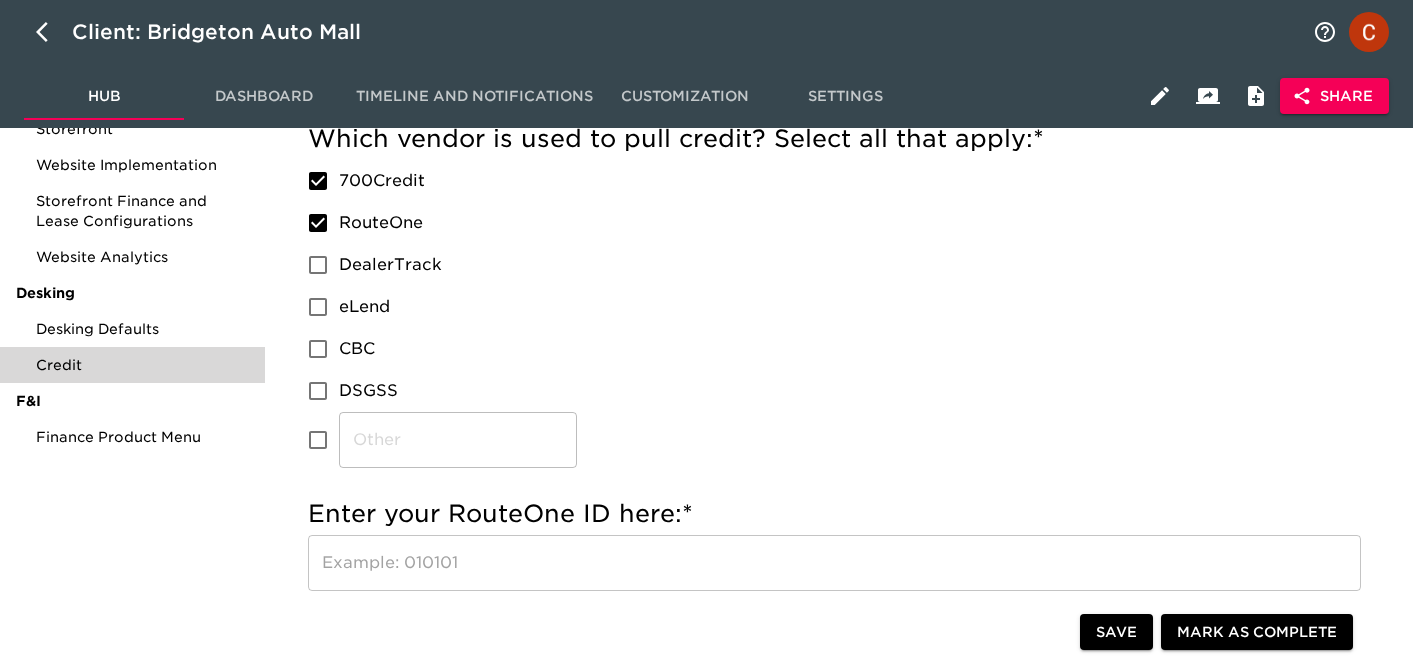 click on "DealerTrack" at bounding box center [318, 265] 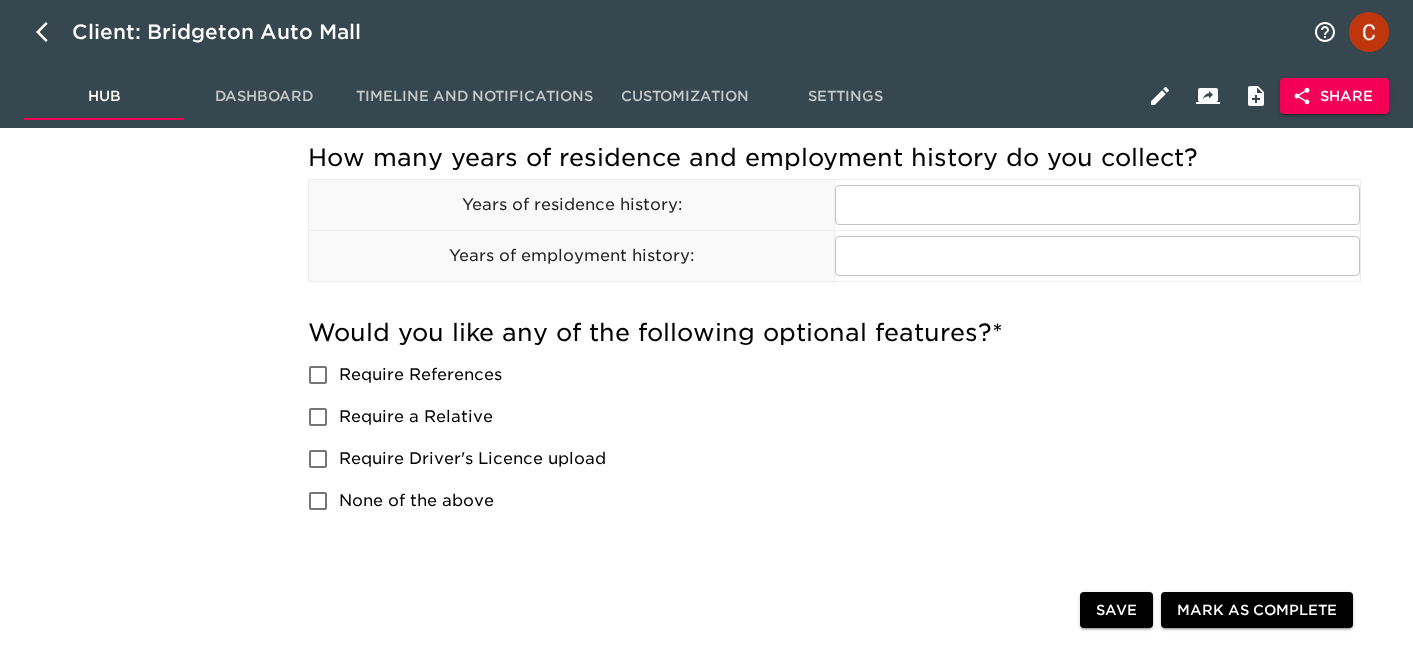 scroll, scrollTop: 1208, scrollLeft: 0, axis: vertical 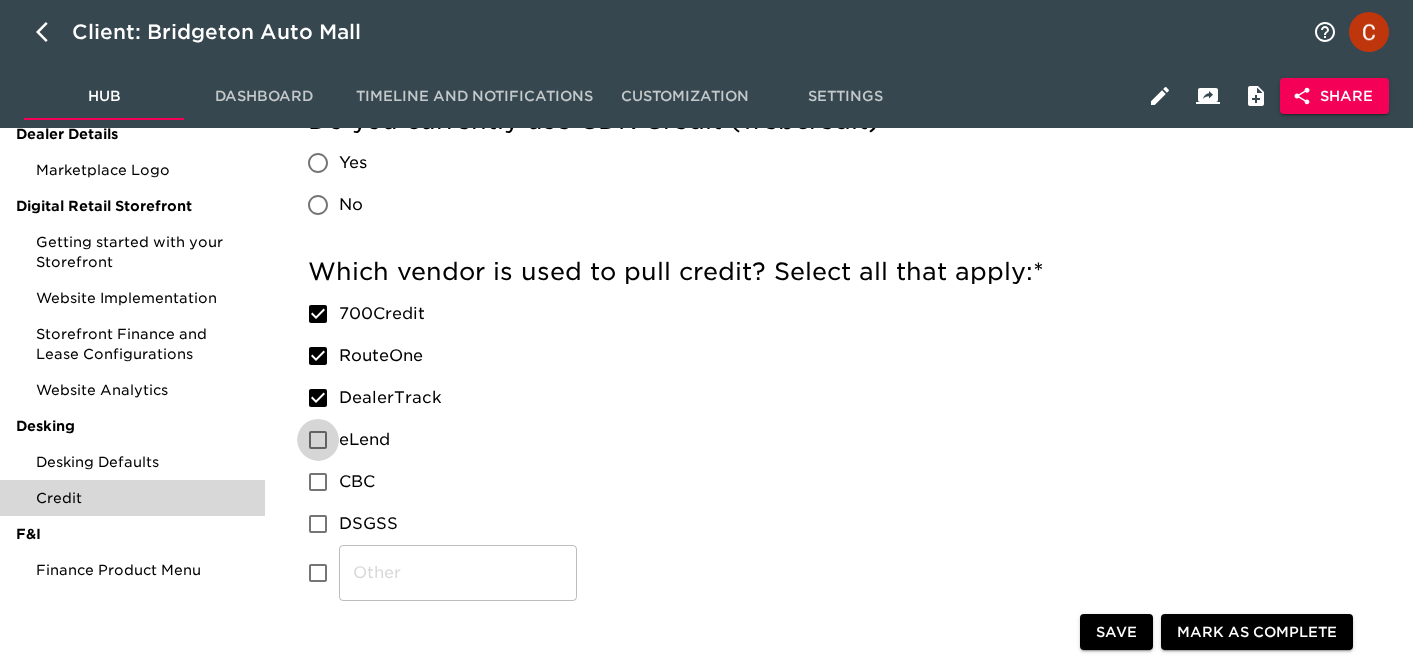 click on "eLend" at bounding box center (318, 440) 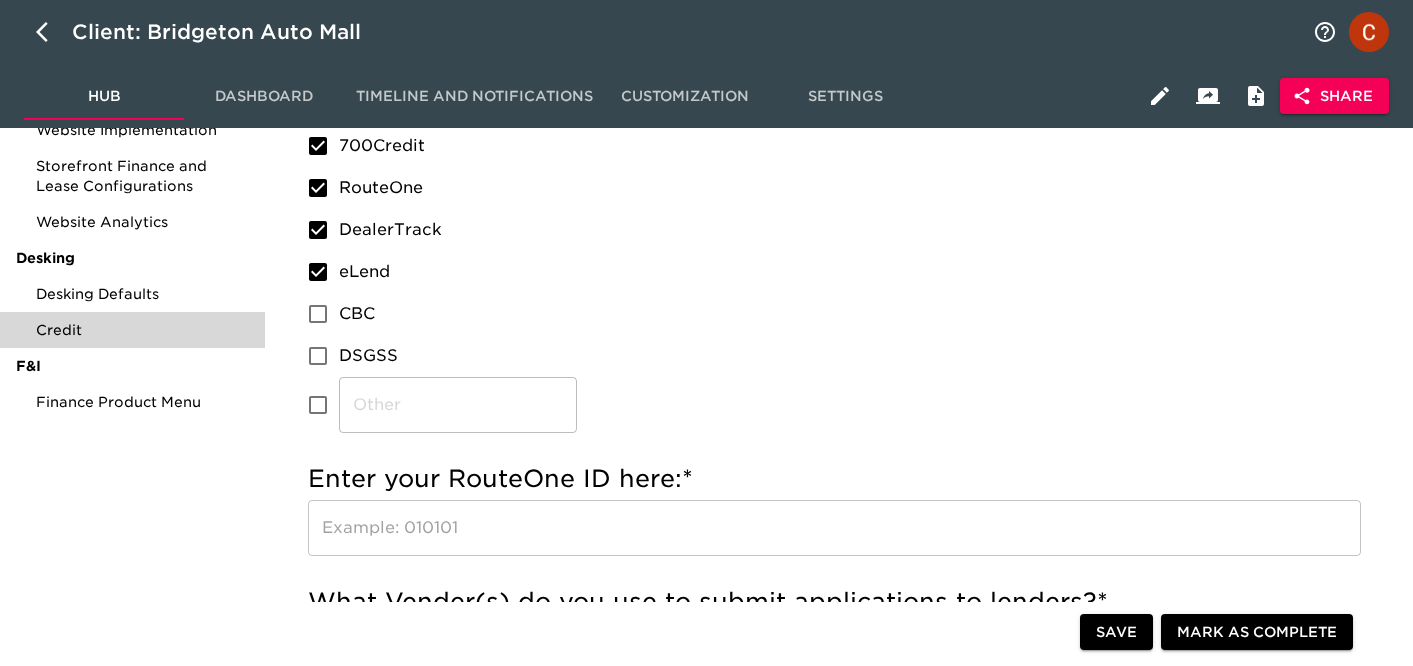 scroll, scrollTop: 408, scrollLeft: 0, axis: vertical 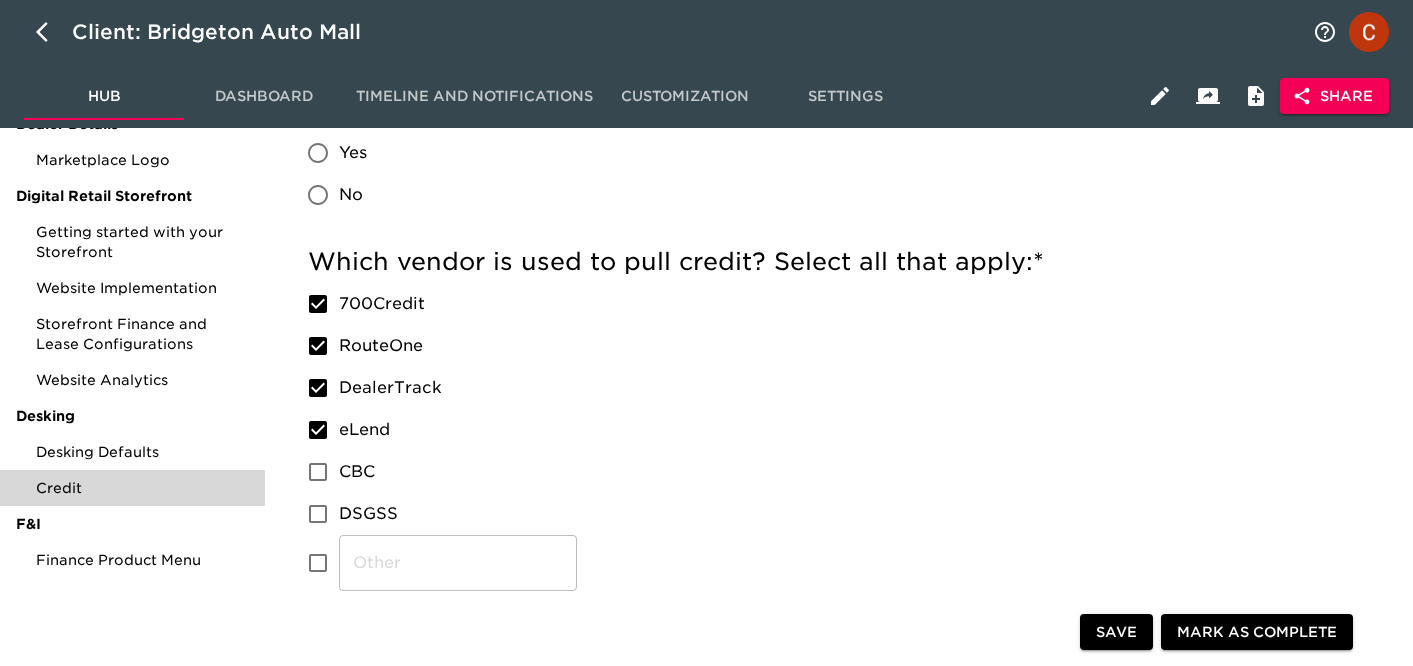 click on "CBC" at bounding box center [318, 472] 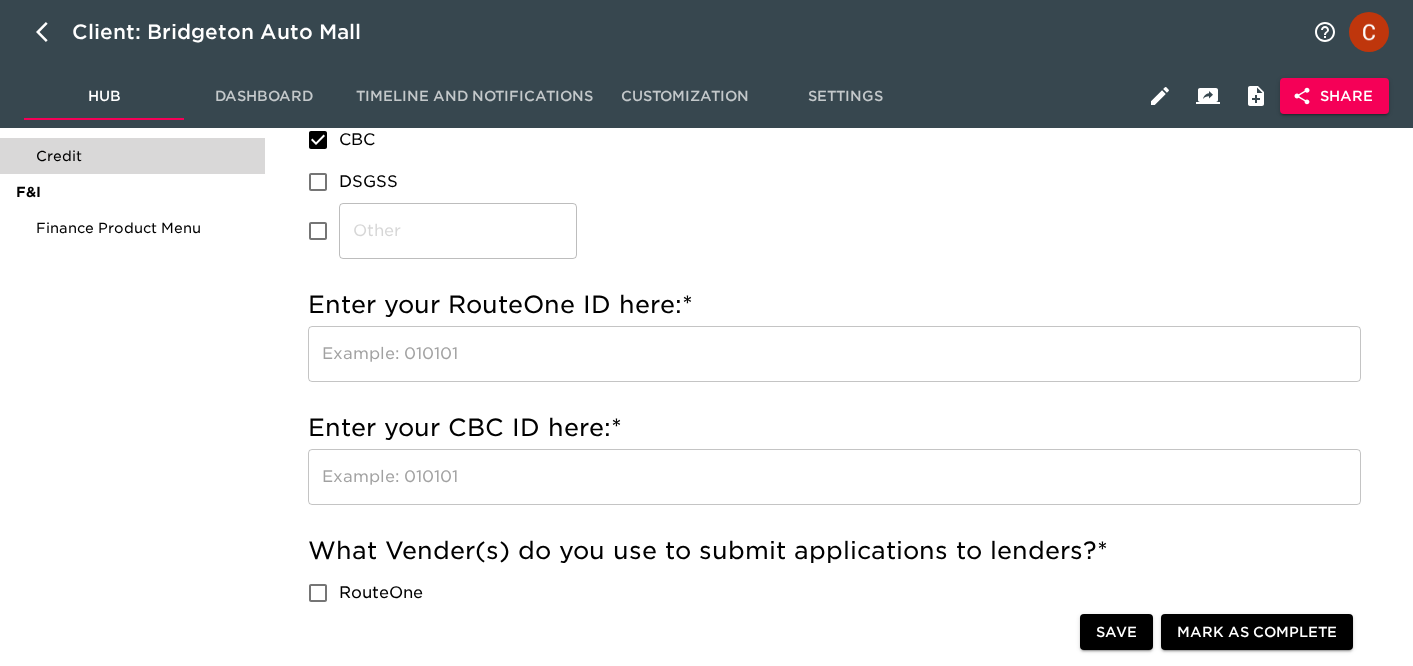 scroll, scrollTop: 742, scrollLeft: 0, axis: vertical 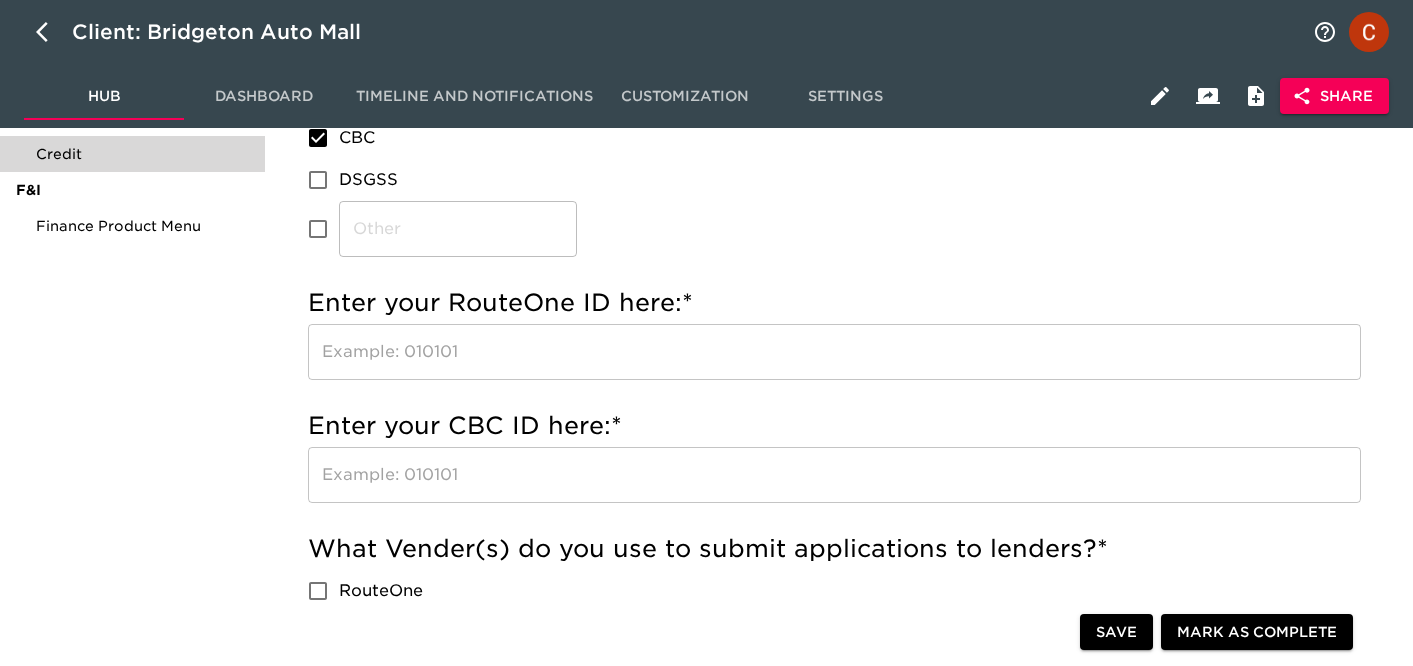 click on "DSGSS" at bounding box center (318, 180) 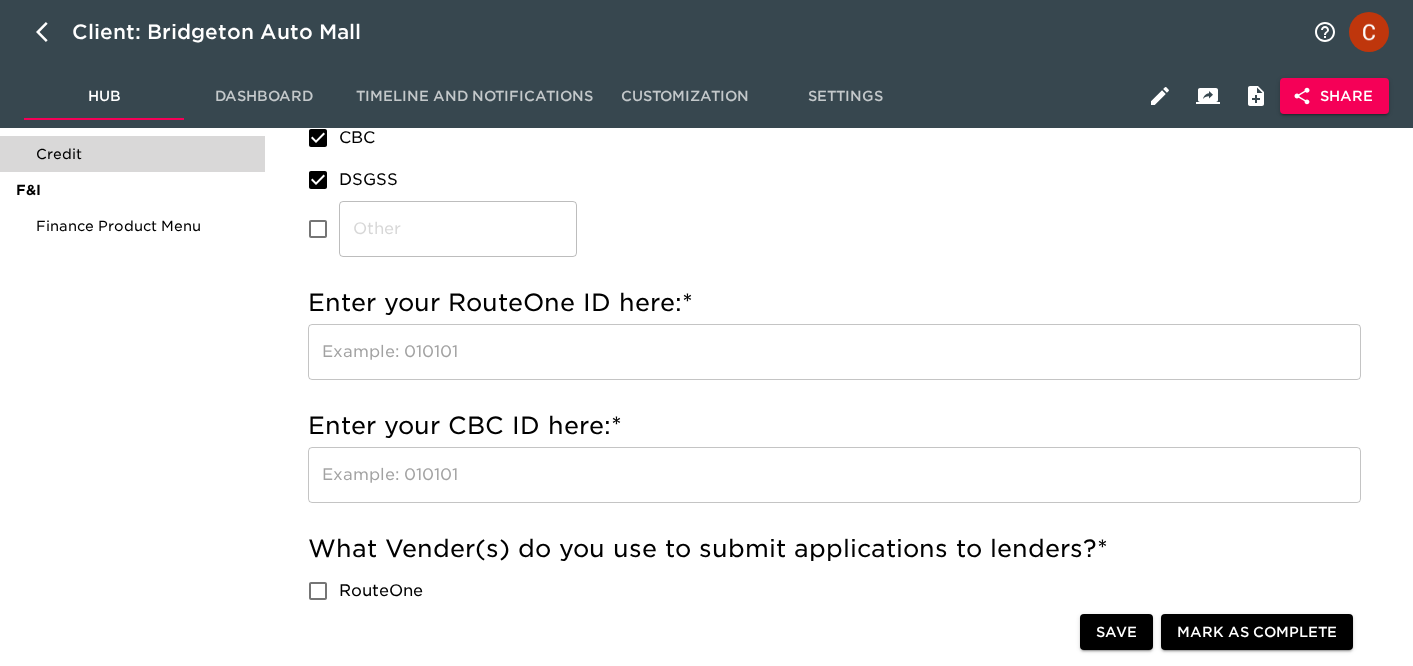 click on "​" at bounding box center (318, 229) 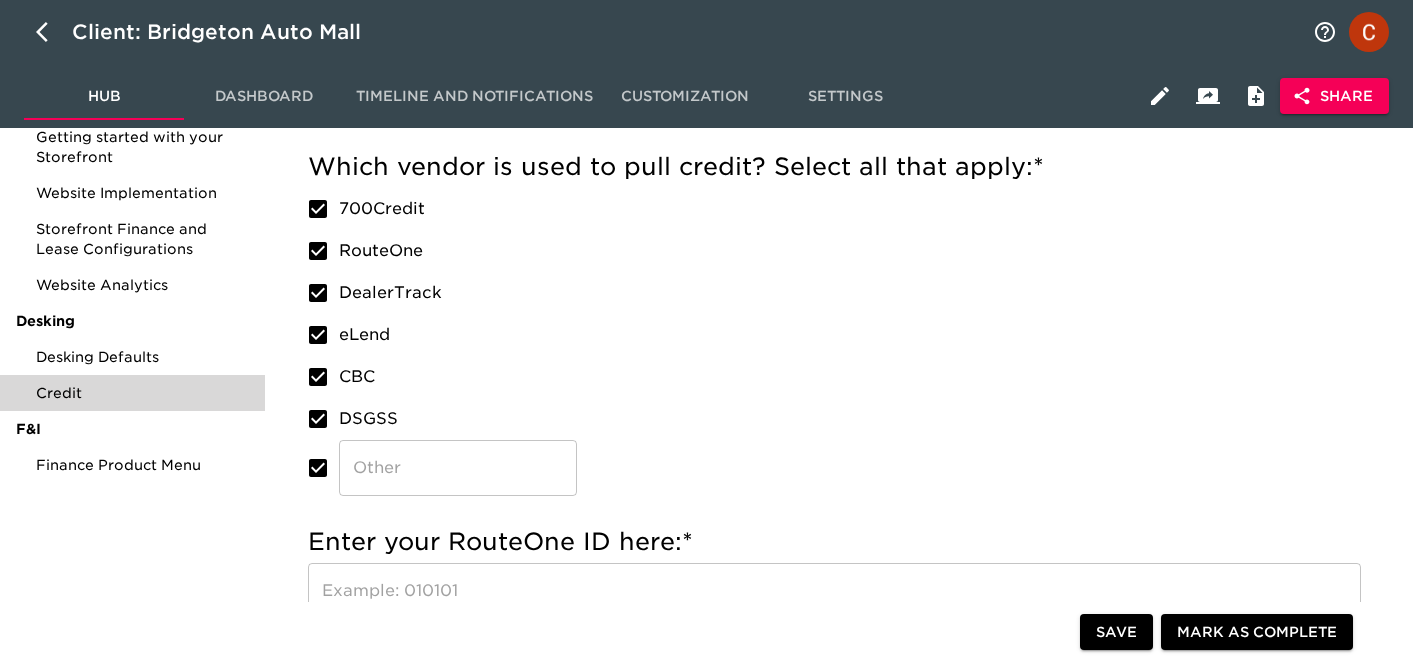 scroll, scrollTop: 501, scrollLeft: 0, axis: vertical 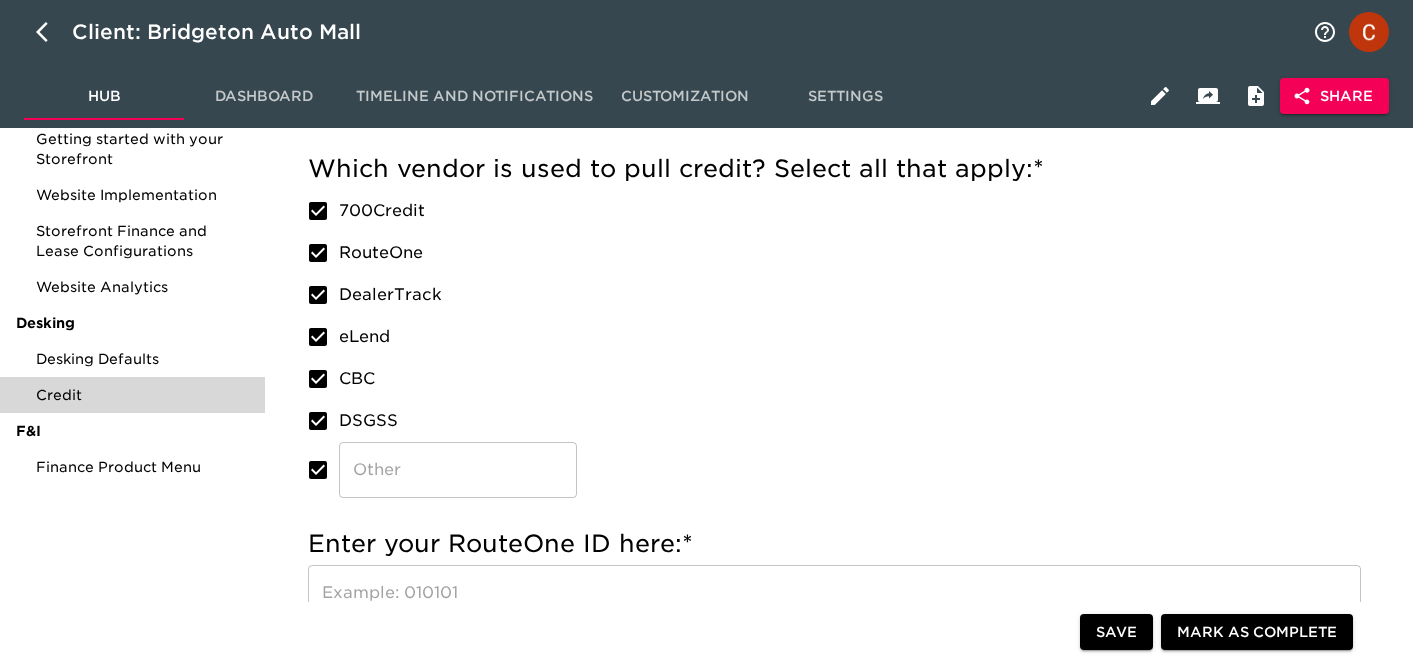 click 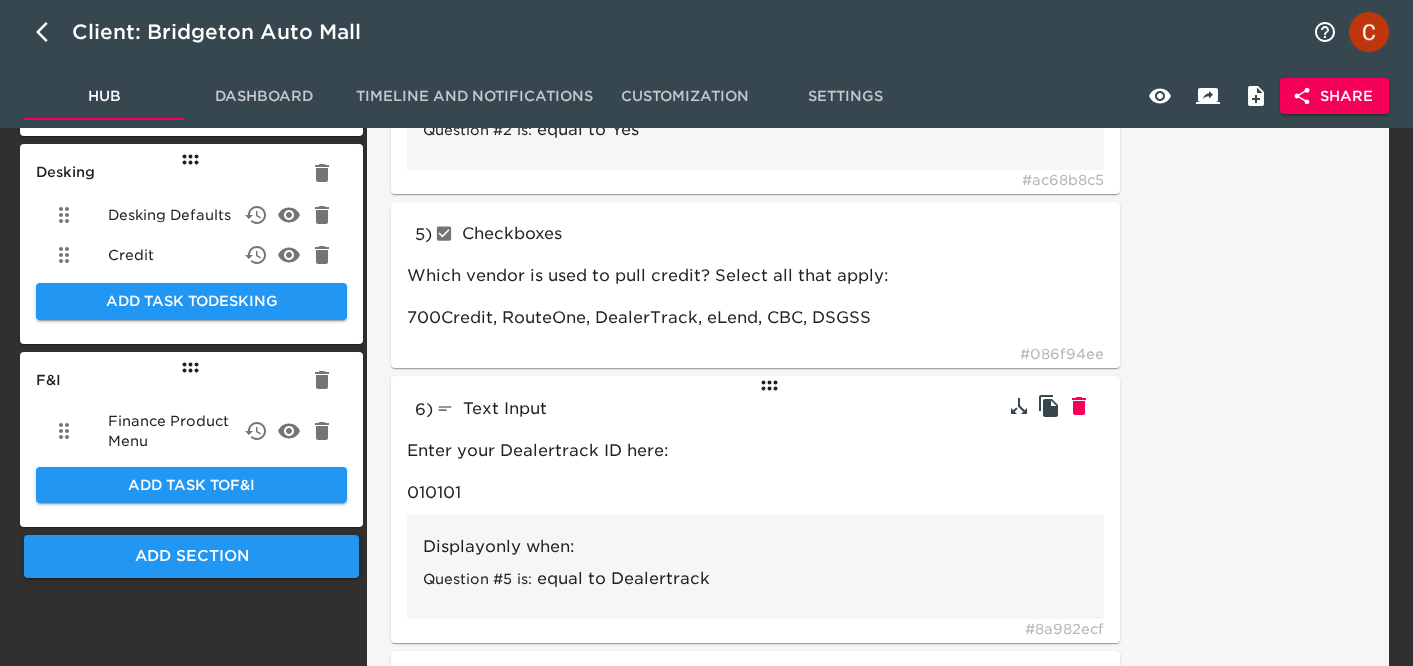 scroll, scrollTop: 1041, scrollLeft: 0, axis: vertical 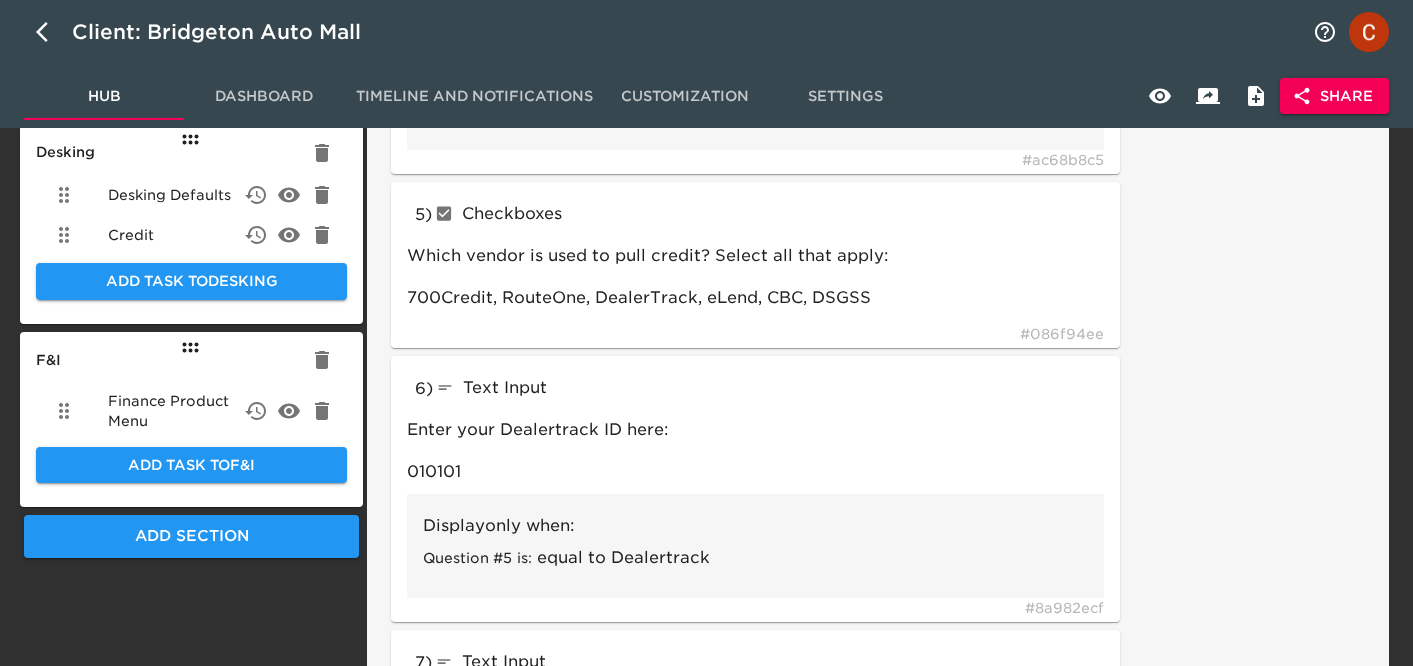 click on "Hub" at bounding box center [104, 96] 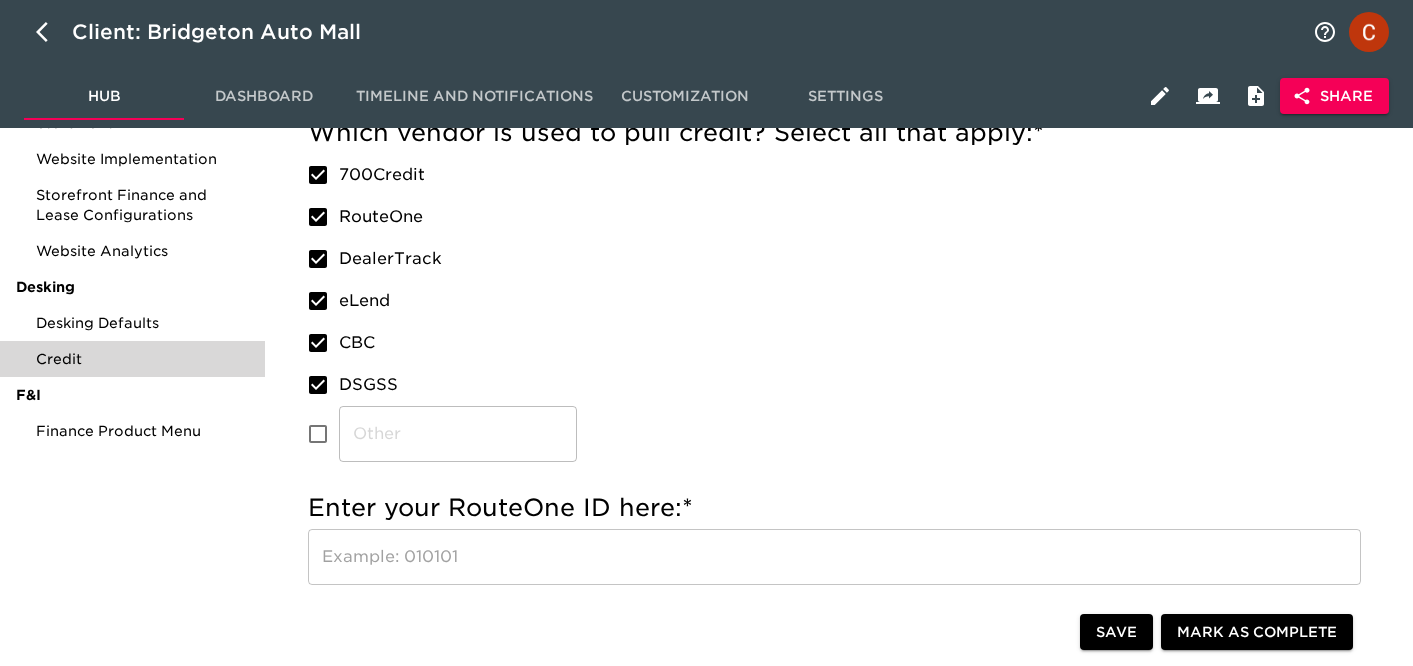 scroll, scrollTop: 455, scrollLeft: 0, axis: vertical 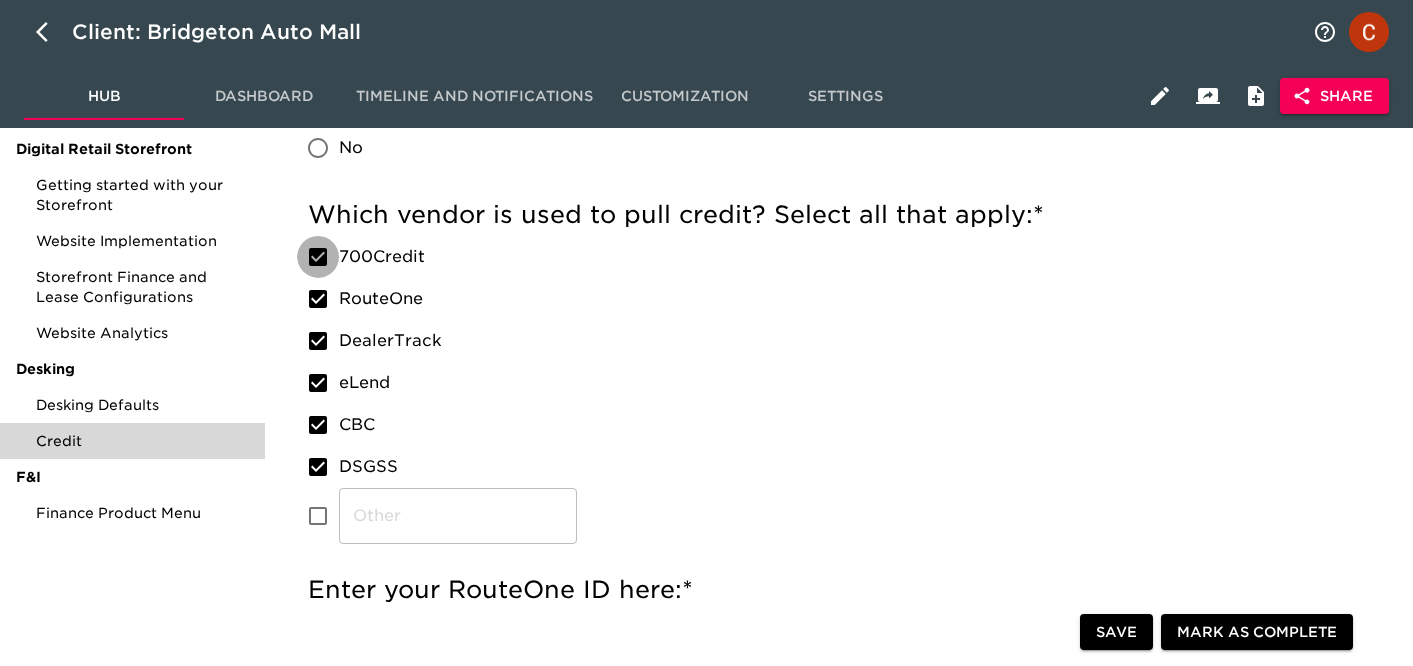 click on "700Credit" at bounding box center [318, 257] 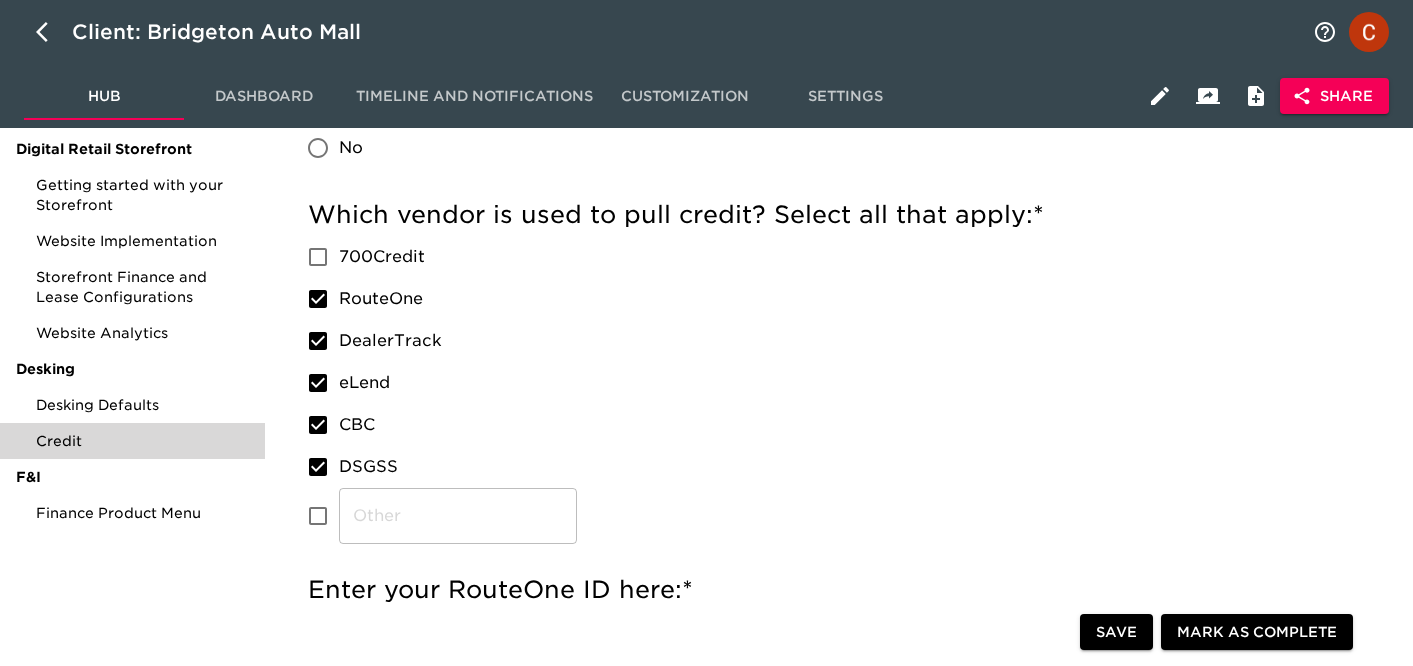 click on "RouteOne" at bounding box center (318, 299) 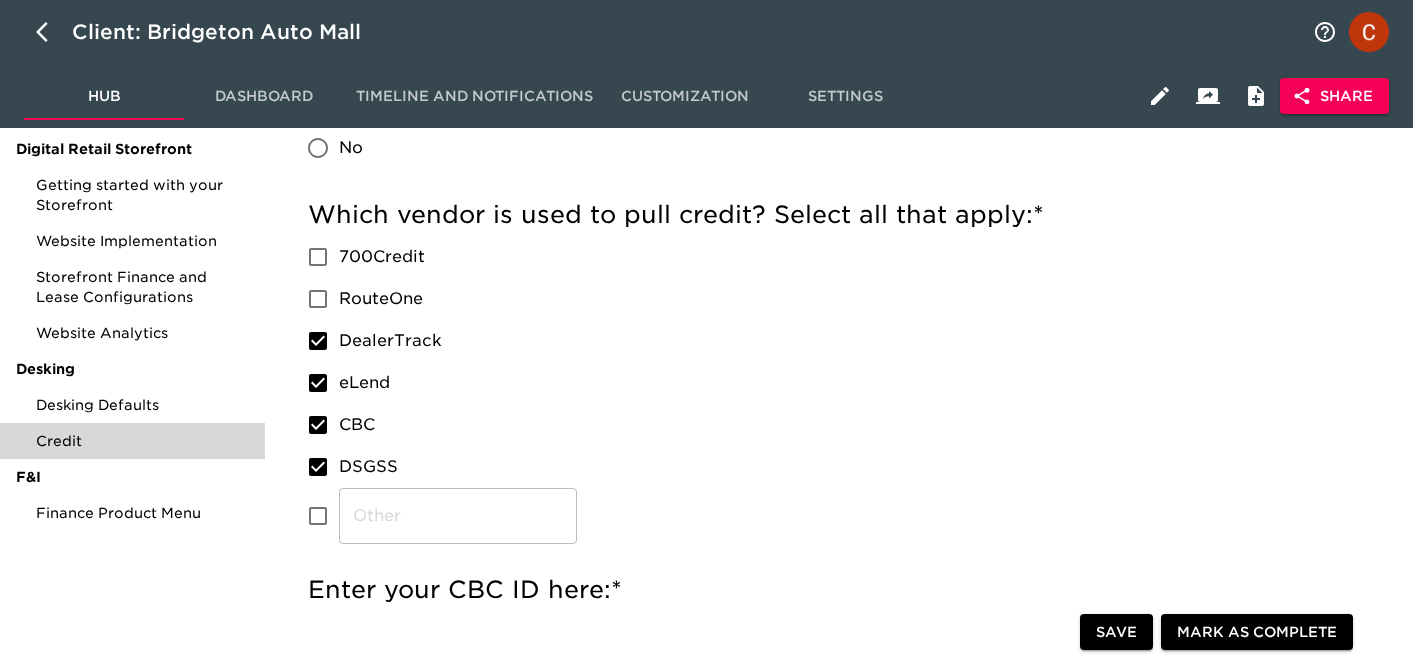 click on "DealerTrack" at bounding box center (318, 341) 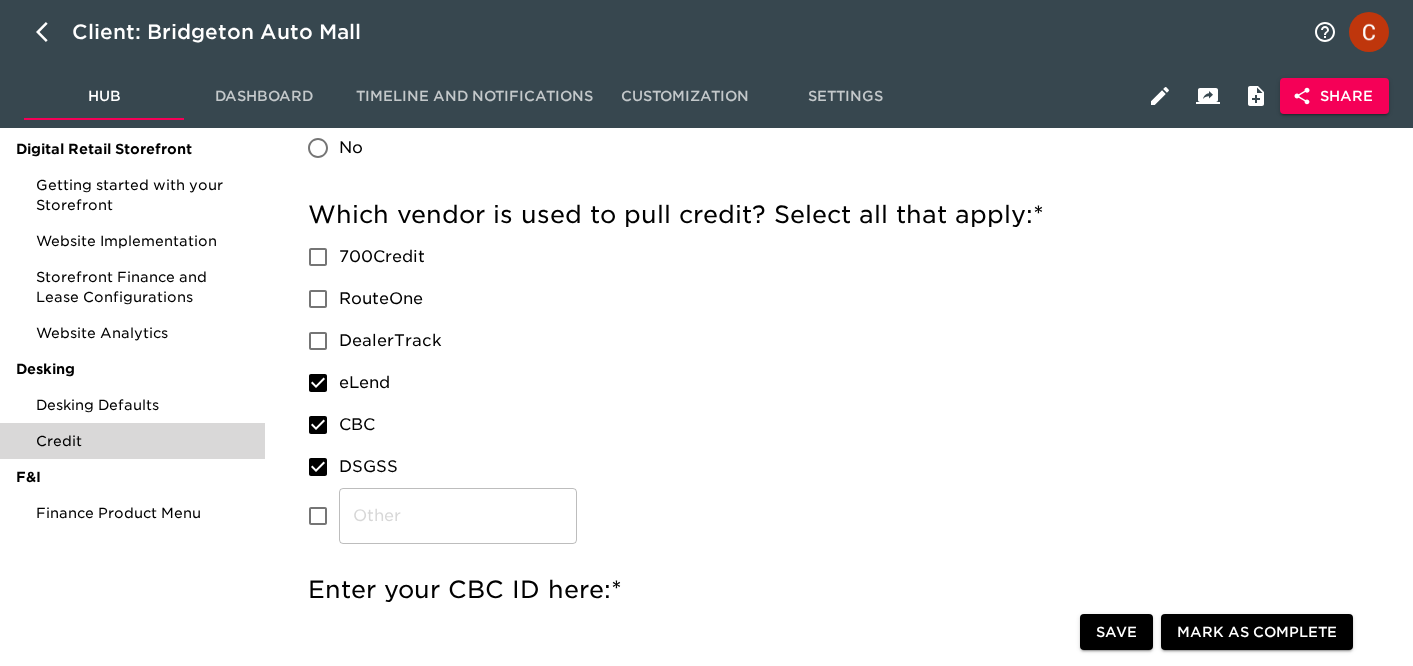 click on "eLend" at bounding box center [318, 383] 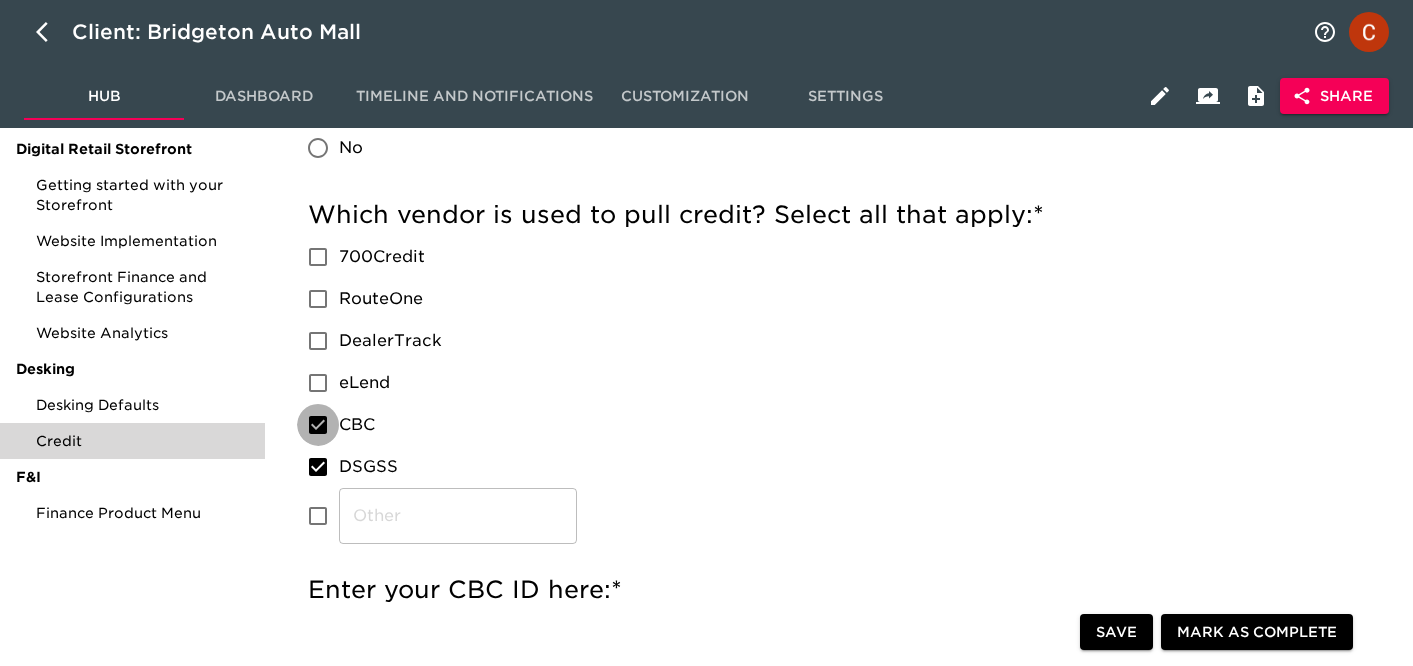 click on "CBC" at bounding box center [318, 425] 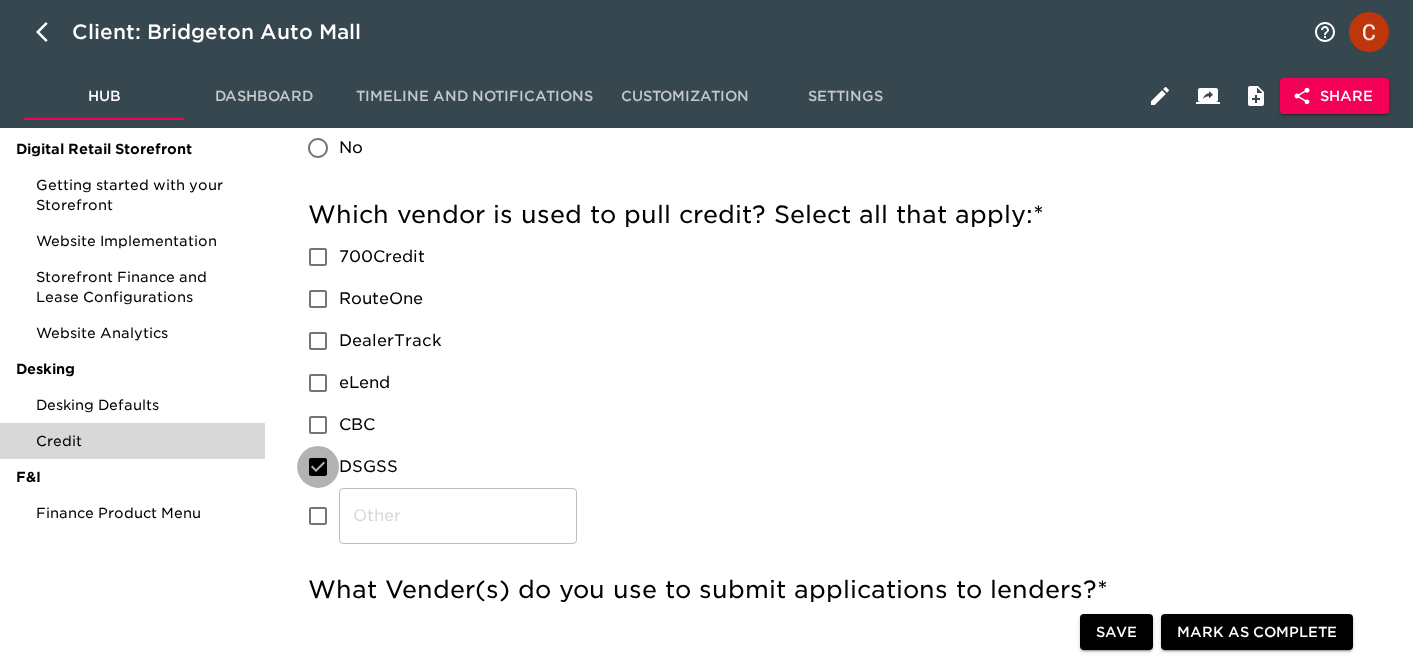 click on "DSGSS" at bounding box center (318, 467) 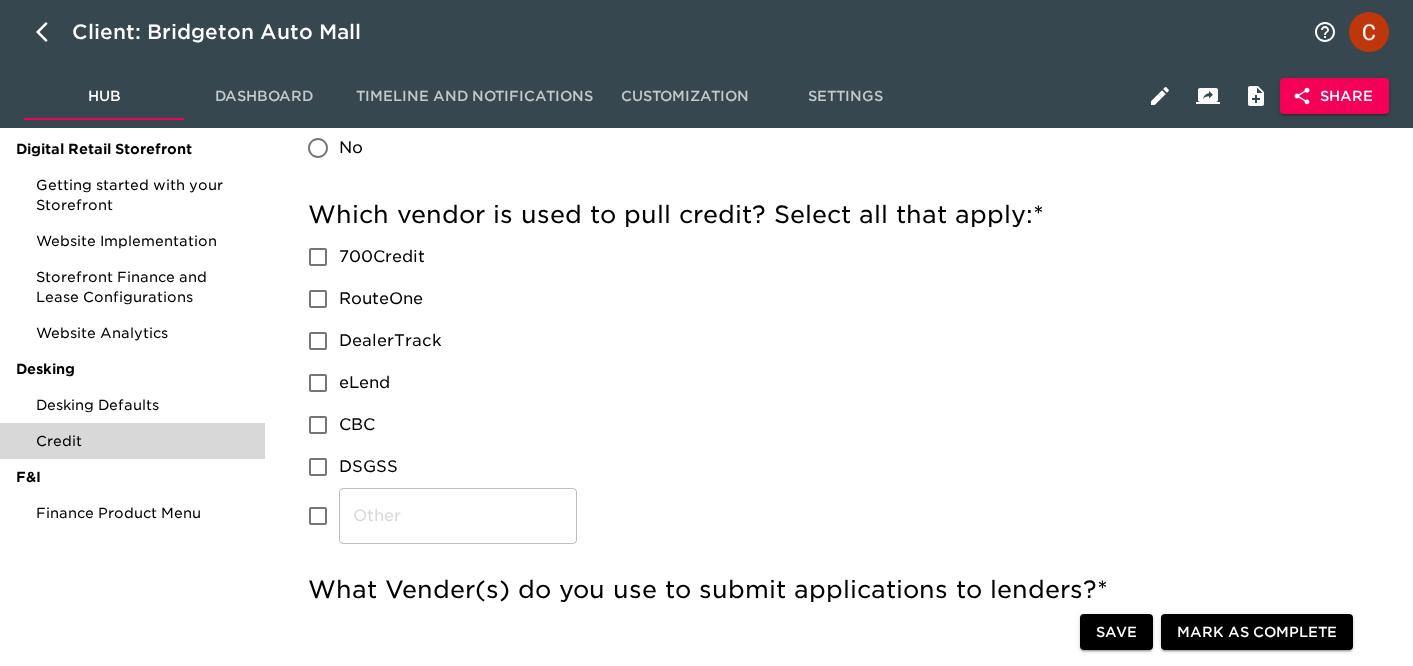 click on "DealerTrack" at bounding box center [318, 341] 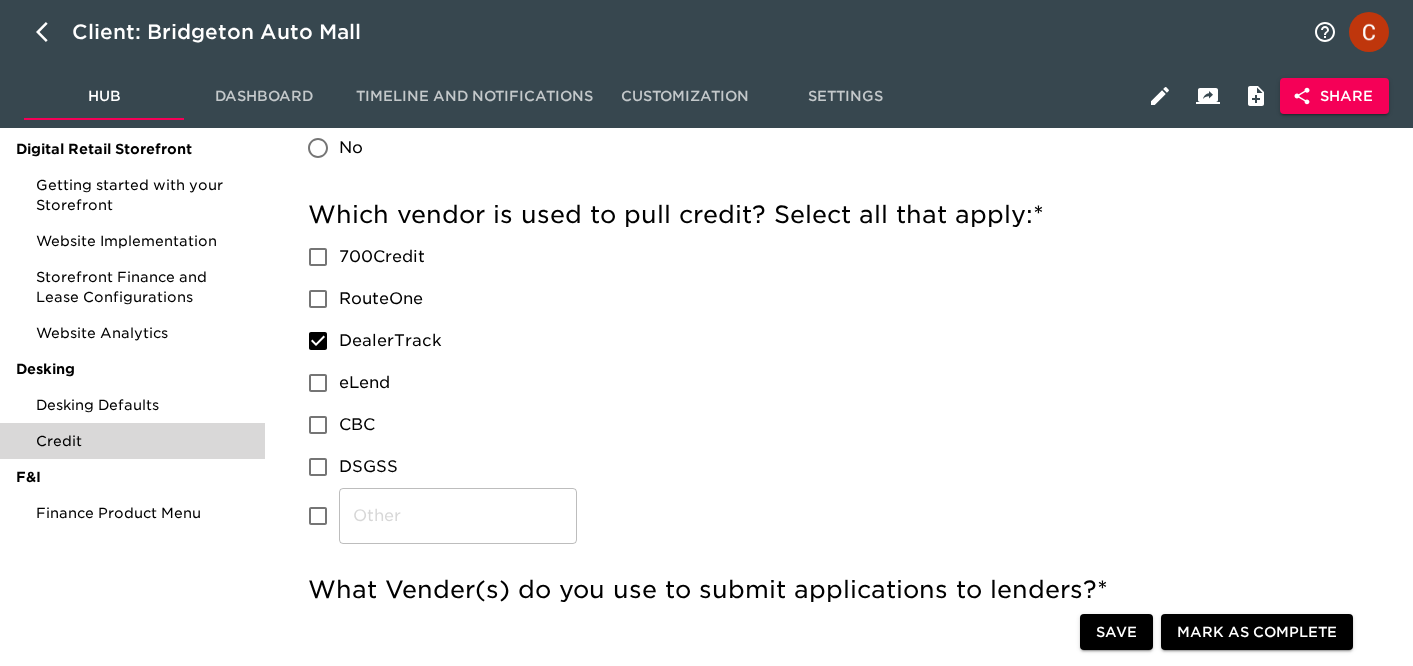 click on "DealerTrack" at bounding box center (318, 341) 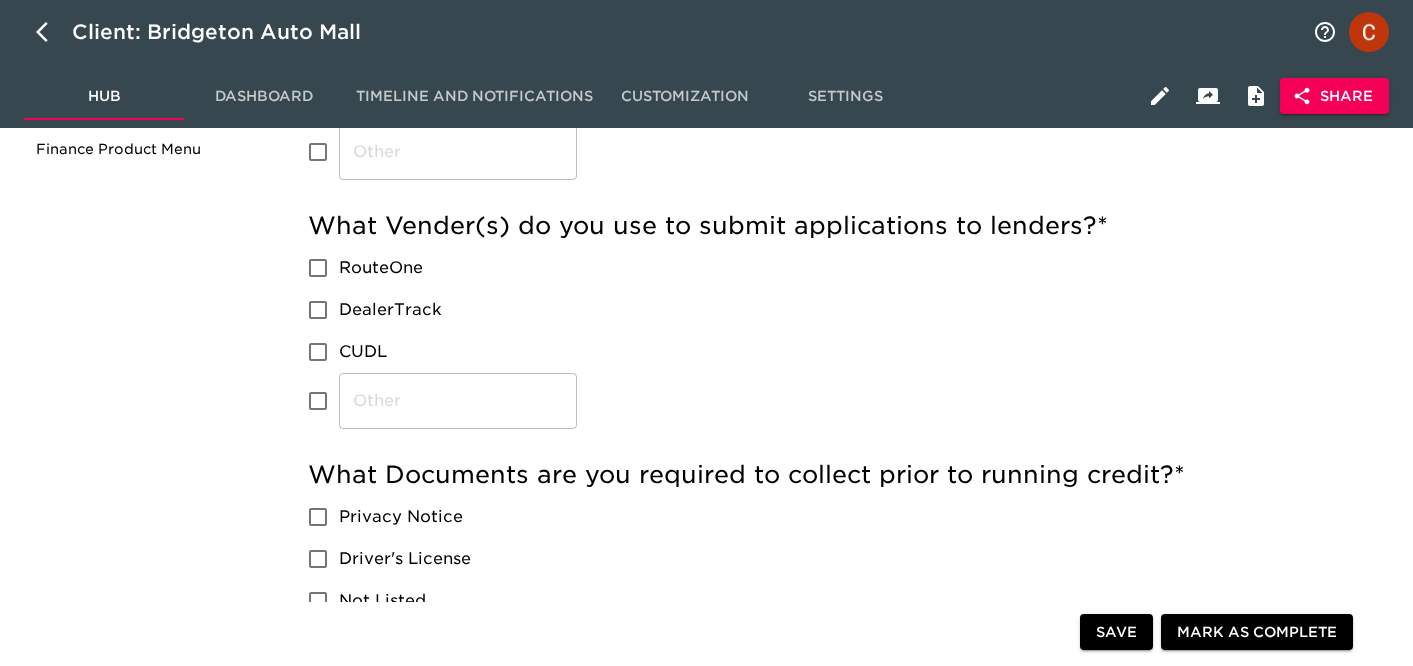 scroll, scrollTop: 818, scrollLeft: 0, axis: vertical 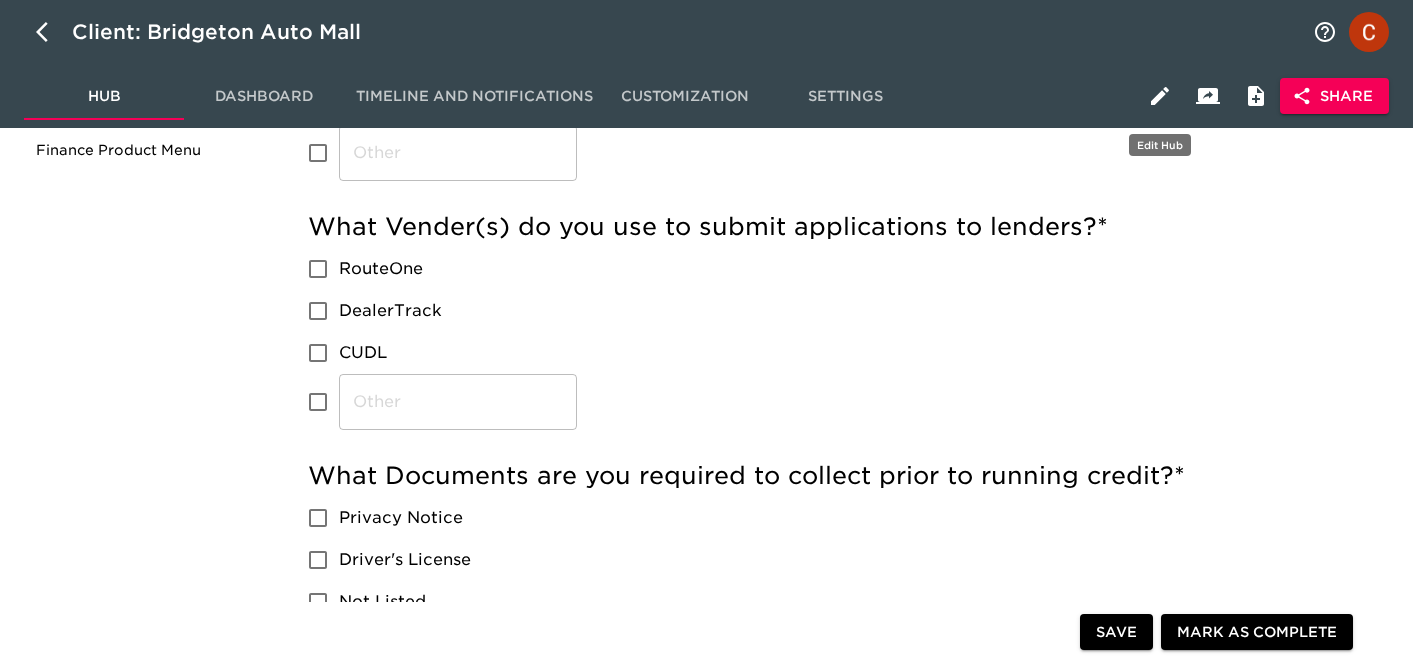 click 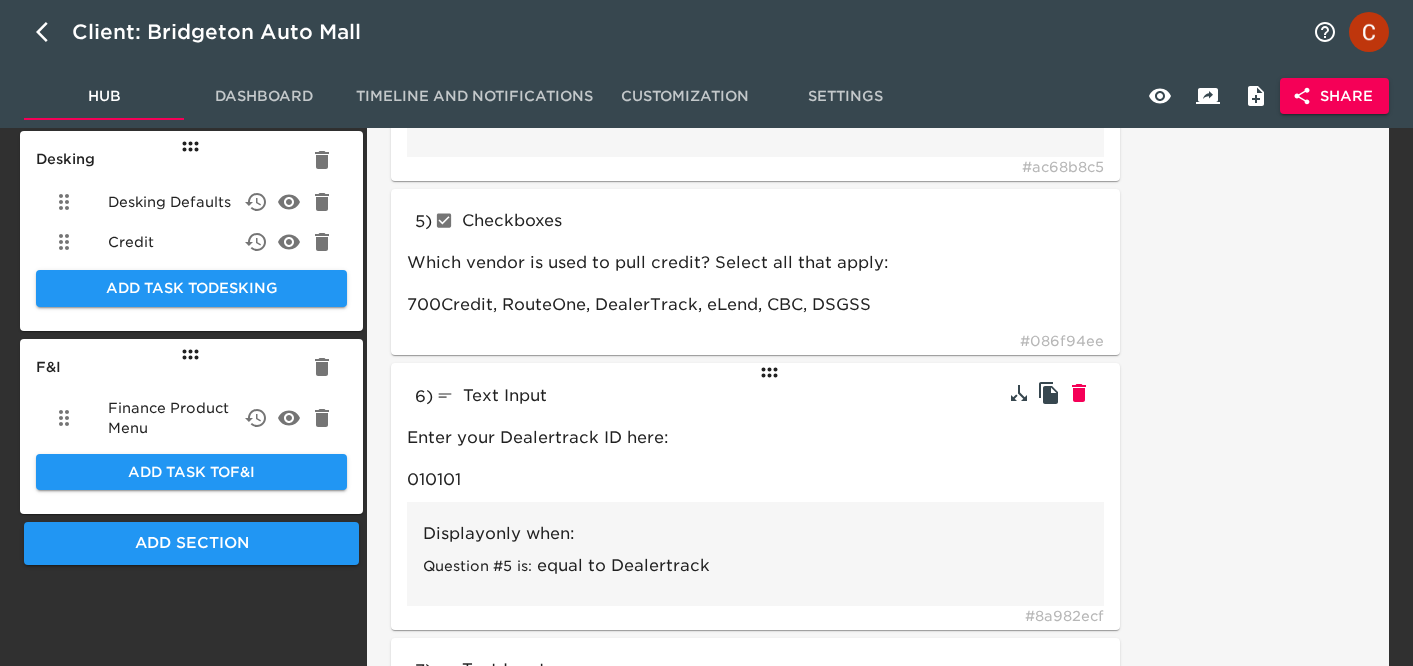 scroll, scrollTop: 1032, scrollLeft: 0, axis: vertical 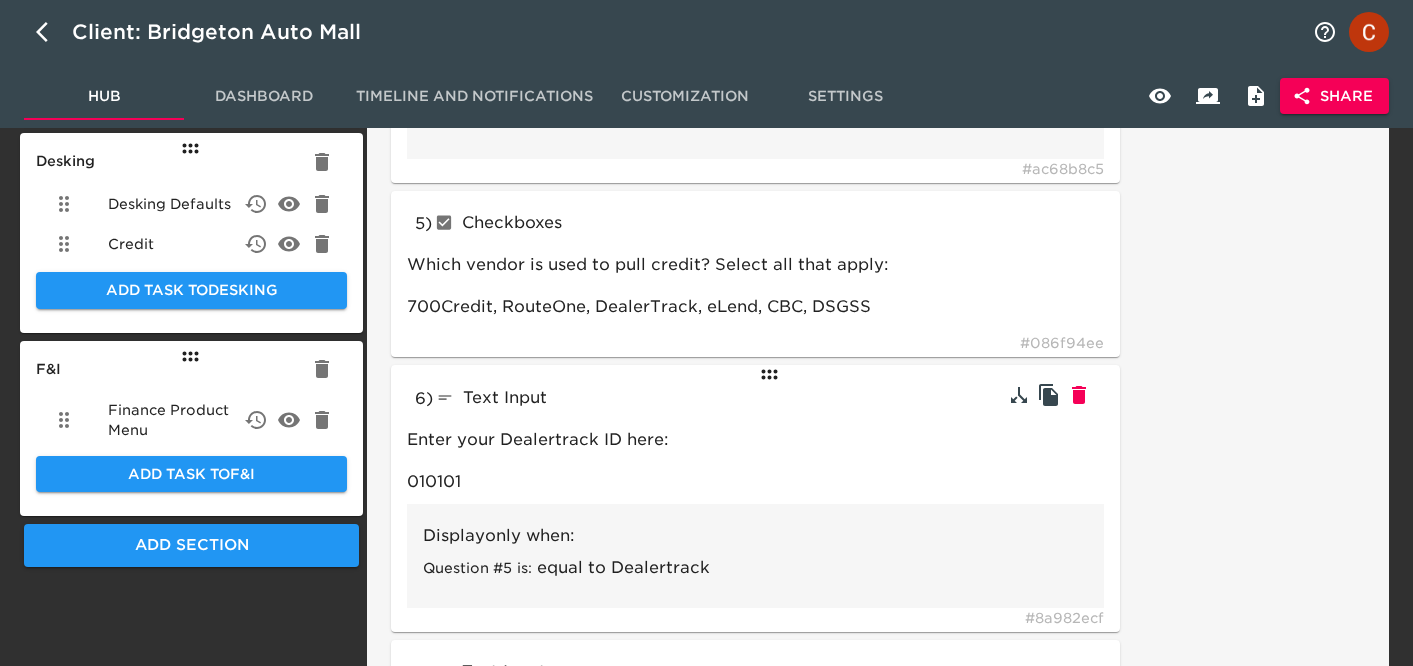 click on "Display  only when:" at bounding box center (755, 536) 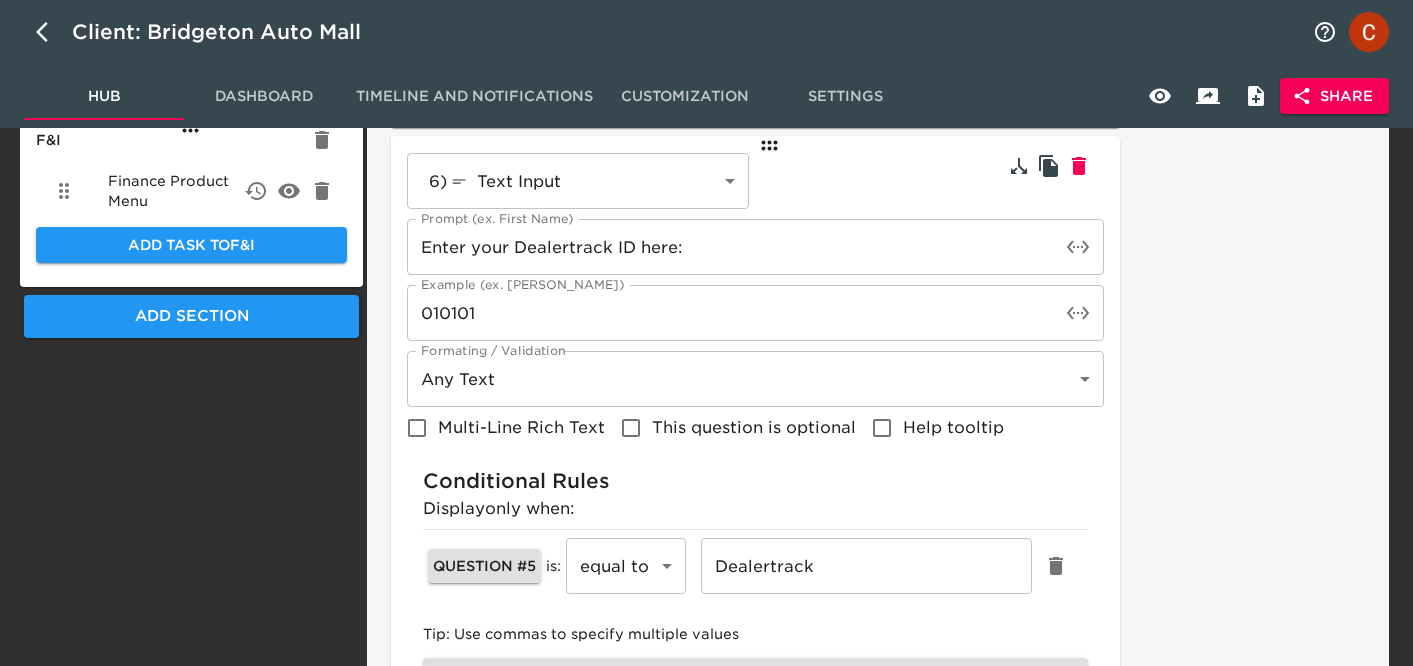 scroll, scrollTop: 1281, scrollLeft: 0, axis: vertical 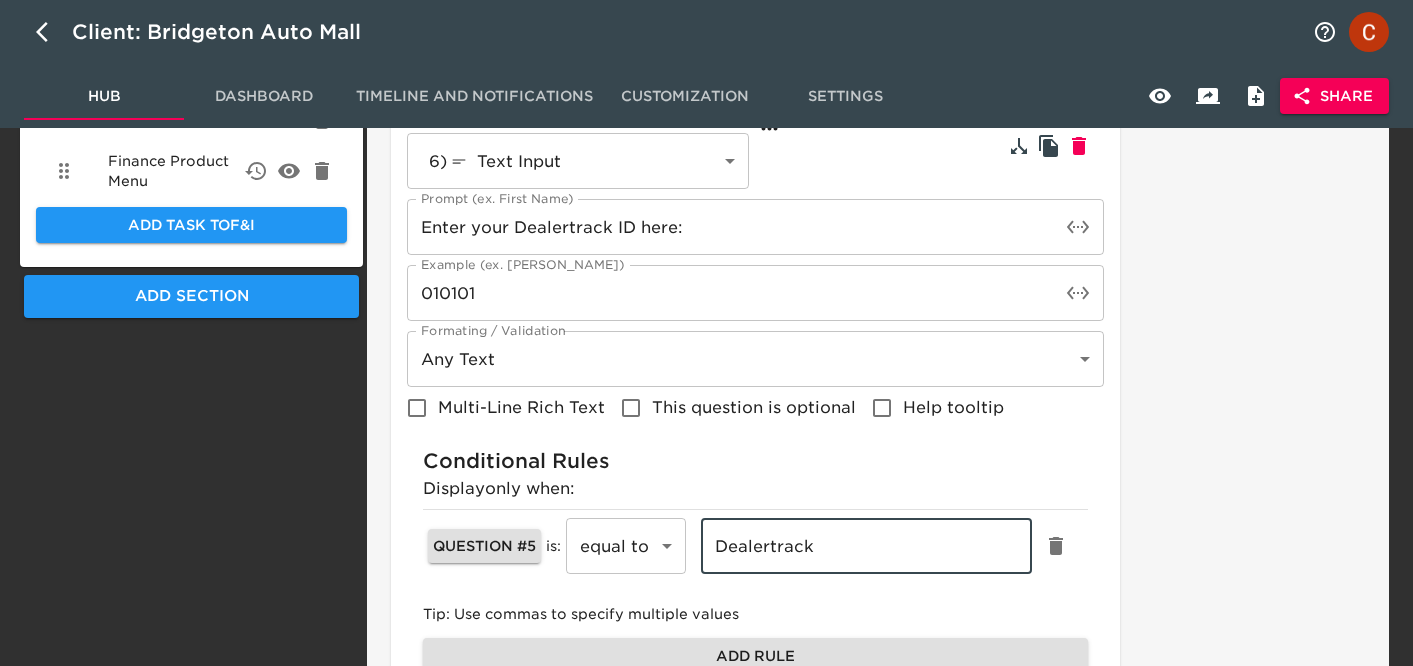click on "Dealertrack" at bounding box center (866, 546) 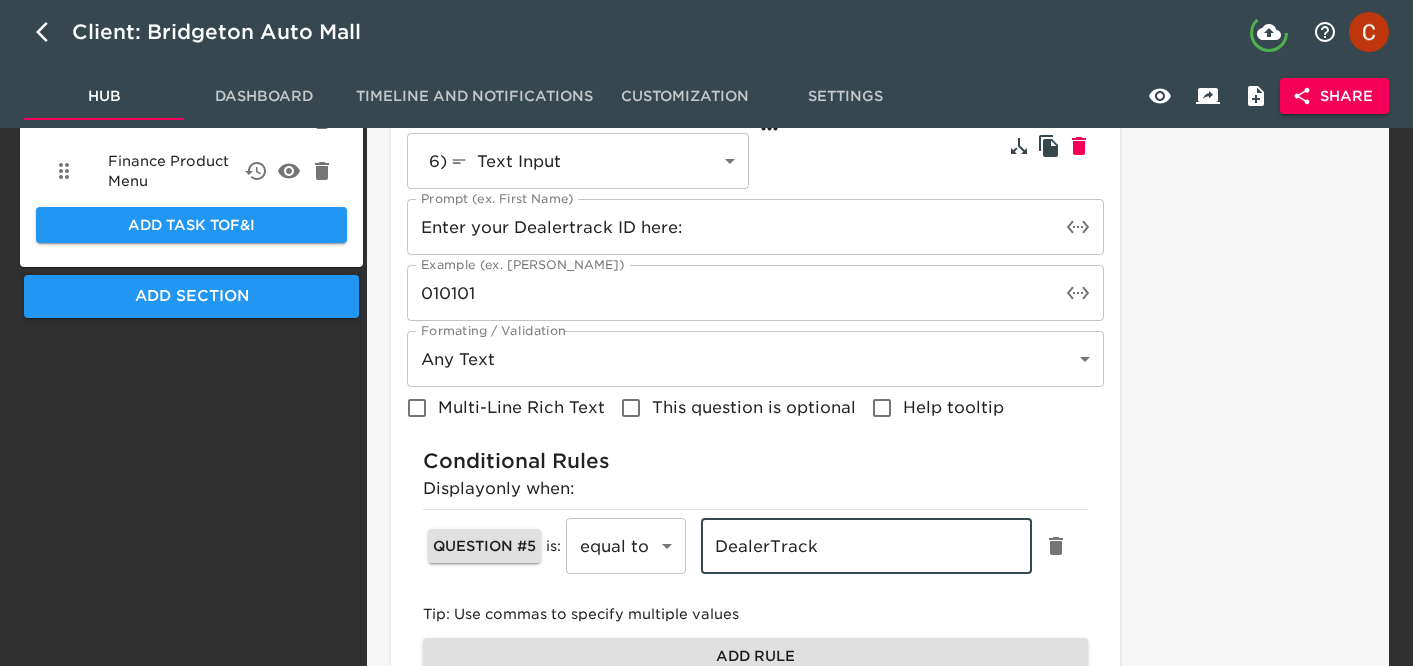 type on "DealerTrack" 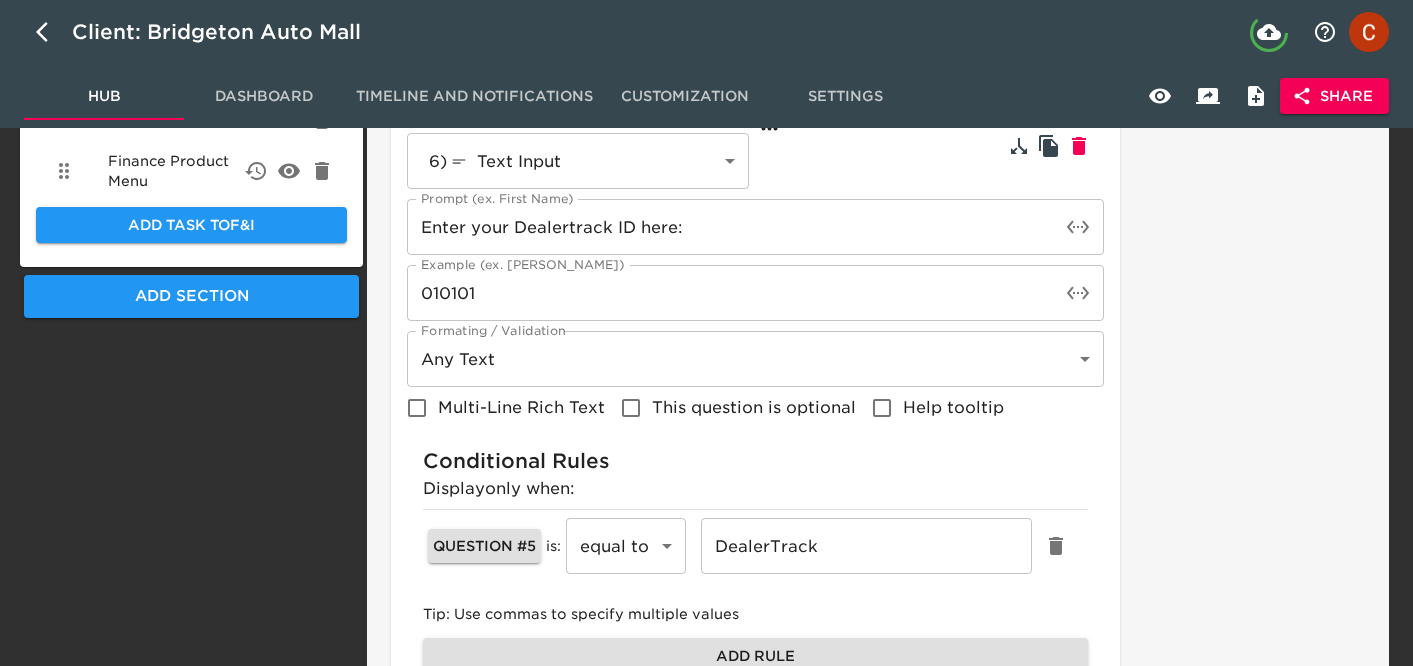 click on "Task Note:" at bounding box center [1246, 765] 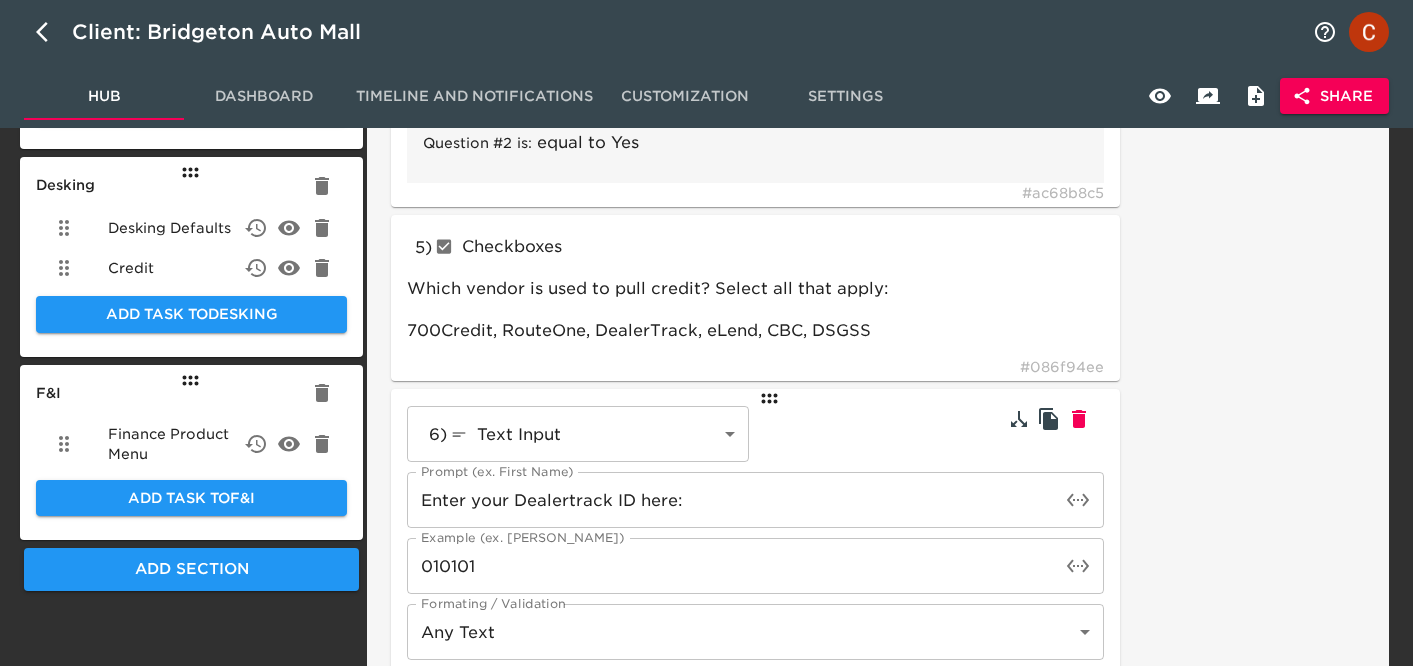 scroll, scrollTop: 1000, scrollLeft: 0, axis: vertical 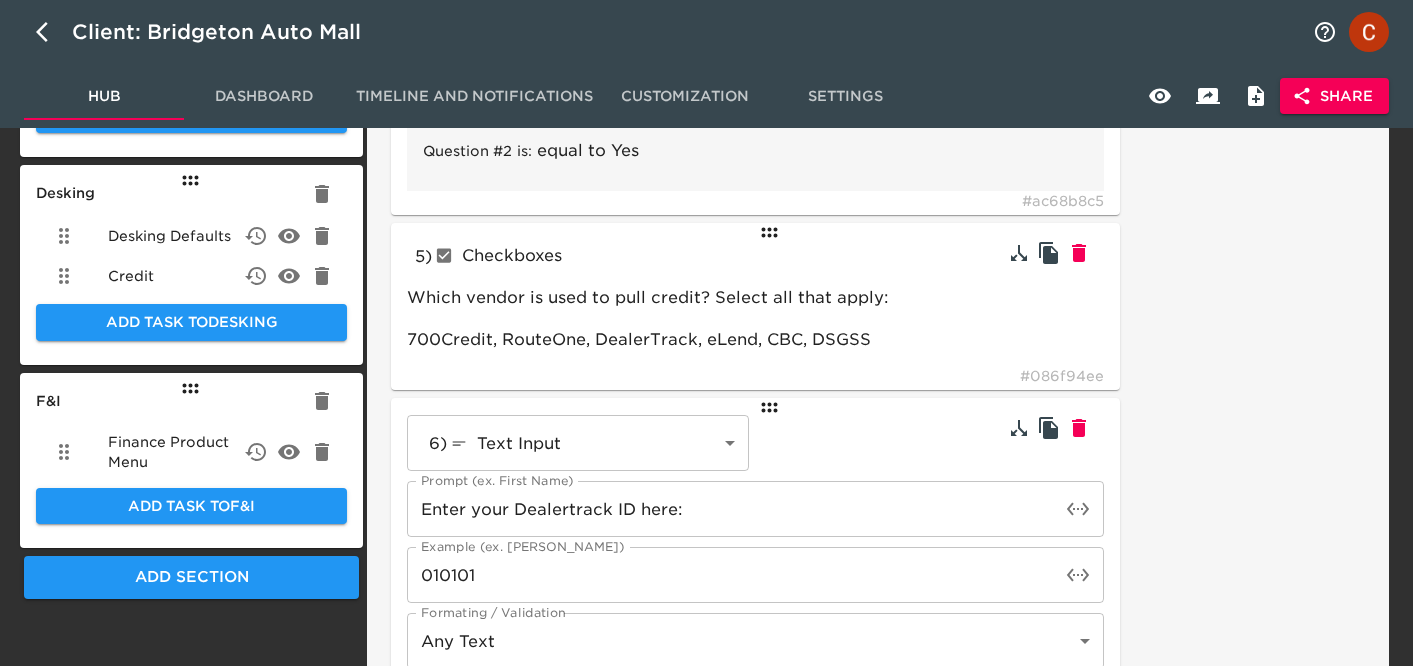 click on "Checkboxes" at bounding box center (579, 256) 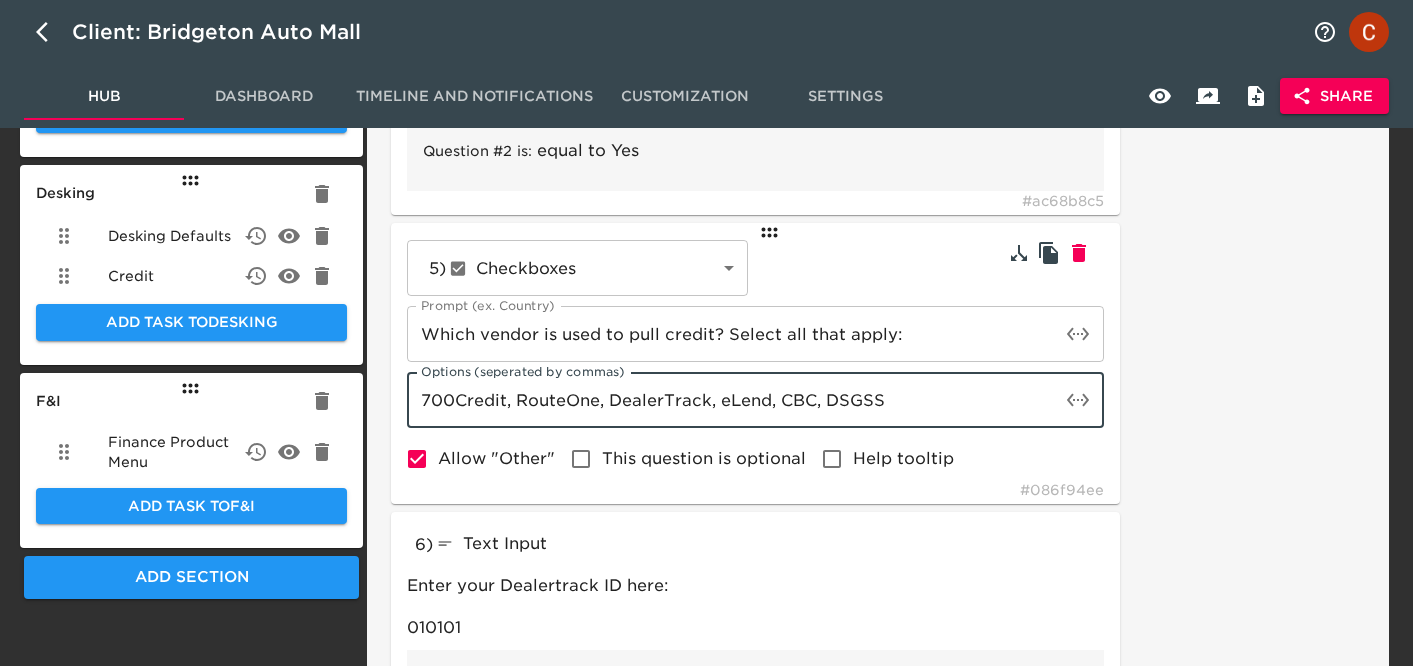click on "700Credit, RouteOne, DealerTrack, eLend, CBC, DSGSS" at bounding box center (733, 400) 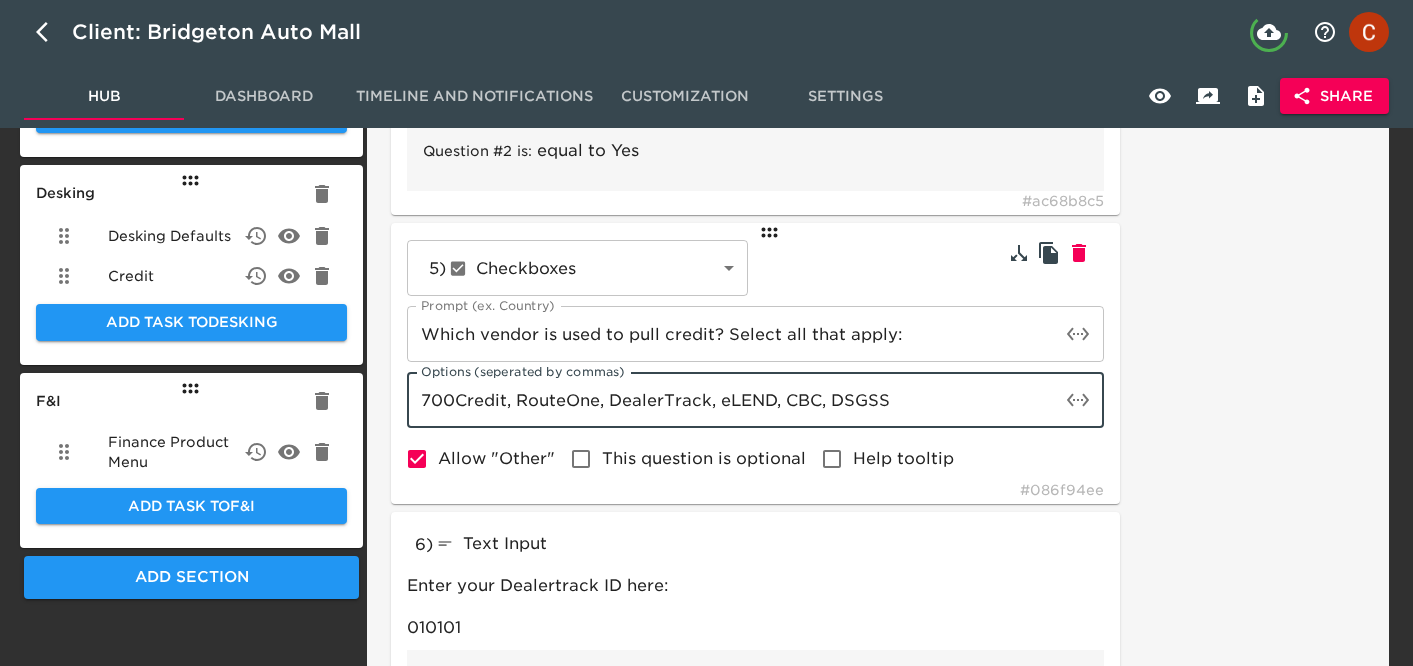 type on "700Credit, RouteOne, DealerTrack, eLEND, CBC, DSGSS" 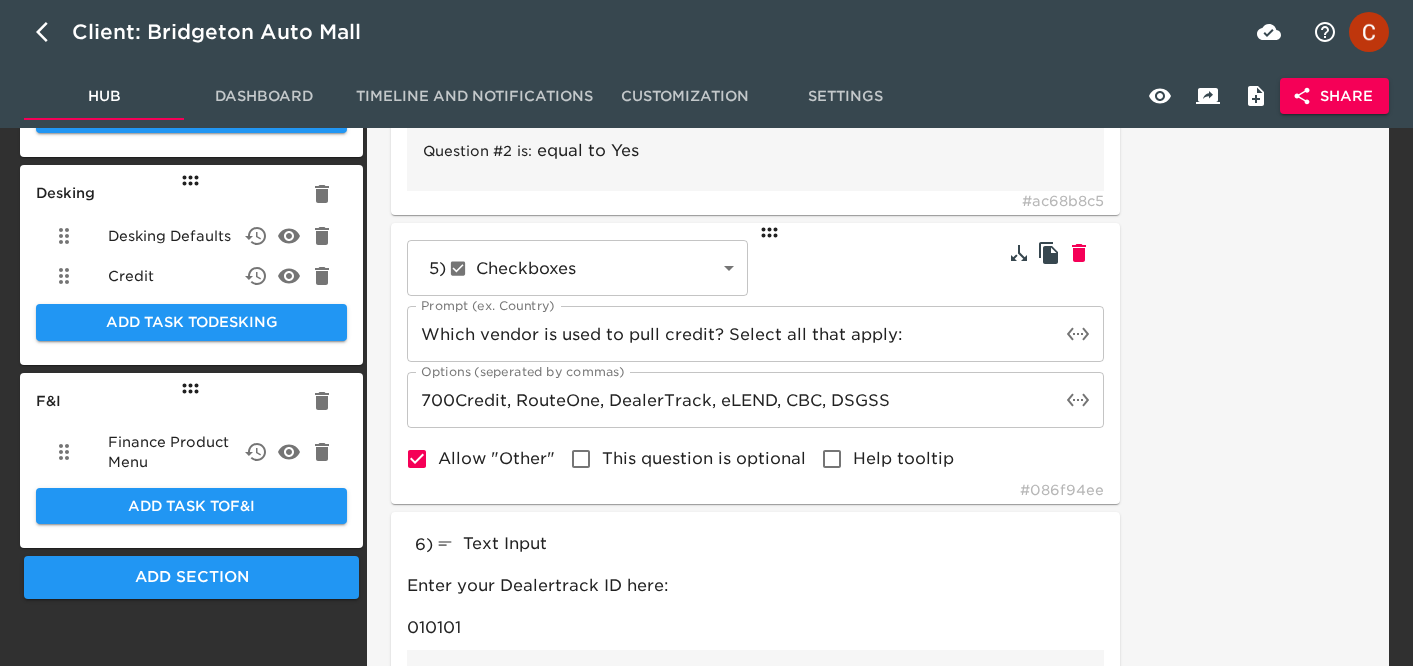 click on "Hub" at bounding box center (104, 96) 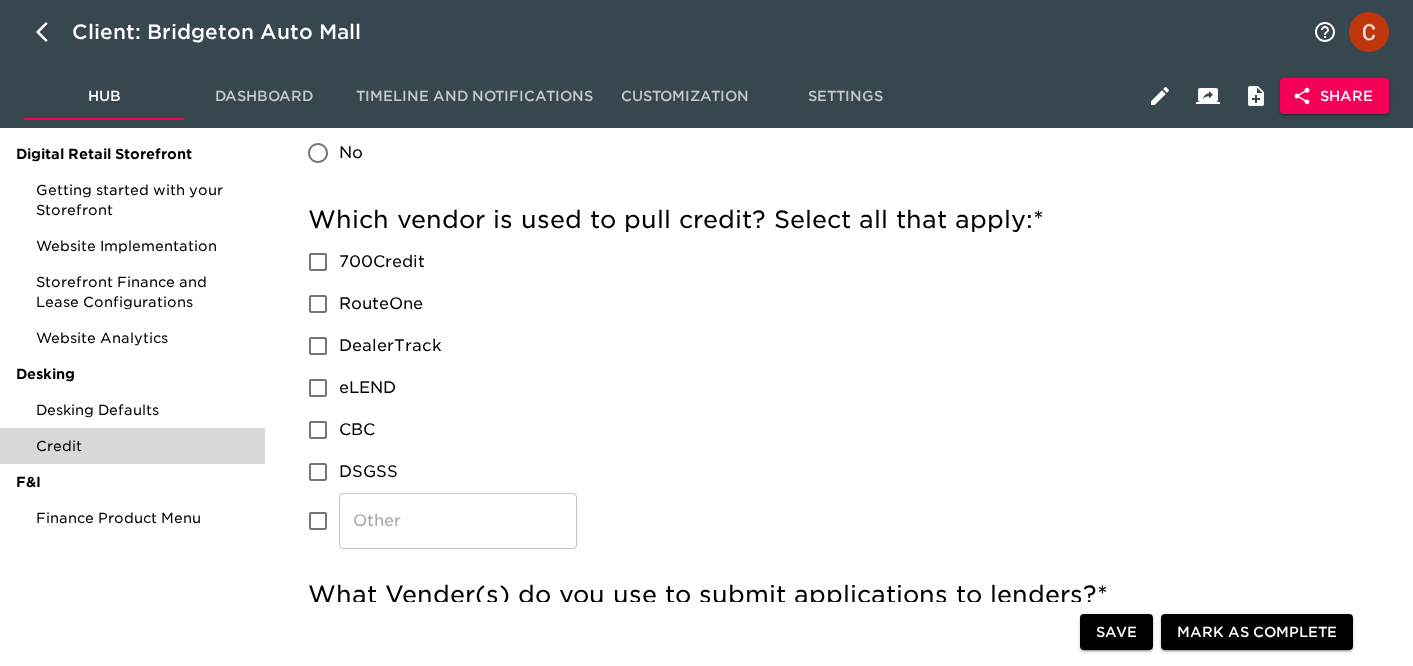 scroll, scrollTop: 451, scrollLeft: 0, axis: vertical 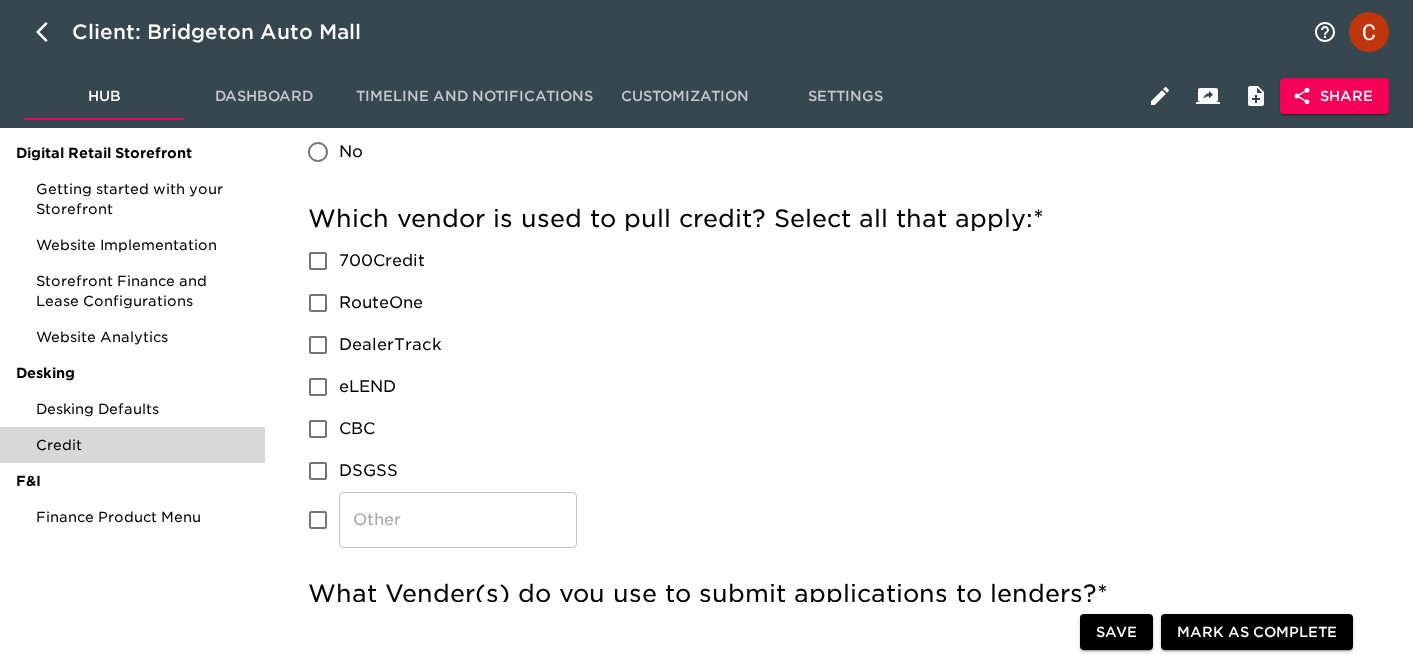 click on "700Credit" at bounding box center [318, 261] 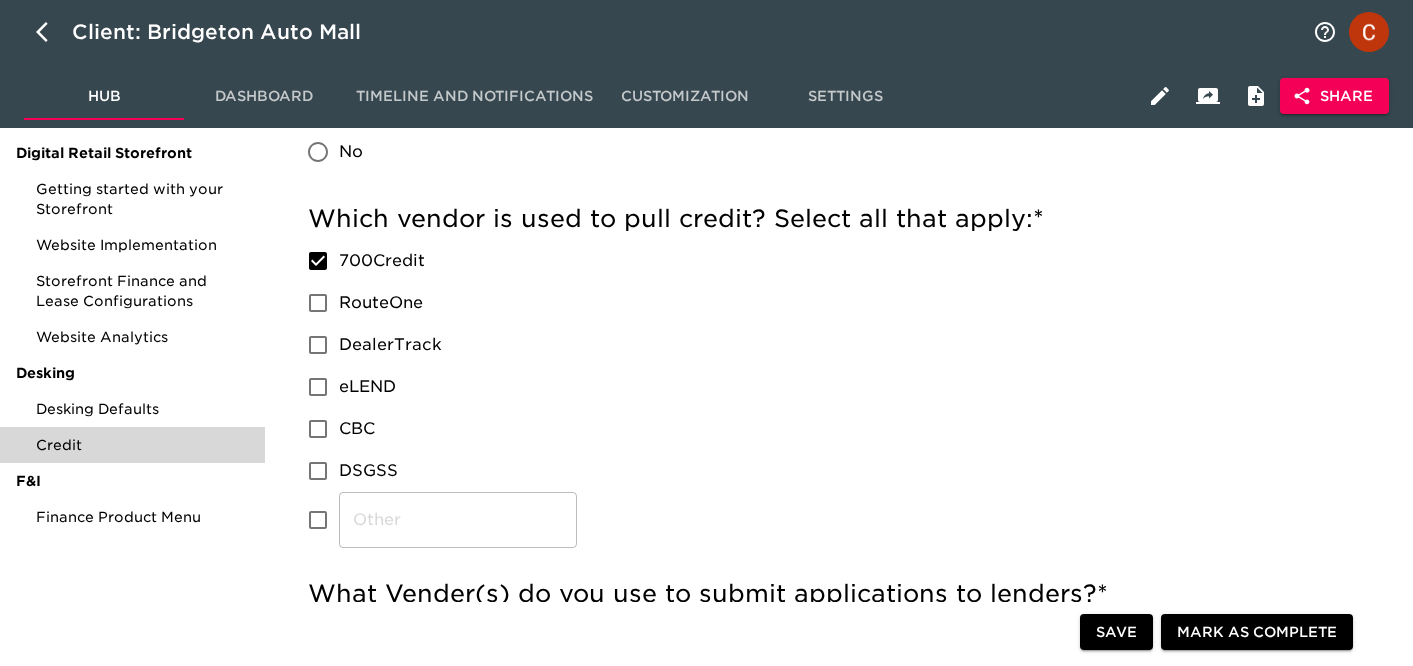 click on "700Credit" at bounding box center (318, 261) 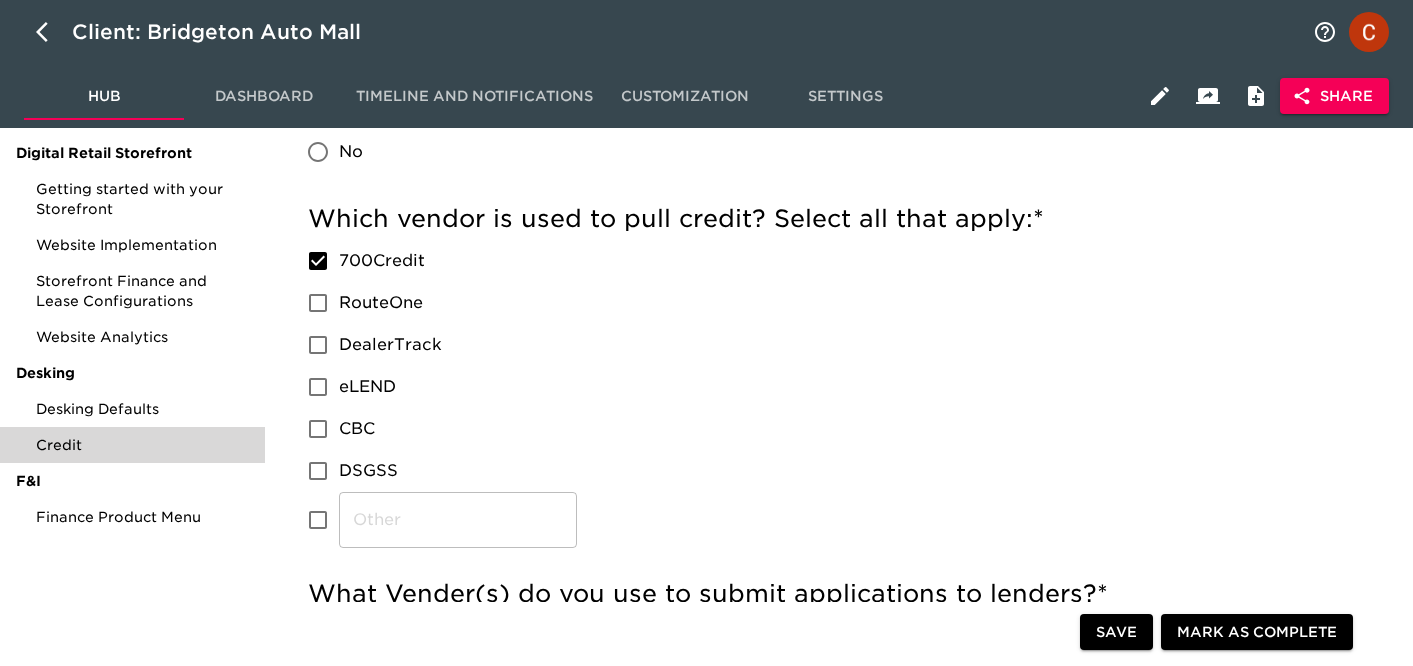 checkbox on "false" 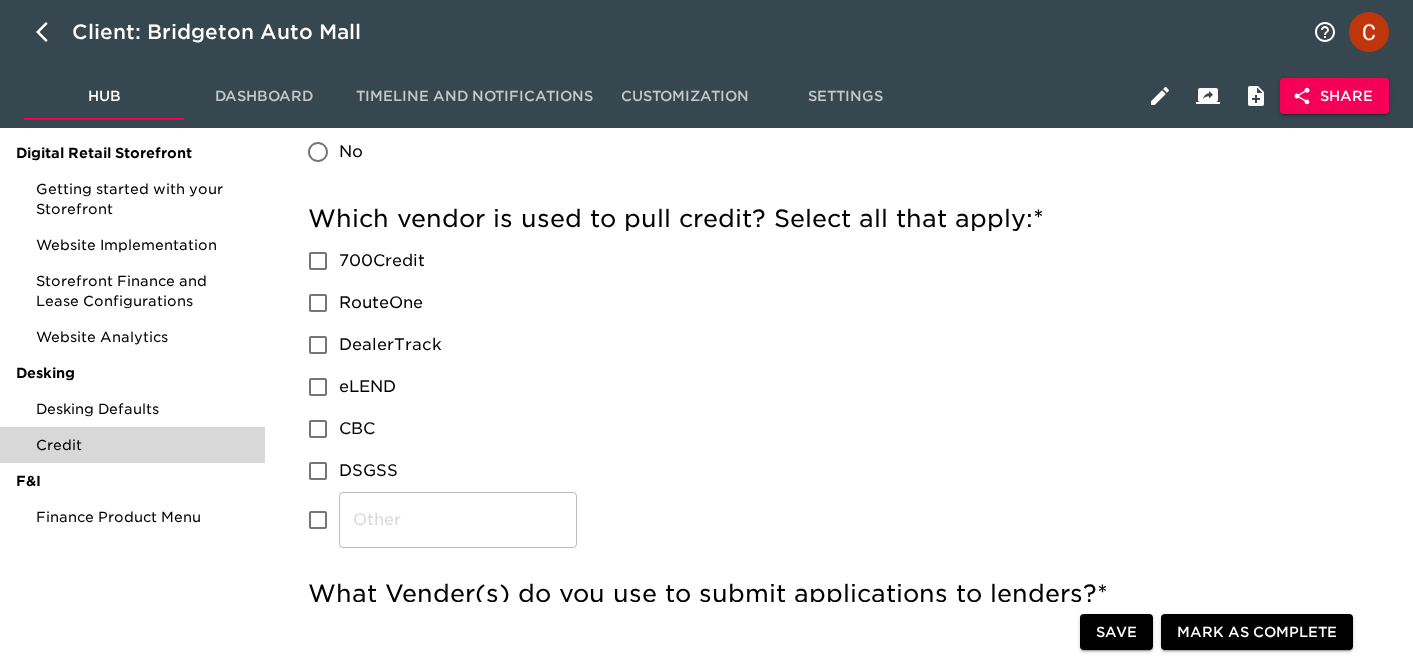 click on "RouteOne" at bounding box center (318, 303) 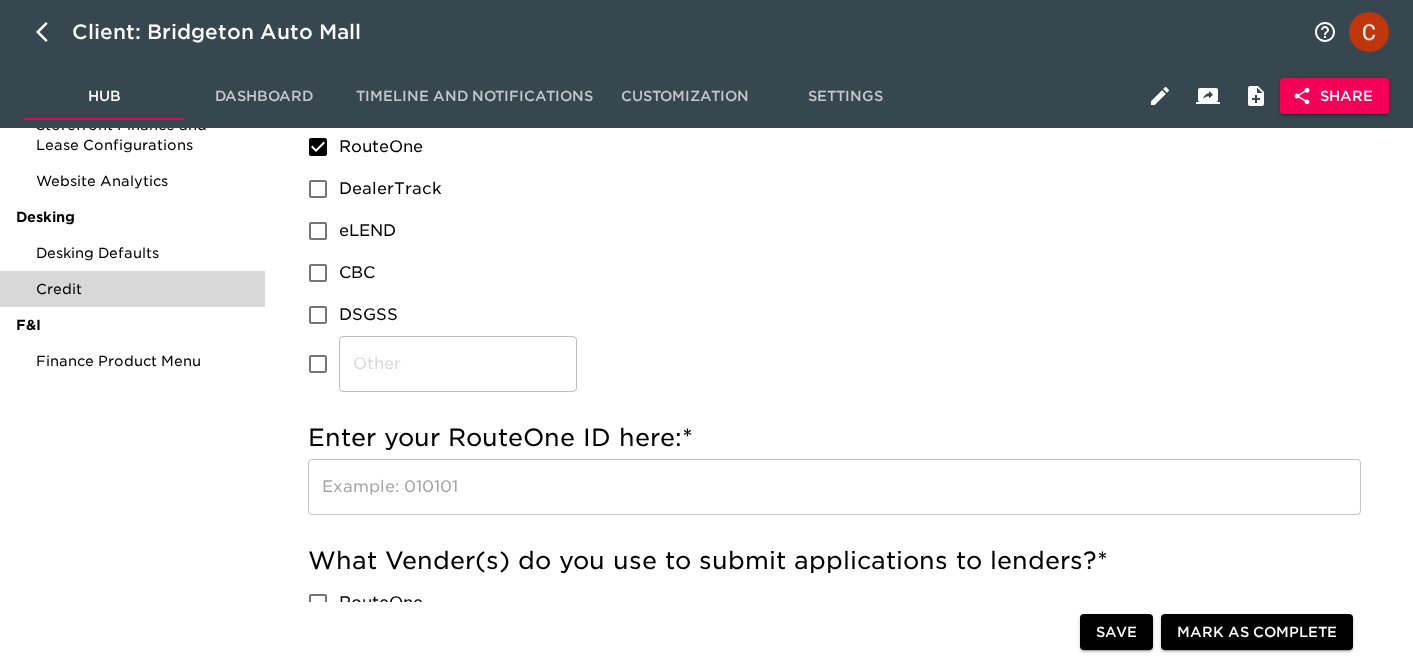 scroll, scrollTop: 618, scrollLeft: 0, axis: vertical 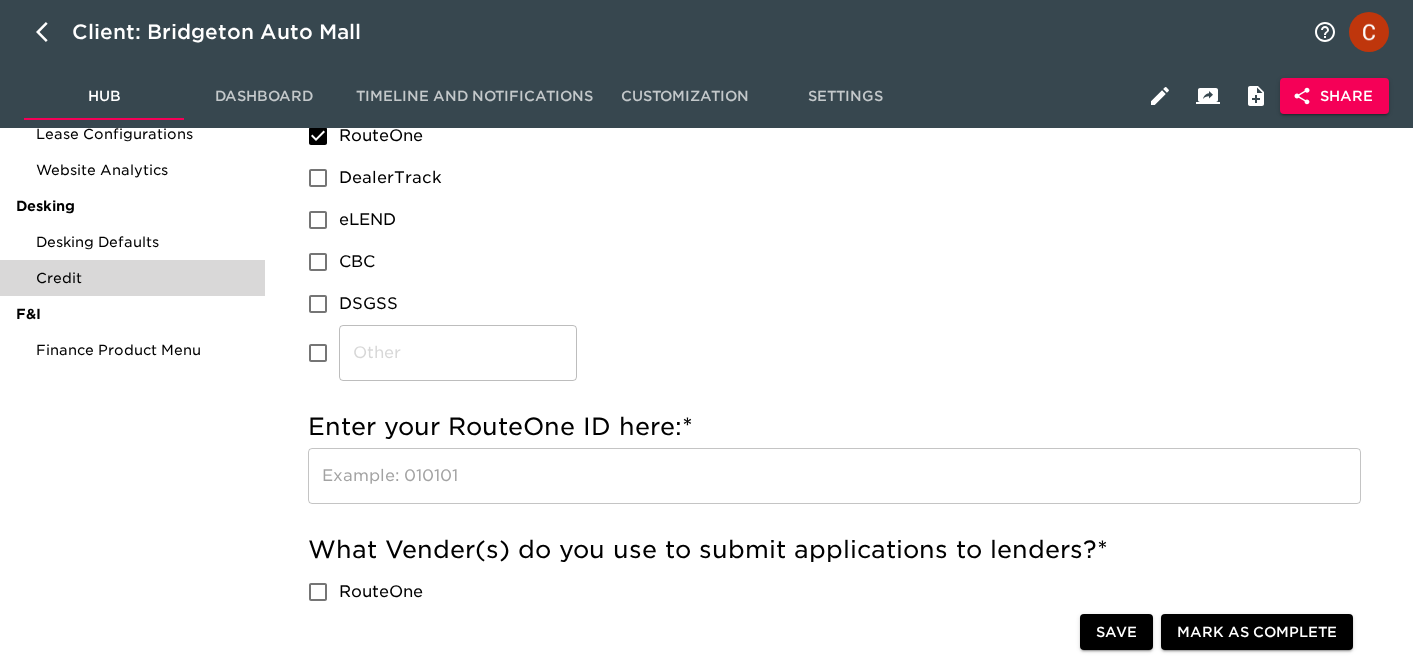 click on "DealerTrack" at bounding box center (318, 178) 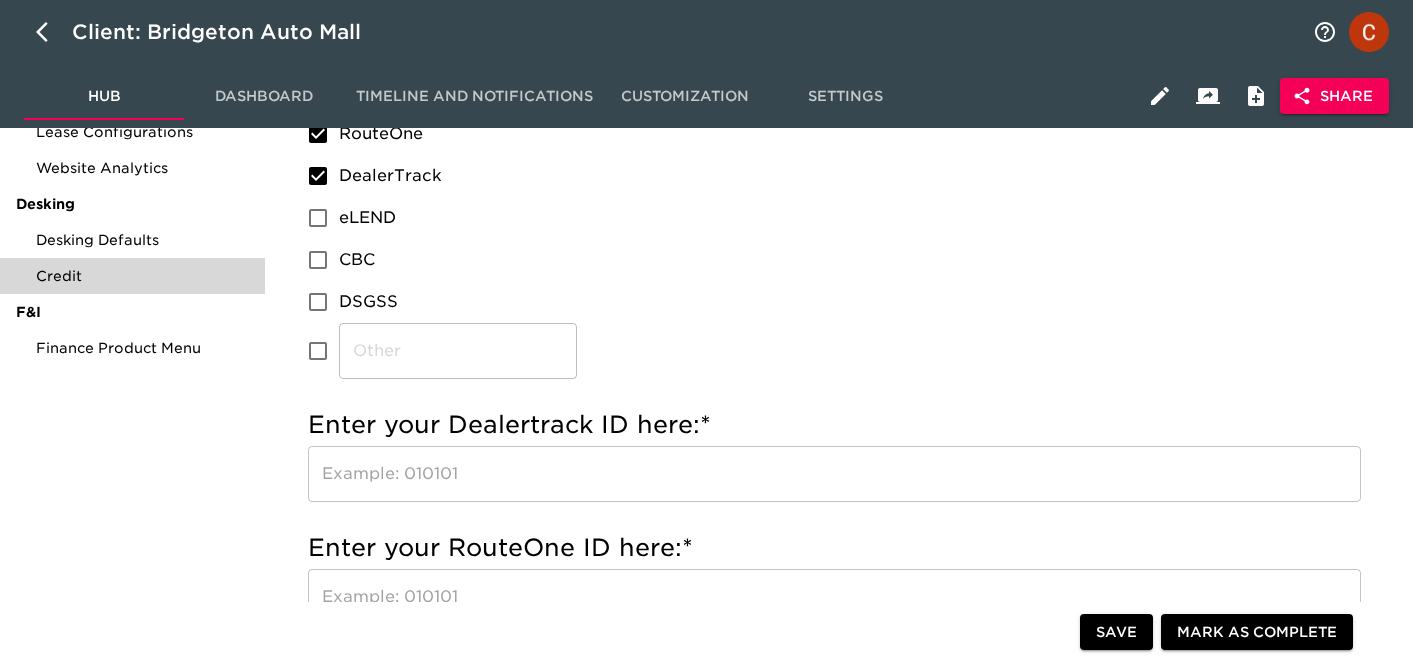 scroll, scrollTop: 621, scrollLeft: 0, axis: vertical 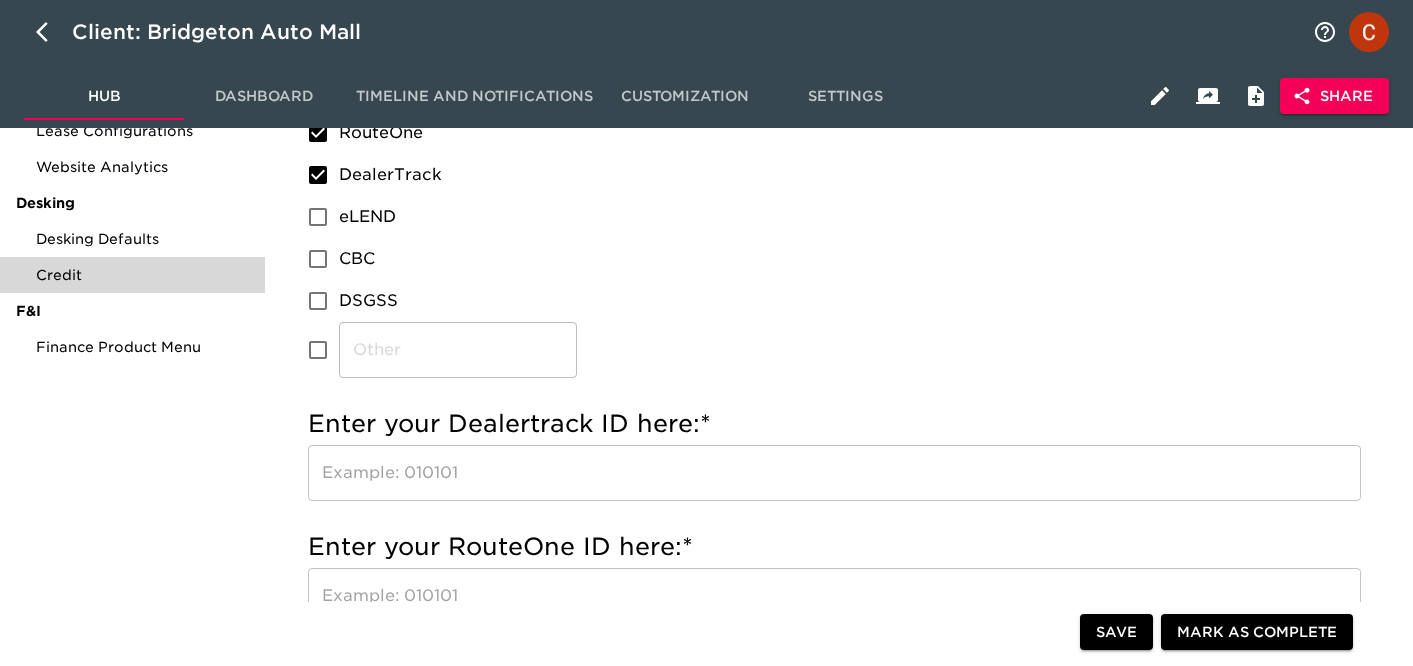 click on "eLEND" at bounding box center [318, 217] 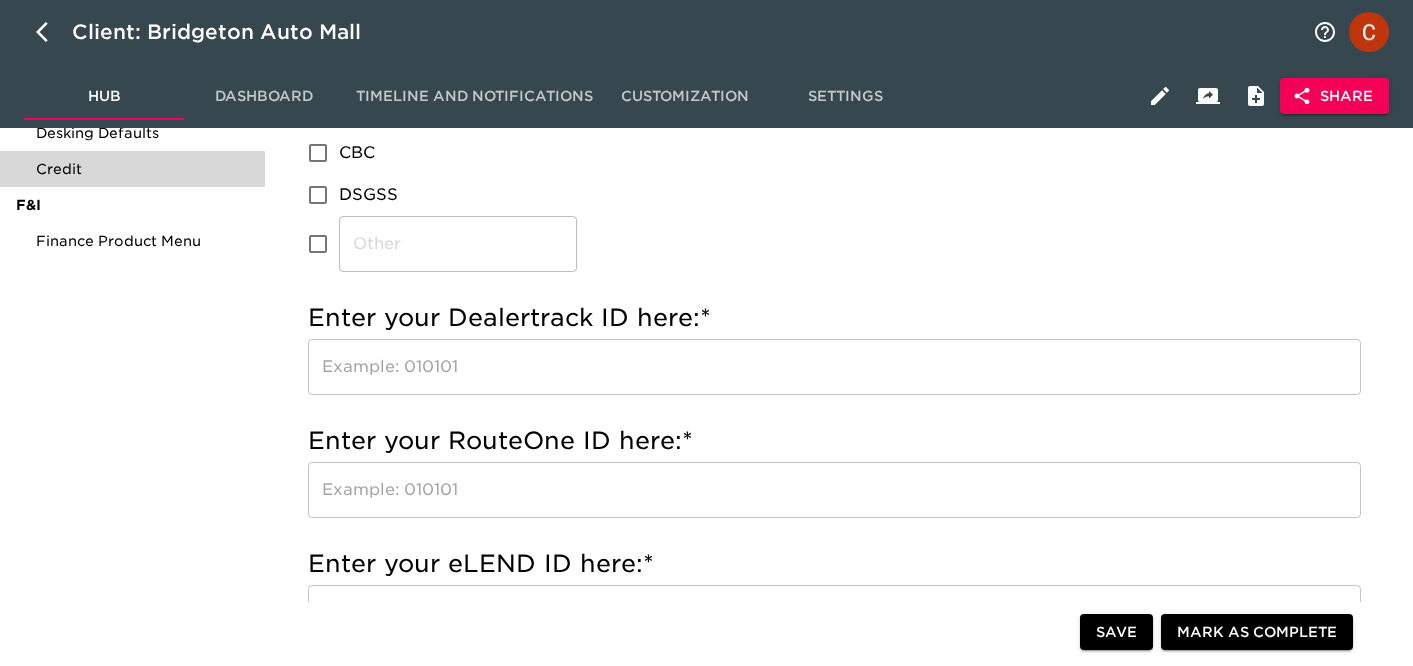 scroll, scrollTop: 710, scrollLeft: 0, axis: vertical 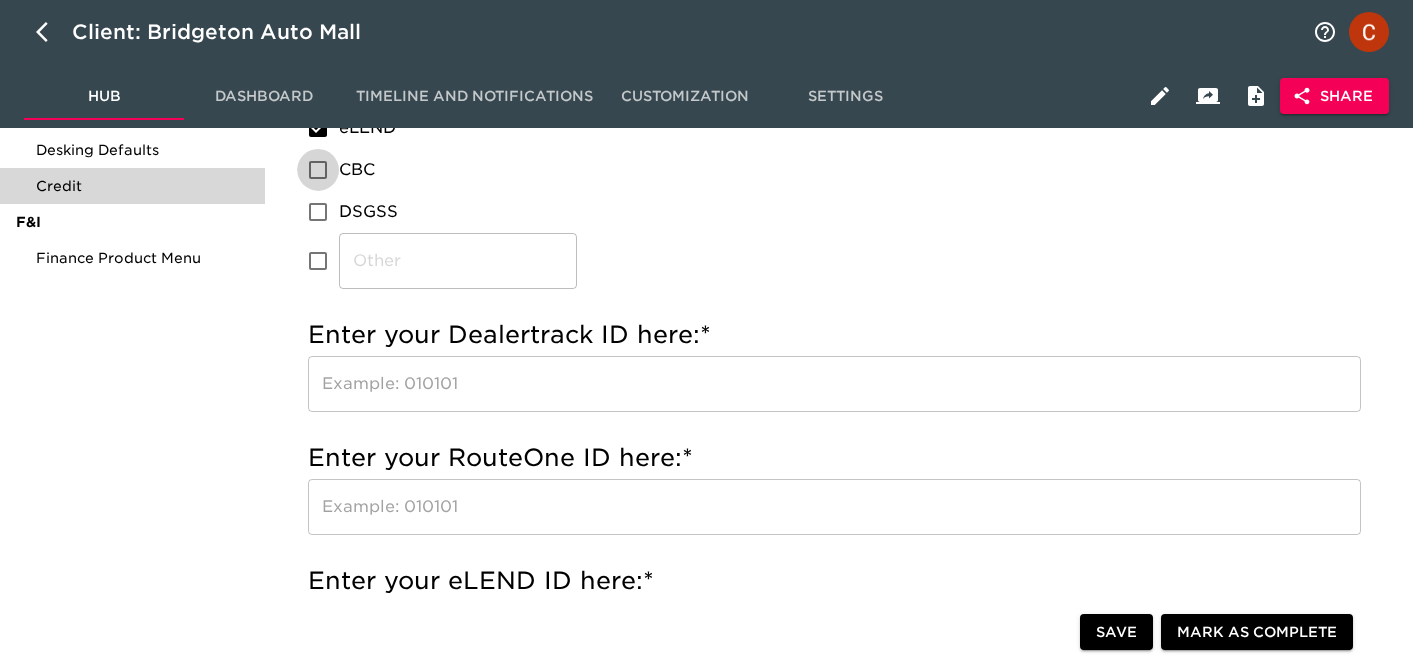 click on "CBC" at bounding box center (318, 170) 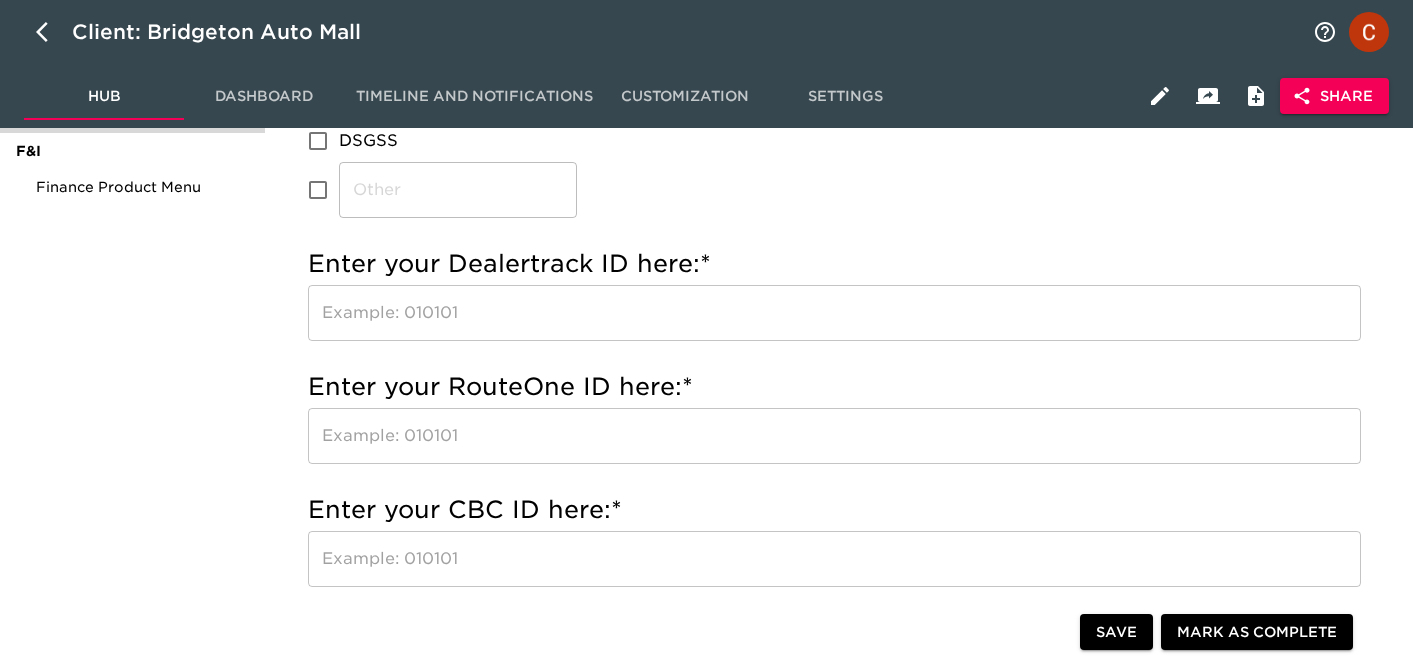 scroll, scrollTop: 773, scrollLeft: 0, axis: vertical 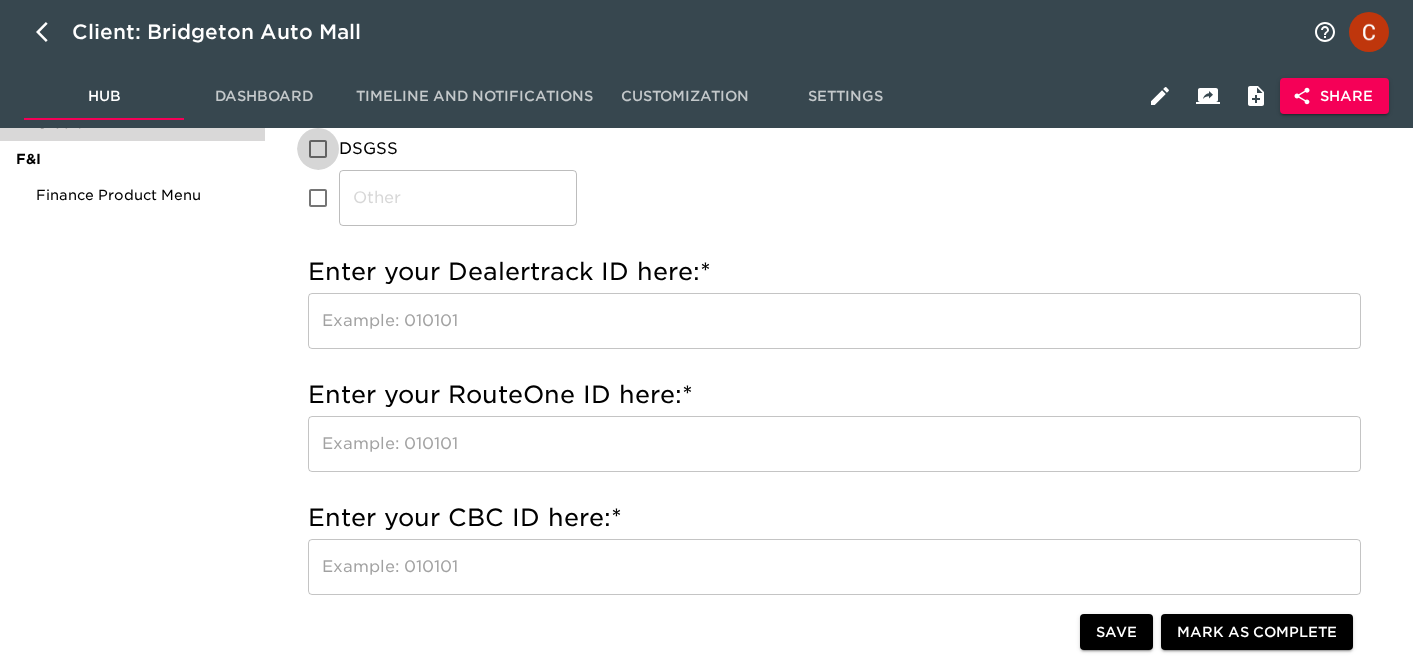 click on "DSGSS" at bounding box center [318, 149] 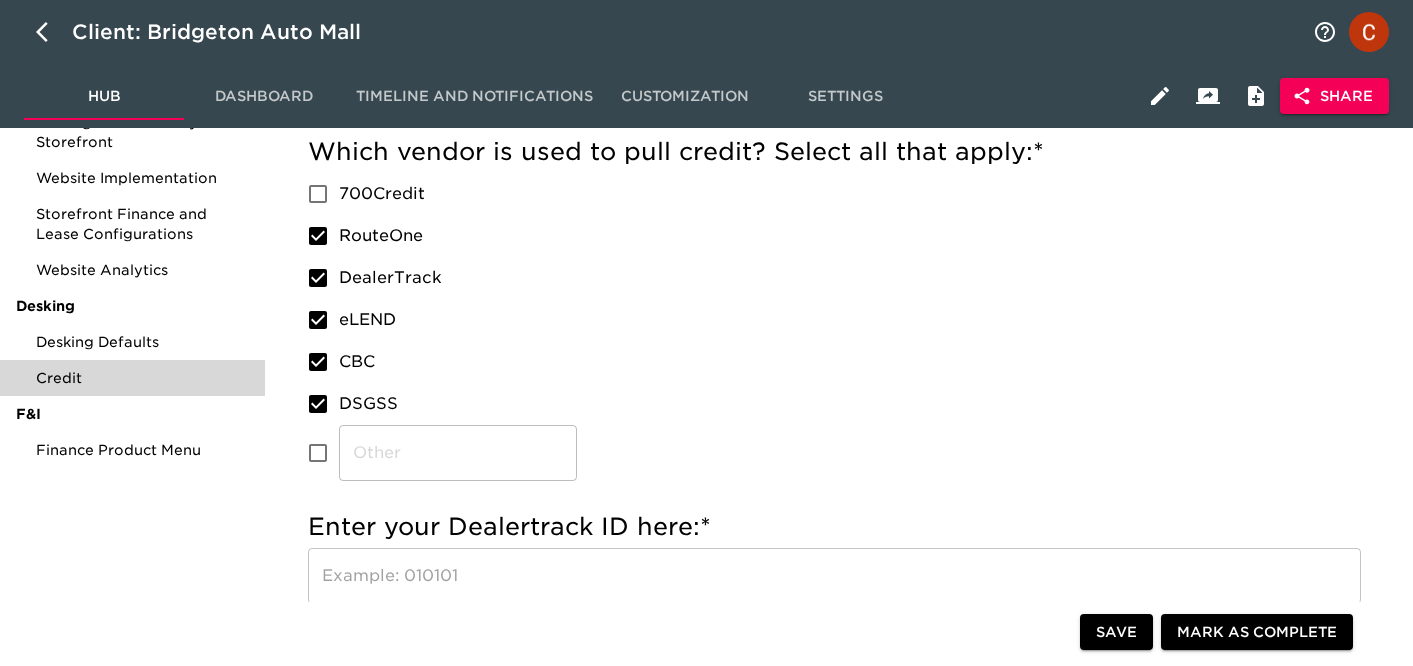scroll, scrollTop: 458, scrollLeft: 0, axis: vertical 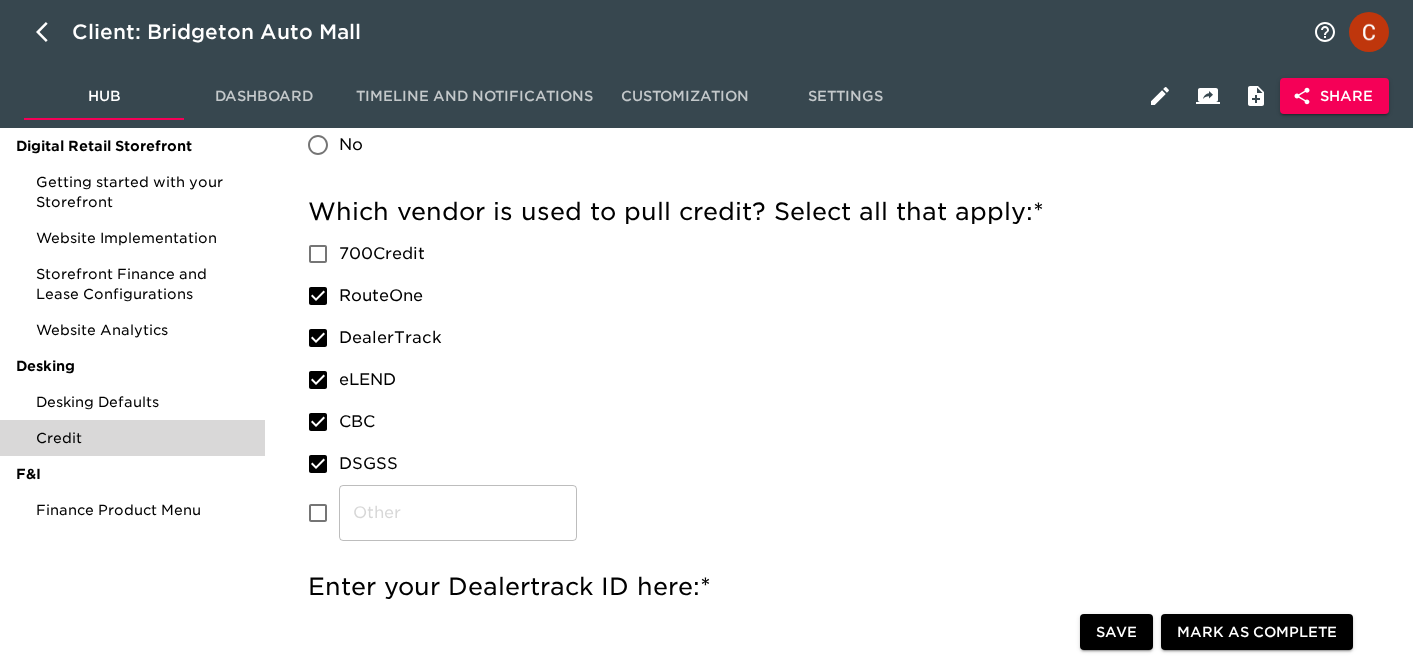 click on "RouteOne" at bounding box center (318, 296) 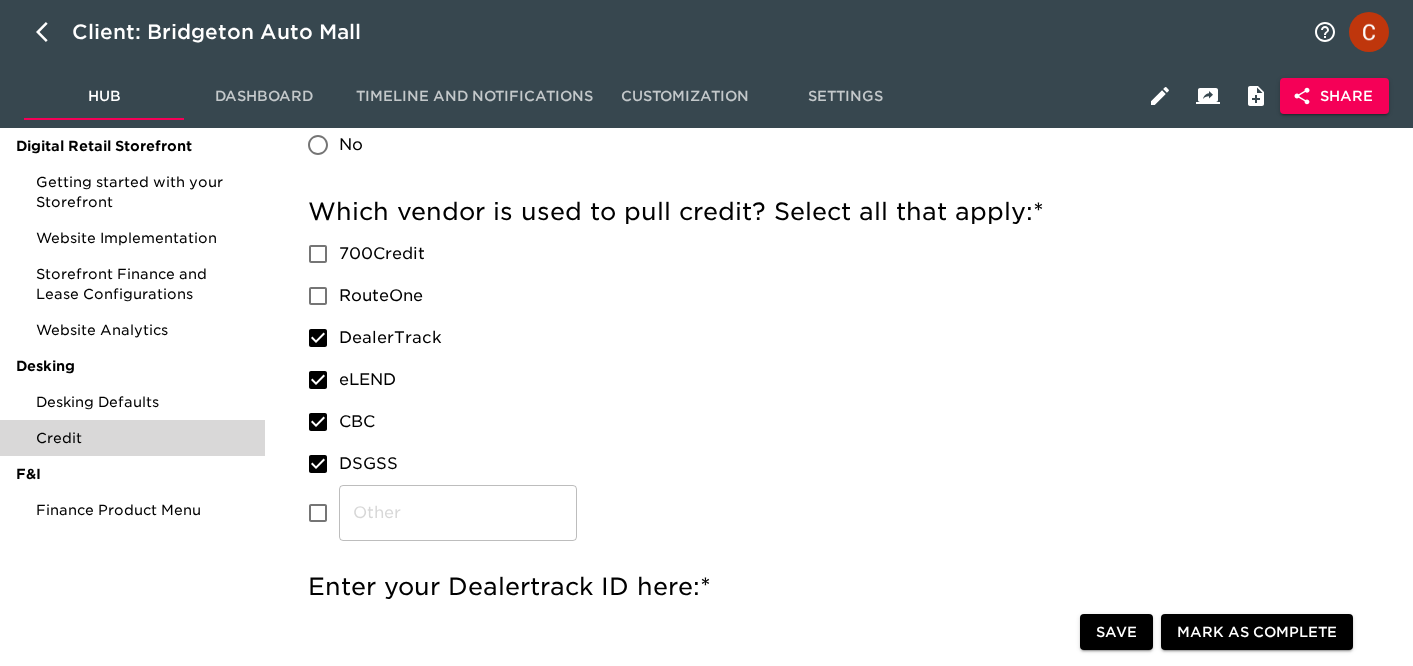 click on "DealerTrack" at bounding box center (318, 338) 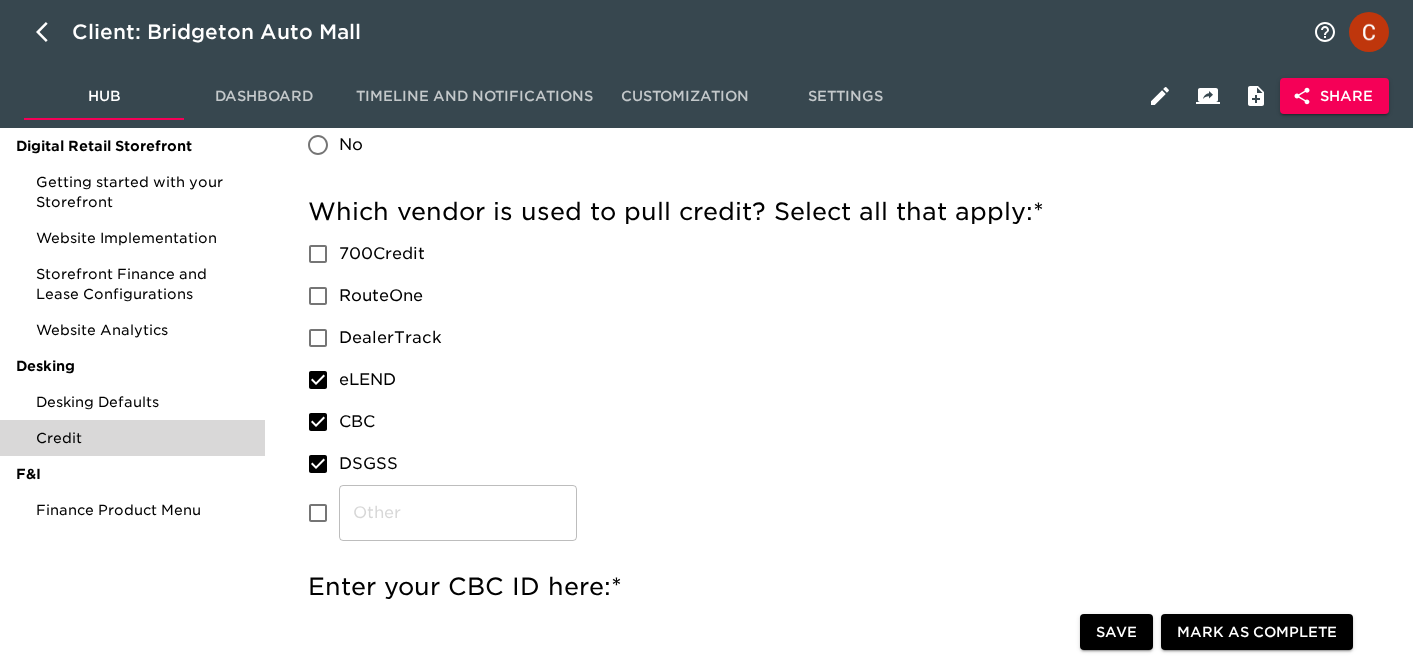 click on "eLEND" at bounding box center (318, 380) 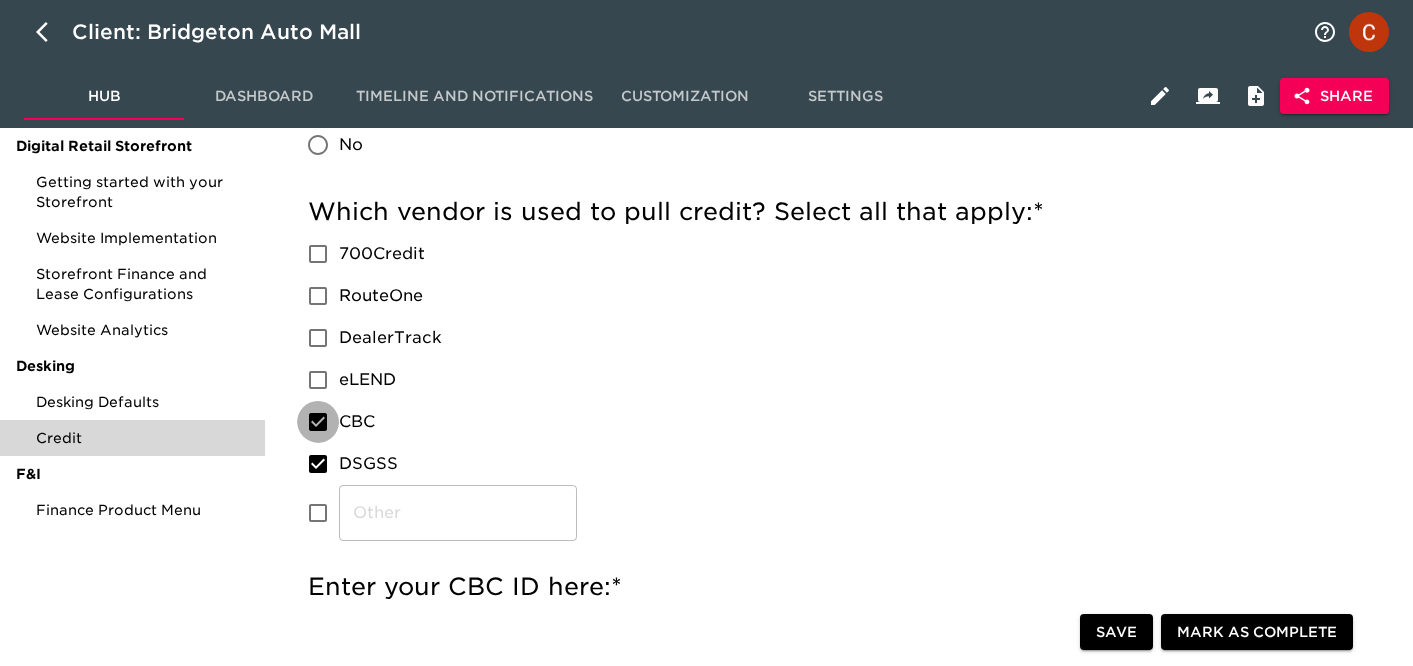 click on "CBC" at bounding box center [318, 422] 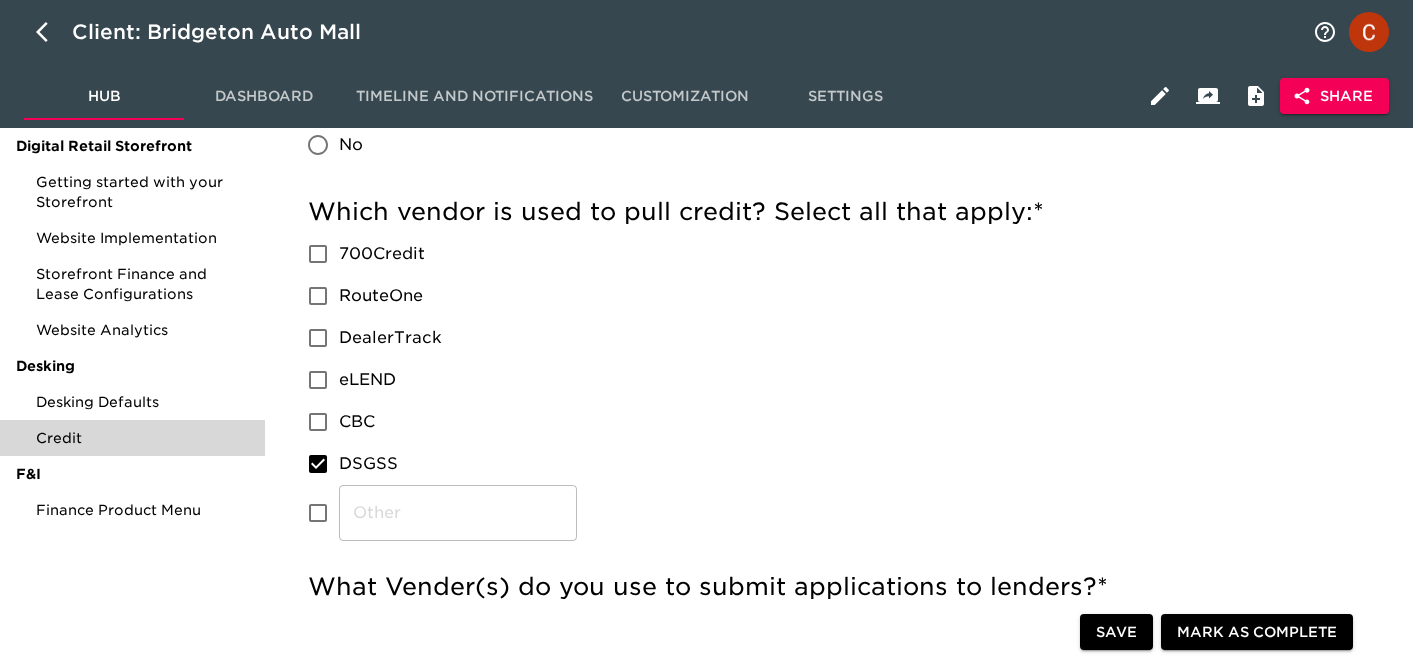 click on "DSGSS" at bounding box center [318, 464] 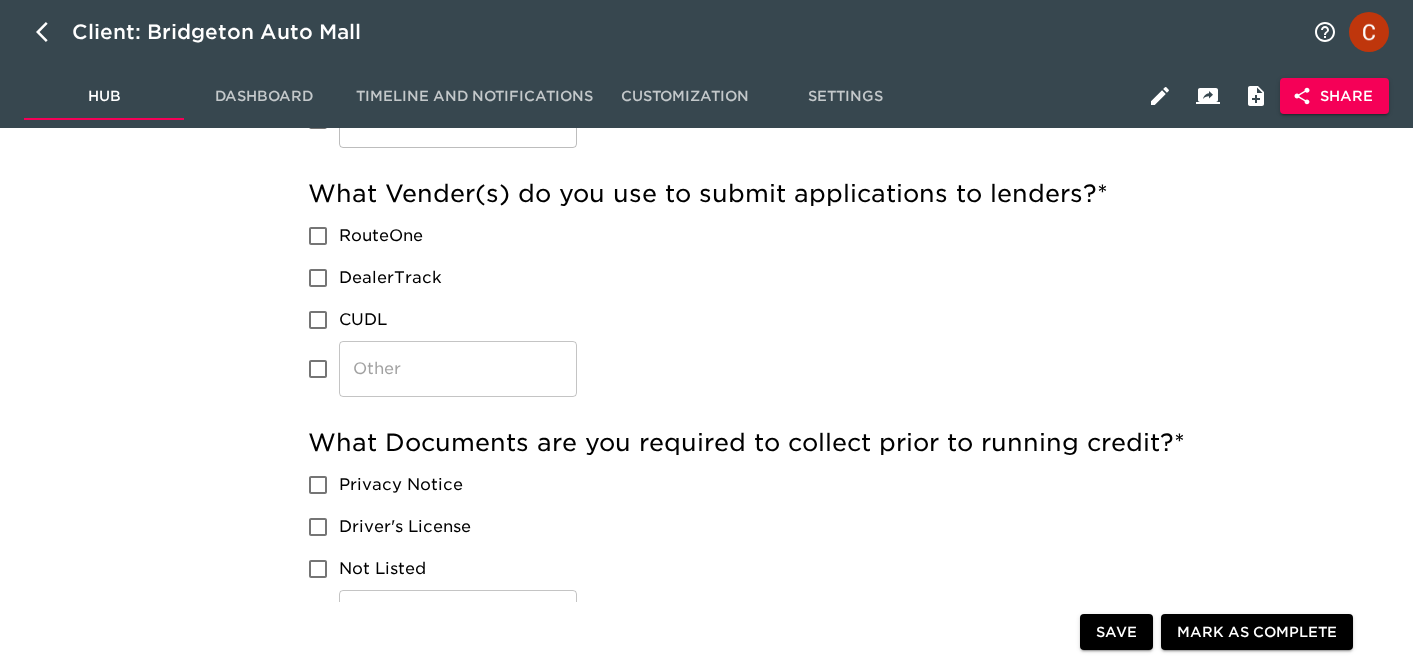 scroll, scrollTop: 861, scrollLeft: 0, axis: vertical 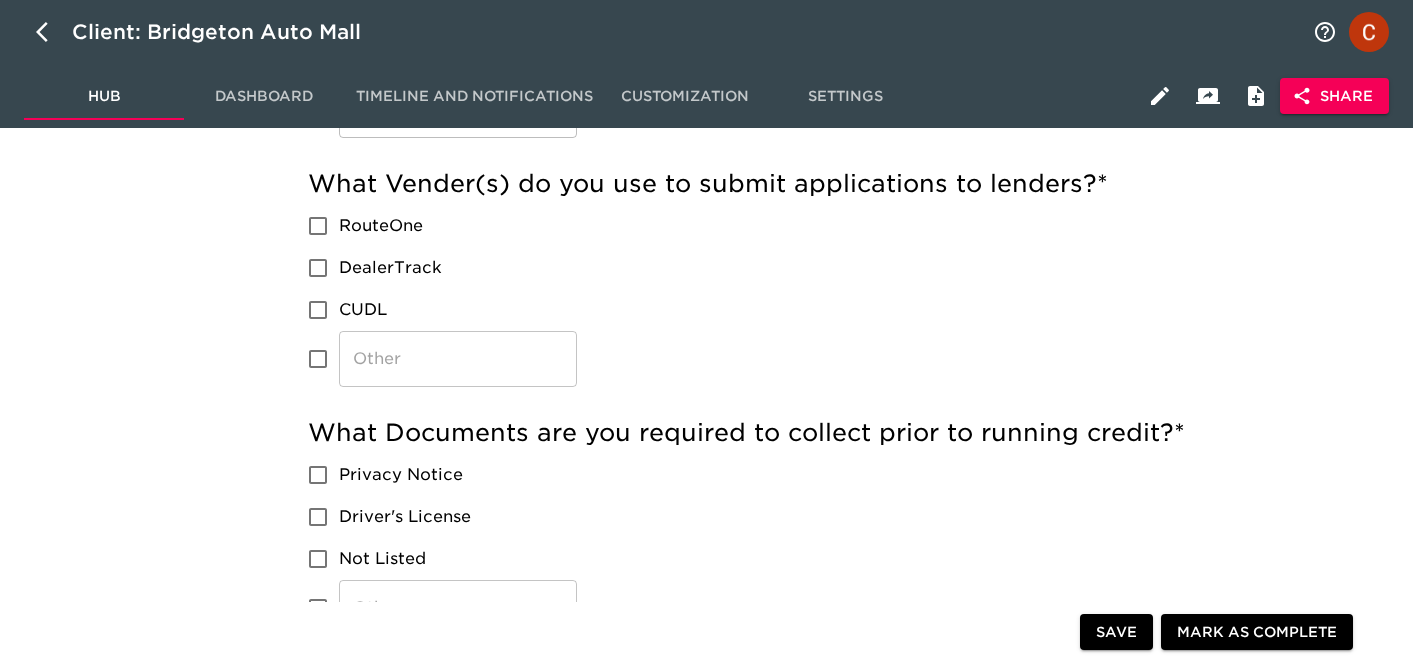 click on "RouteOne" at bounding box center (318, 226) 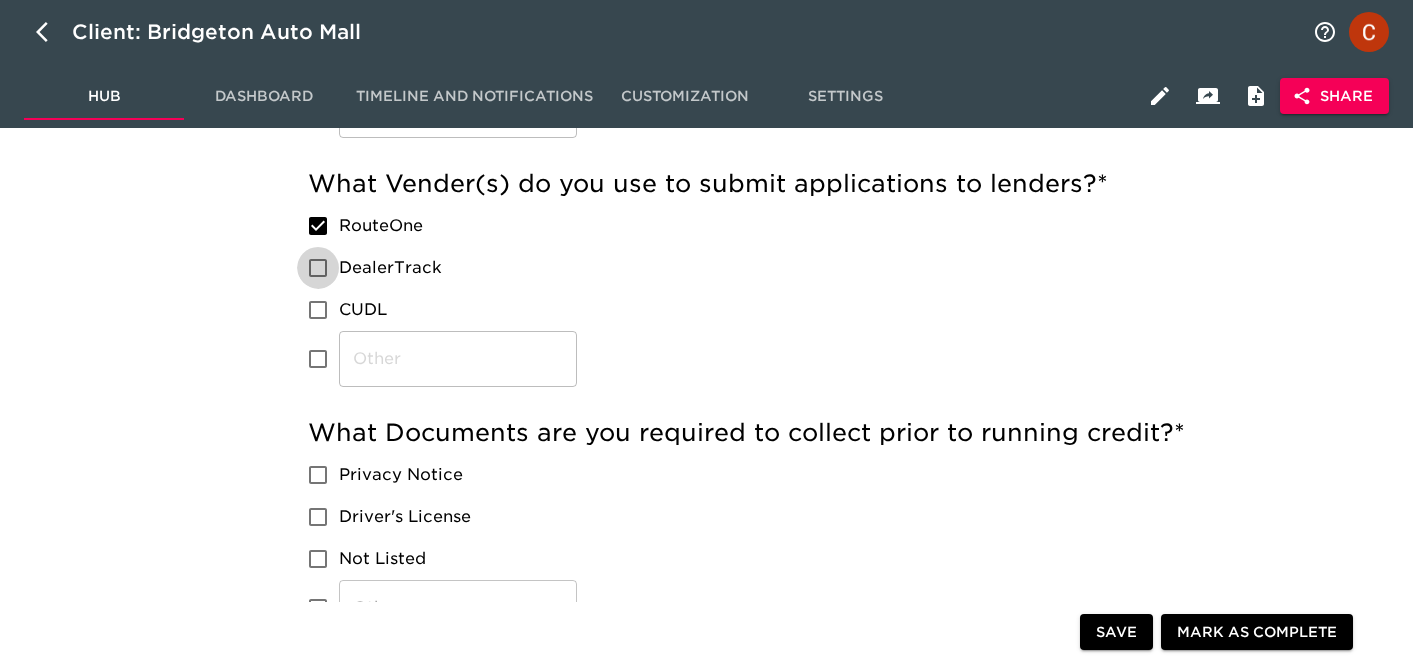 click on "DealerTrack" at bounding box center [318, 268] 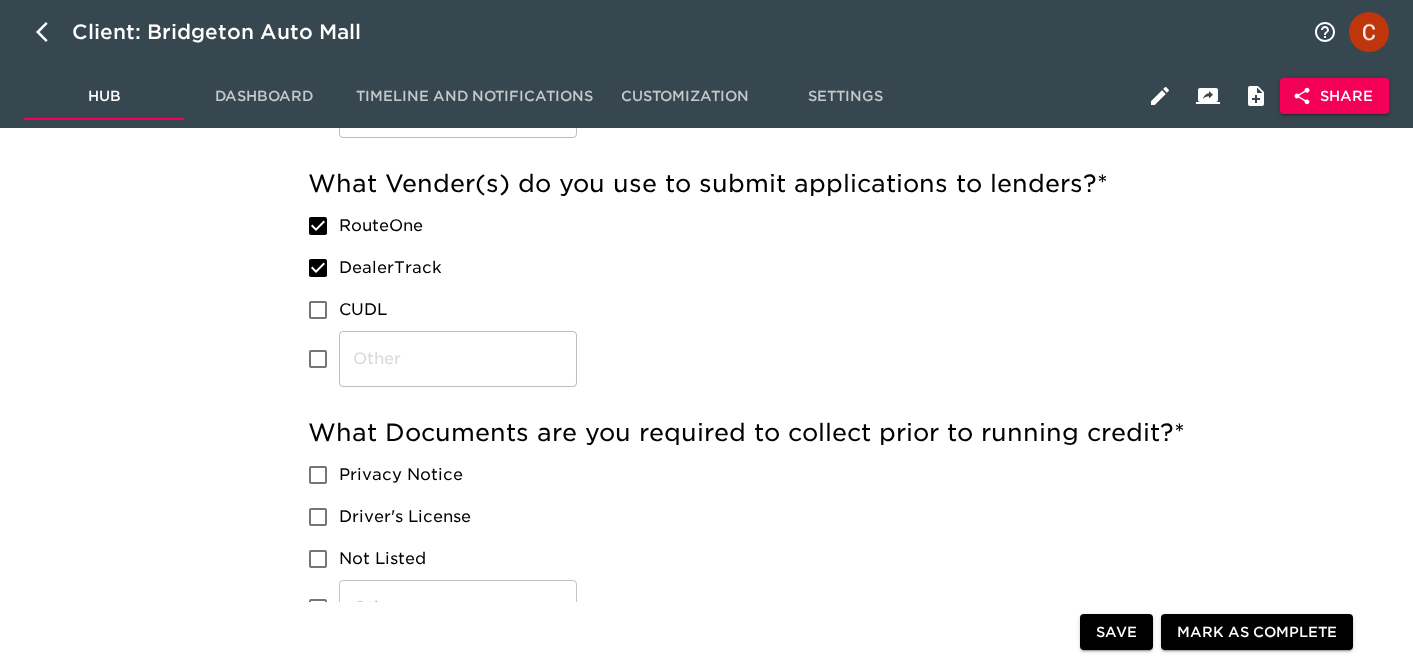 click on "RouteOne" at bounding box center [318, 226] 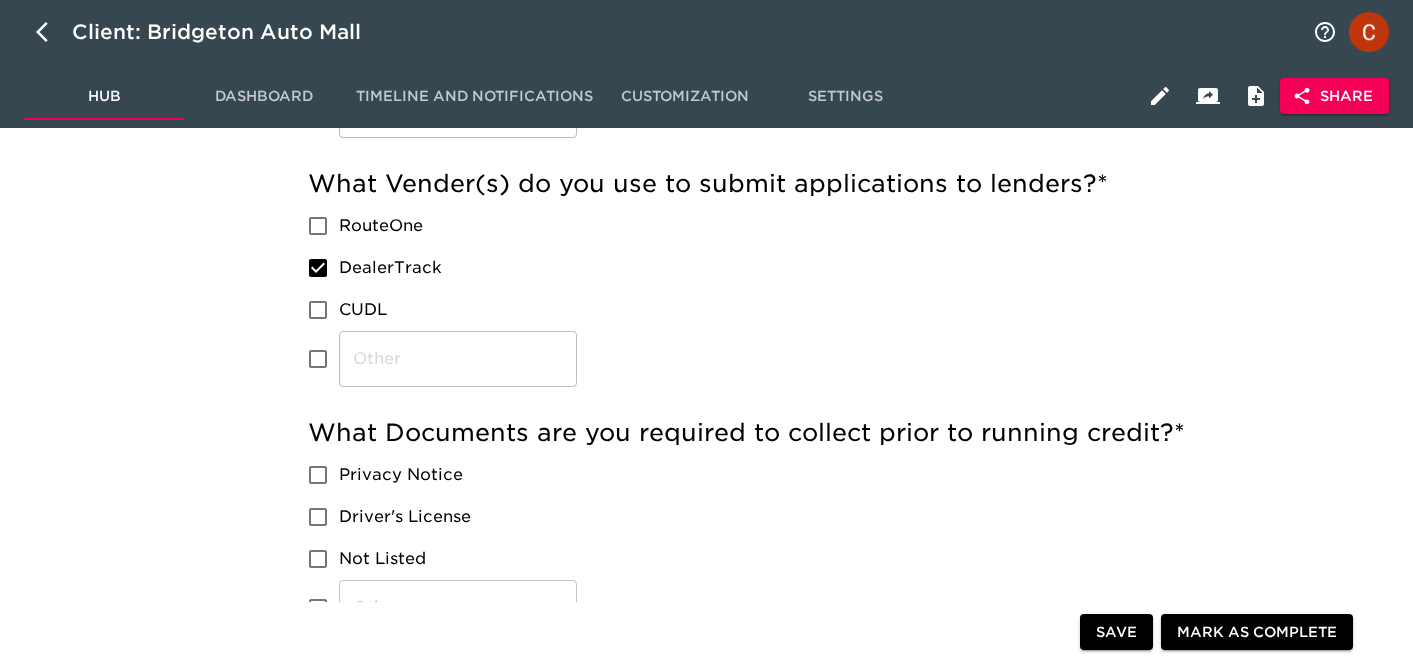 click on "DealerTrack" at bounding box center (318, 268) 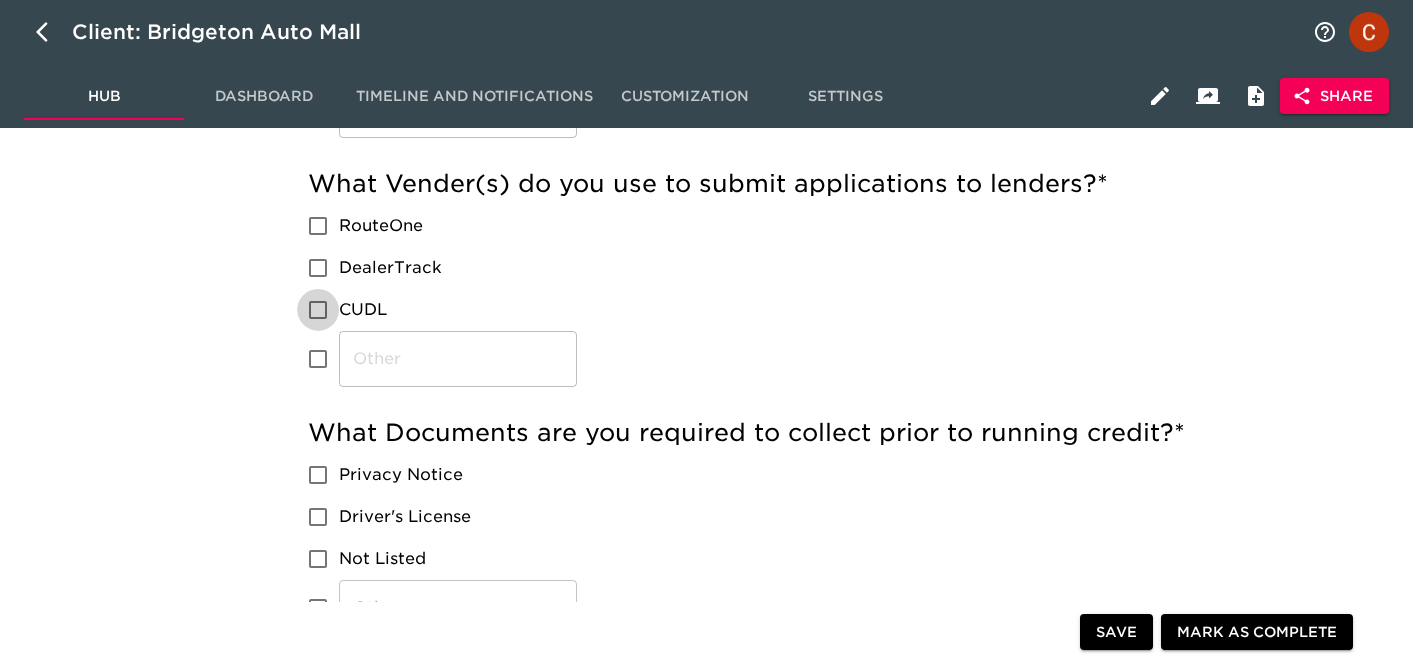 click on "CUDL" at bounding box center (318, 310) 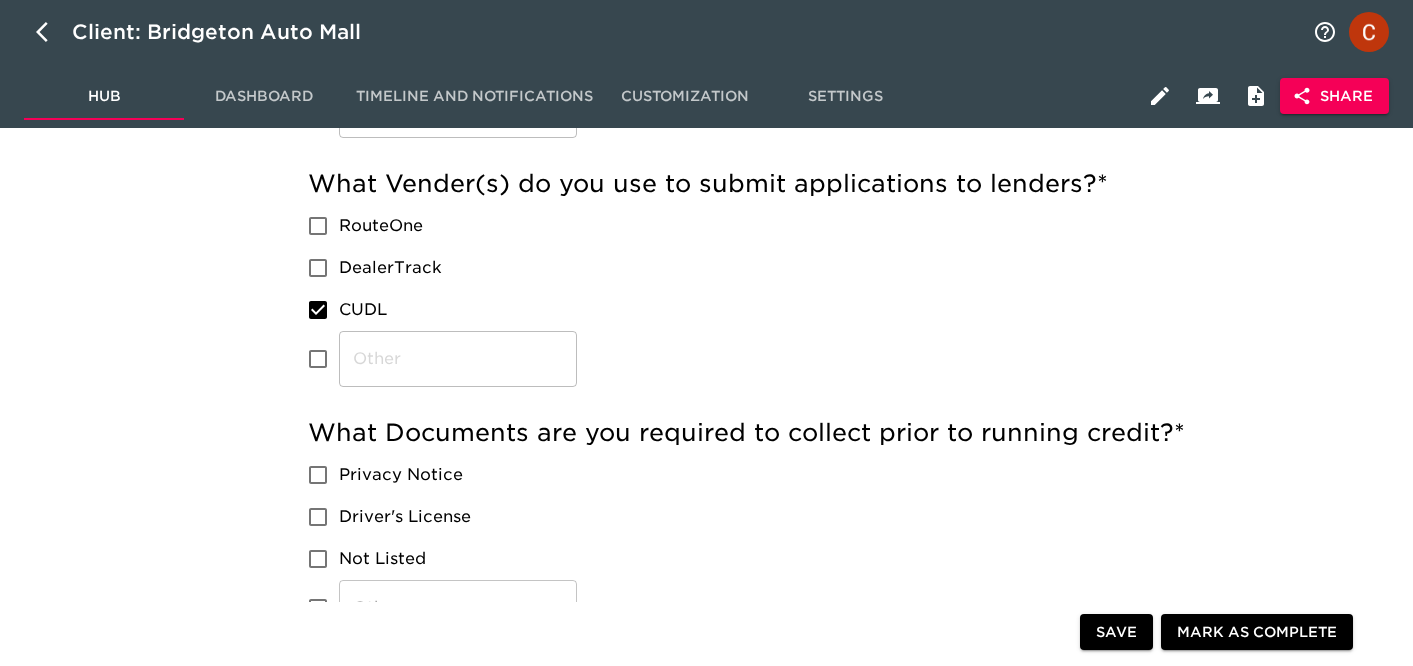 click on "CUDL" at bounding box center [318, 310] 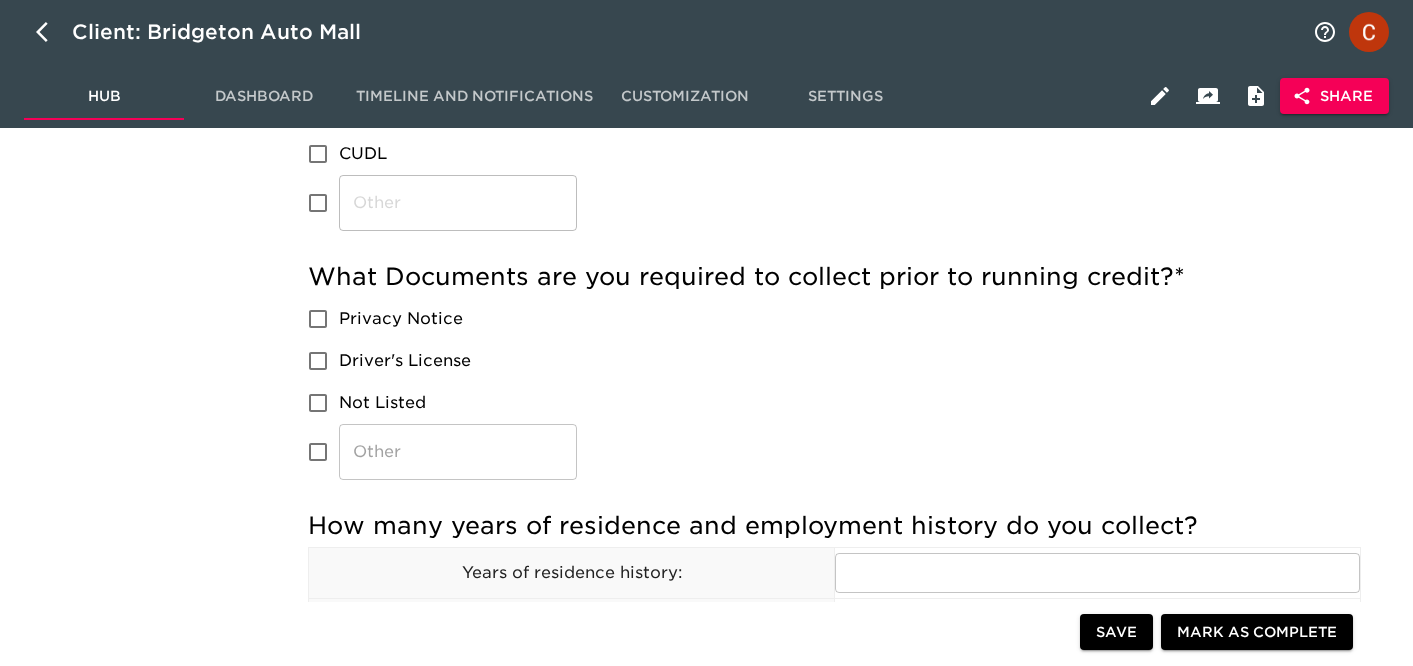 scroll, scrollTop: 1019, scrollLeft: 0, axis: vertical 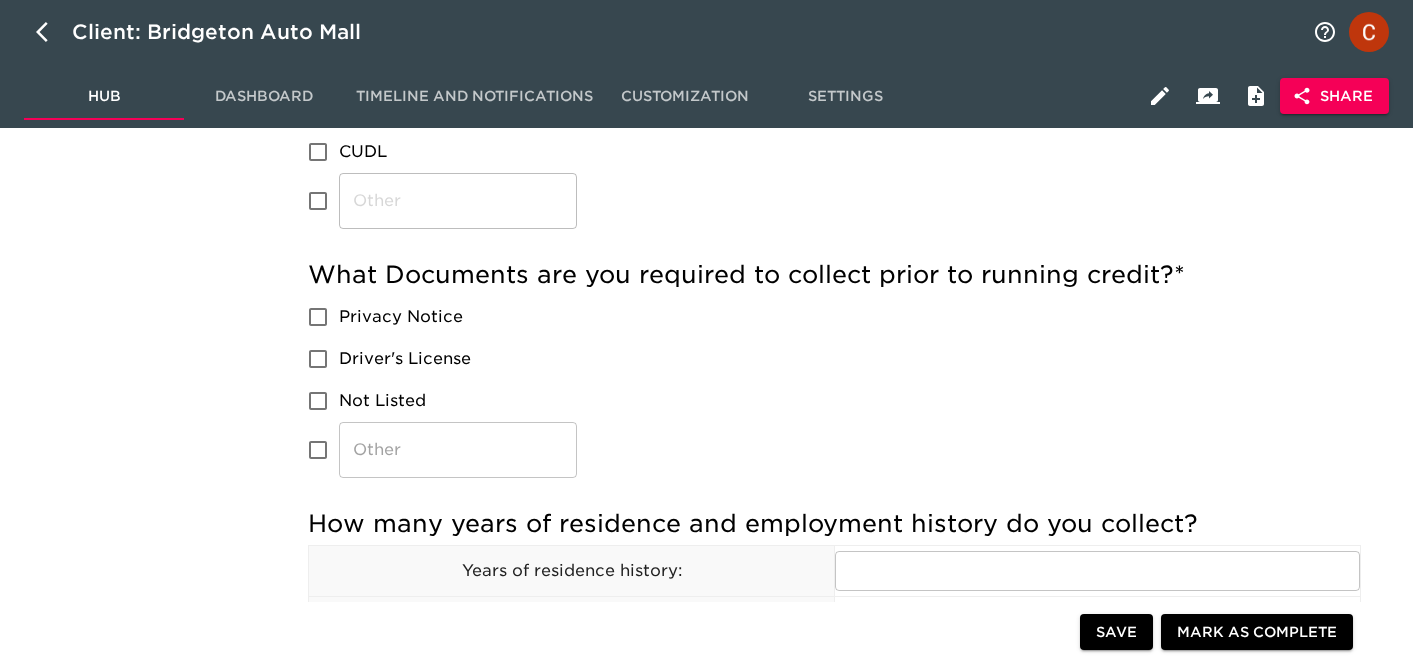 click on "Privacy Notice" at bounding box center [318, 317] 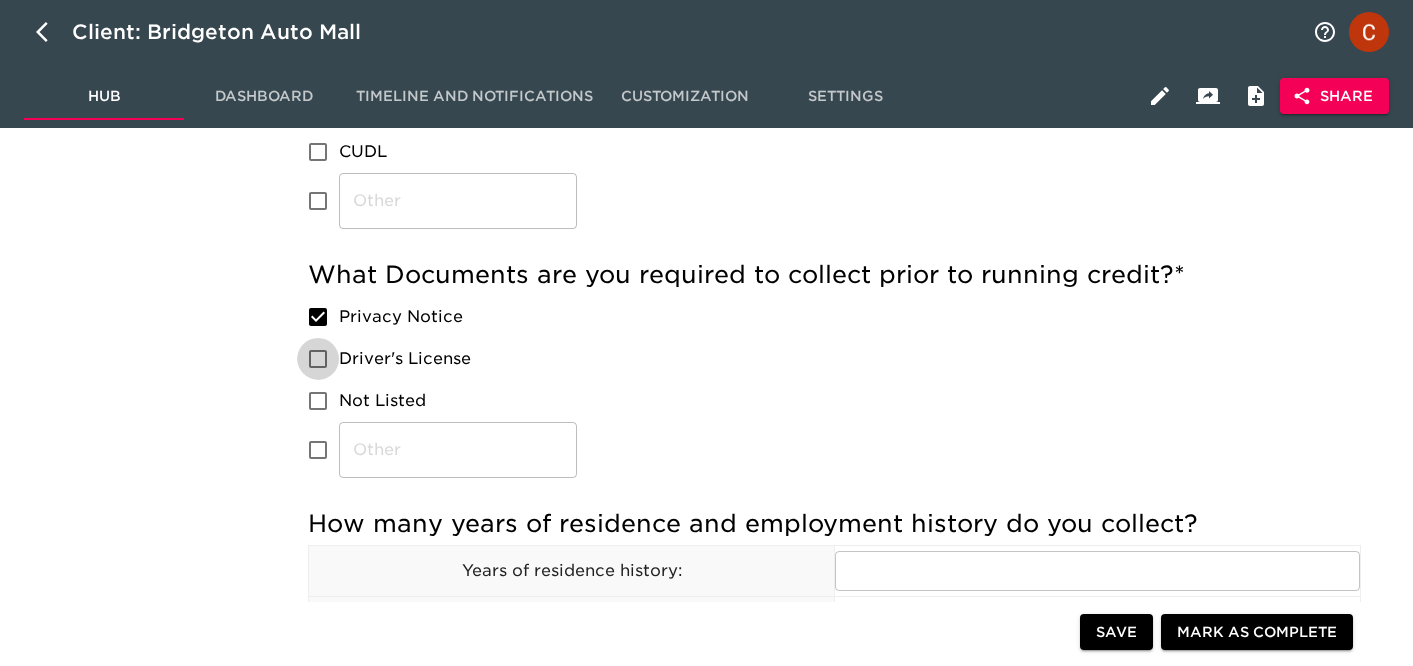 click on "Driver's License" at bounding box center (318, 359) 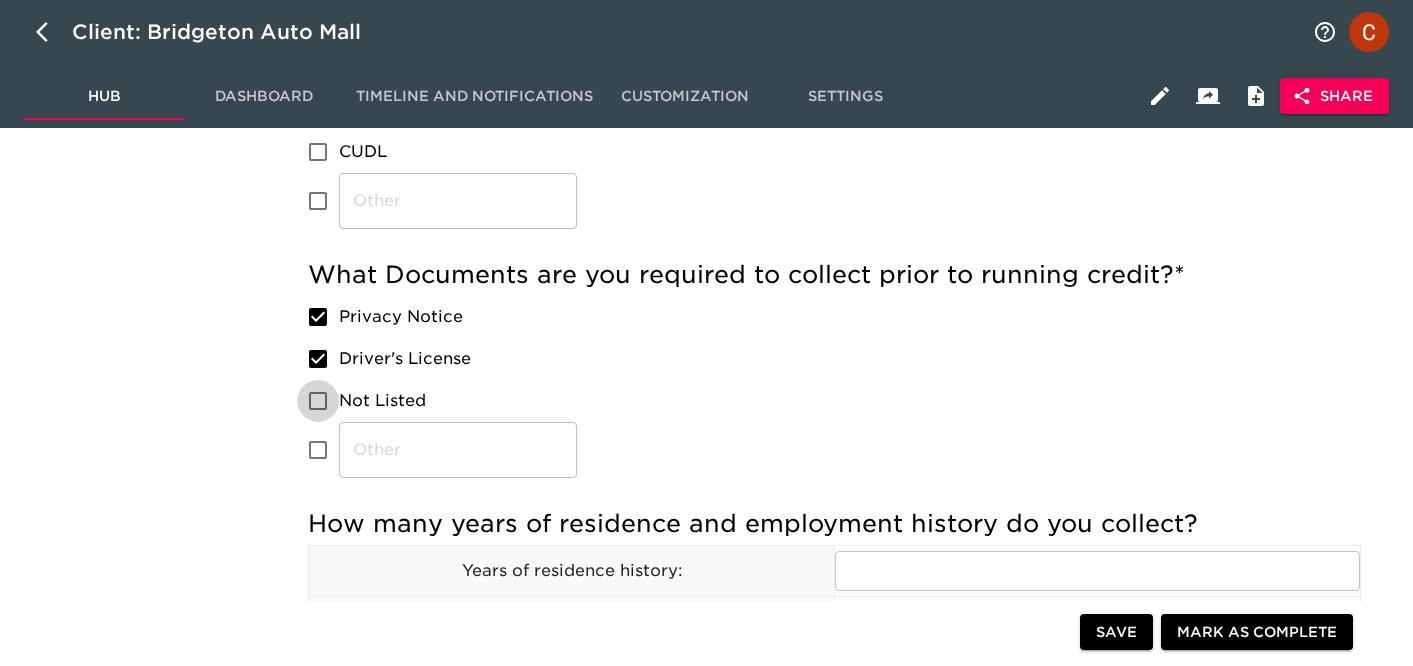 click on "Not Listed" at bounding box center [318, 401] 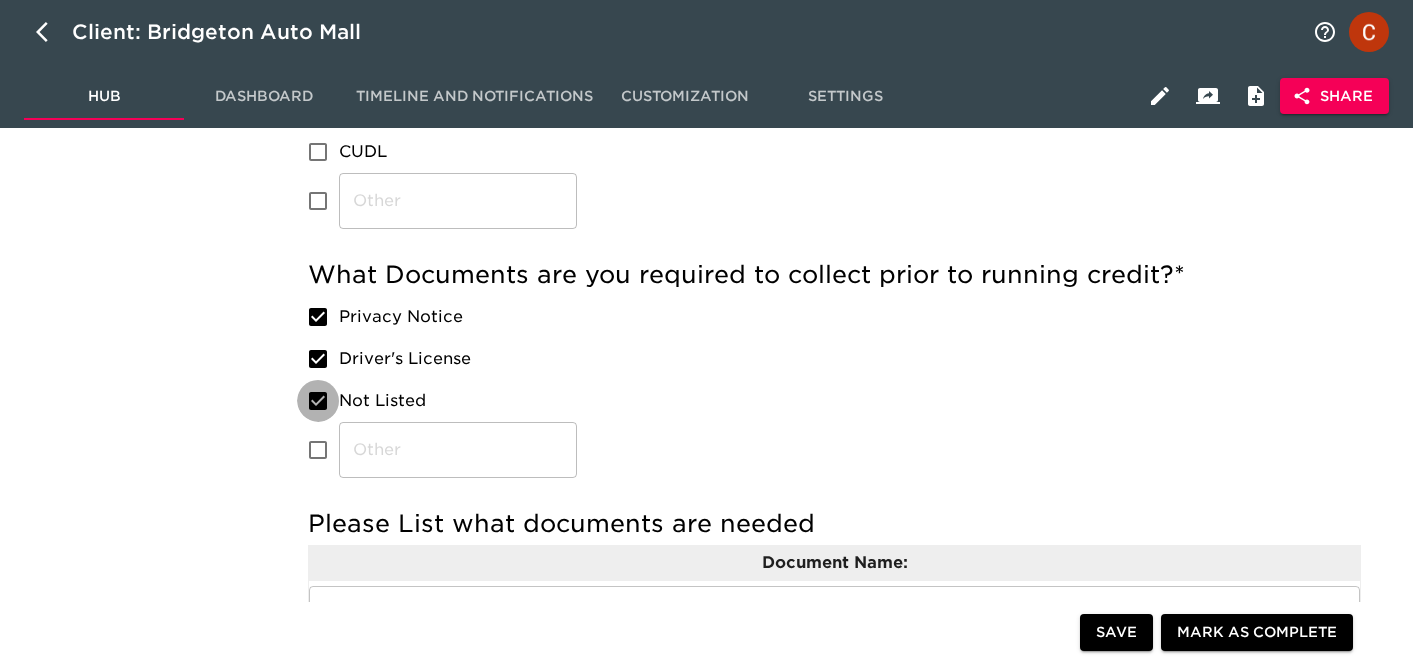 click on "Not Listed" at bounding box center [318, 401] 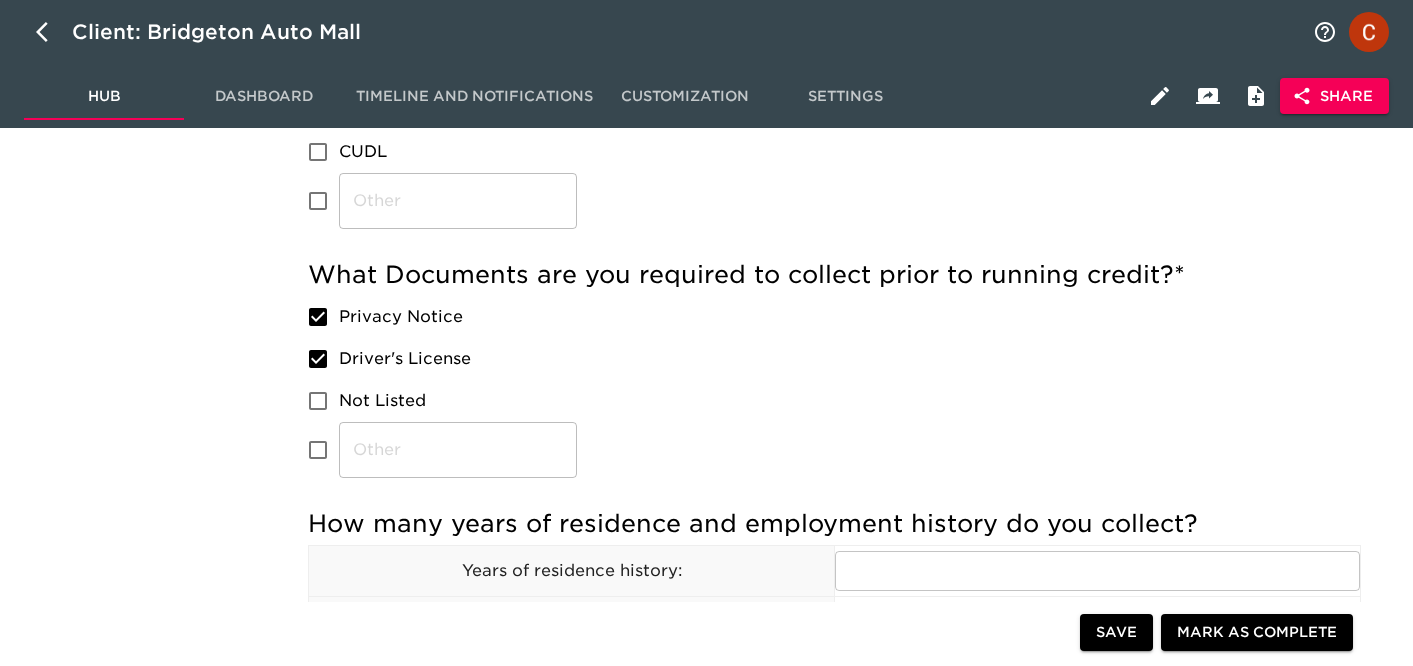 click on "Driver's License" at bounding box center [318, 359] 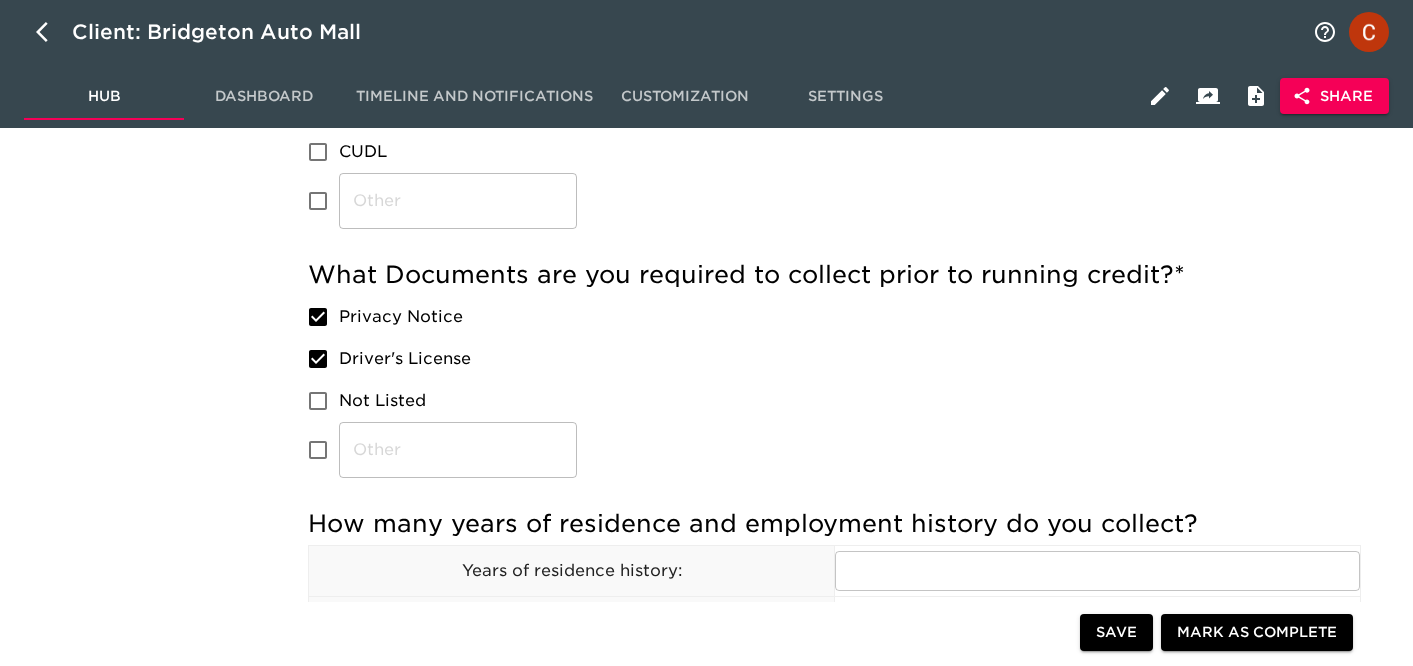 checkbox on "false" 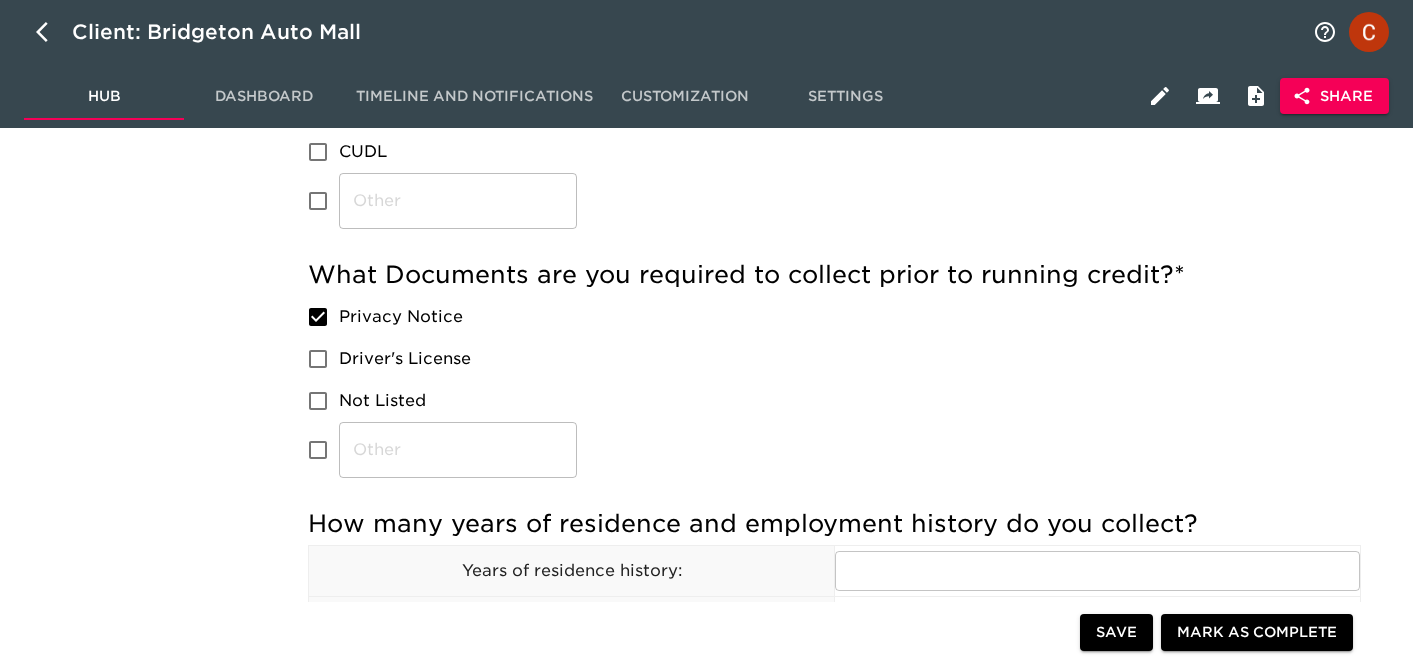 click on "What Documents are you required to collect prior to running credit?  *" at bounding box center [834, 275] 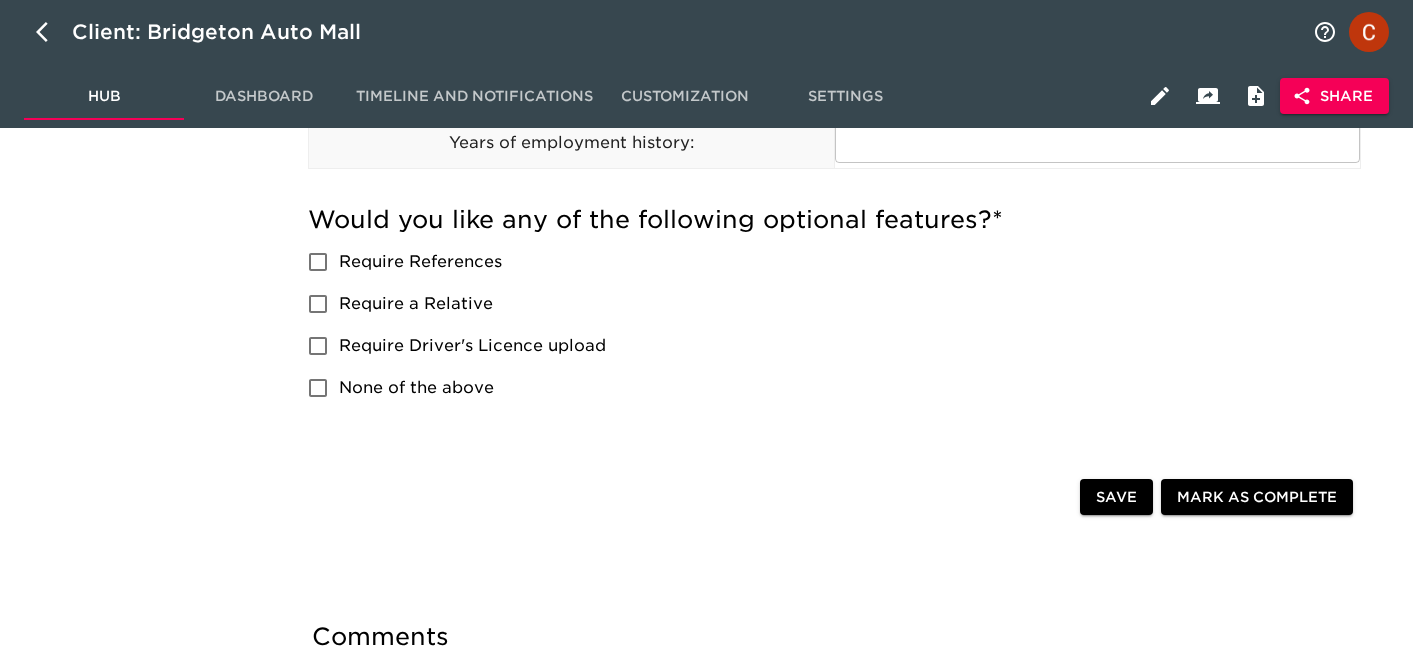 scroll, scrollTop: 1499, scrollLeft: 0, axis: vertical 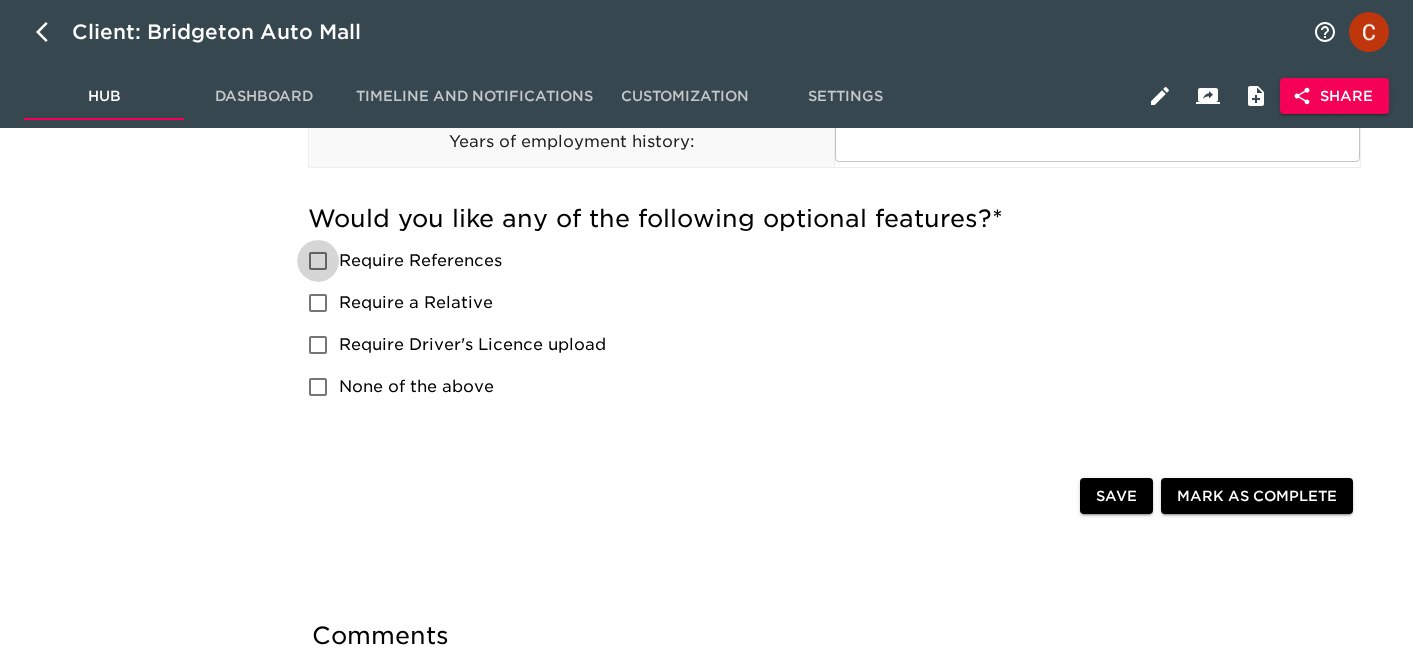 click on "Require References" at bounding box center (318, 261) 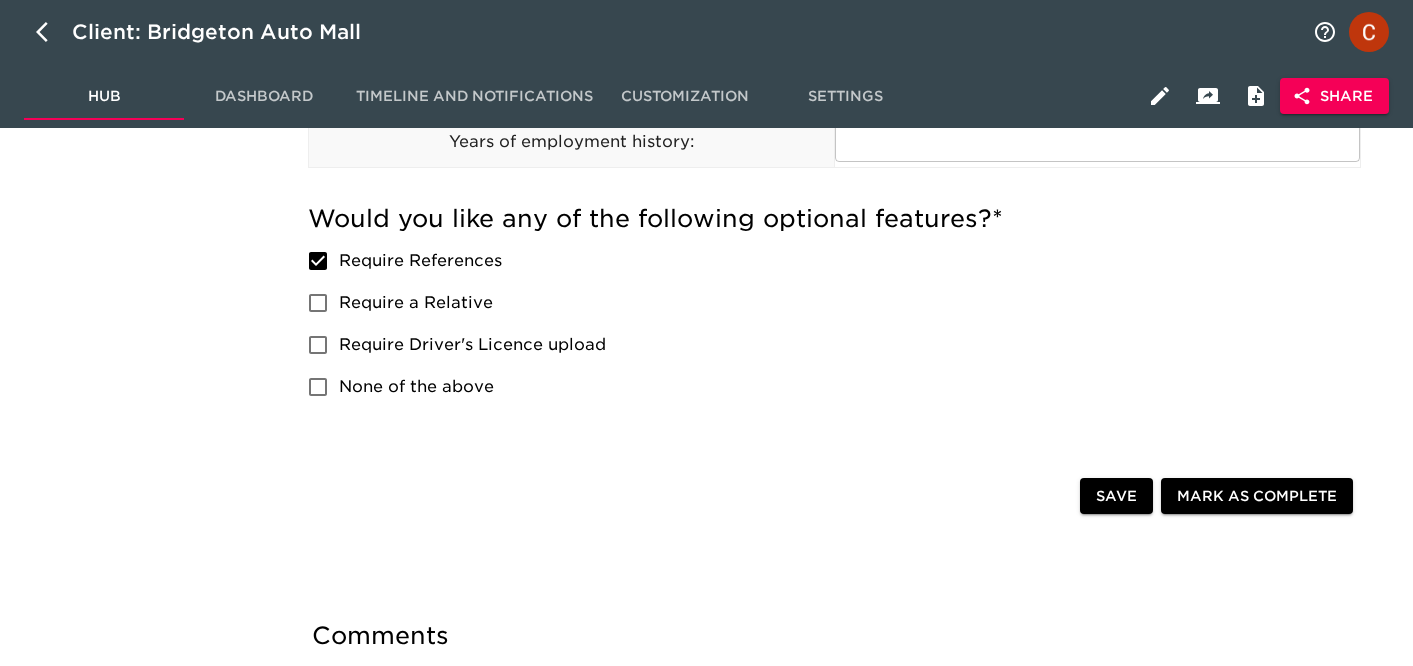 click on "Require a Relative" at bounding box center [318, 303] 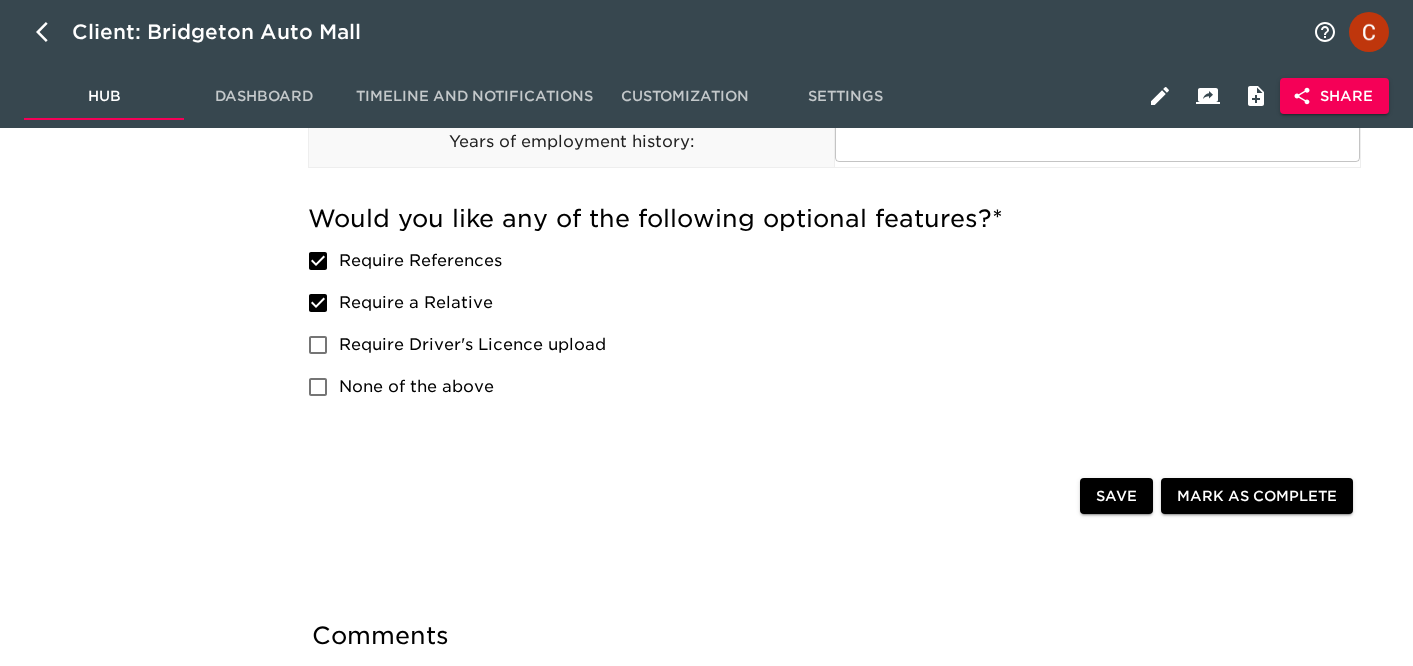click on "Require Driver's Licence upload" at bounding box center [318, 345] 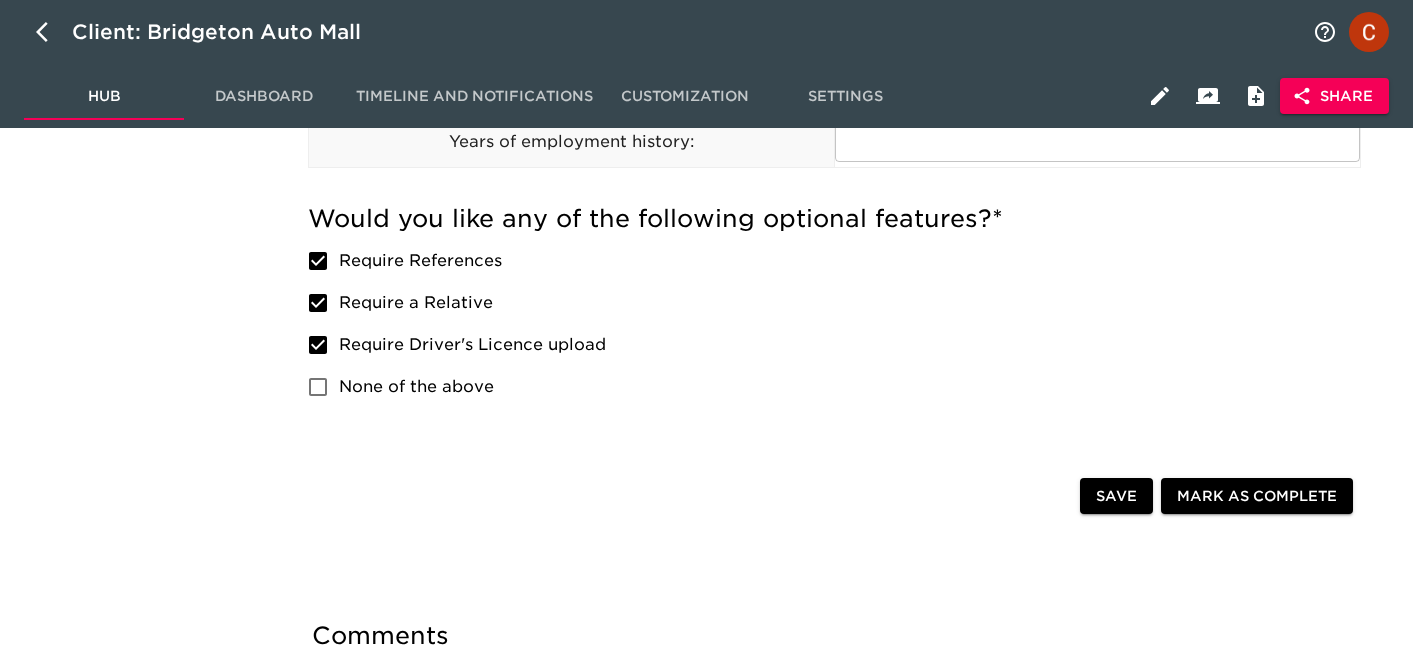 click on "None of the above" at bounding box center [318, 387] 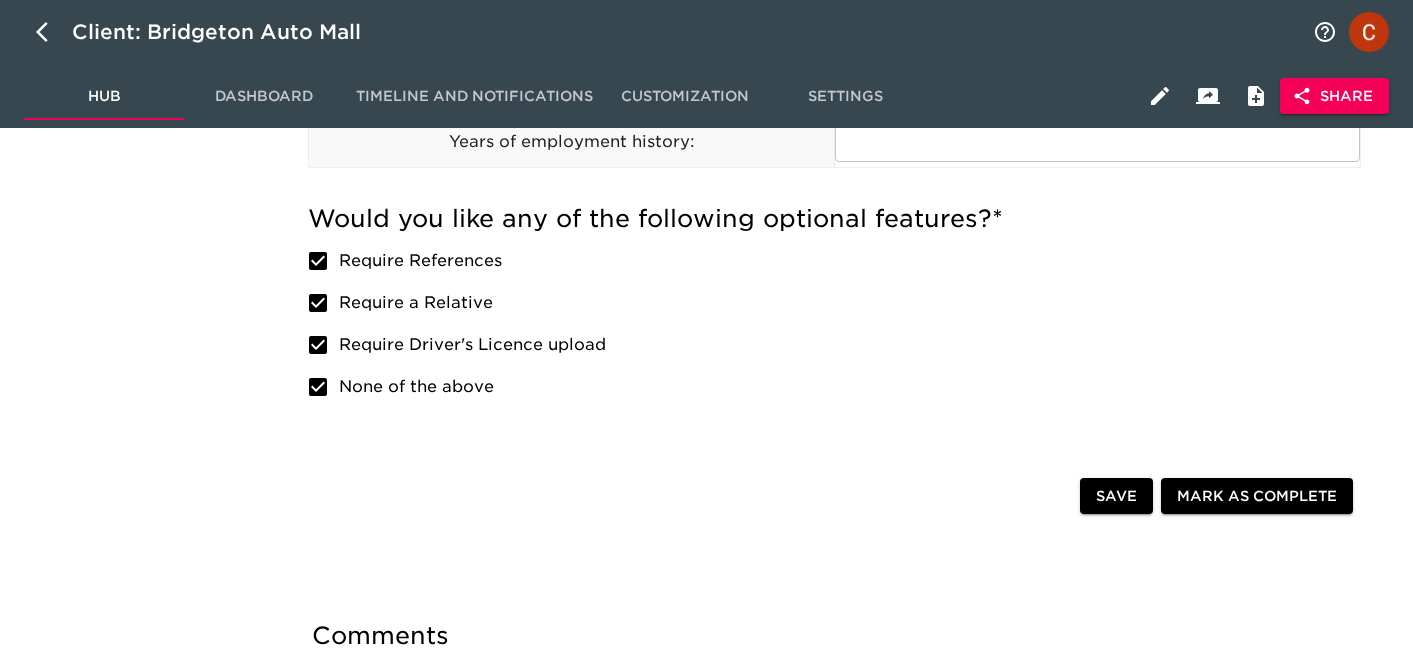 click on "Require References" at bounding box center (318, 261) 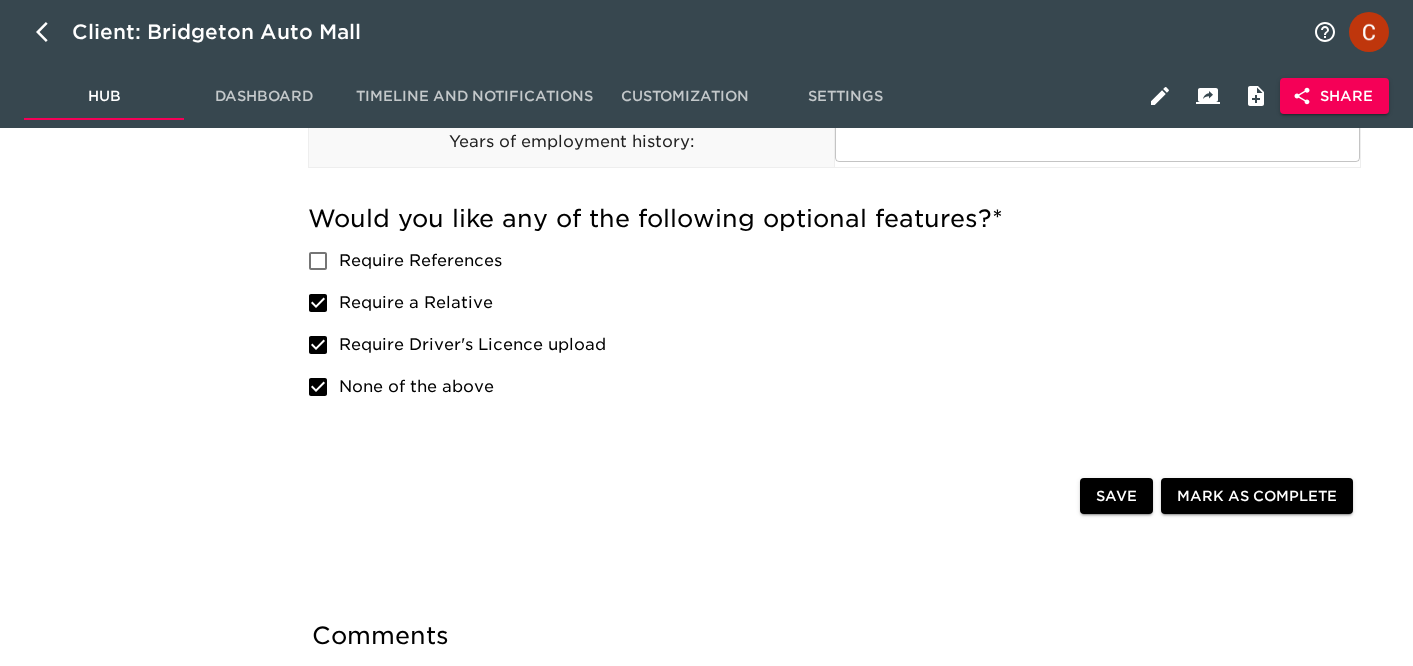 click on "Require a Relative" at bounding box center (318, 303) 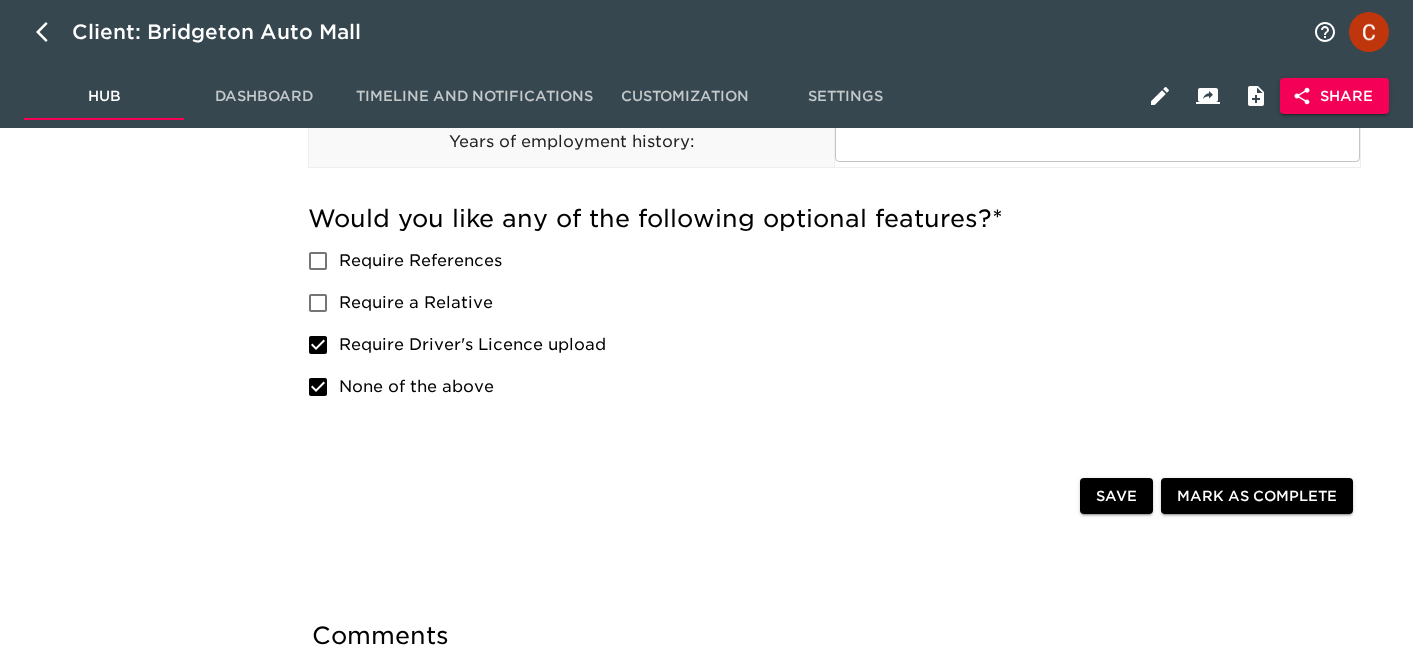 click on "Require Driver's Licence upload" at bounding box center [318, 345] 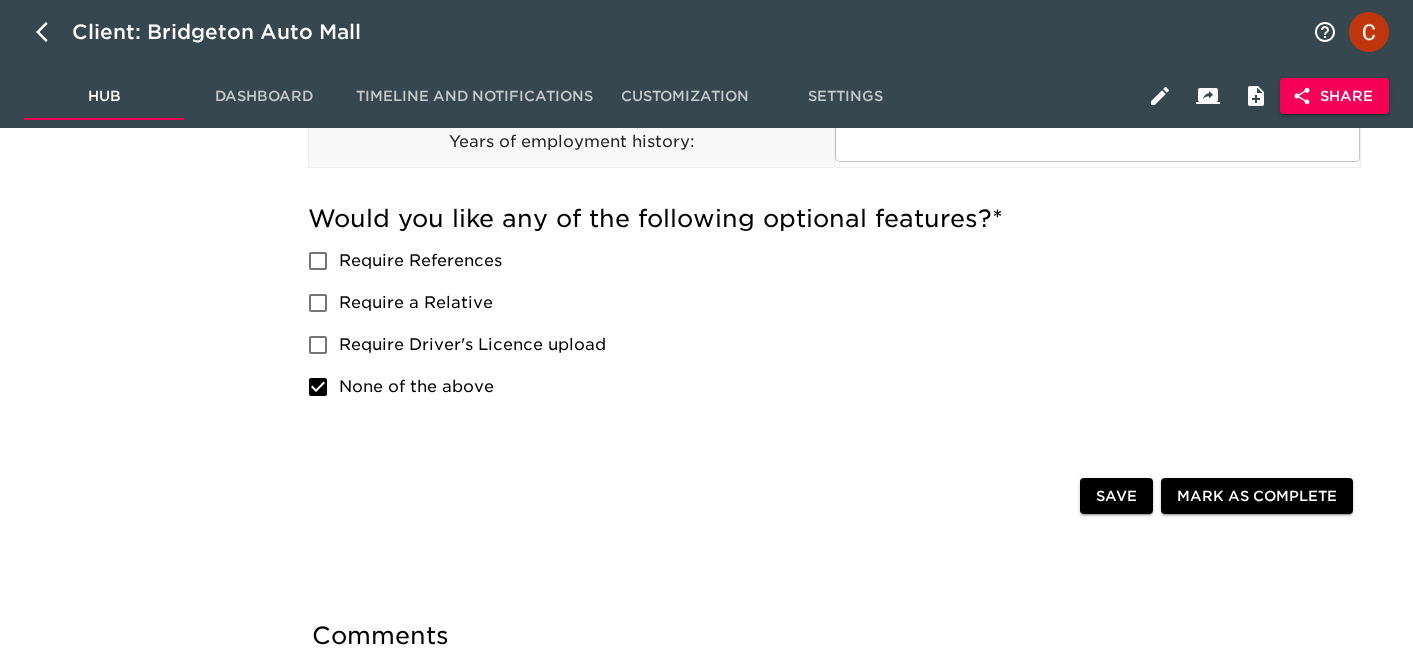 click on "None of the above" at bounding box center [318, 387] 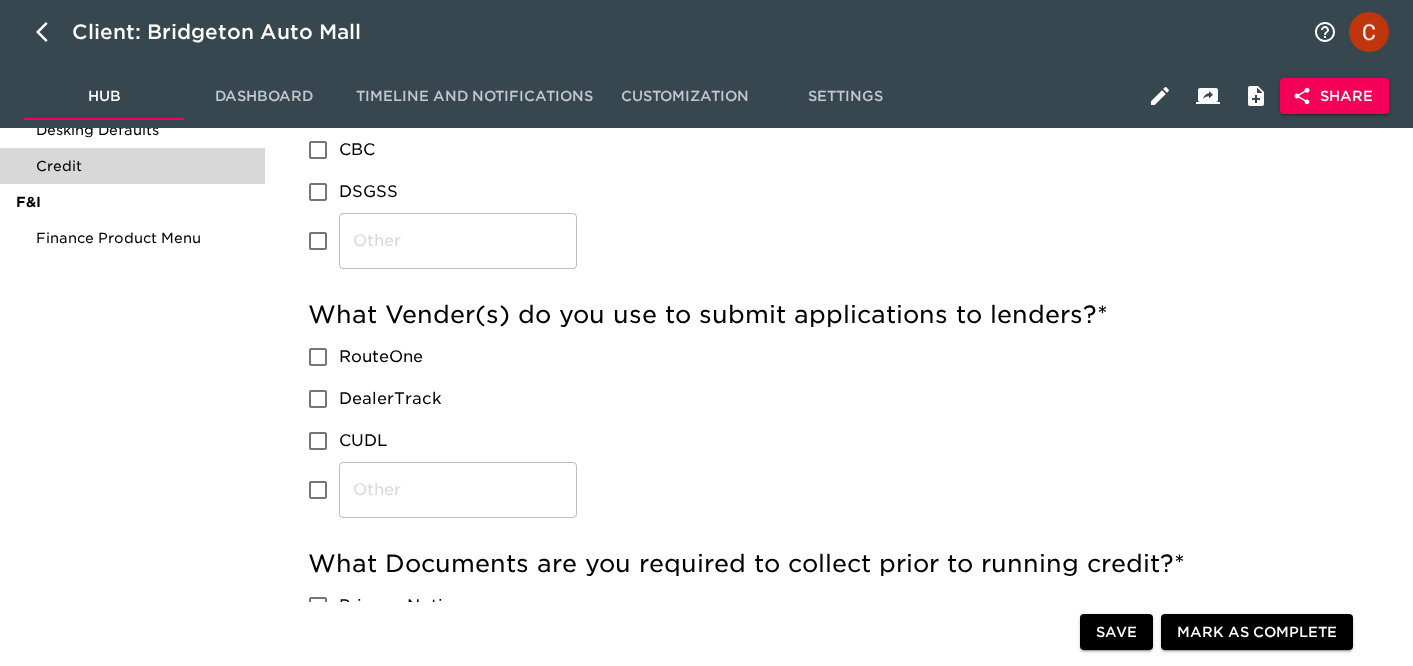 scroll, scrollTop: 735, scrollLeft: 0, axis: vertical 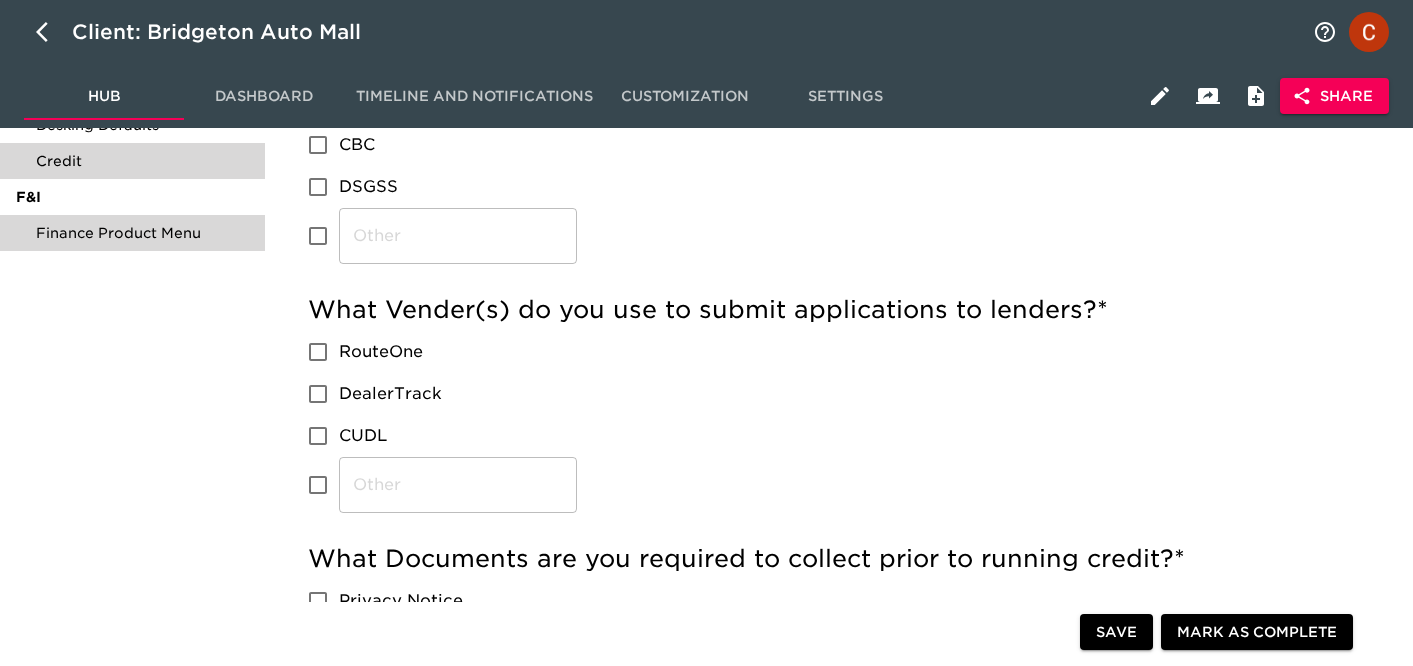 click on "Finance Product Menu" at bounding box center (142, 233) 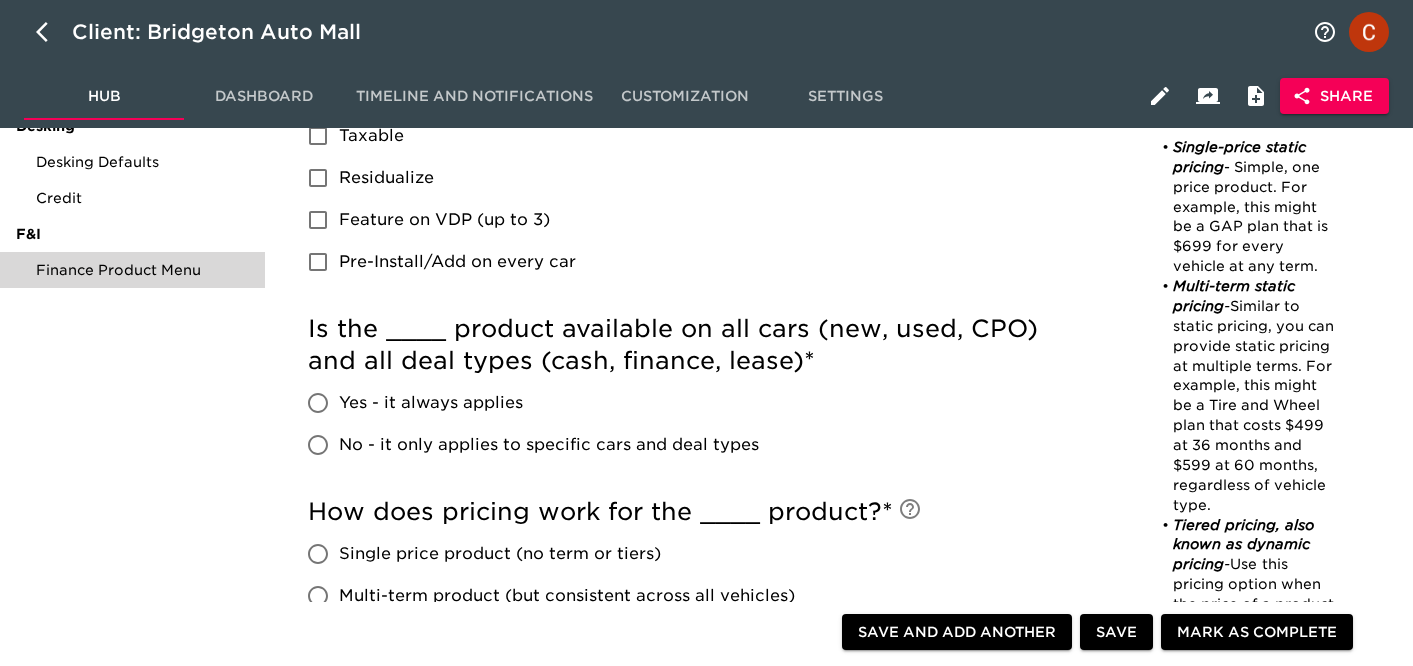 scroll, scrollTop: 711, scrollLeft: 0, axis: vertical 